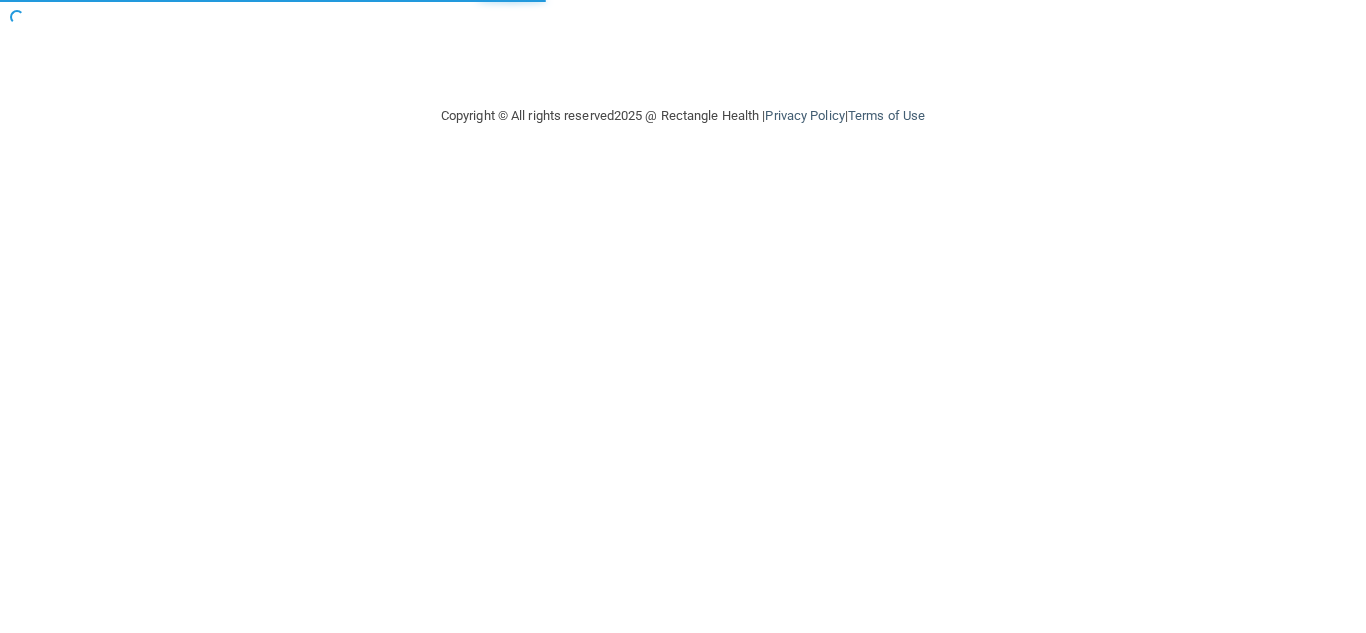 scroll, scrollTop: 0, scrollLeft: 0, axis: both 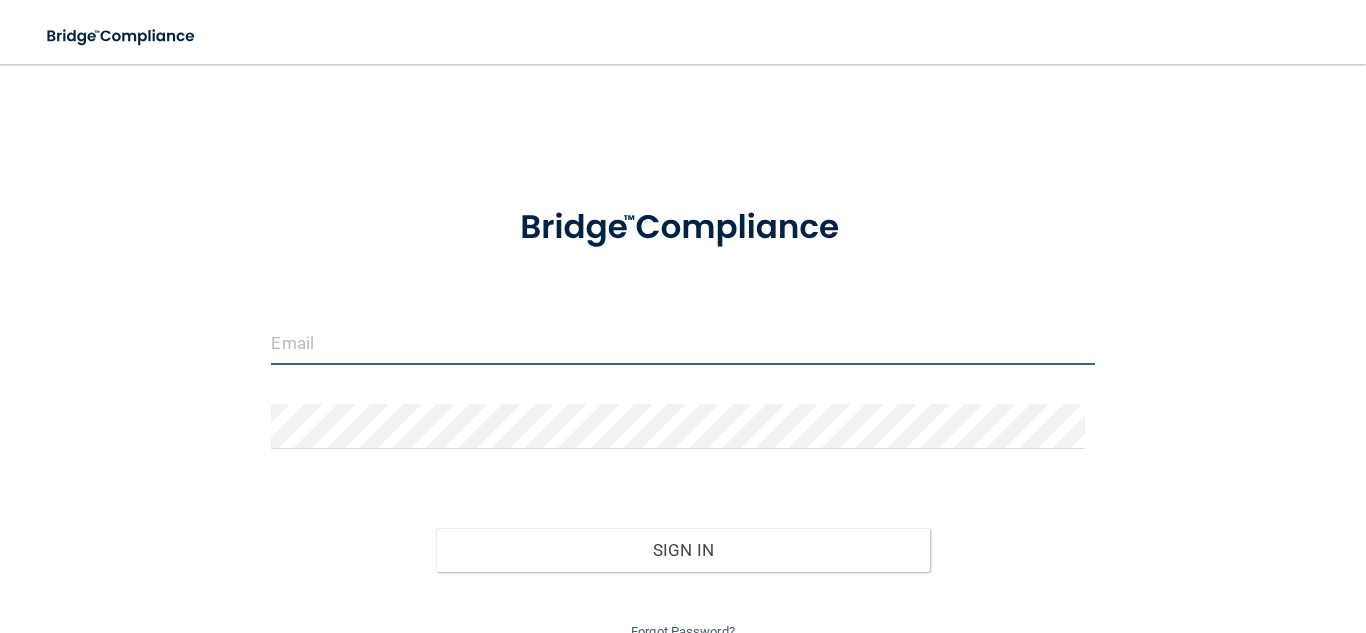 click at bounding box center (682, 342) 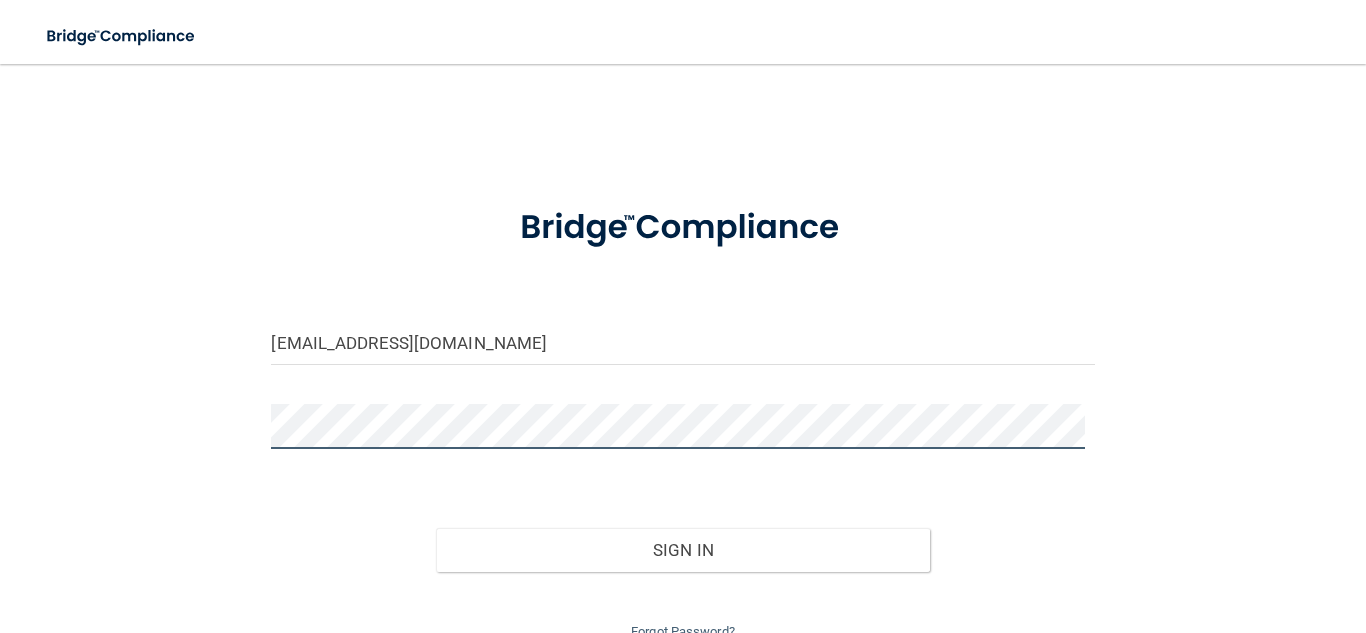 click on "Sign In" at bounding box center [683, 550] 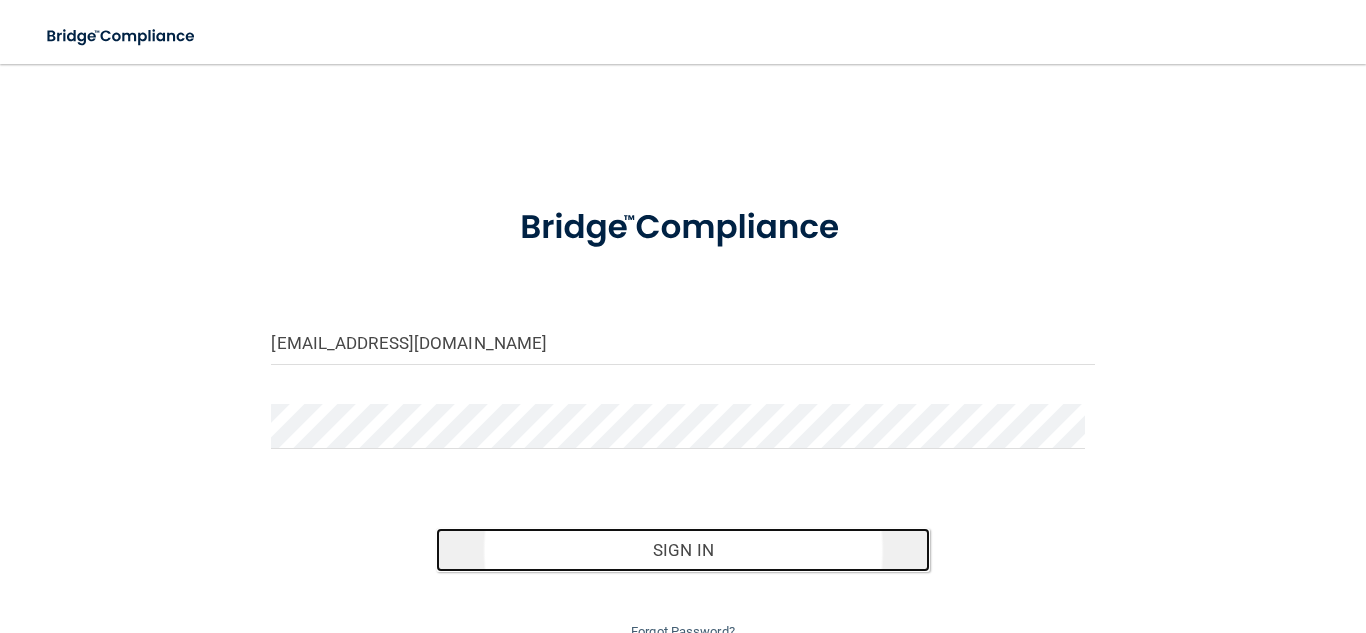 click on "Sign In" at bounding box center [683, 550] 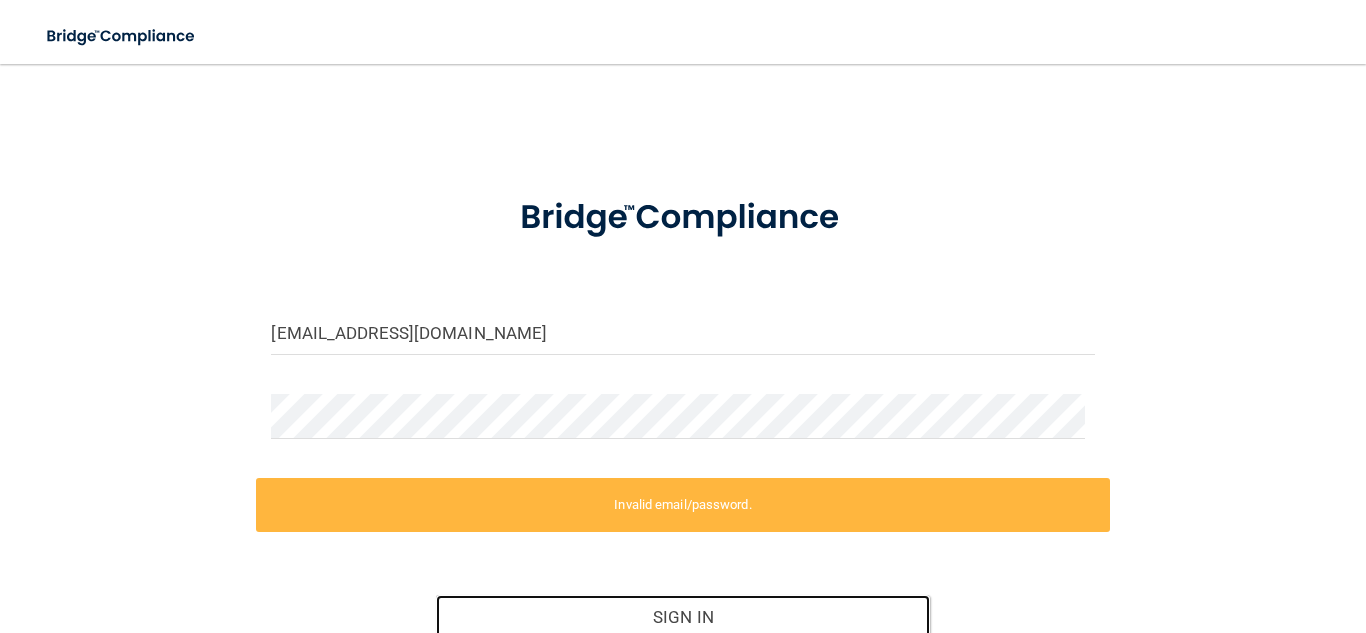 scroll, scrollTop: 98, scrollLeft: 0, axis: vertical 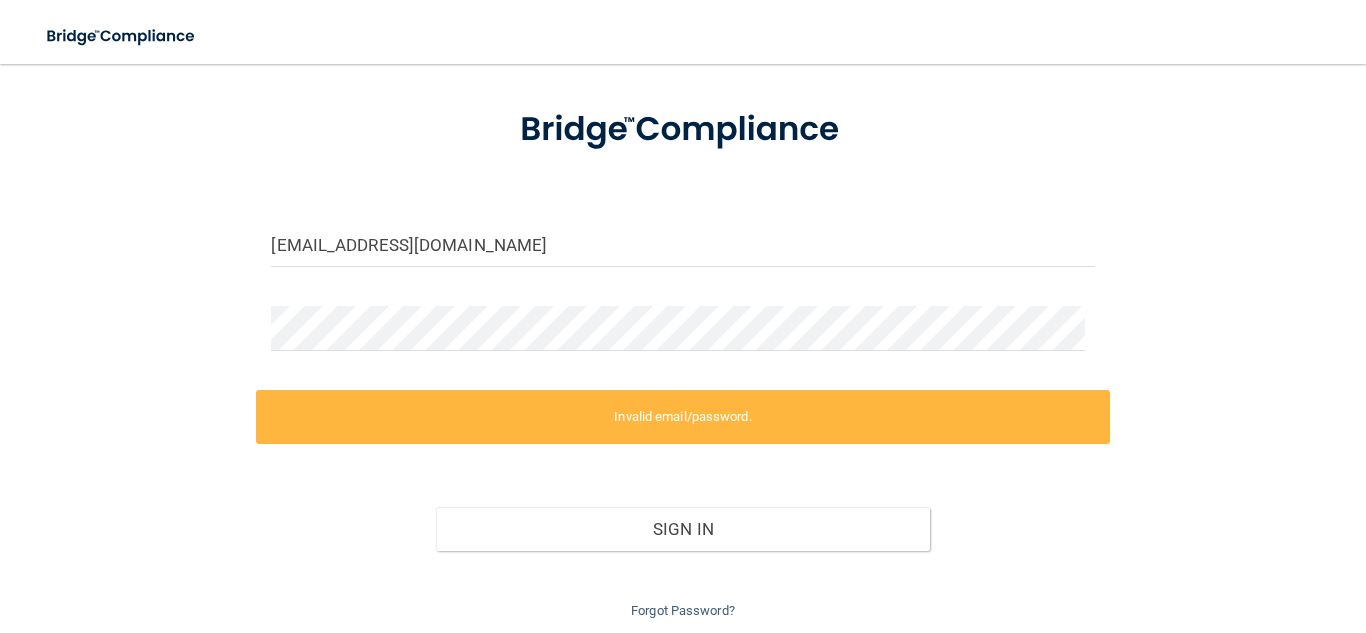 click on "Copyright © All rights reserved  2025 @ Rectangle Health |  Privacy Policy  |  Terms of Use" at bounding box center (683, 655) 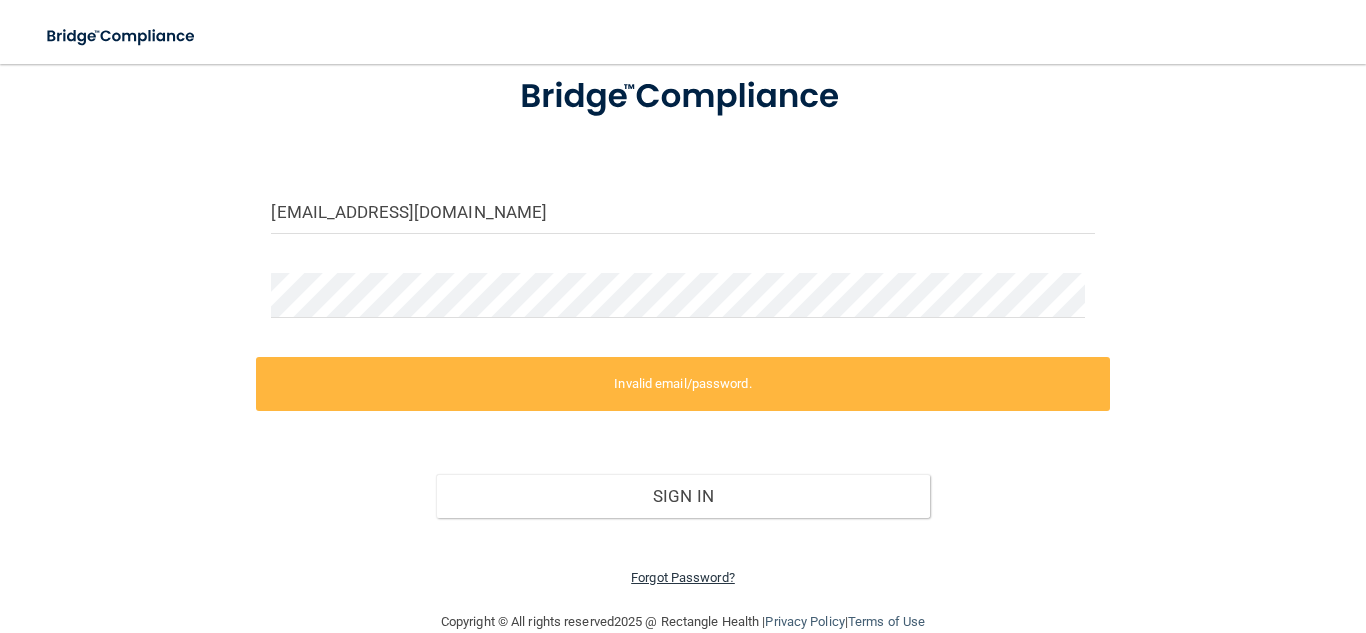 click on "Forgot Password?" at bounding box center [683, 577] 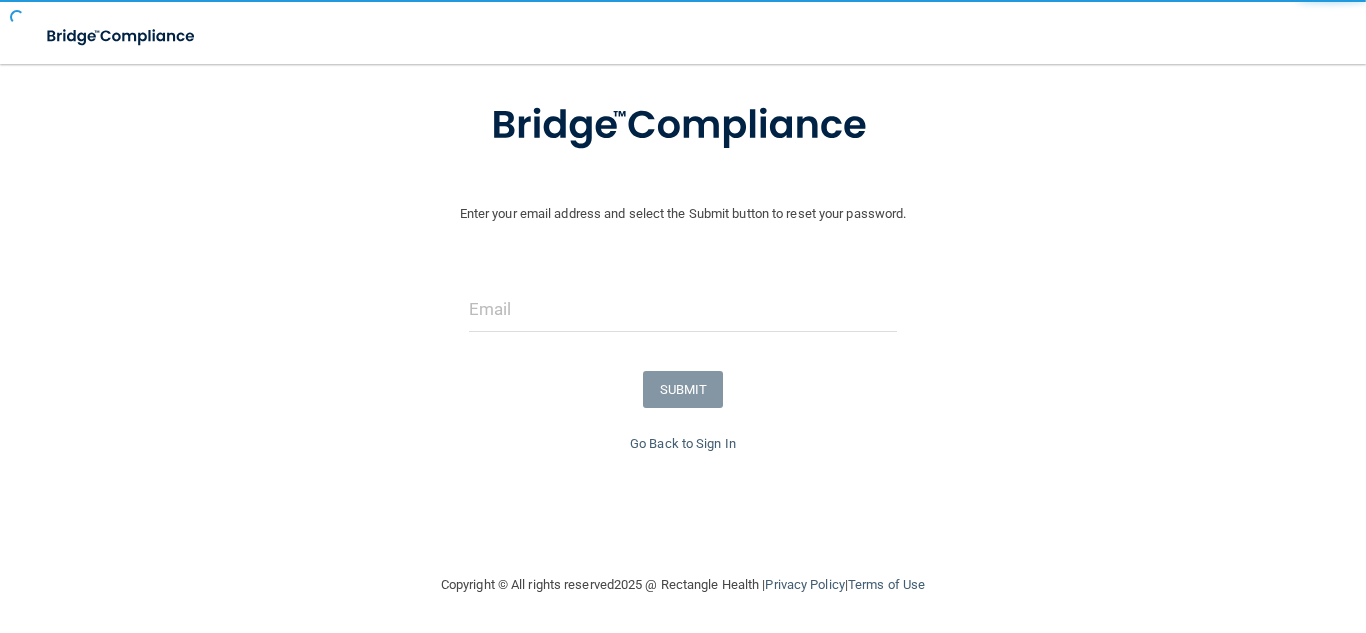 scroll, scrollTop: 74, scrollLeft: 0, axis: vertical 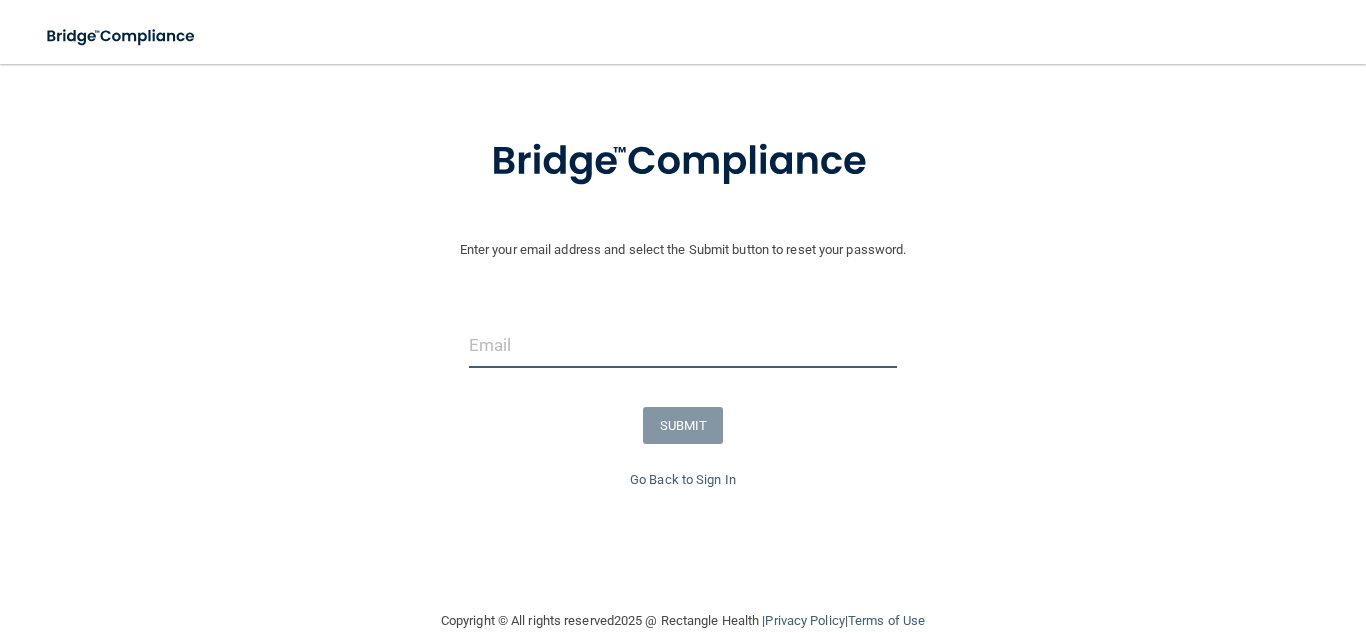 click at bounding box center [683, 345] 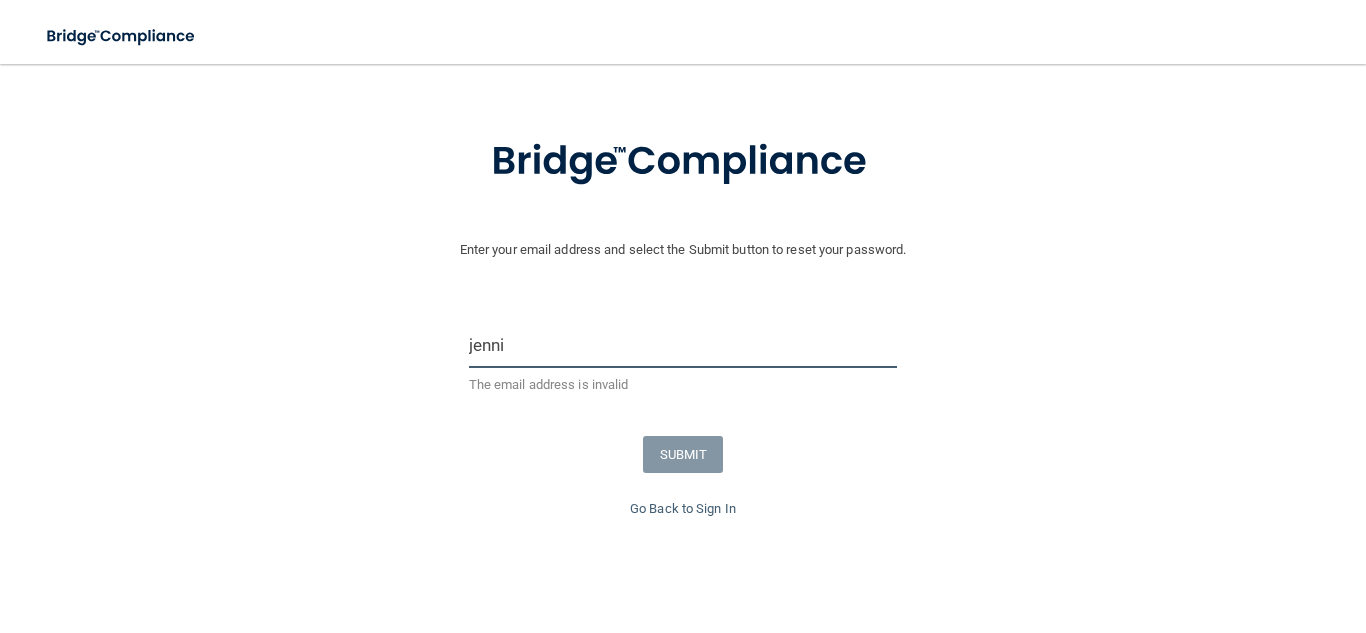 type on "[EMAIL_ADDRESS][DOMAIN_NAME]" 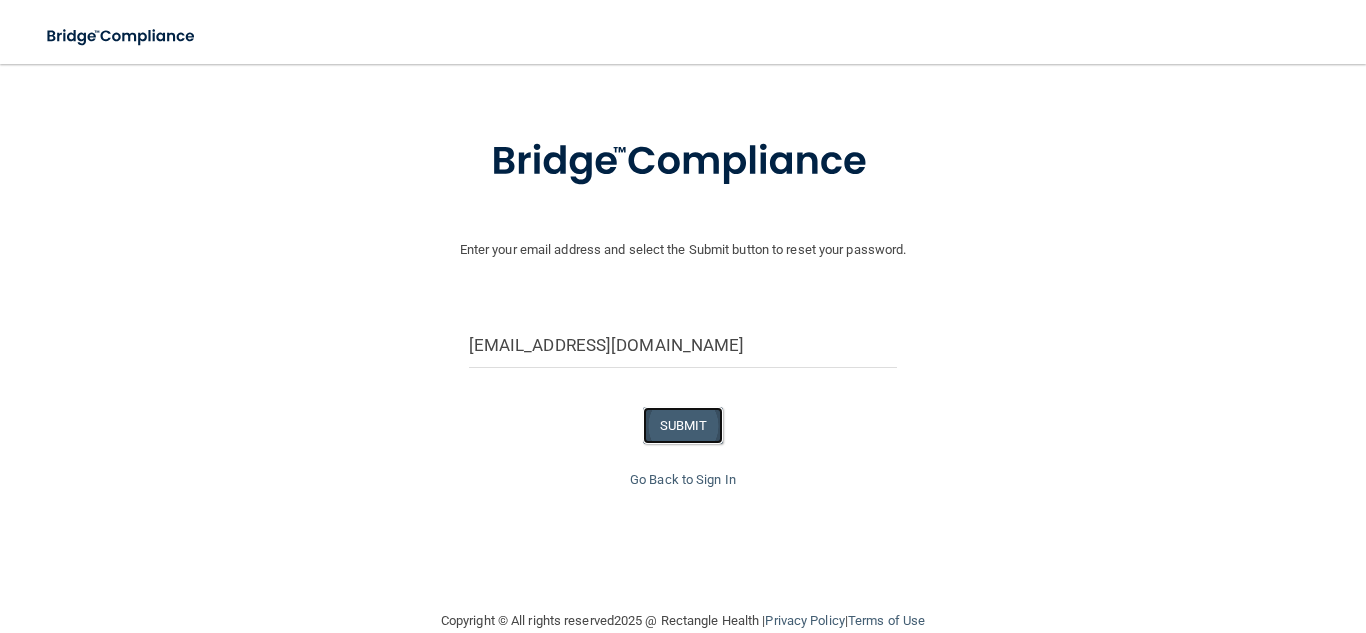 click on "SUBMIT" at bounding box center (683, 425) 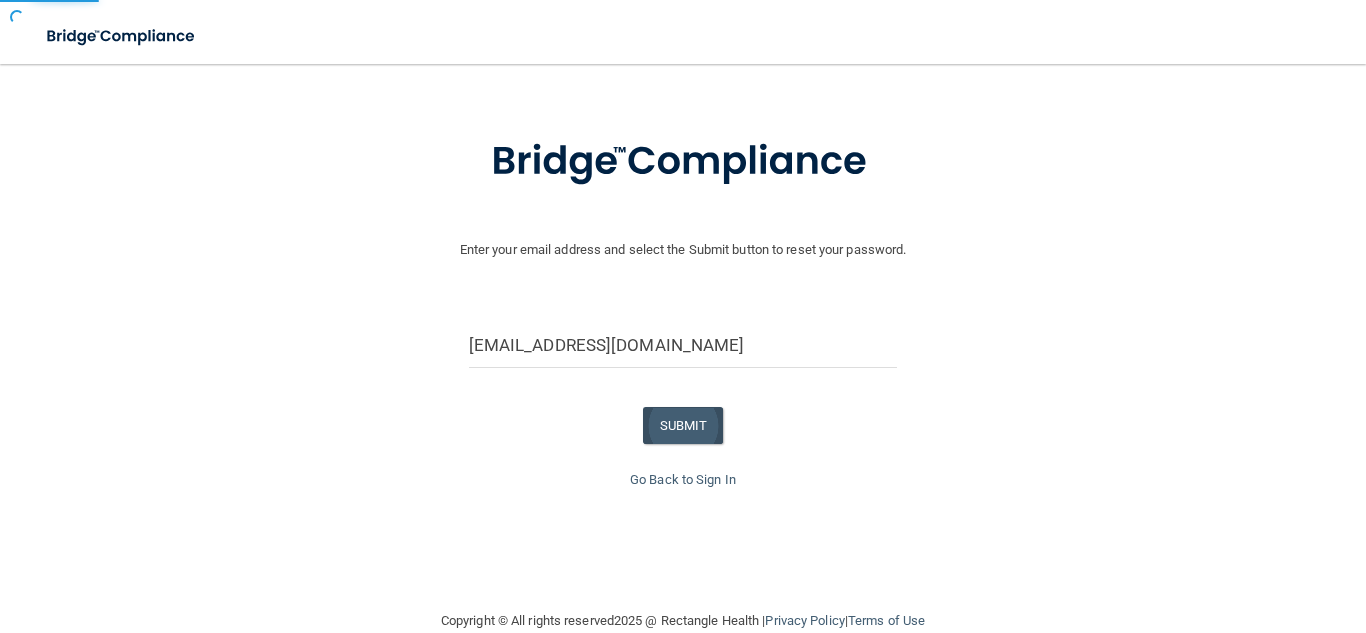 scroll, scrollTop: 0, scrollLeft: 0, axis: both 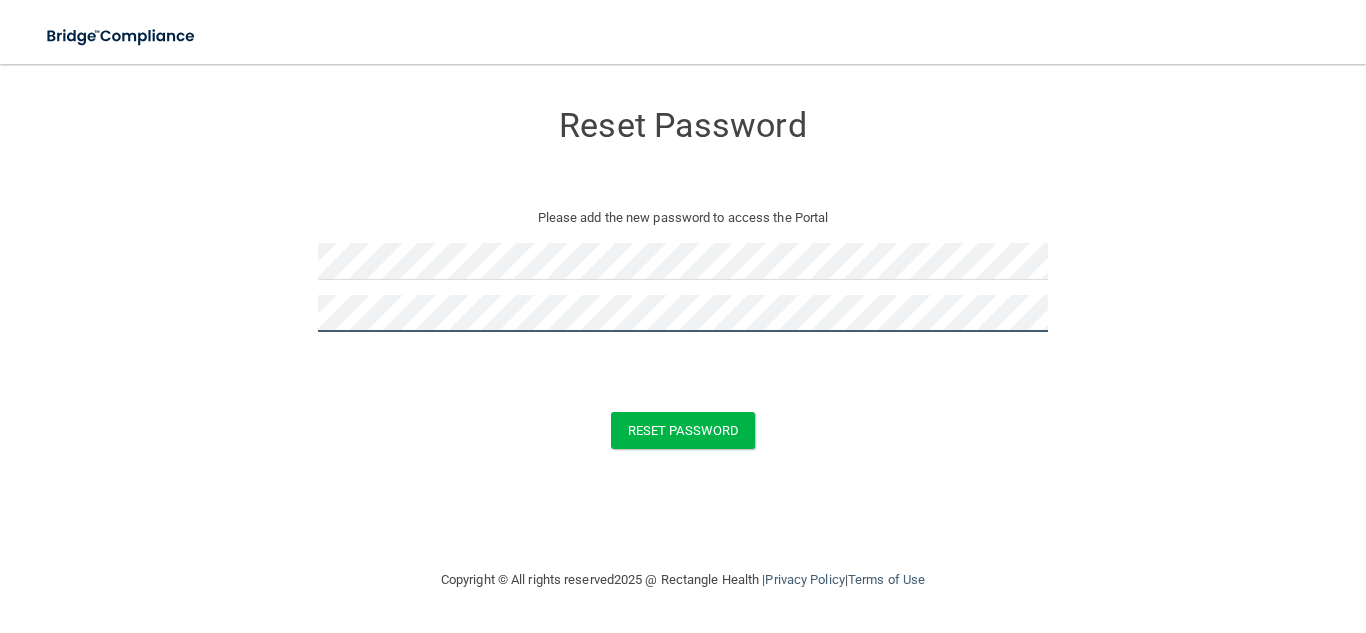 click on "Reset Password" at bounding box center (683, 430) 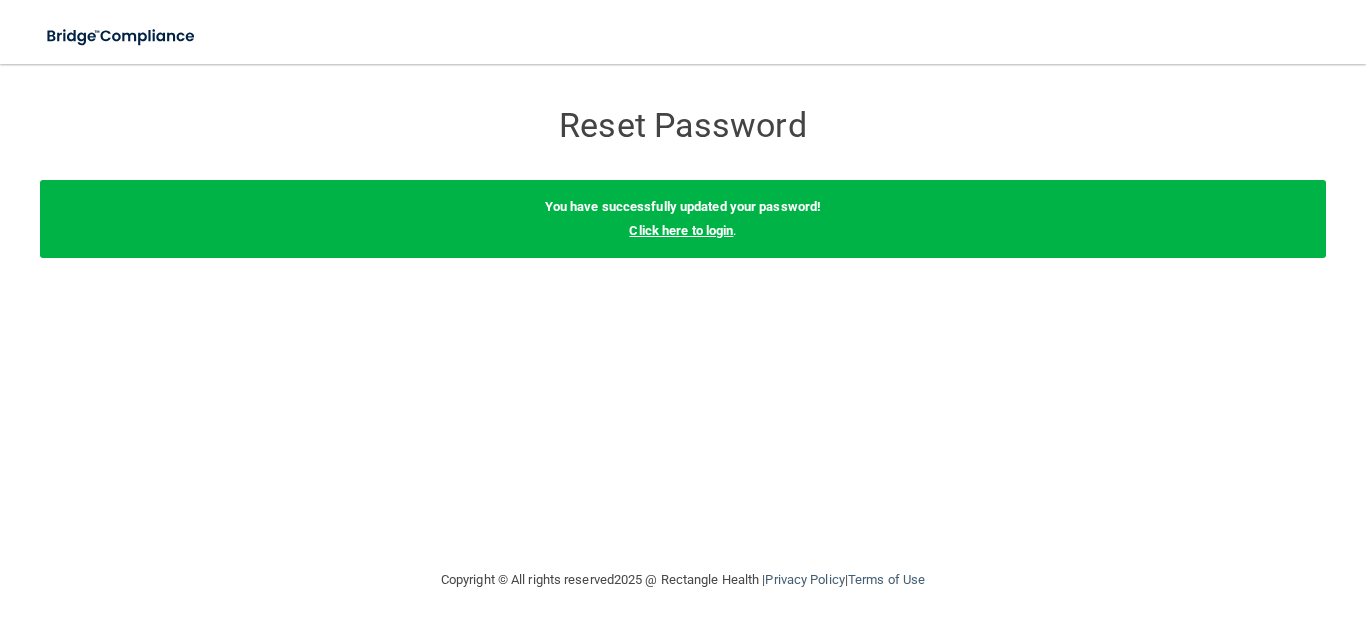 click on "Click here to login" at bounding box center [681, 230] 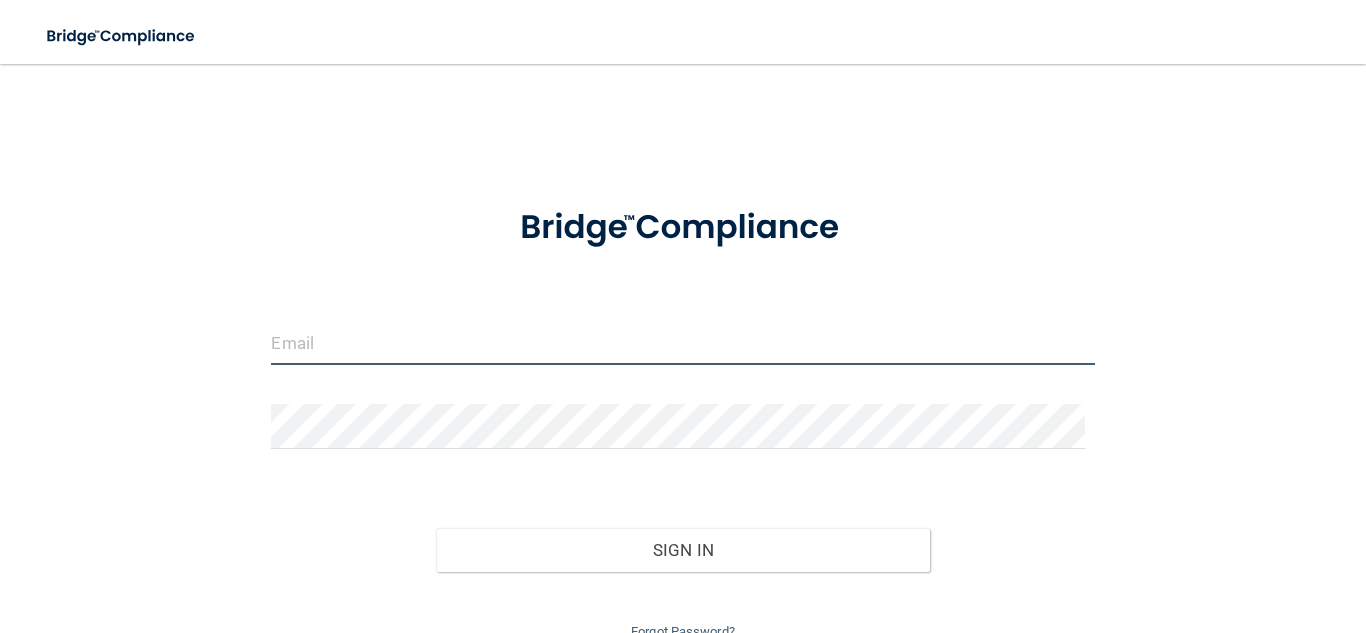 click at bounding box center [682, 342] 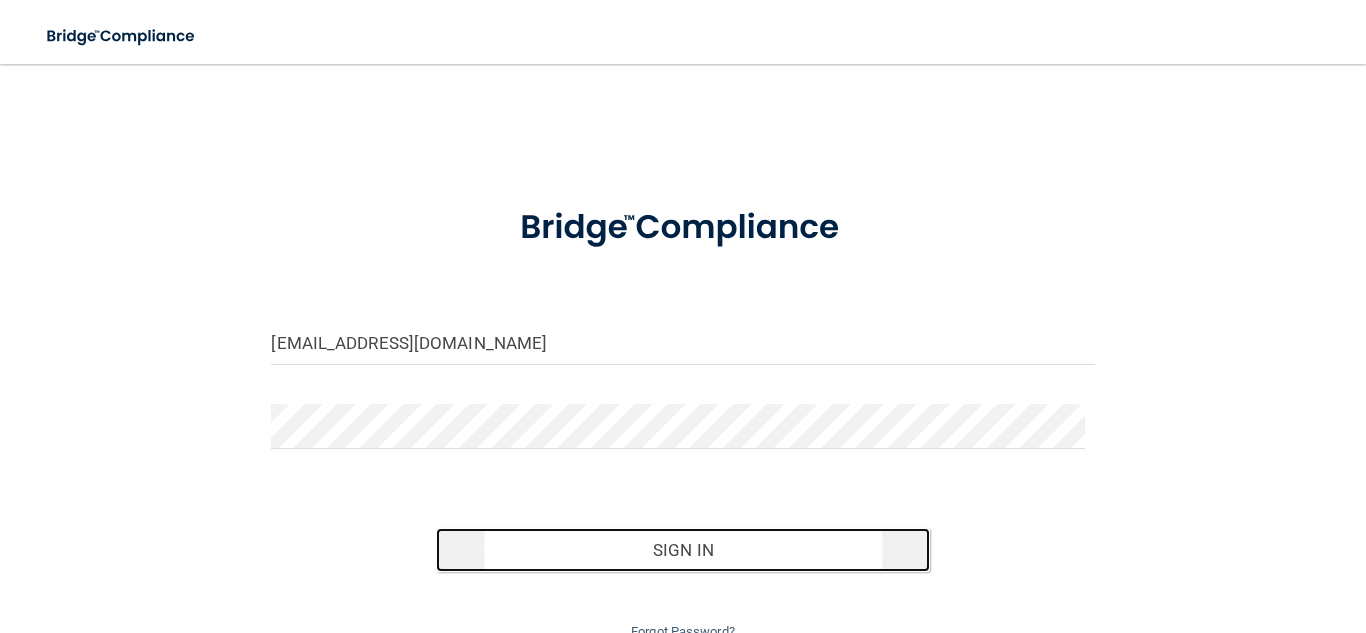 click on "Sign In" at bounding box center [683, 550] 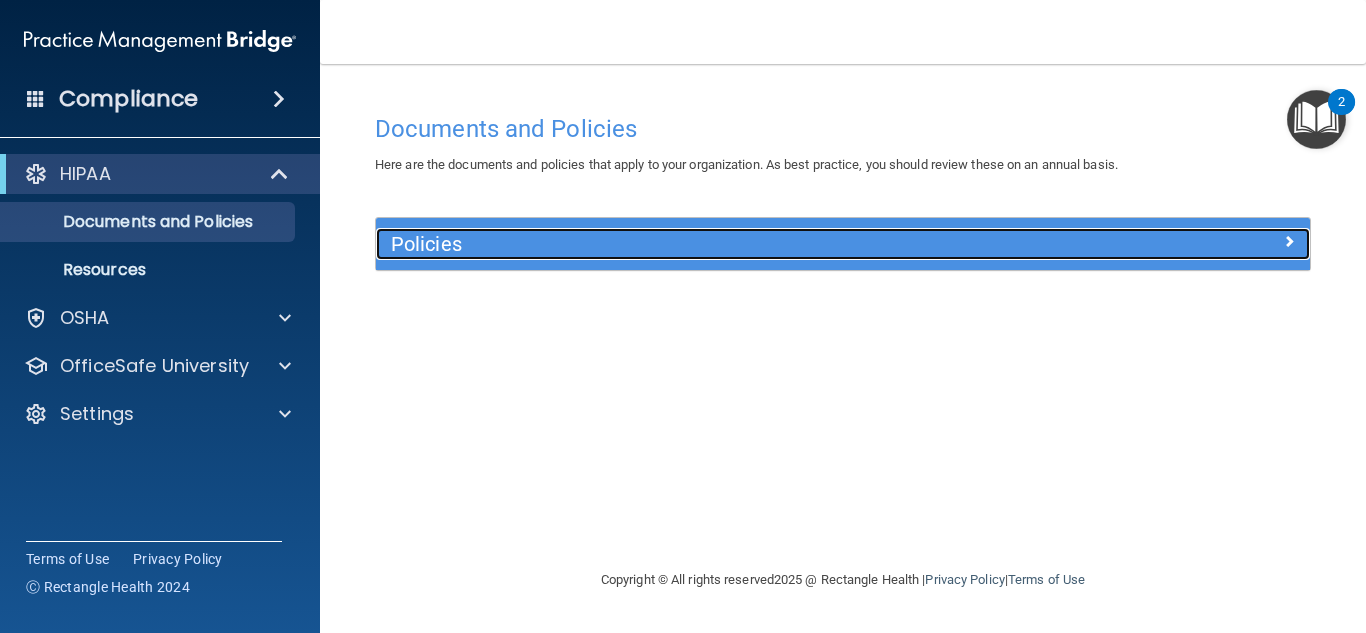 click on "Policies" at bounding box center [726, 244] 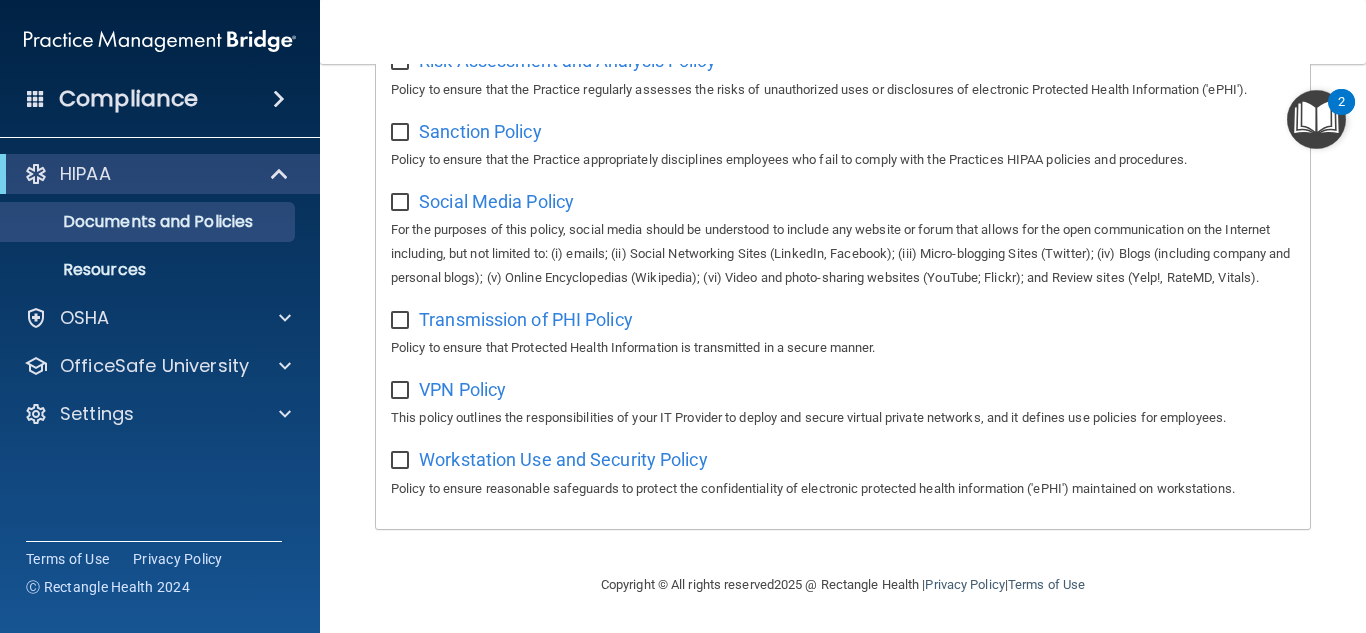 scroll, scrollTop: 1564, scrollLeft: 0, axis: vertical 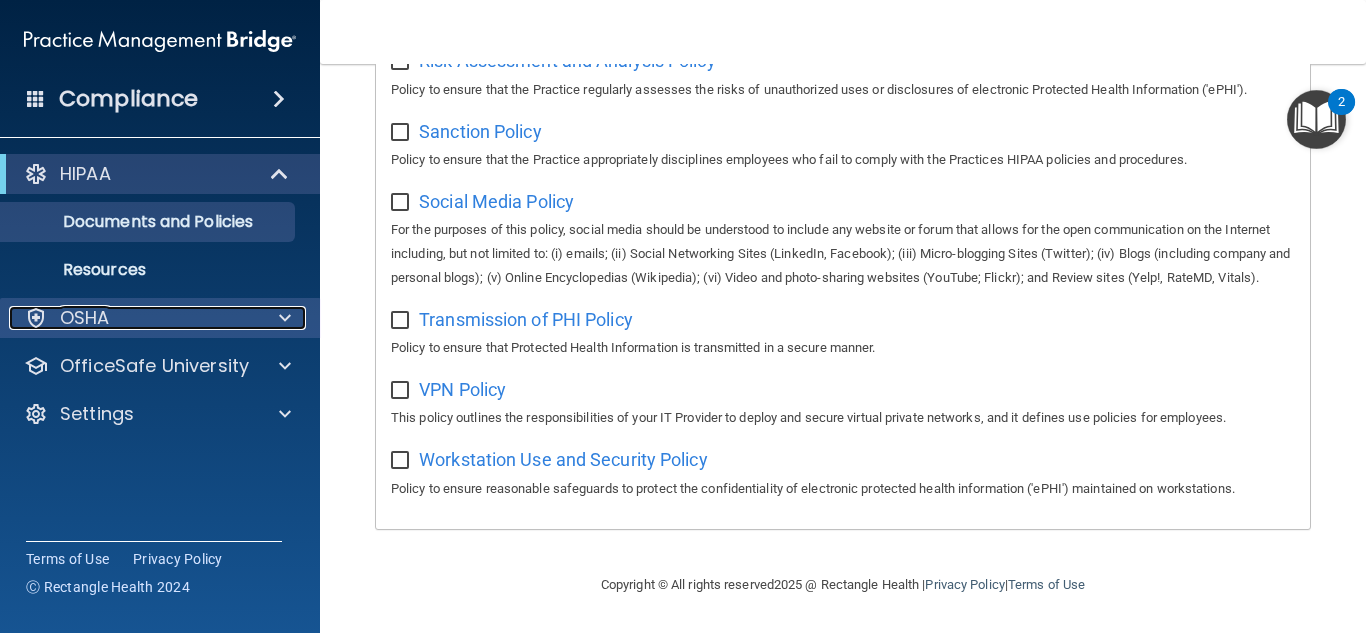 click at bounding box center [282, 318] 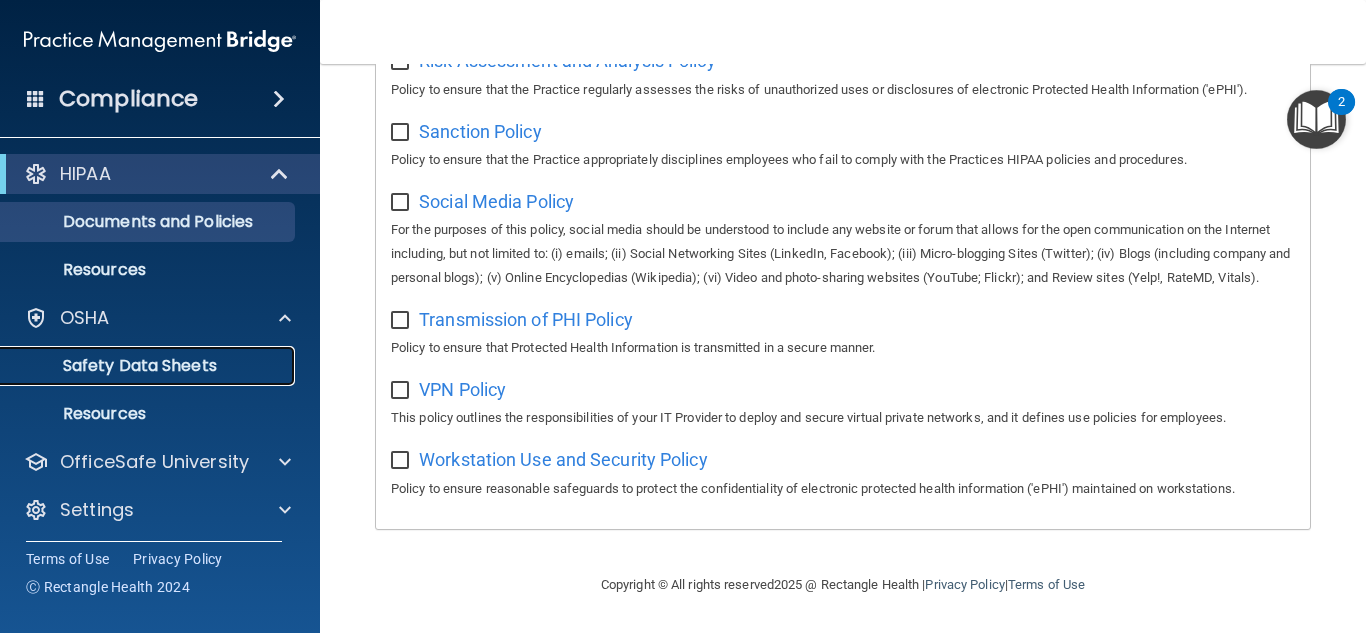 click on "Safety Data Sheets" at bounding box center [149, 366] 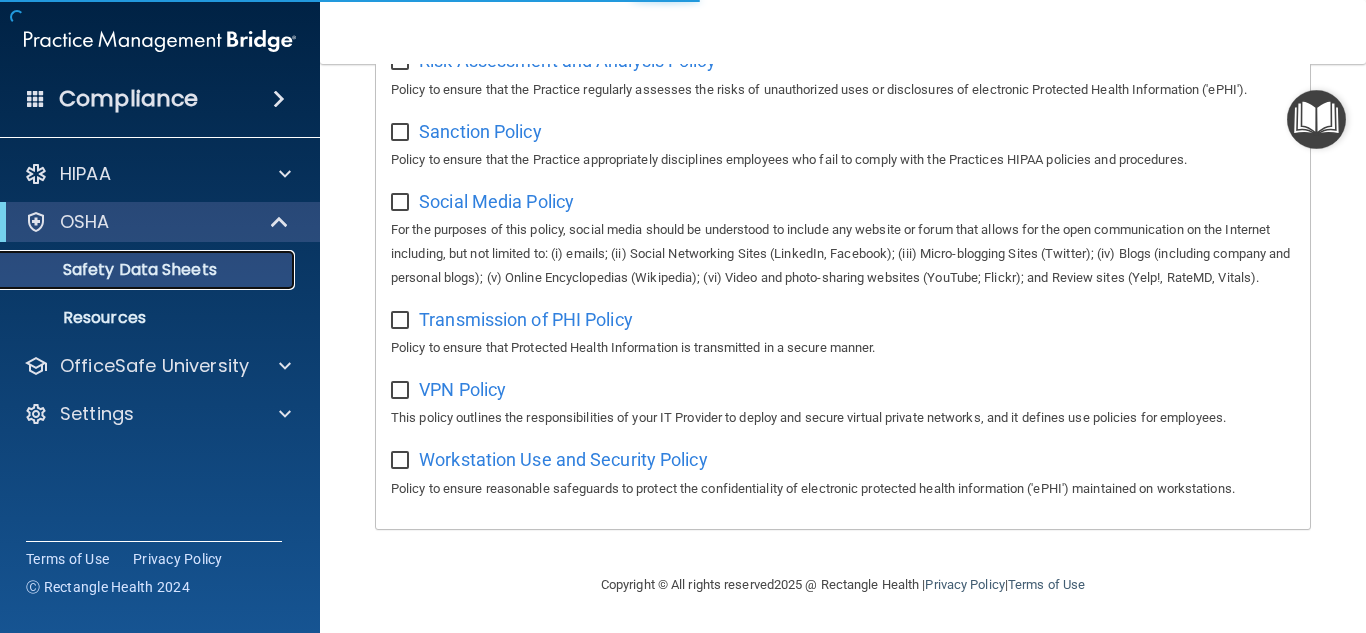 scroll, scrollTop: 0, scrollLeft: 0, axis: both 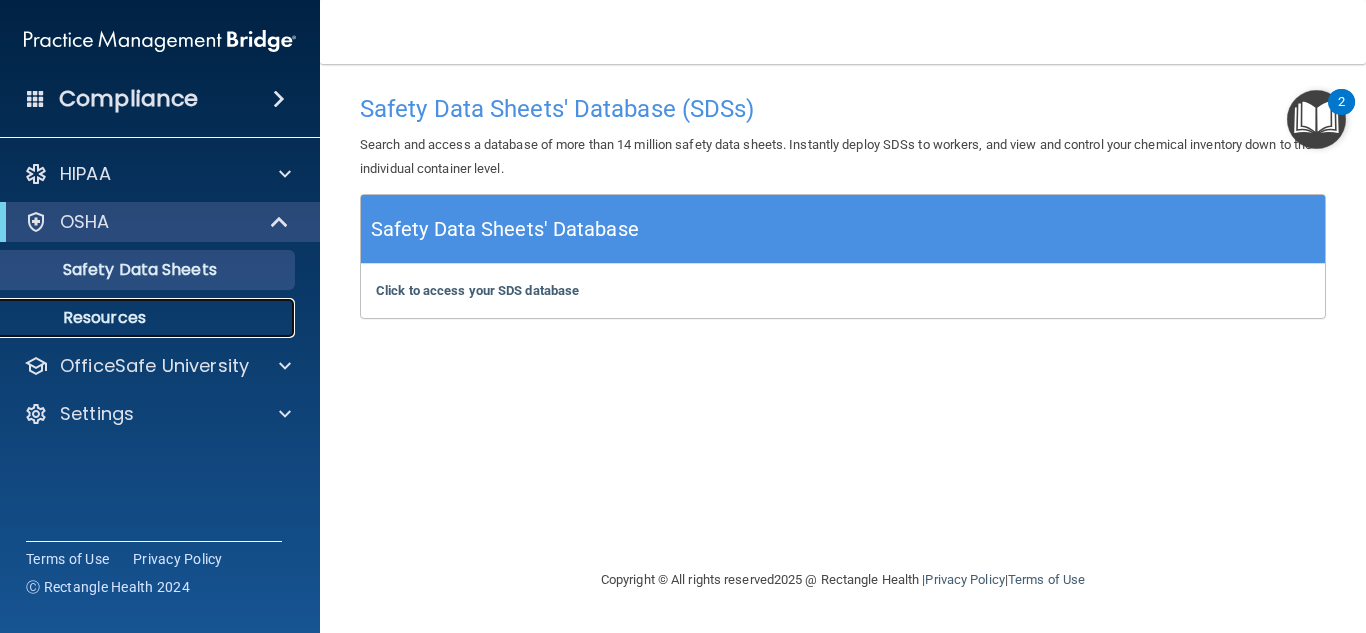 click on "Resources" at bounding box center [149, 318] 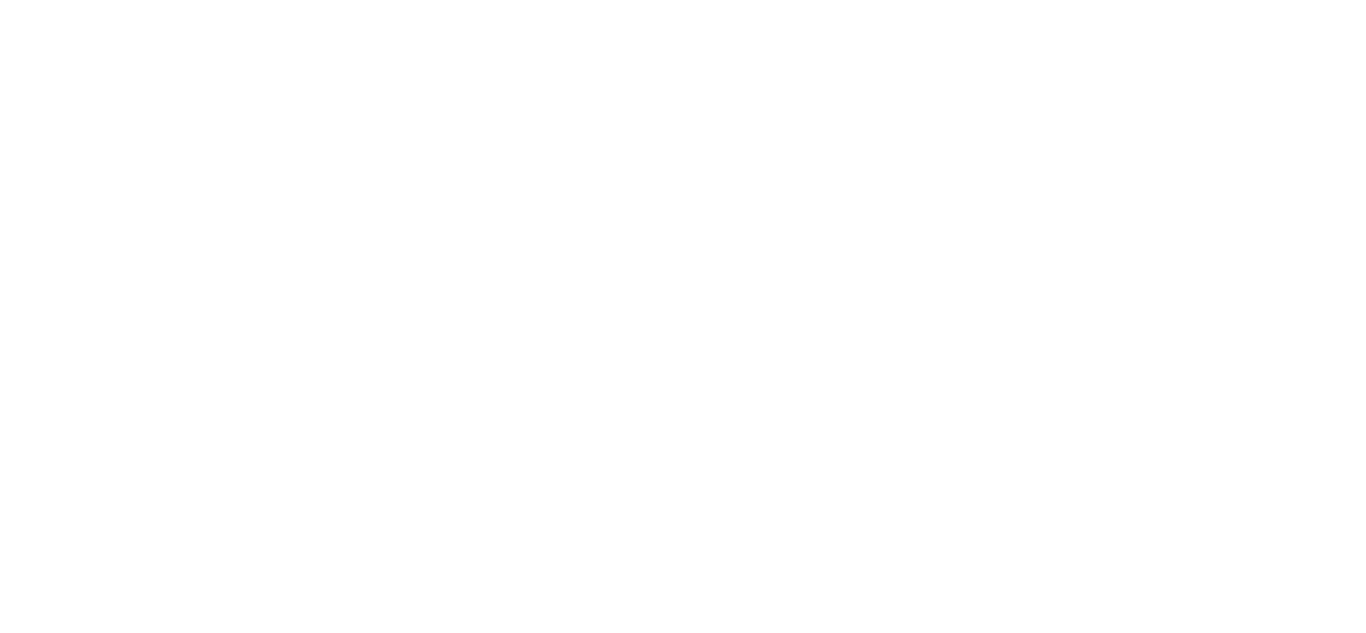 scroll, scrollTop: 0, scrollLeft: 0, axis: both 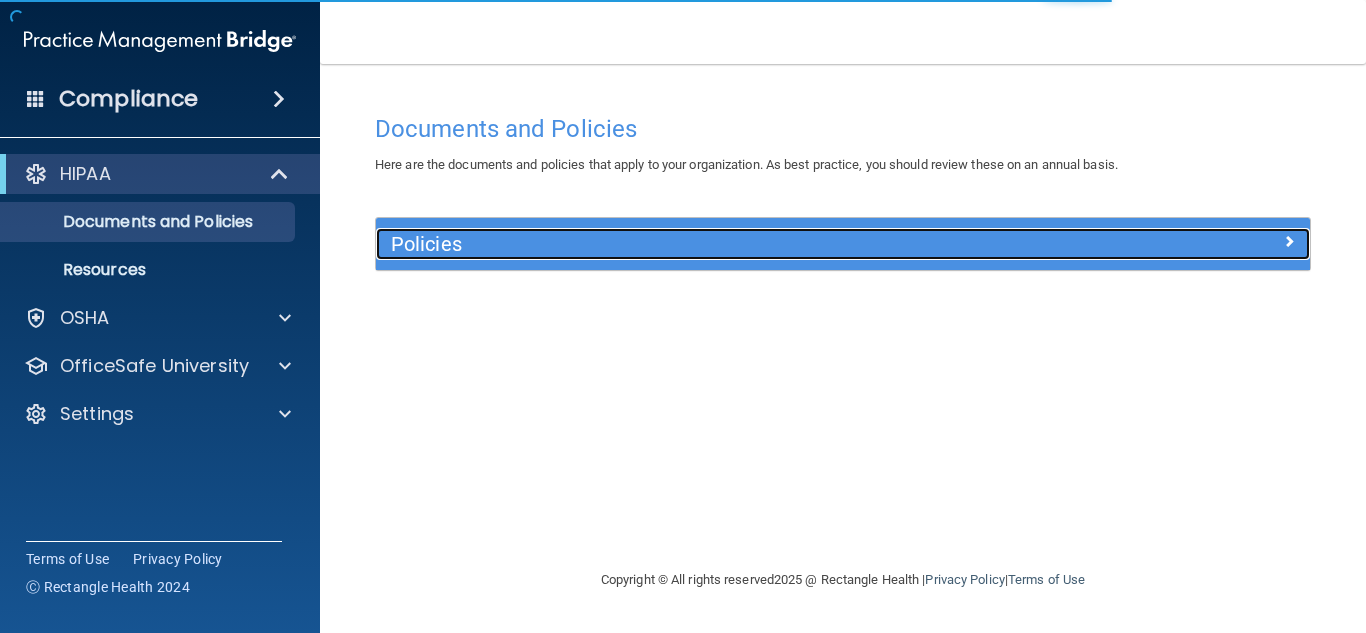 click at bounding box center (1289, 241) 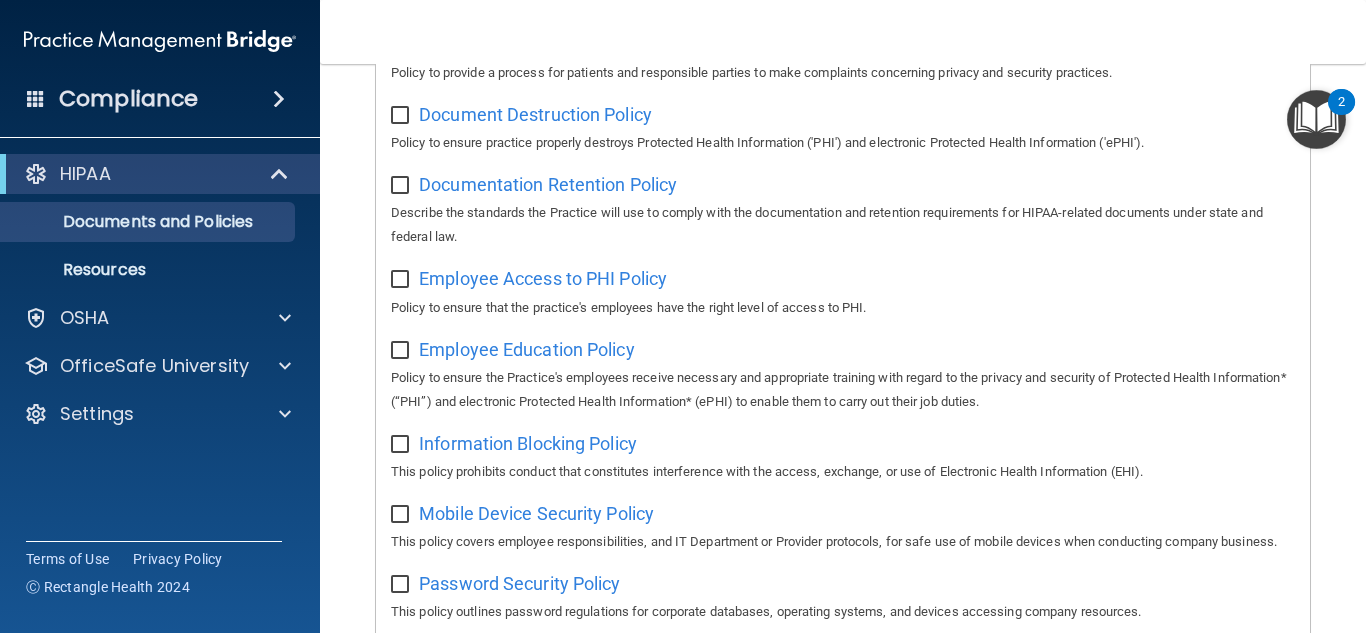 scroll, scrollTop: 0, scrollLeft: 0, axis: both 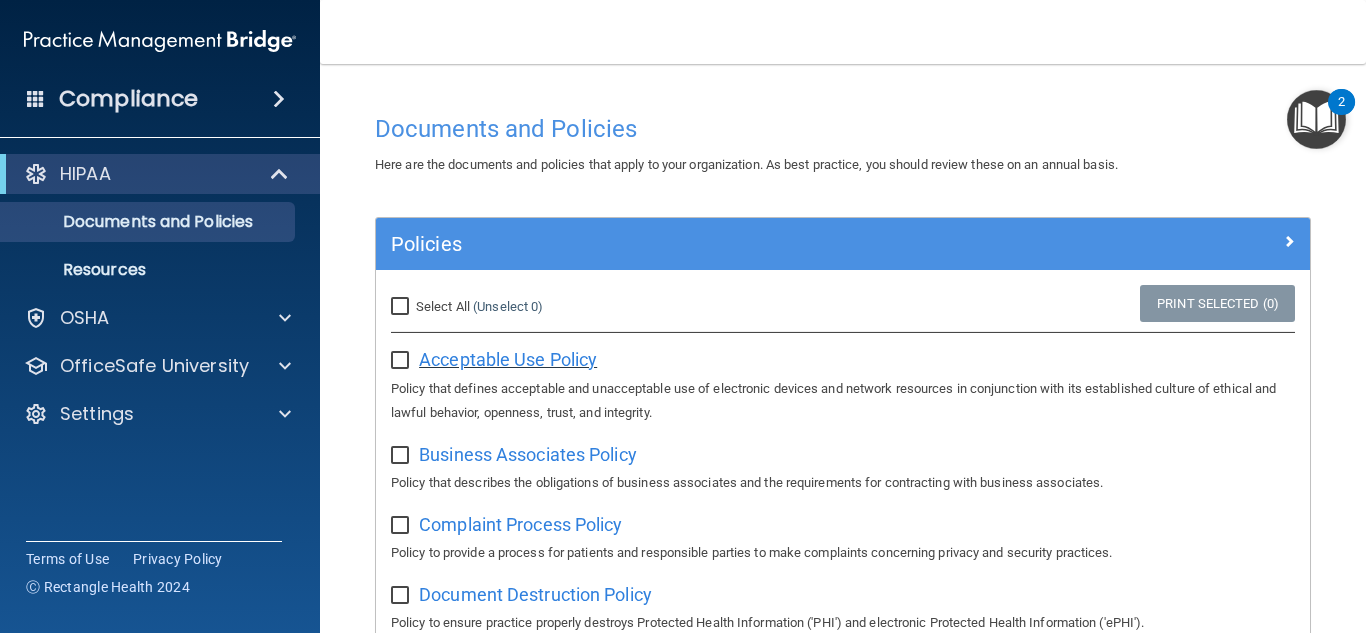 click on "Acceptable Use Policy" at bounding box center (508, 359) 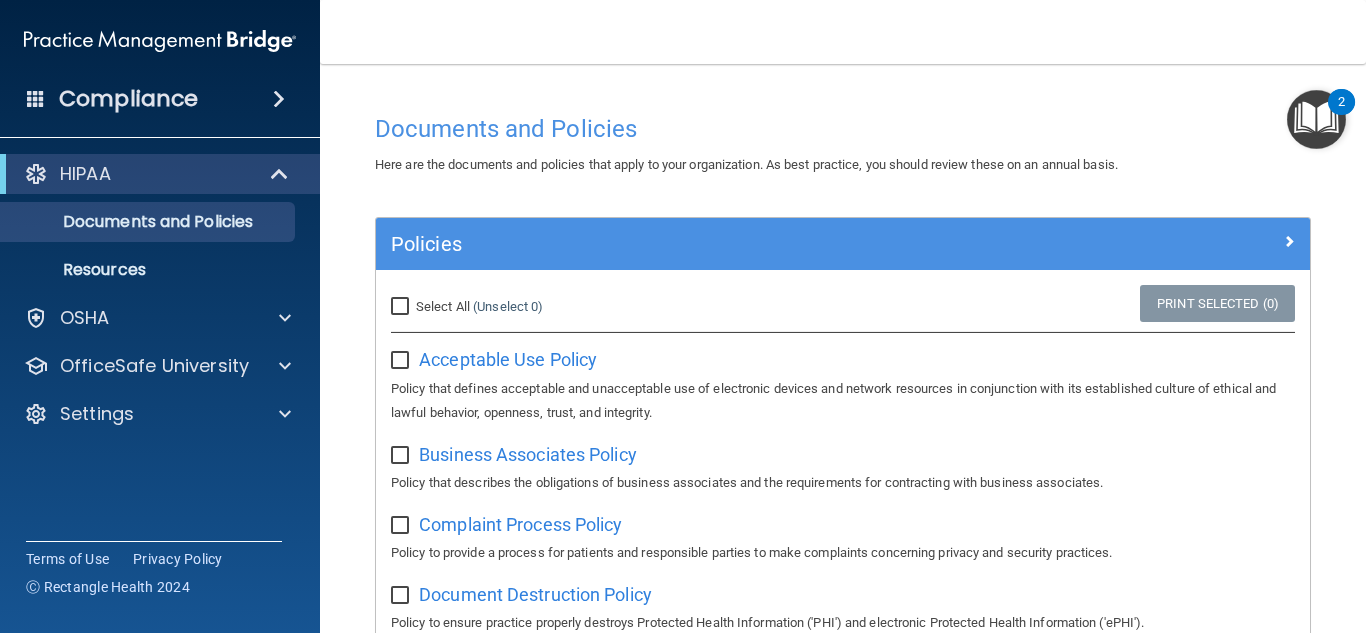 click on "Select All   (Unselect 0)    Unselect All" at bounding box center [402, 307] 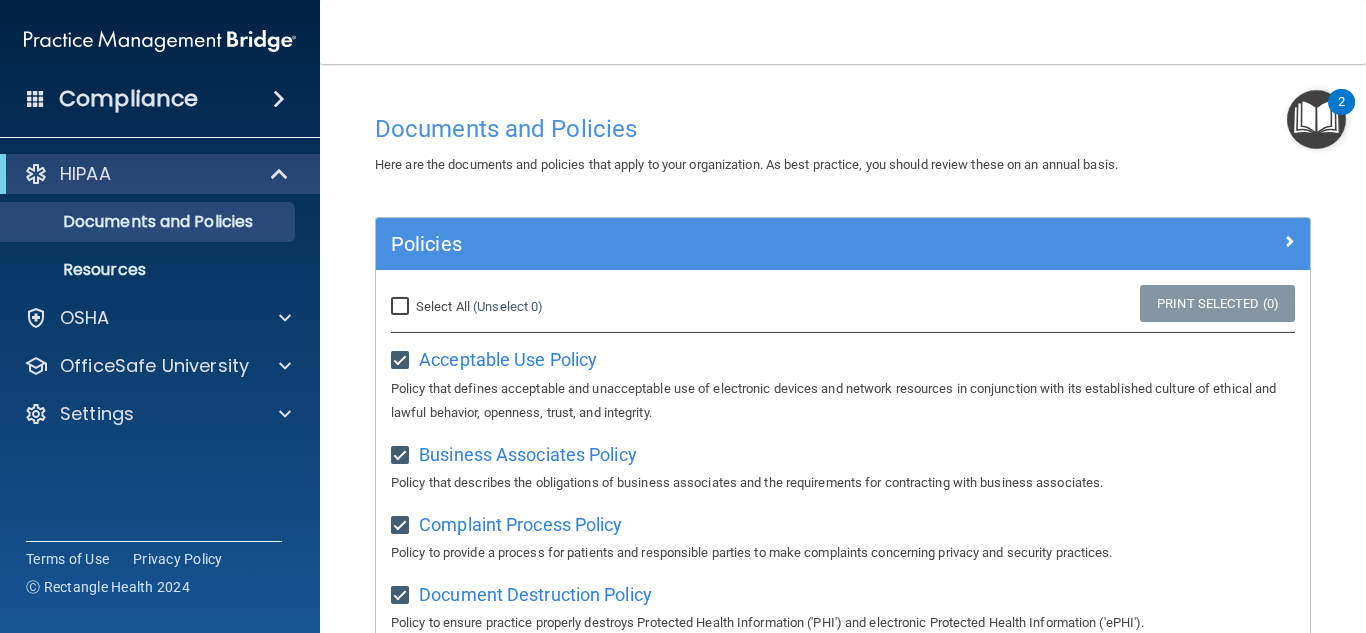 checkbox on "true" 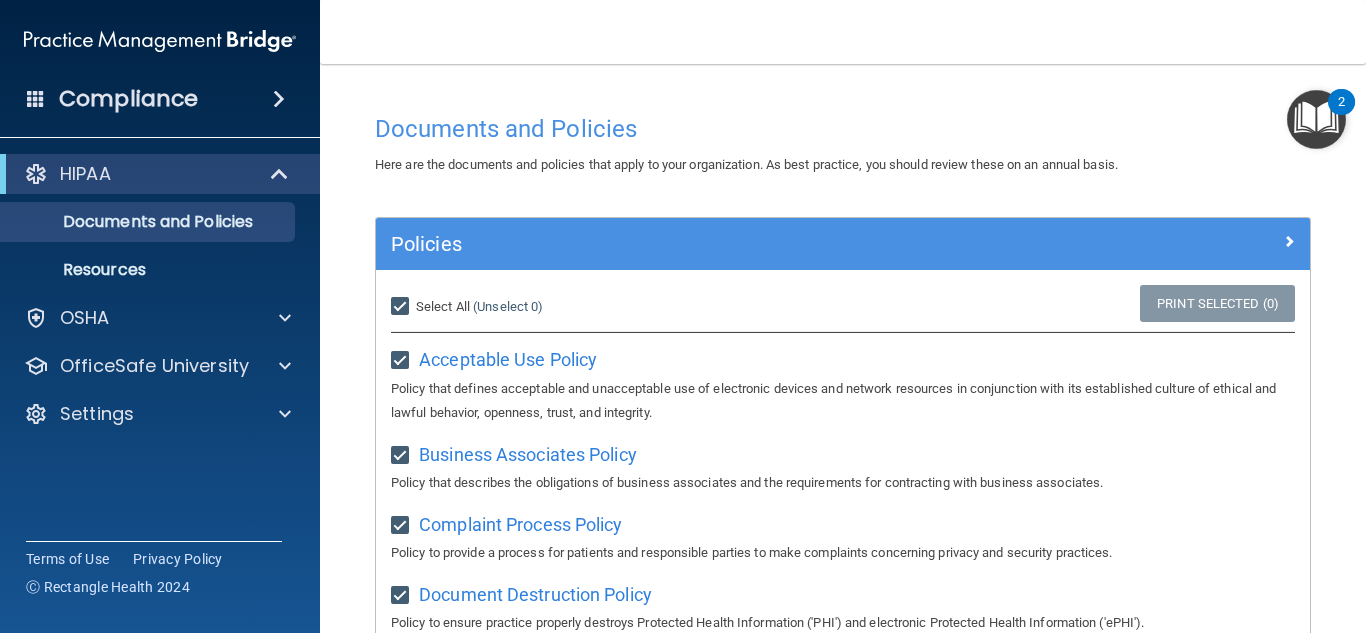 checkbox on "true" 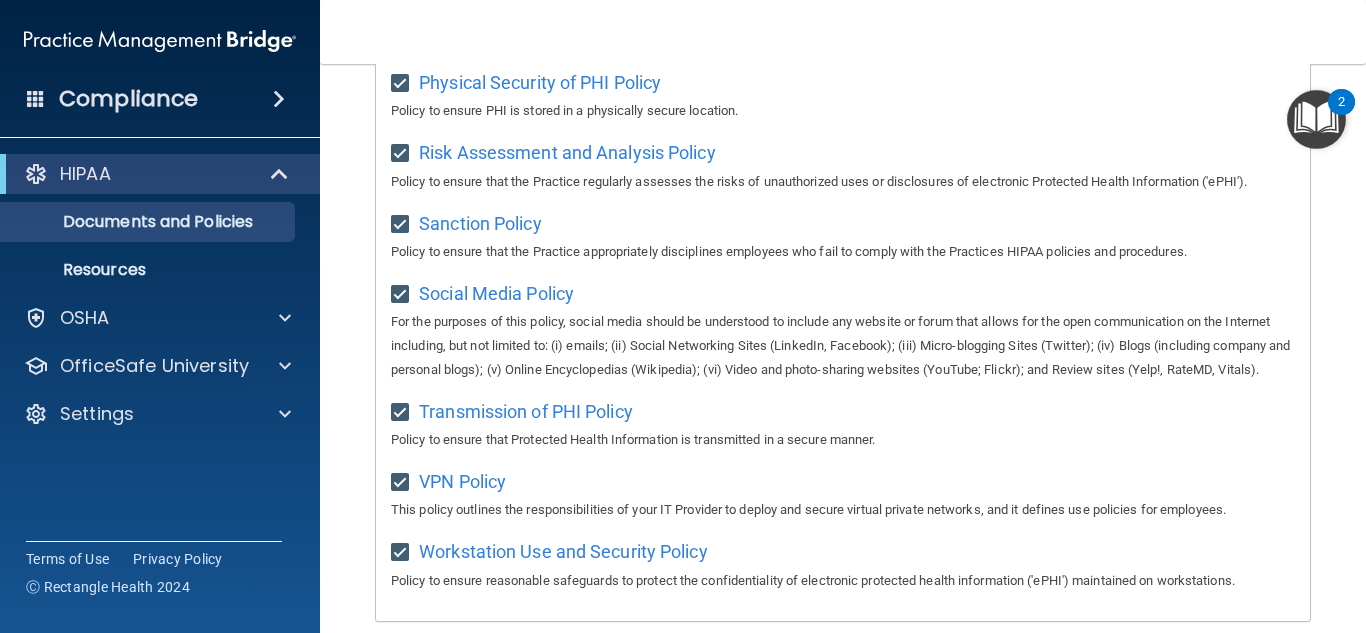 scroll, scrollTop: 1564, scrollLeft: 0, axis: vertical 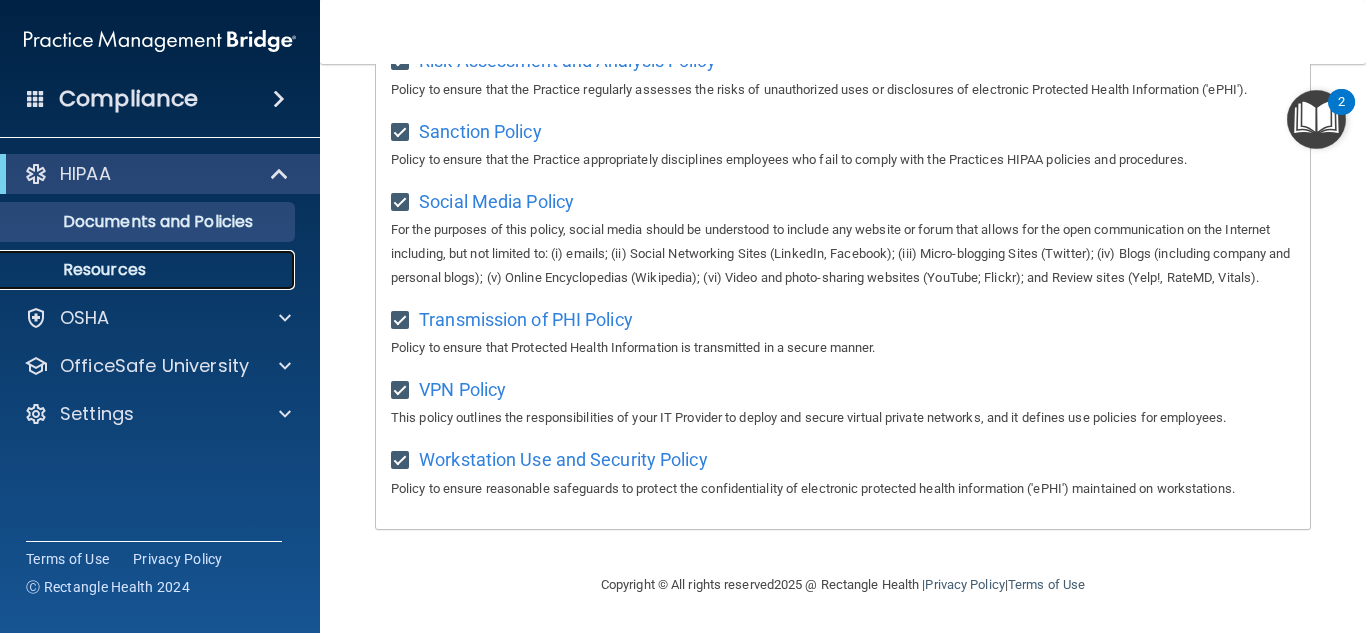 click on "Resources" at bounding box center [137, 270] 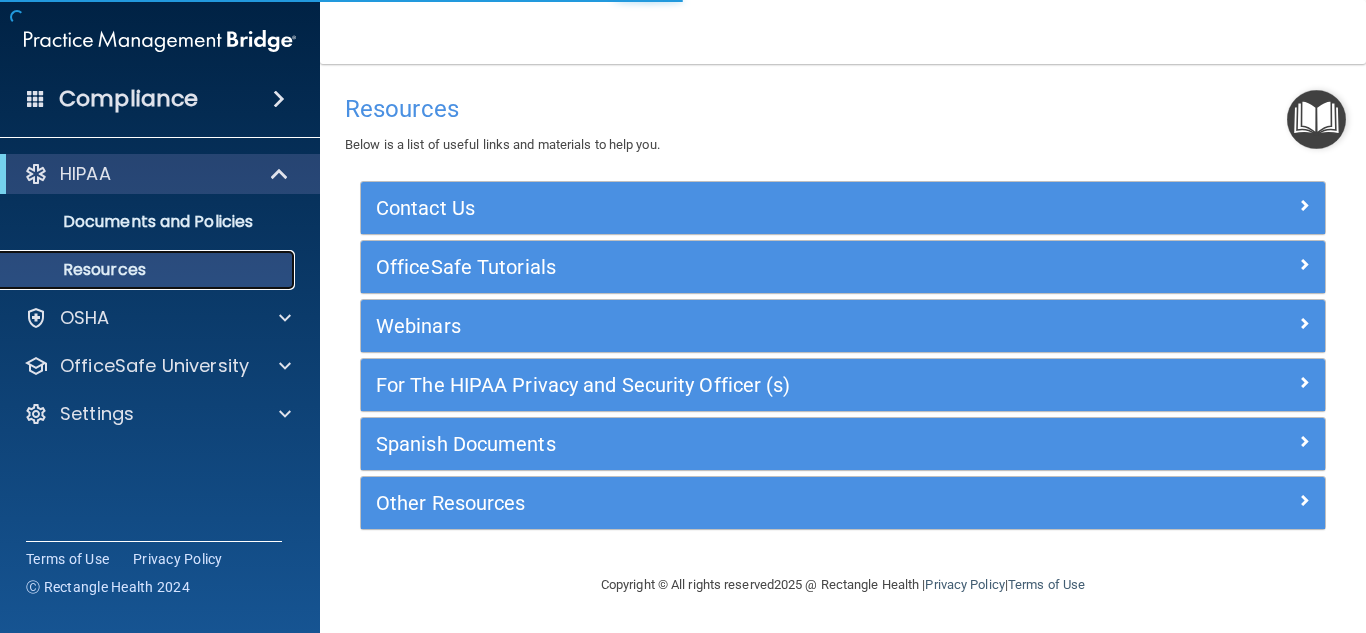 scroll, scrollTop: 0, scrollLeft: 0, axis: both 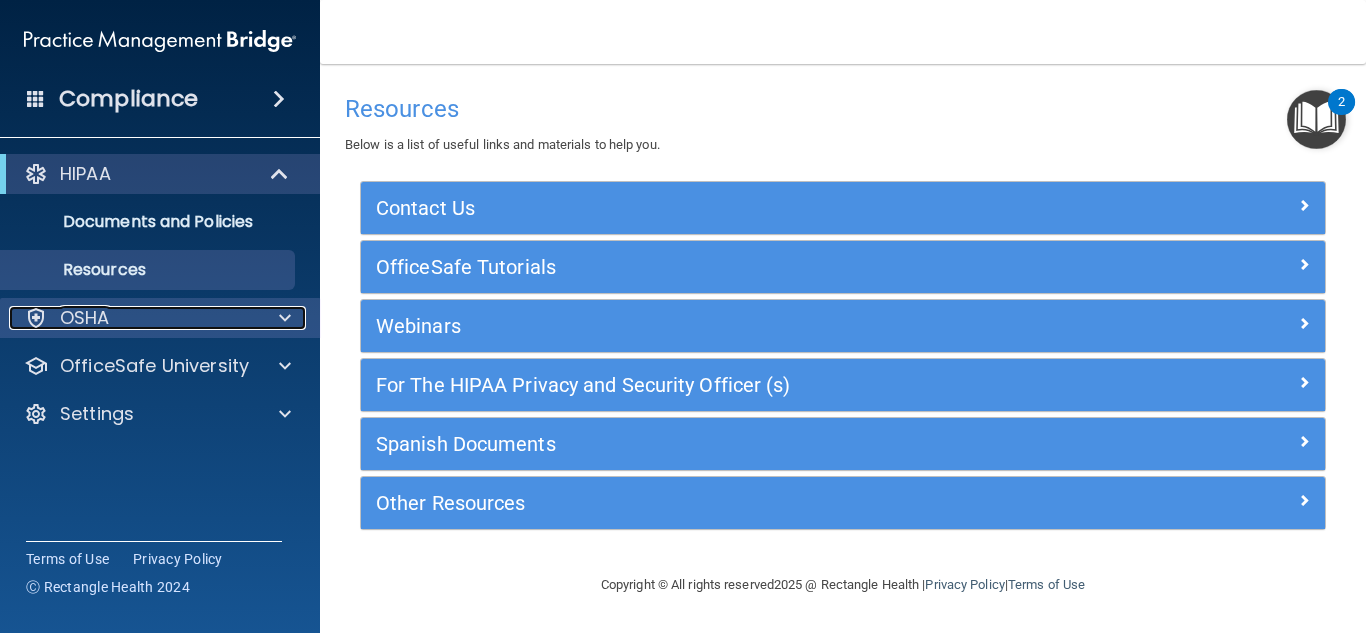 click on "OSHA" at bounding box center [133, 318] 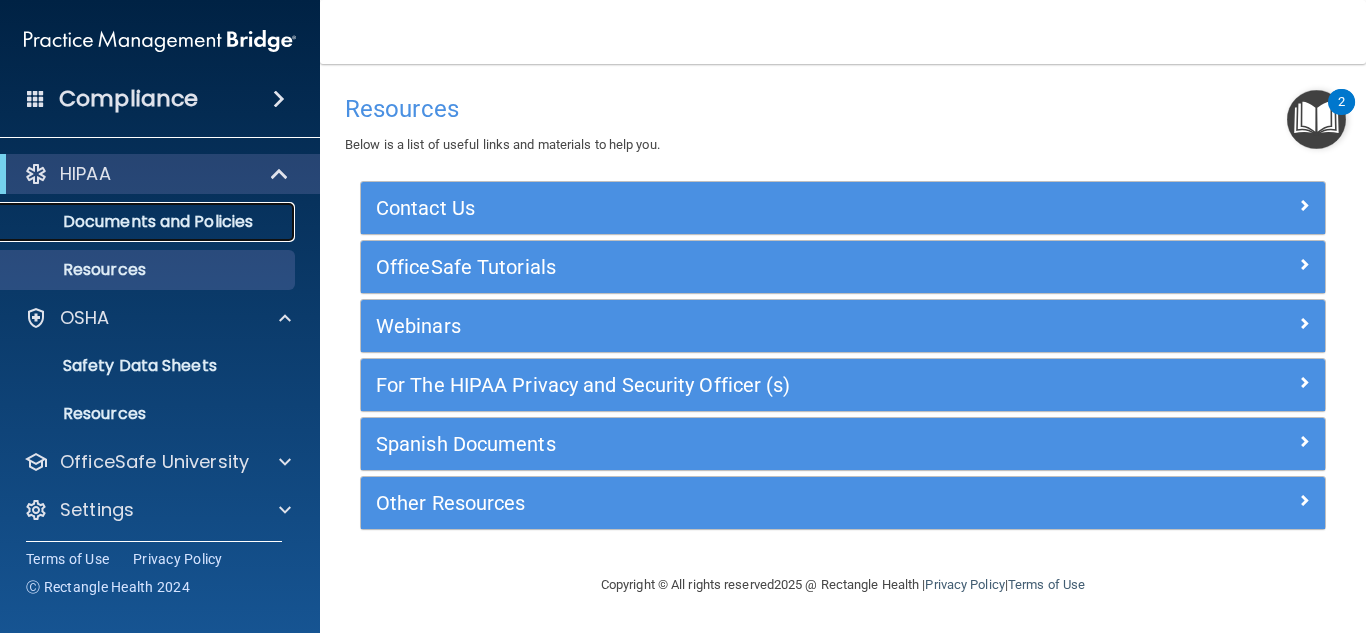 click on "Documents and Policies" at bounding box center [149, 222] 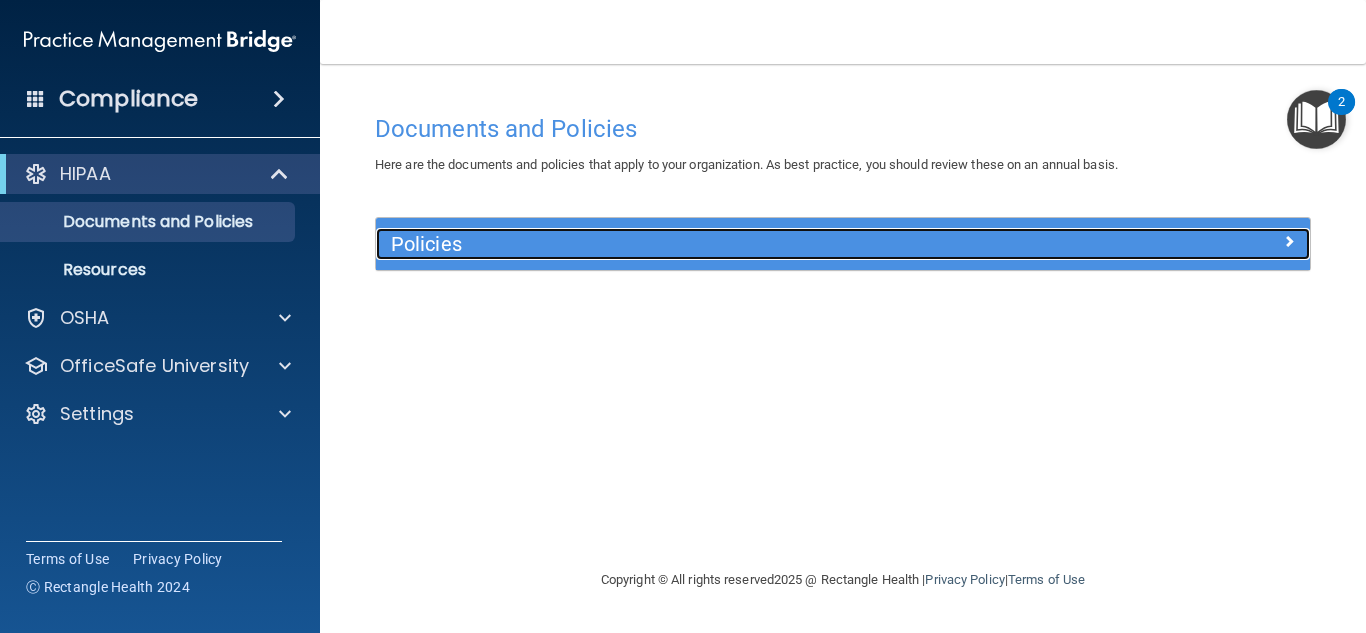 click at bounding box center (1194, 240) 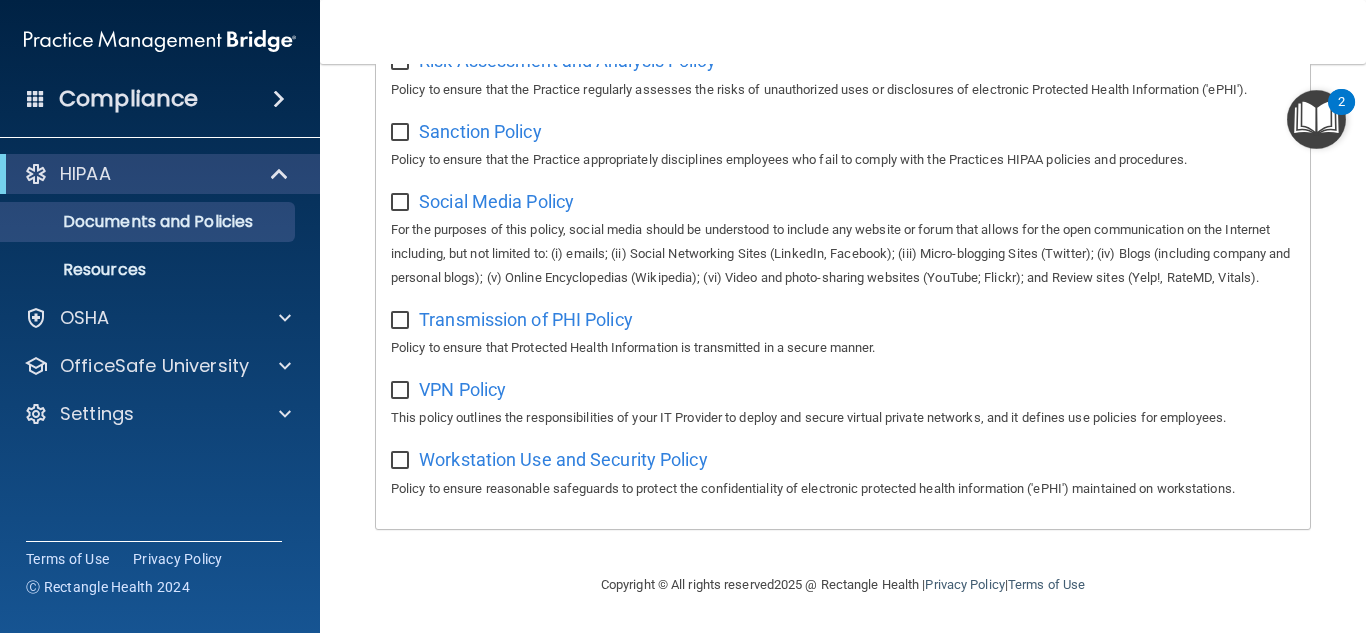 scroll, scrollTop: 1564, scrollLeft: 0, axis: vertical 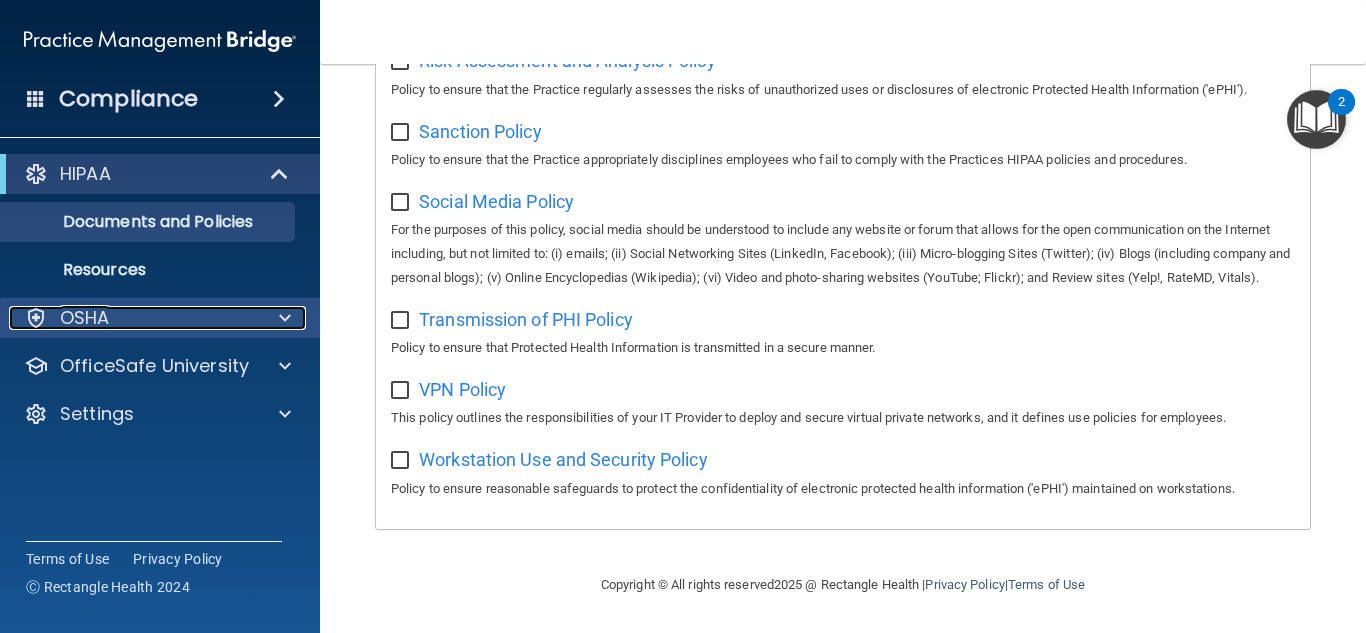 click at bounding box center [282, 318] 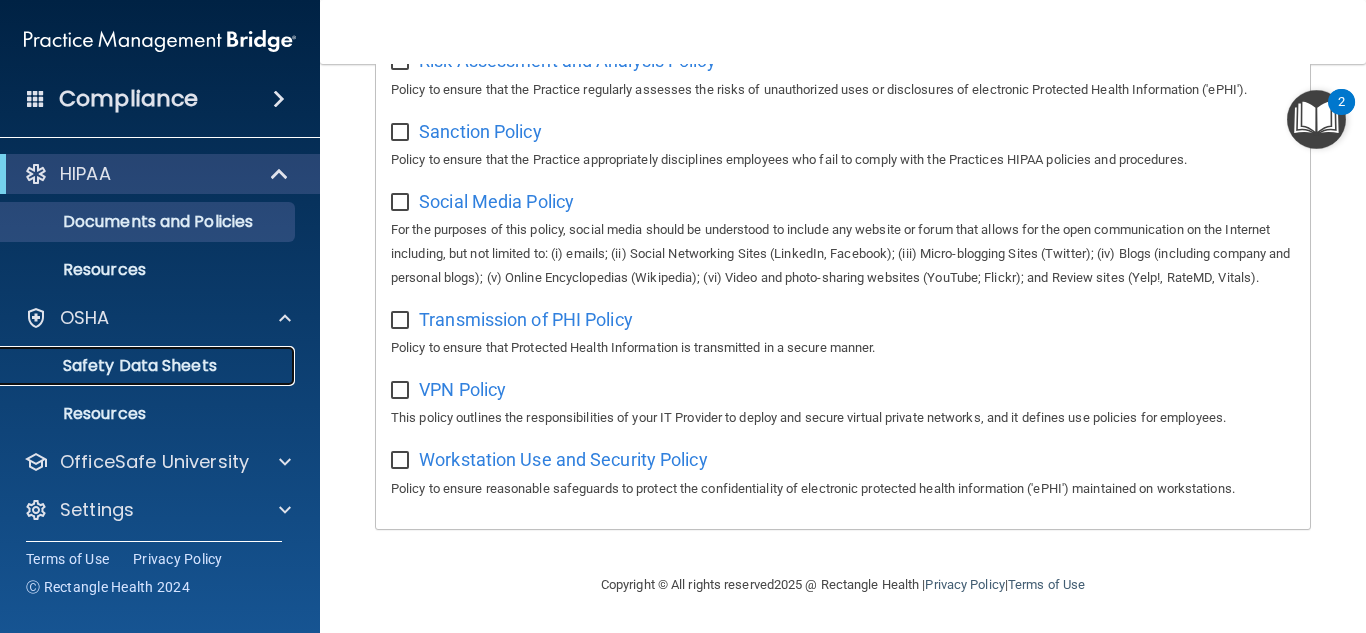 click on "Safety Data Sheets" at bounding box center (149, 366) 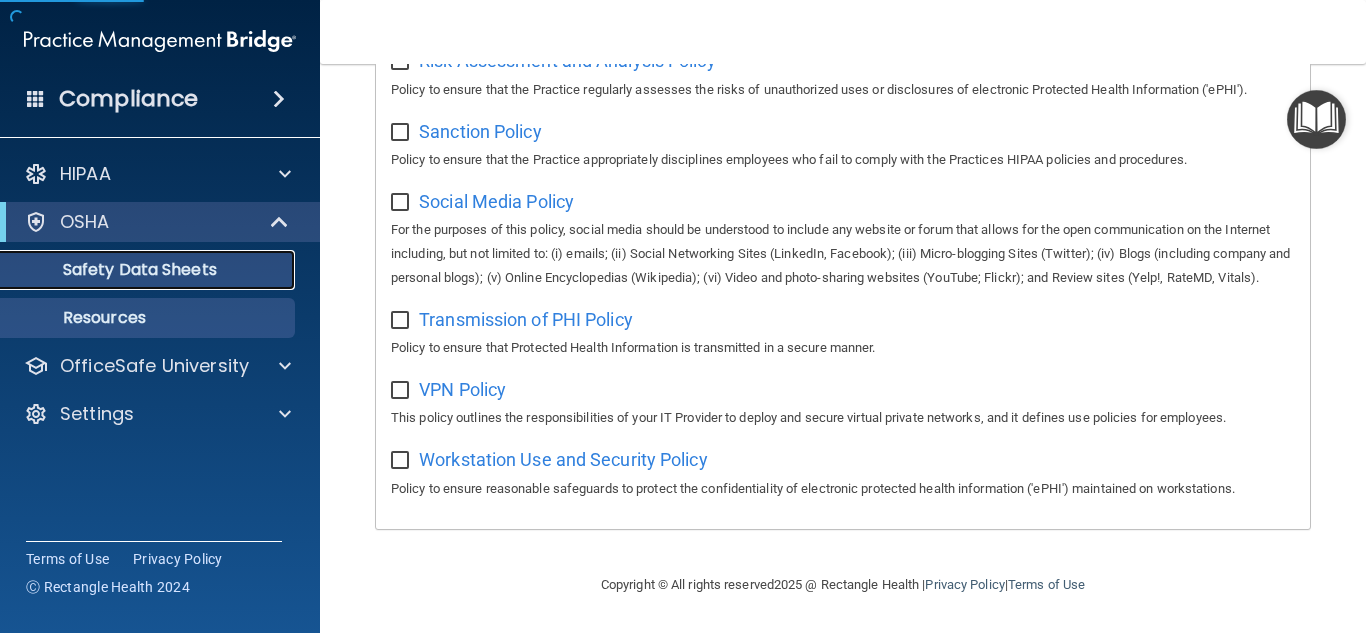 scroll, scrollTop: 0, scrollLeft: 0, axis: both 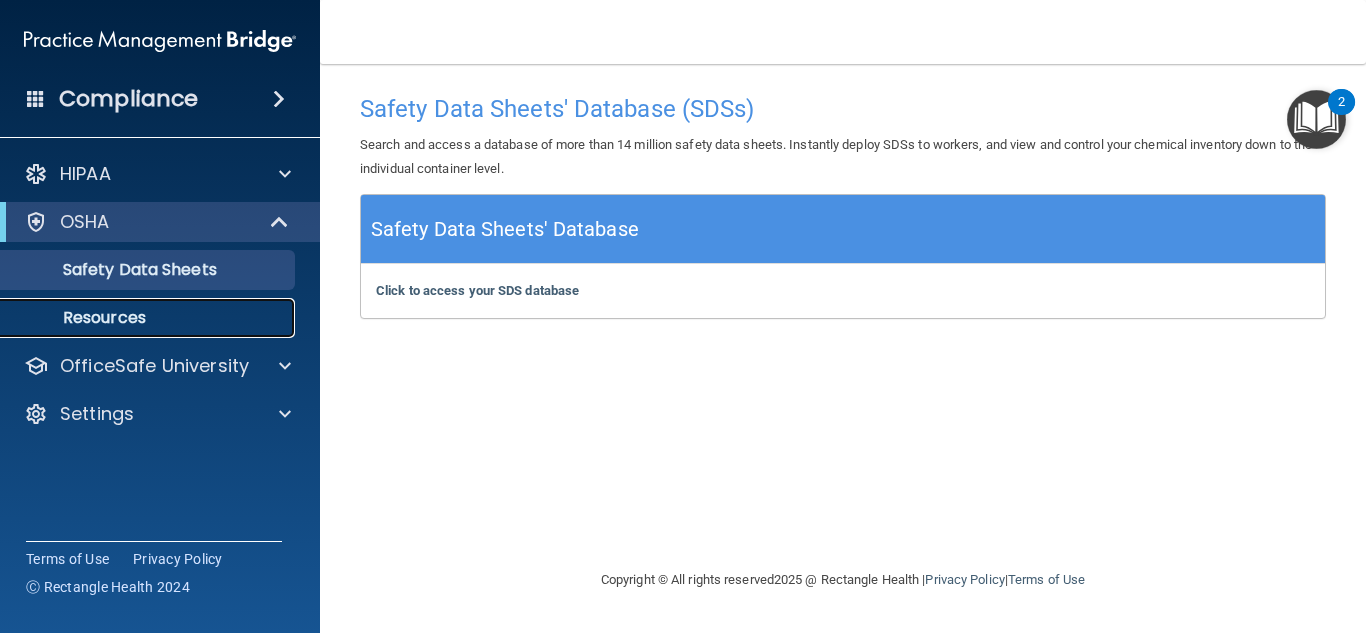 click on "Resources" at bounding box center (149, 318) 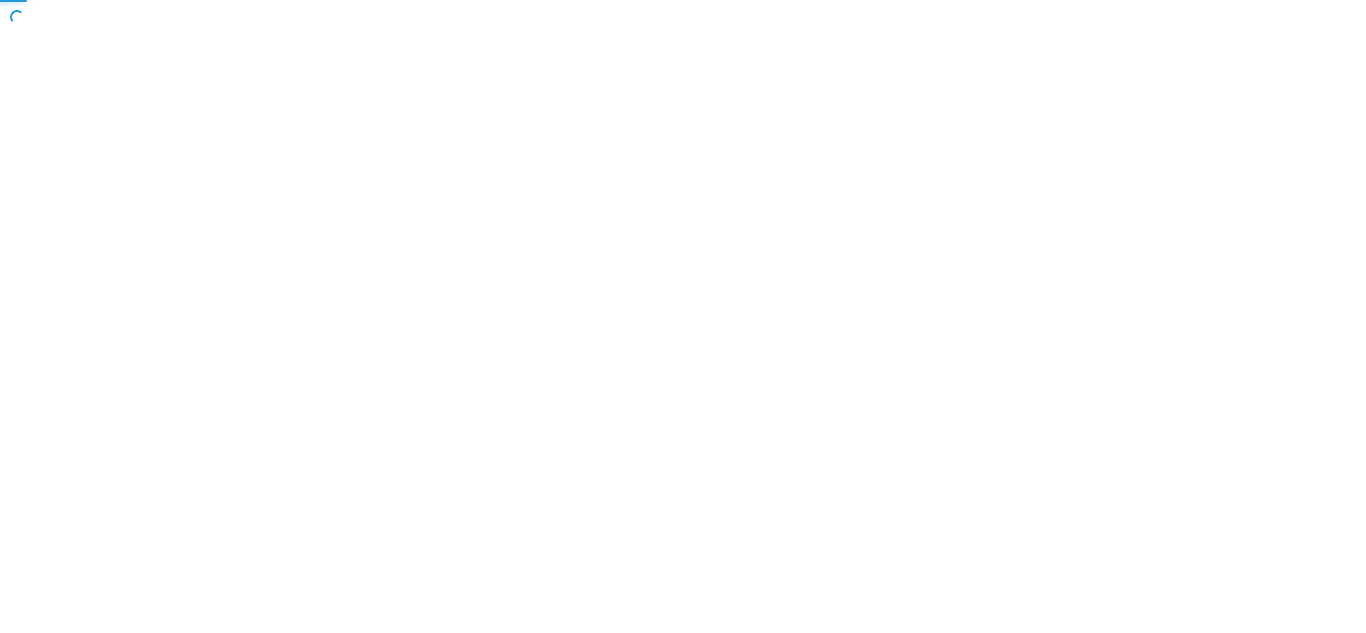 scroll, scrollTop: 0, scrollLeft: 0, axis: both 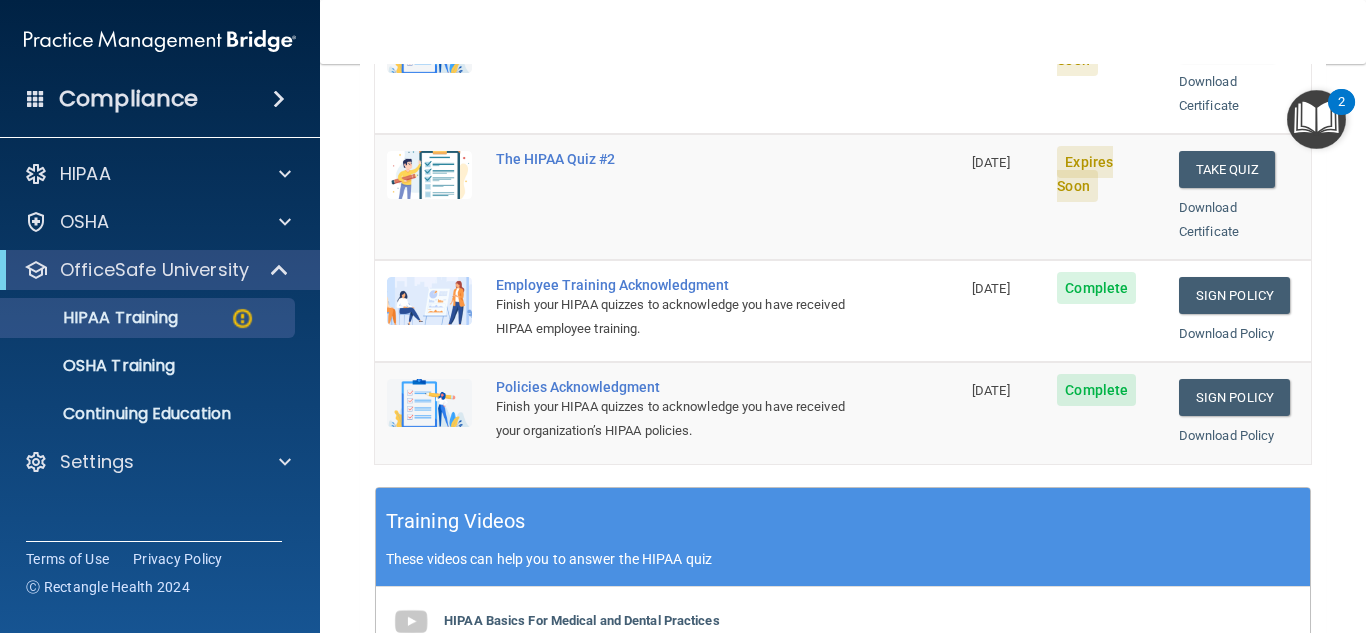 click at bounding box center (429, 301) 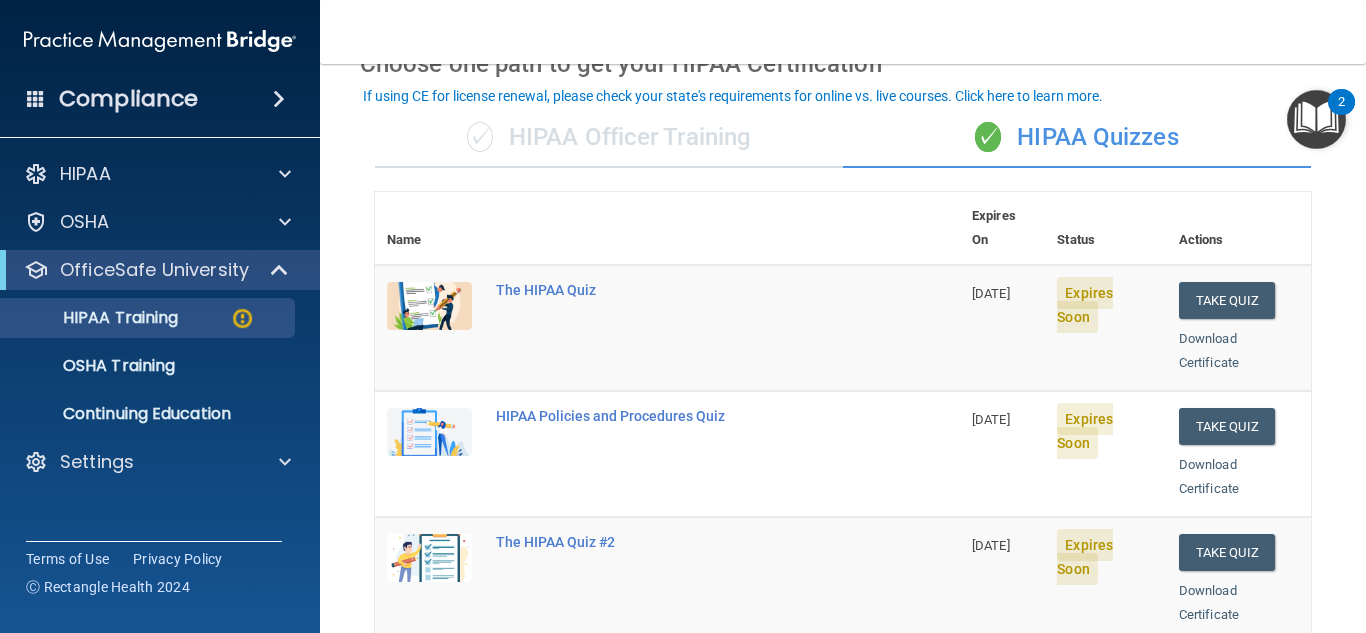 scroll, scrollTop: 108, scrollLeft: 0, axis: vertical 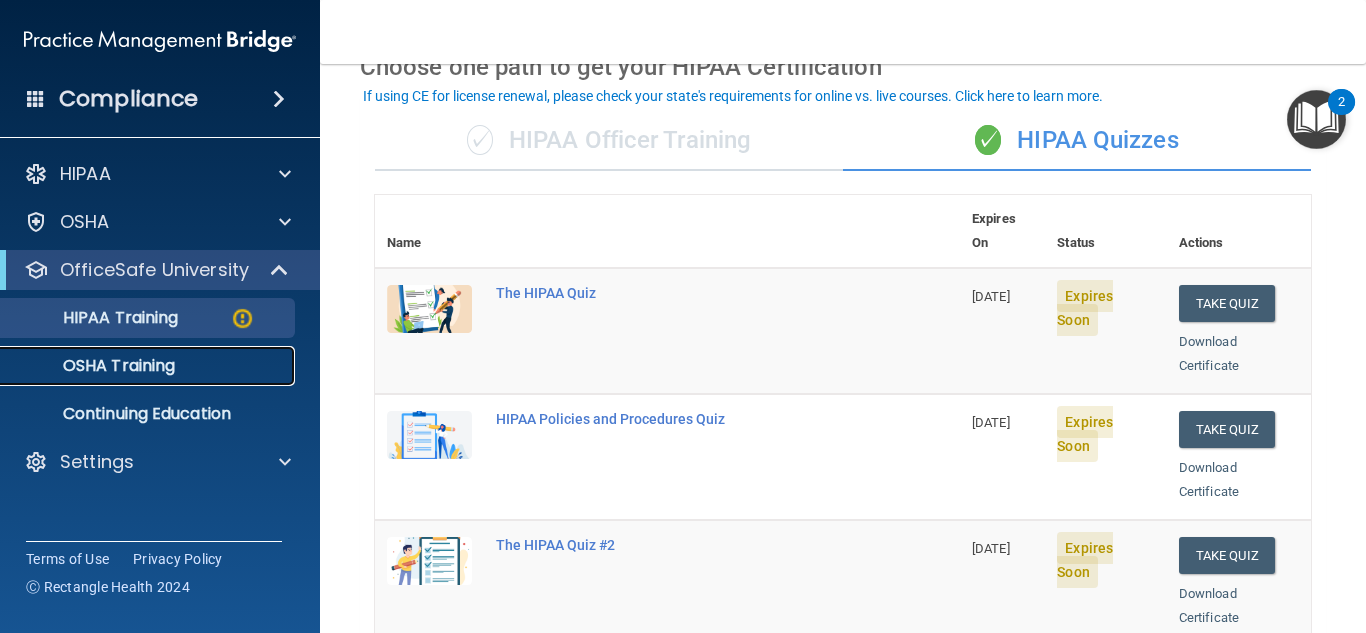 click on "OSHA Training" at bounding box center (94, 366) 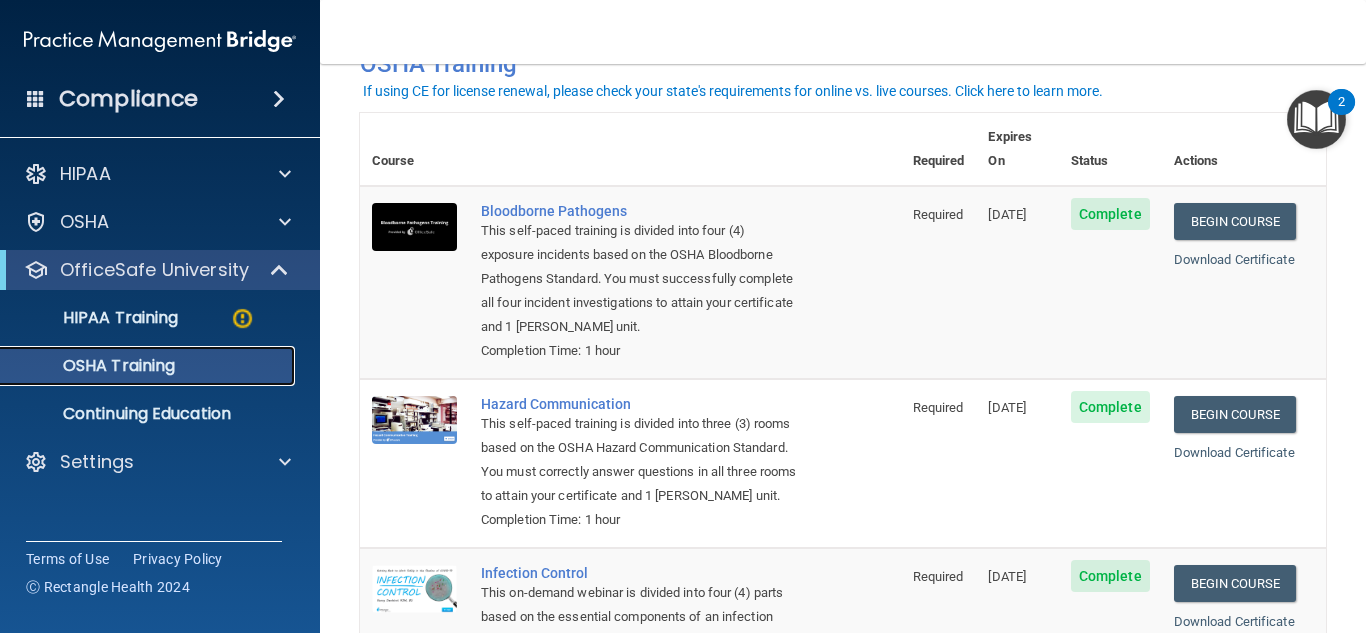 scroll, scrollTop: 56, scrollLeft: 0, axis: vertical 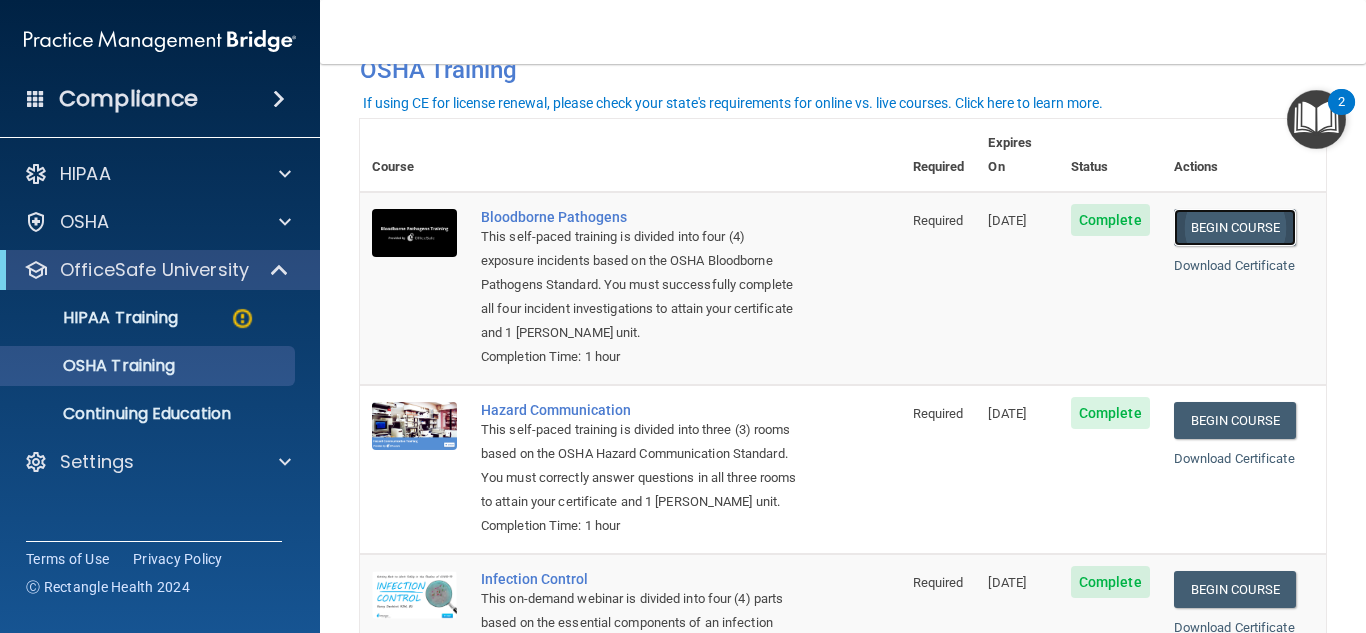 click on "Begin Course" at bounding box center (1235, 227) 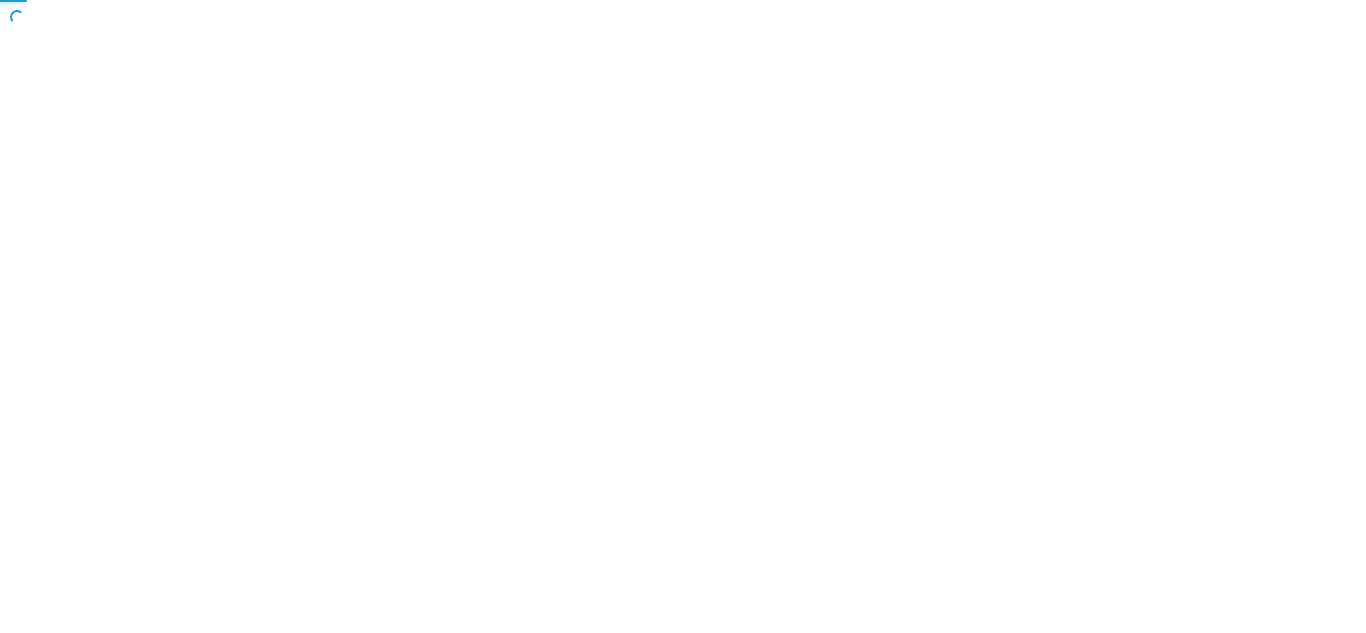 scroll, scrollTop: 0, scrollLeft: 0, axis: both 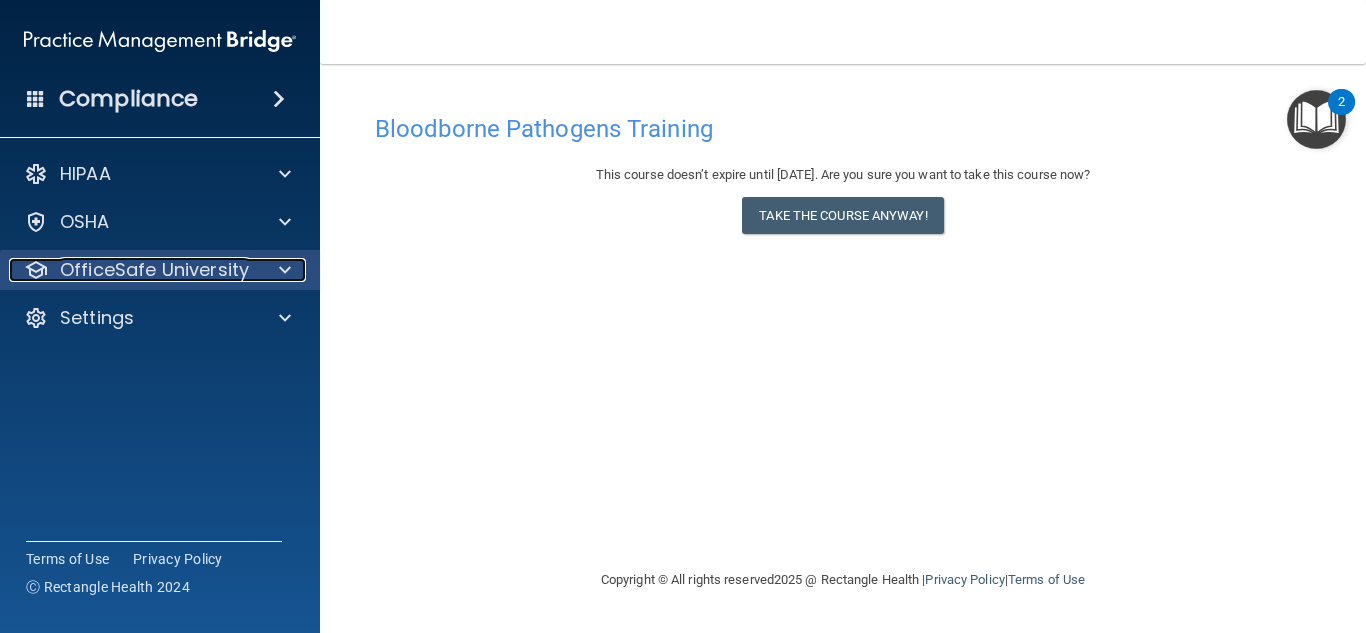 click at bounding box center (285, 270) 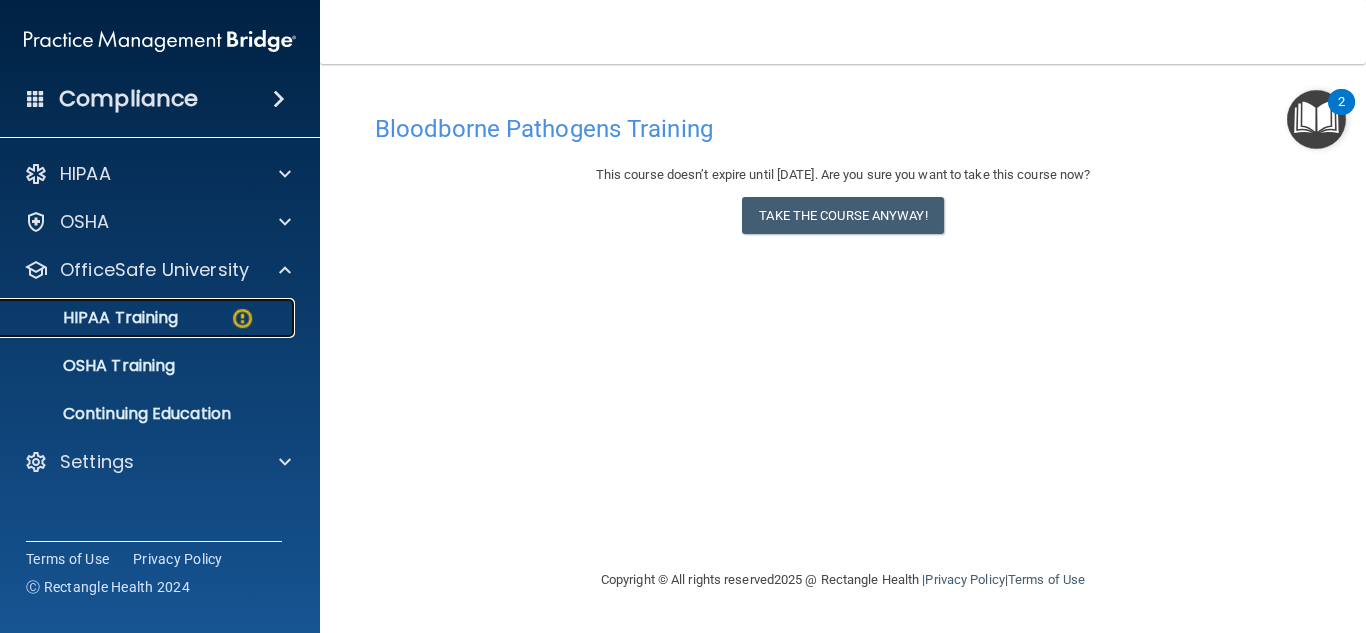 click on "HIPAA Training" at bounding box center [149, 318] 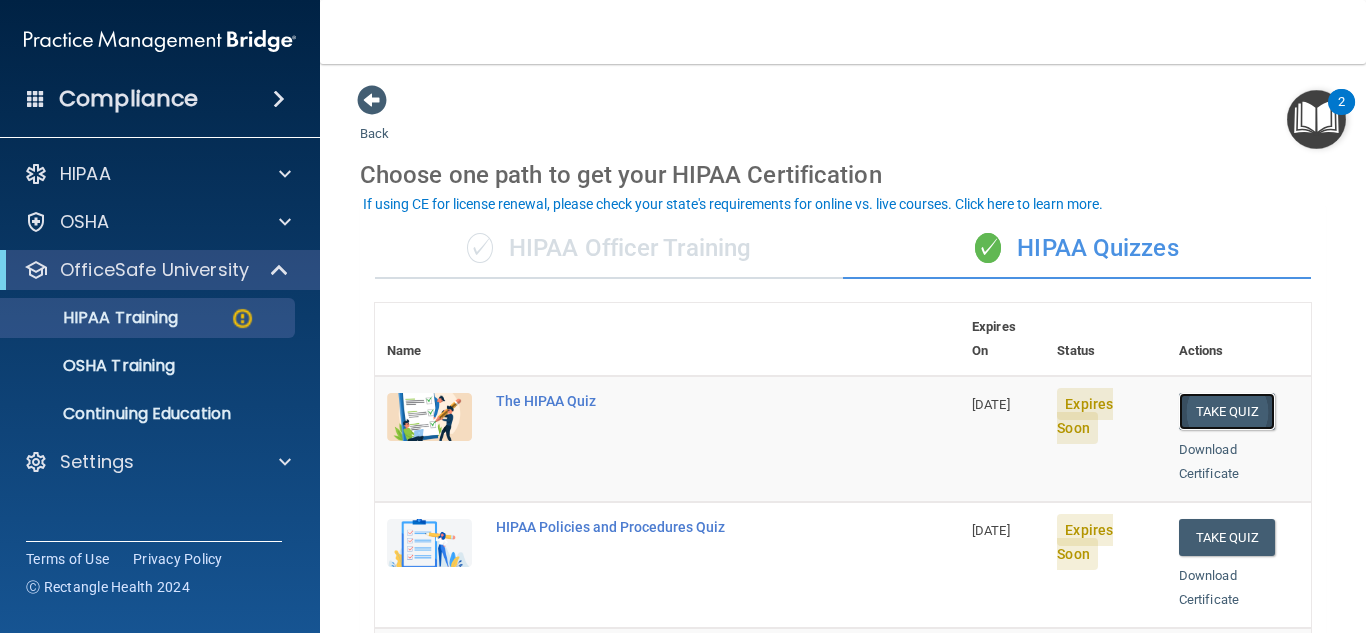 click on "Take Quiz" at bounding box center (1227, 411) 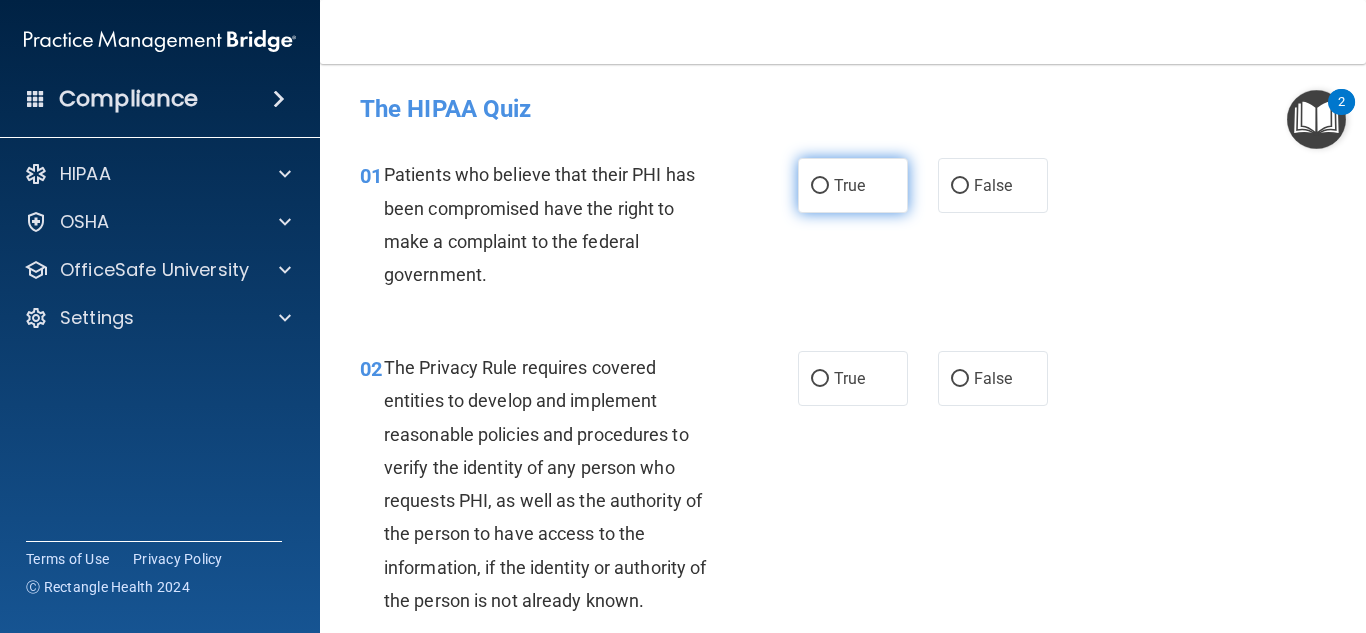 click on "True" at bounding box center (853, 185) 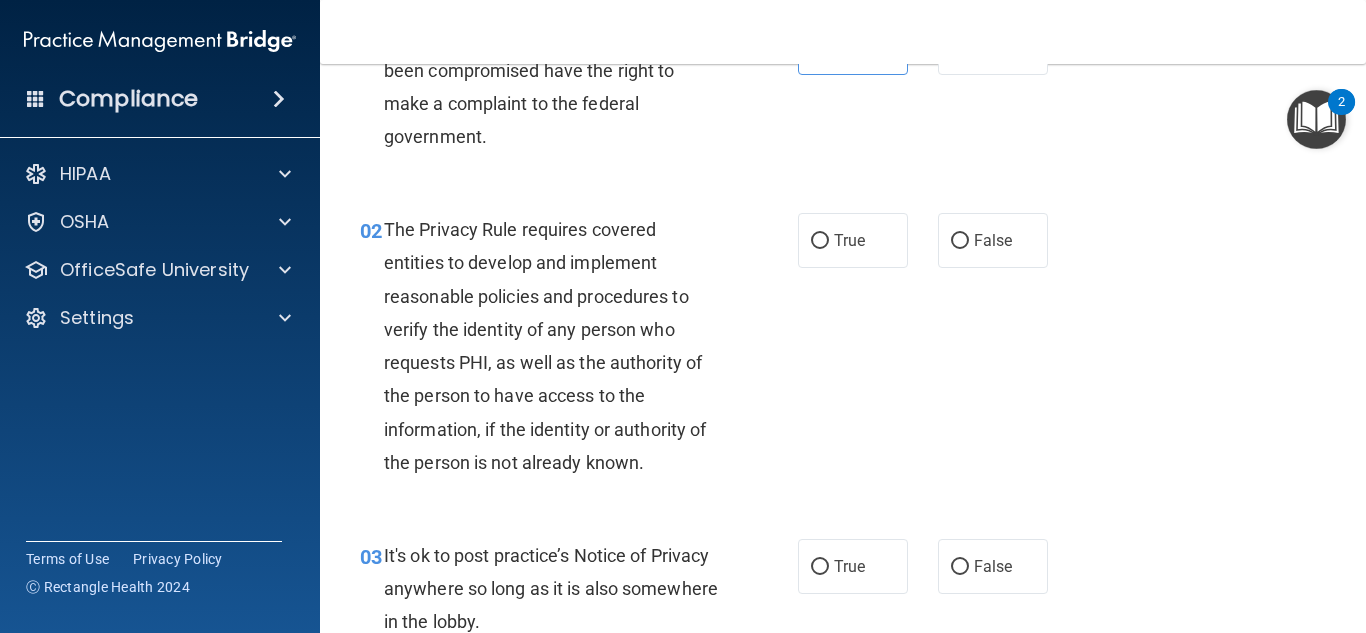 scroll, scrollTop: 148, scrollLeft: 0, axis: vertical 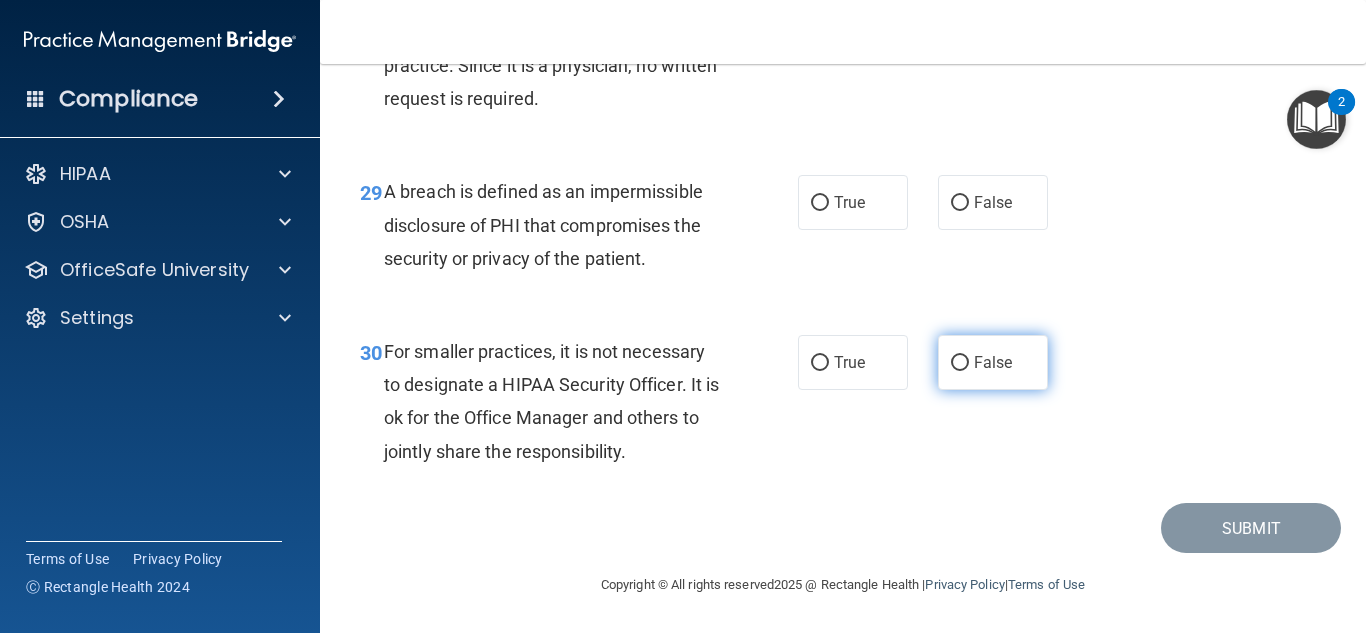 click on "False" at bounding box center [960, 363] 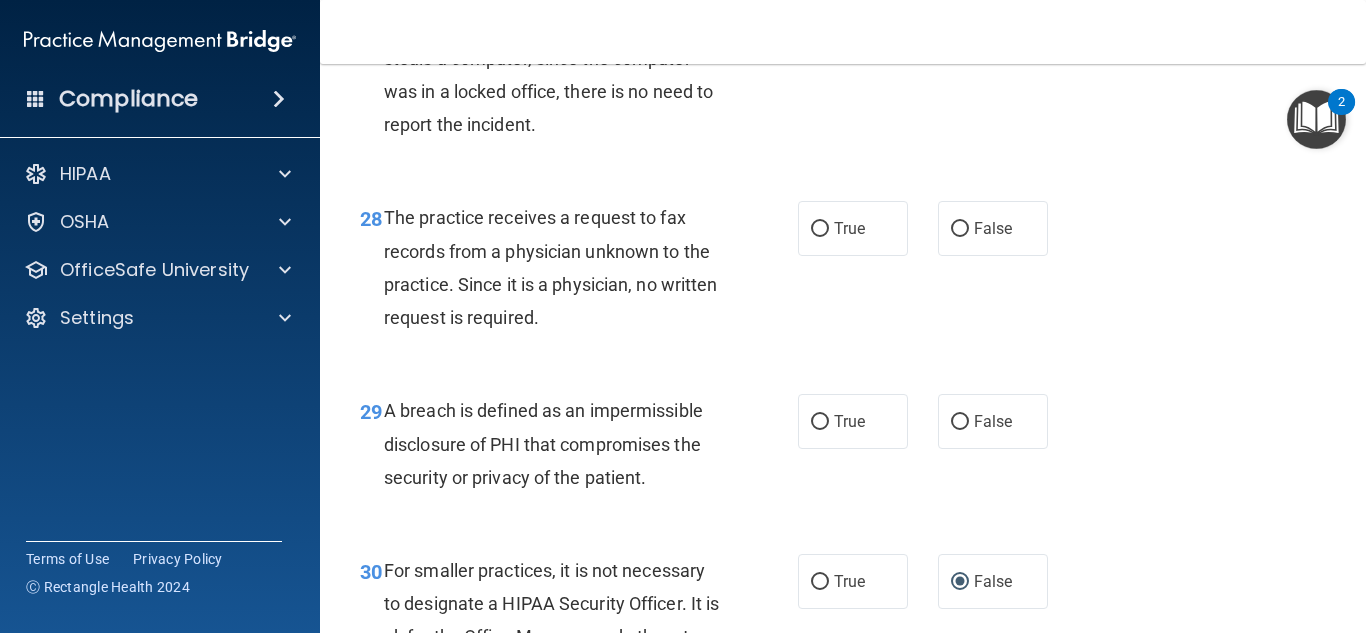 scroll, scrollTop: 5186, scrollLeft: 0, axis: vertical 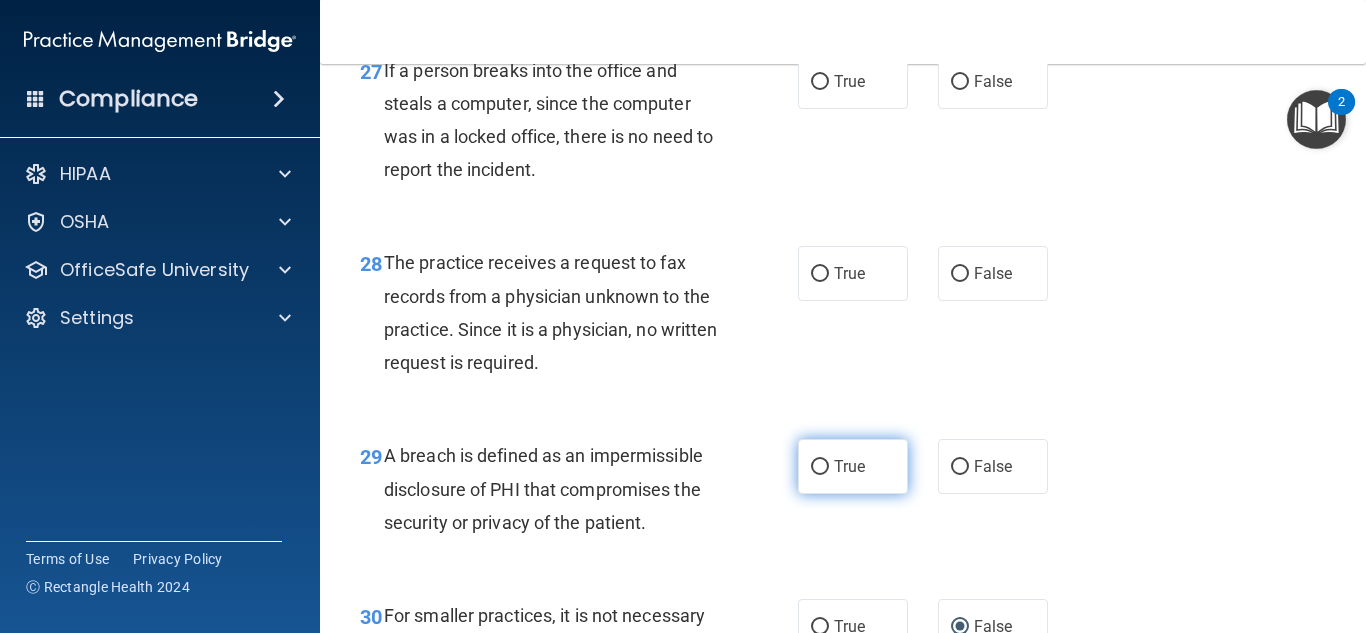 click on "True" at bounding box center [820, 467] 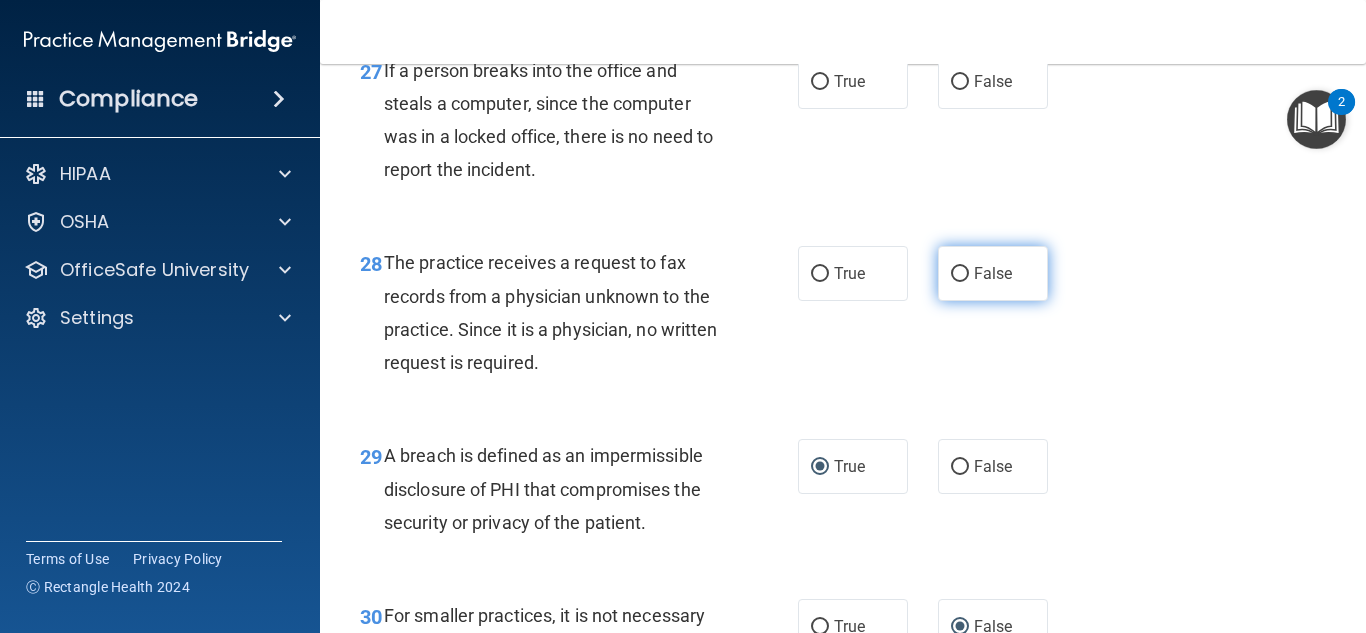 click on "False" at bounding box center (960, 274) 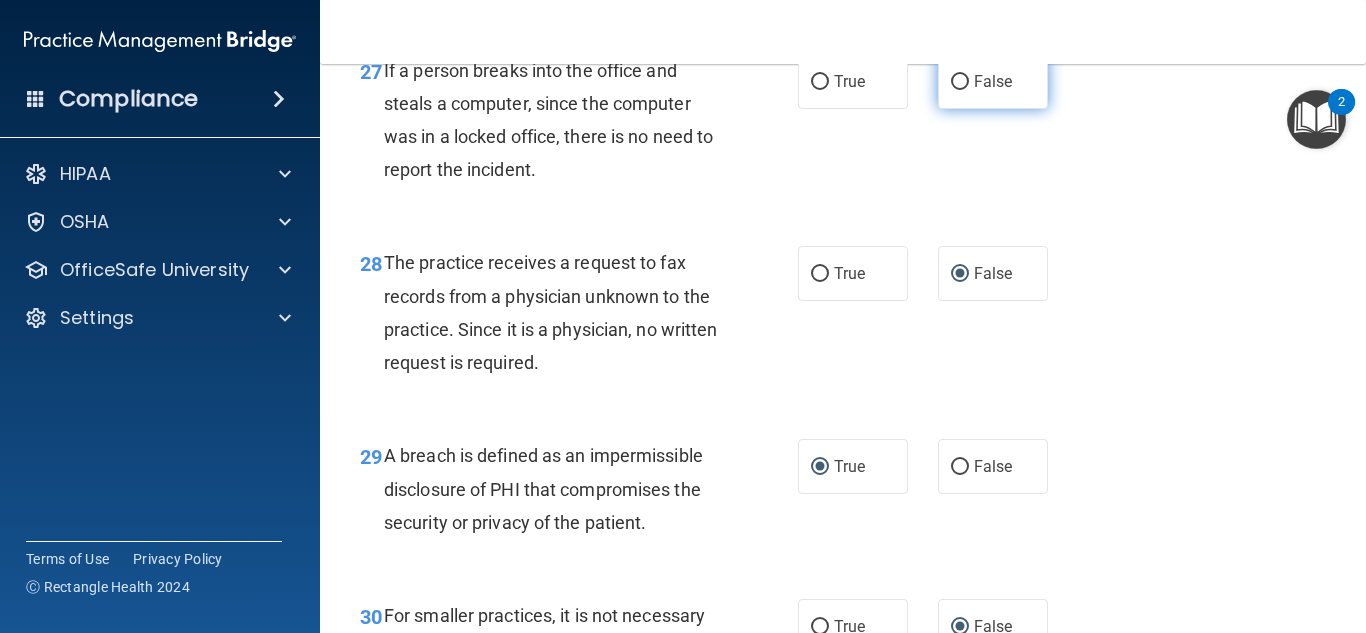 click on "False" at bounding box center [960, 82] 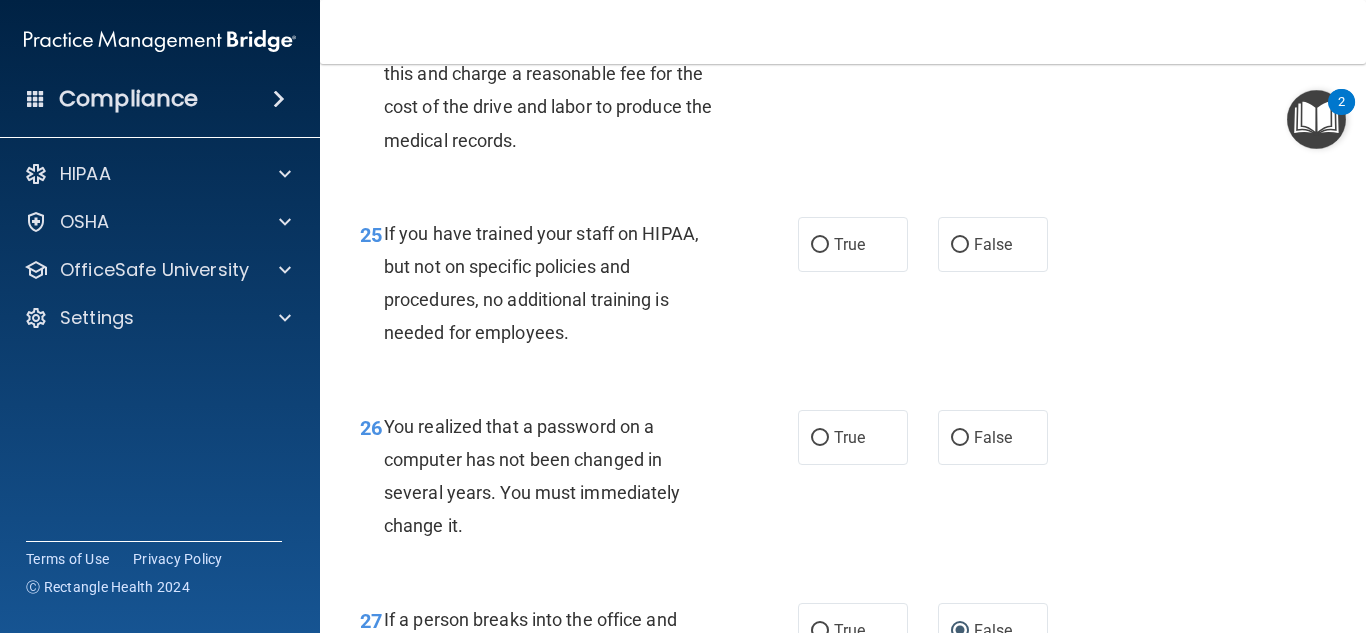 scroll, scrollTop: 4649, scrollLeft: 0, axis: vertical 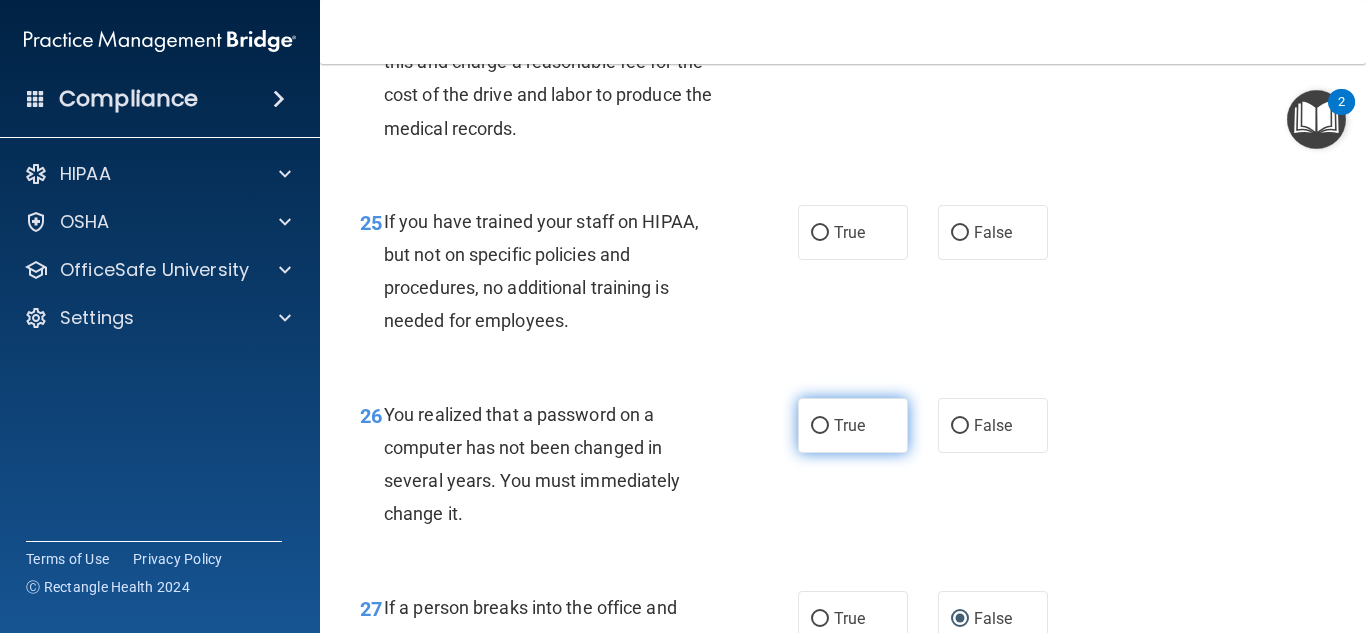 click on "True" at bounding box center [820, 426] 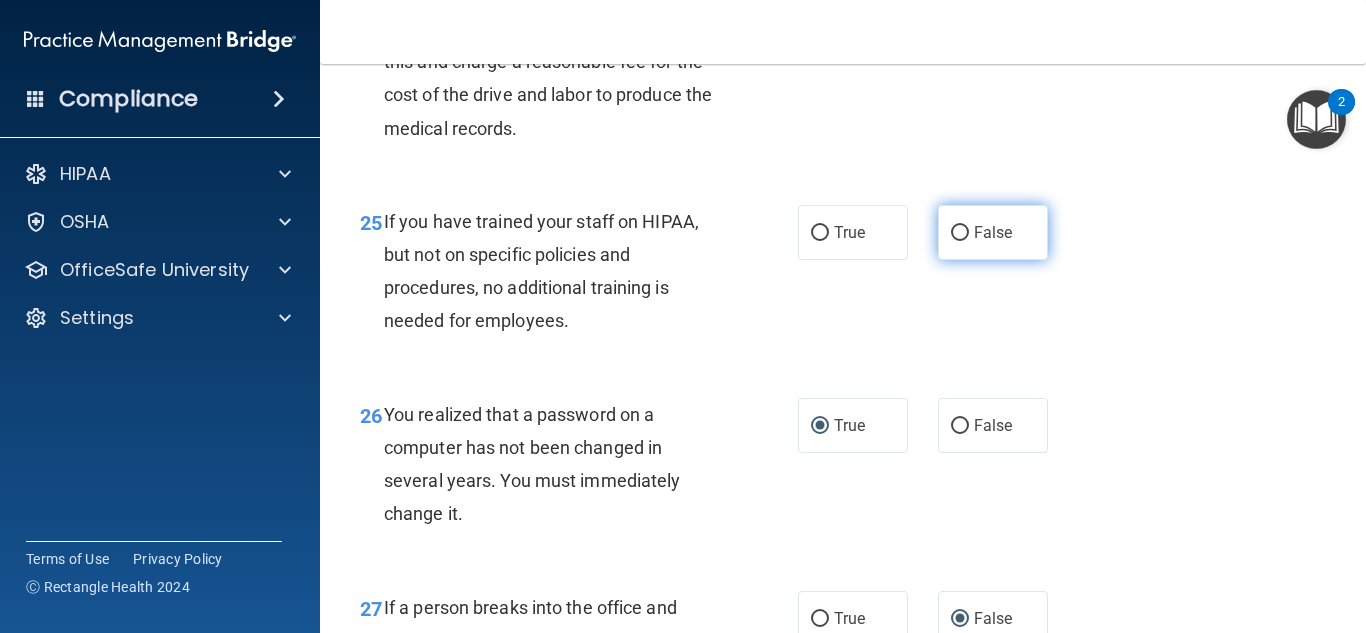 click on "False" at bounding box center [993, 232] 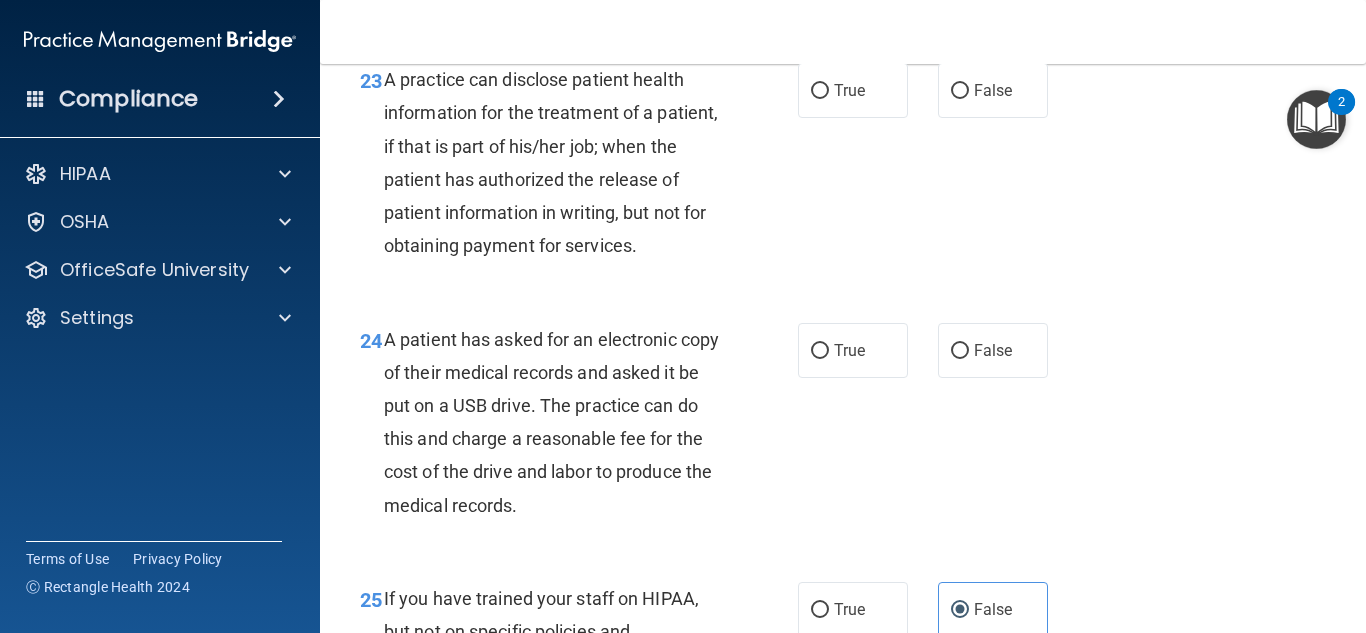 scroll, scrollTop: 4261, scrollLeft: 0, axis: vertical 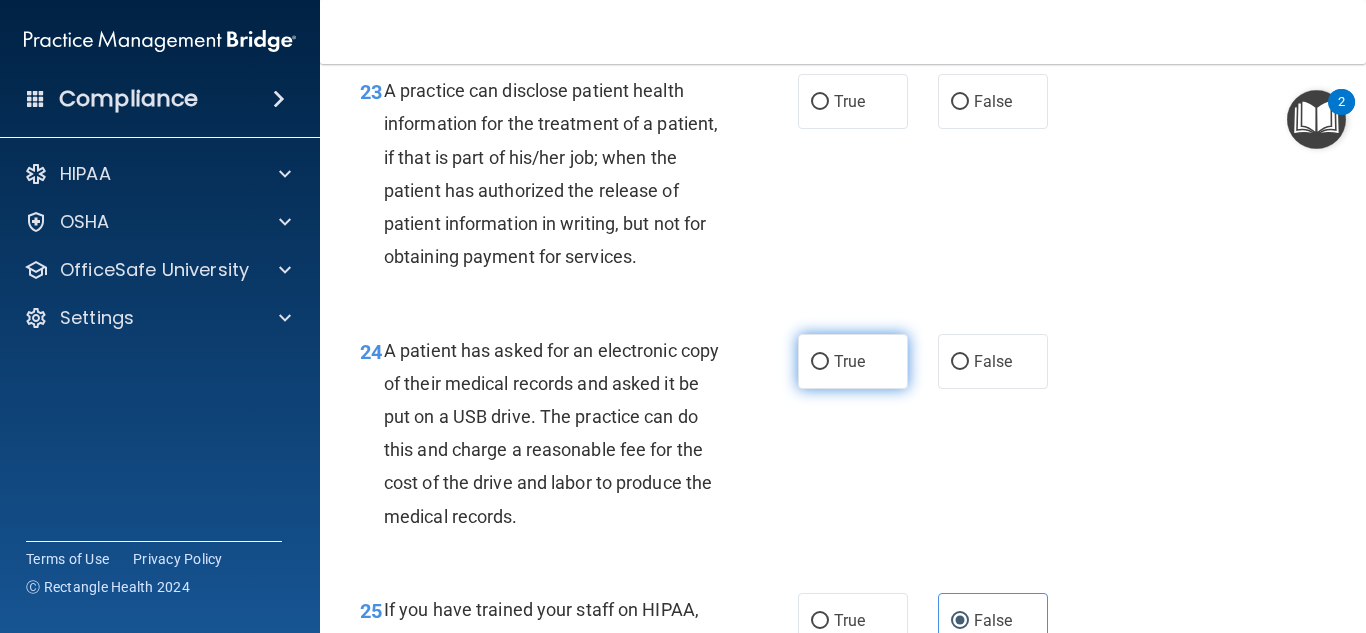 click on "True" at bounding box center [820, 362] 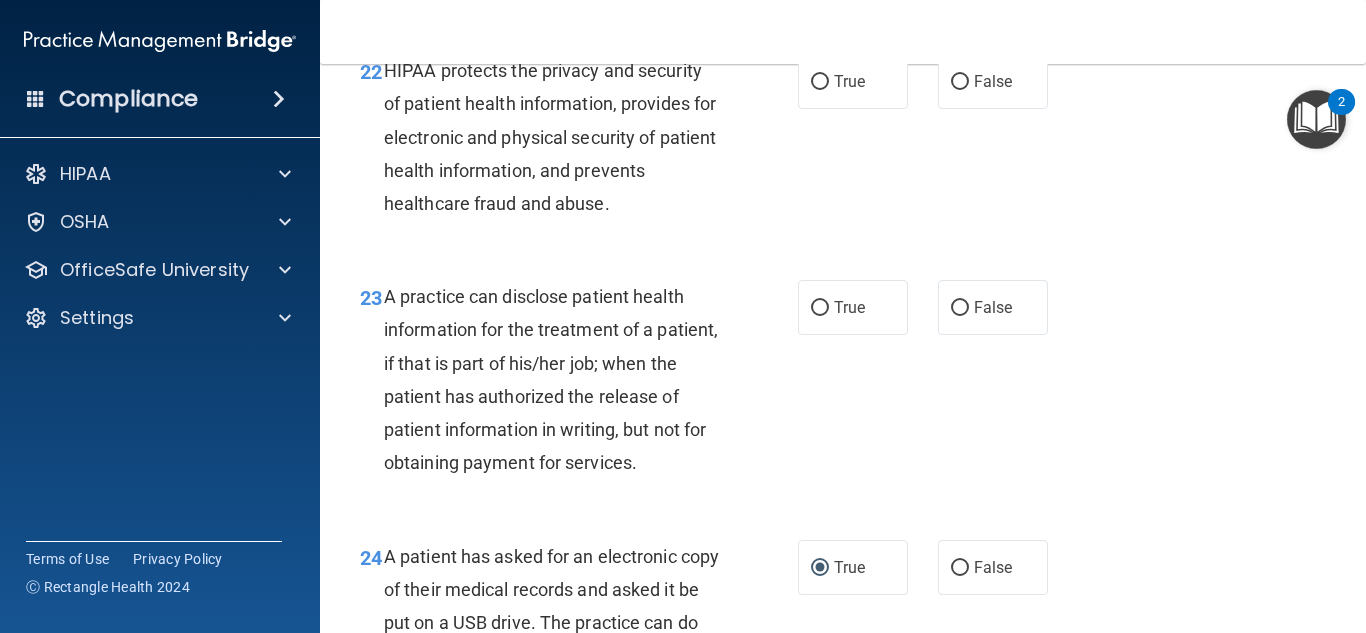 scroll, scrollTop: 4021, scrollLeft: 0, axis: vertical 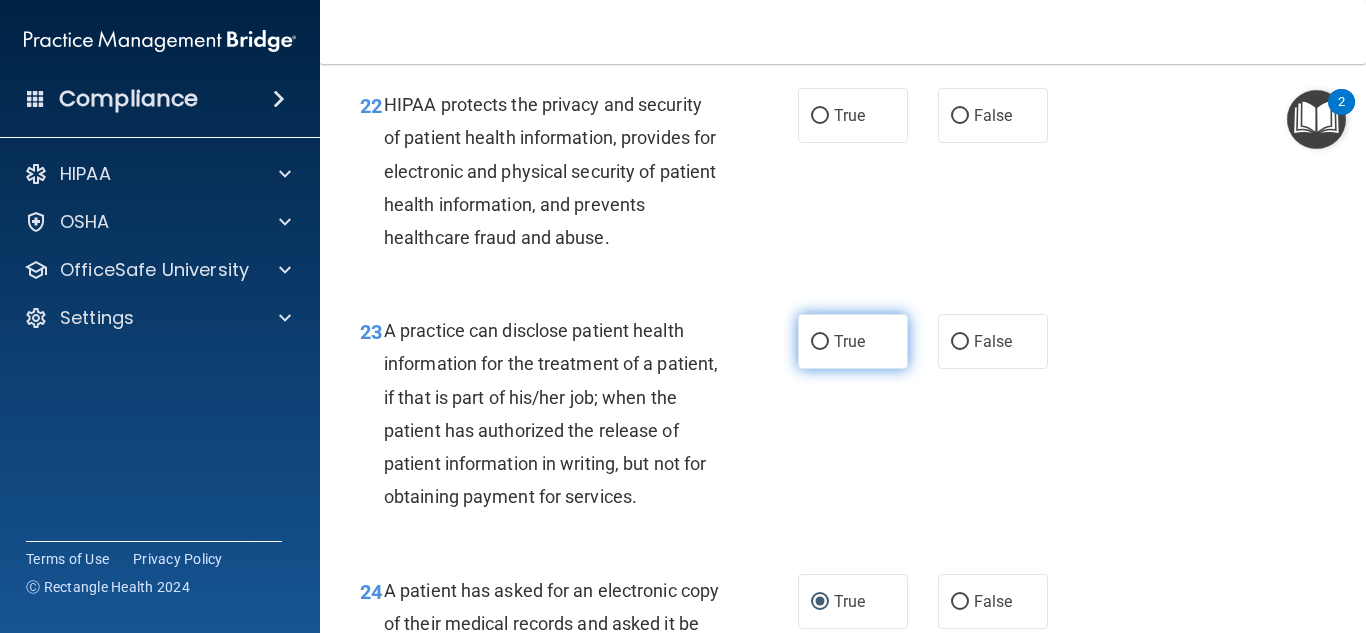 click on "True" at bounding box center [853, 341] 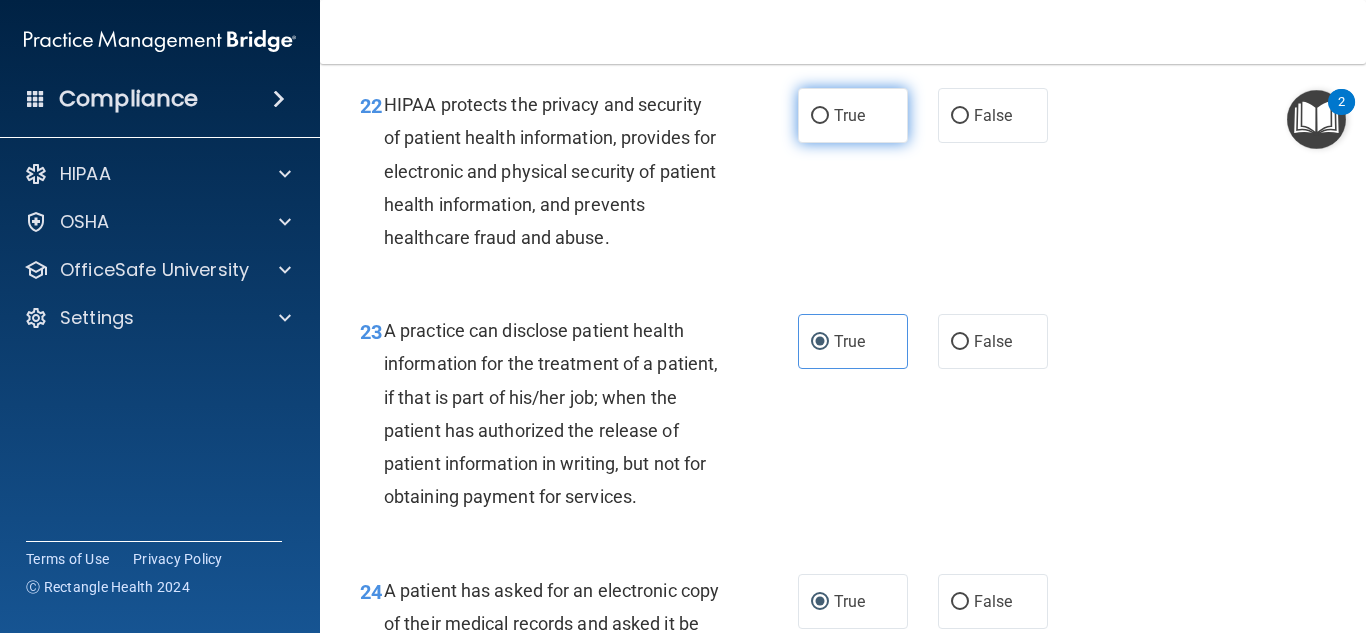 click on "True" at bounding box center [853, 115] 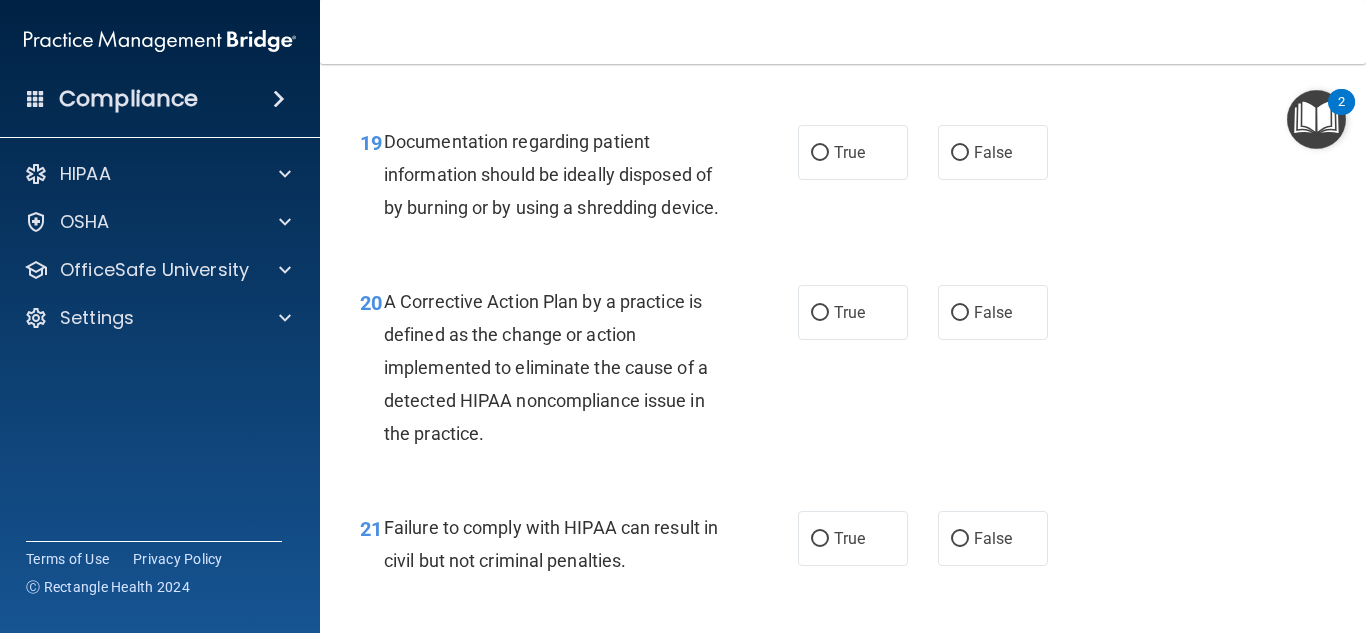 scroll, scrollTop: 3484, scrollLeft: 0, axis: vertical 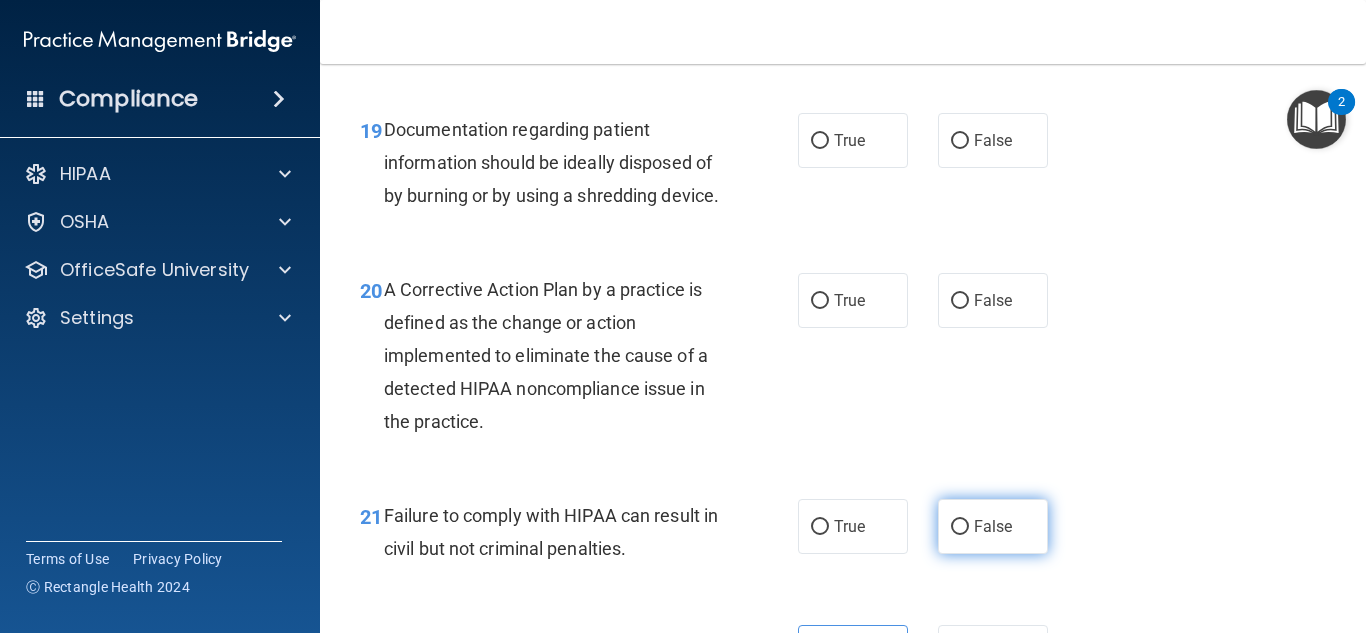 click on "False" at bounding box center (960, 527) 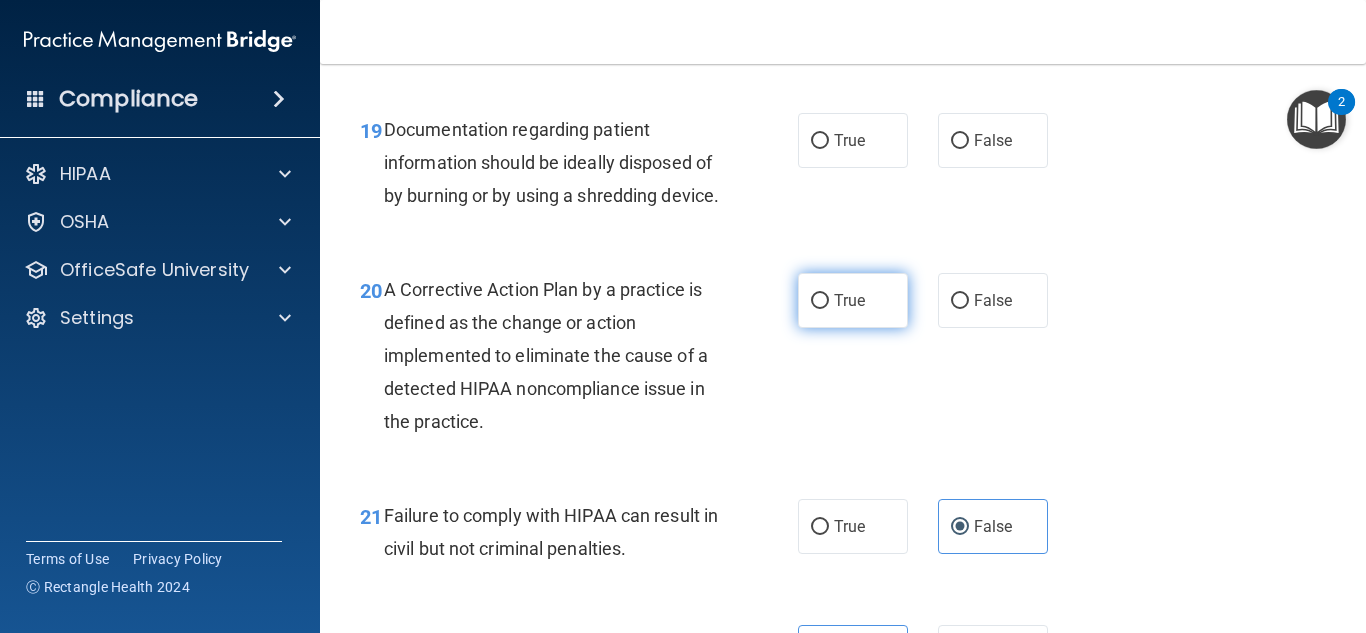 click on "True" at bounding box center [820, 301] 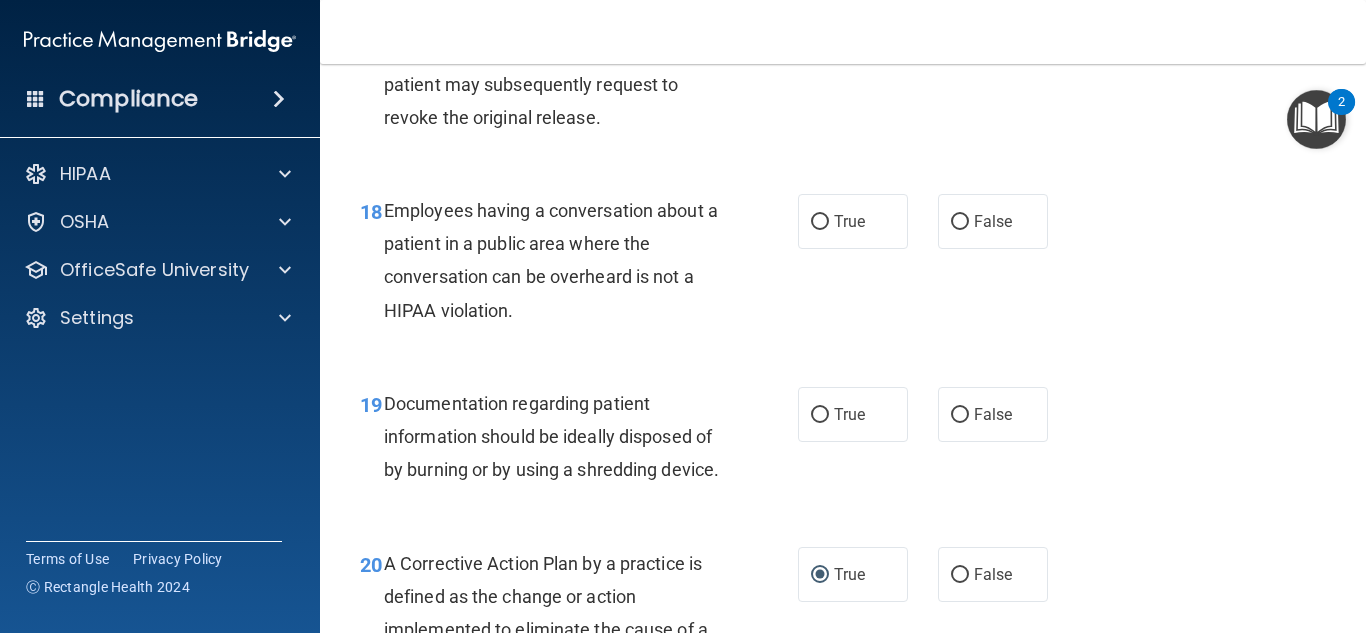 scroll, scrollTop: 3153, scrollLeft: 0, axis: vertical 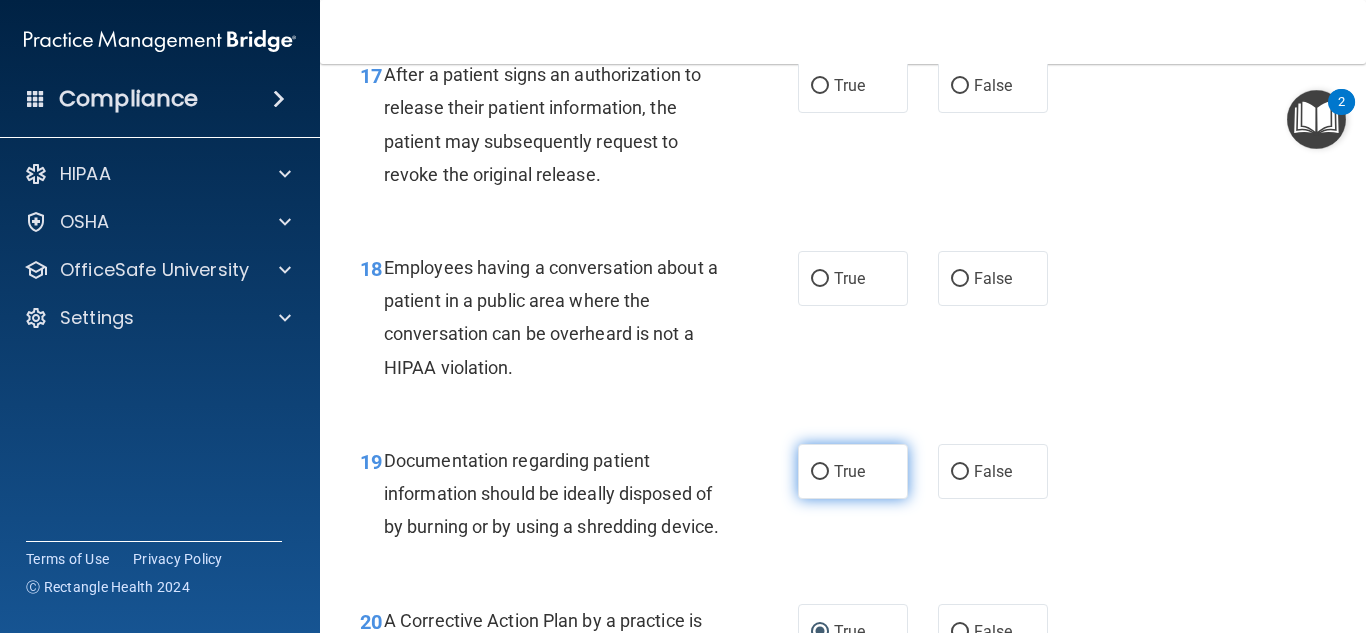 click on "True" at bounding box center [820, 472] 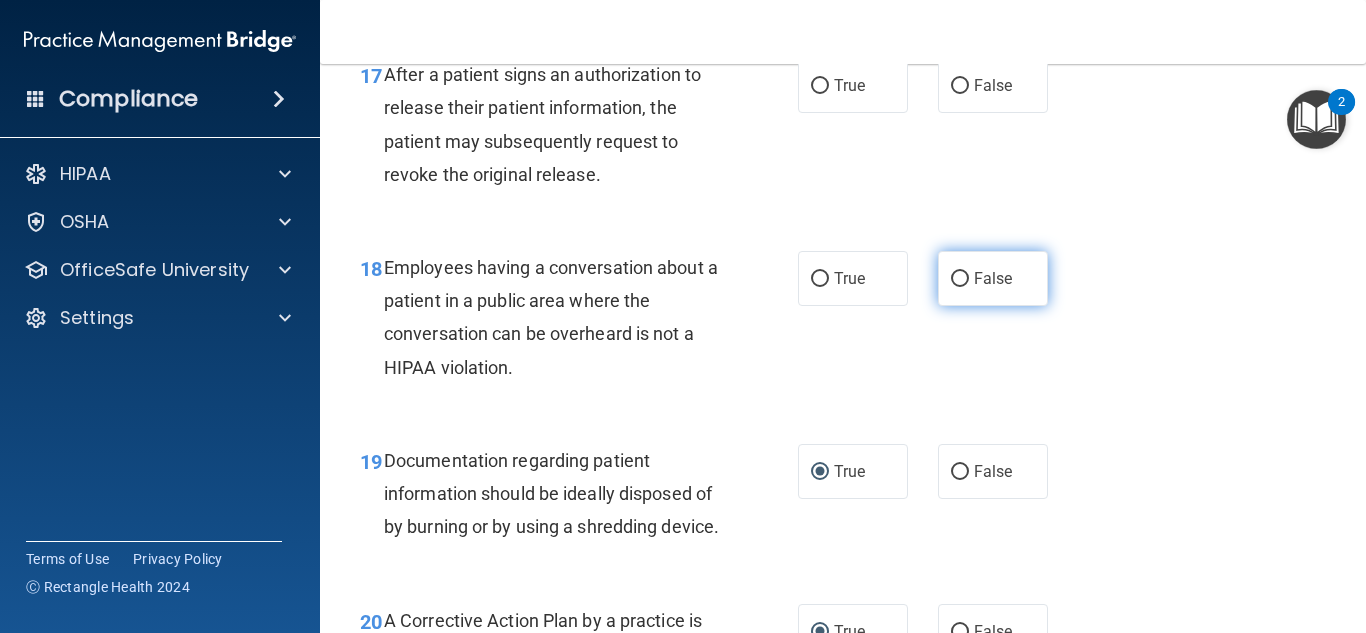 click on "False" at bounding box center (960, 279) 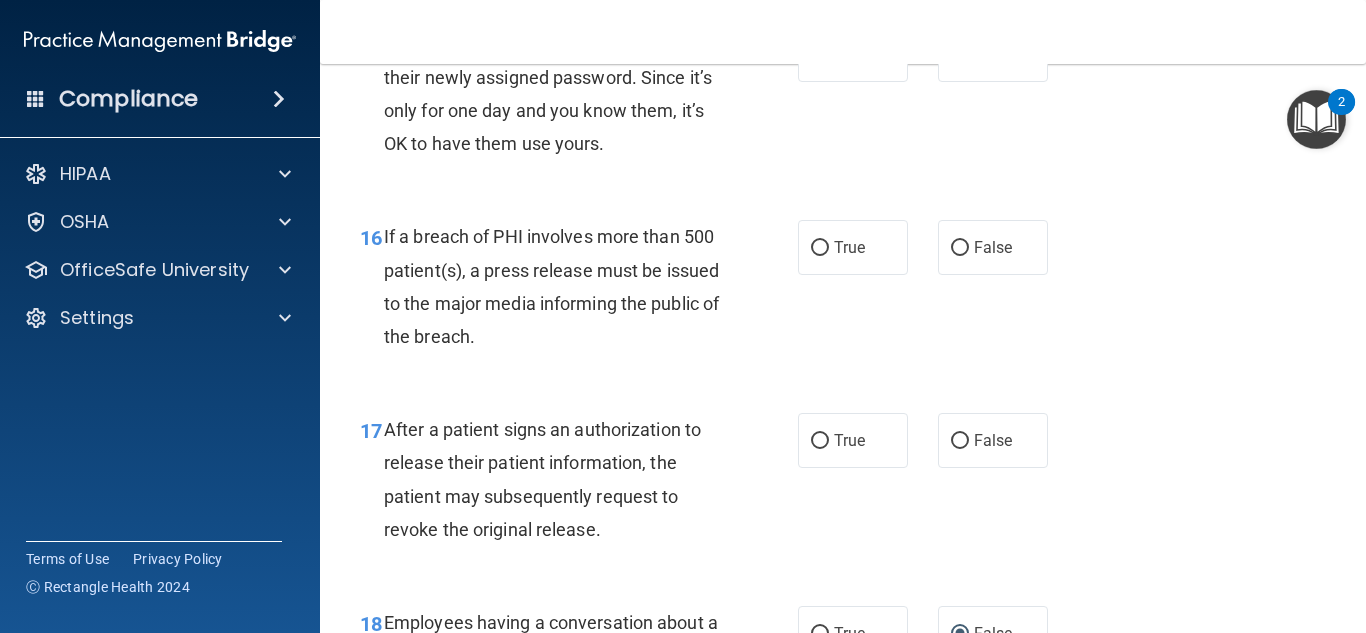 scroll, scrollTop: 2730, scrollLeft: 0, axis: vertical 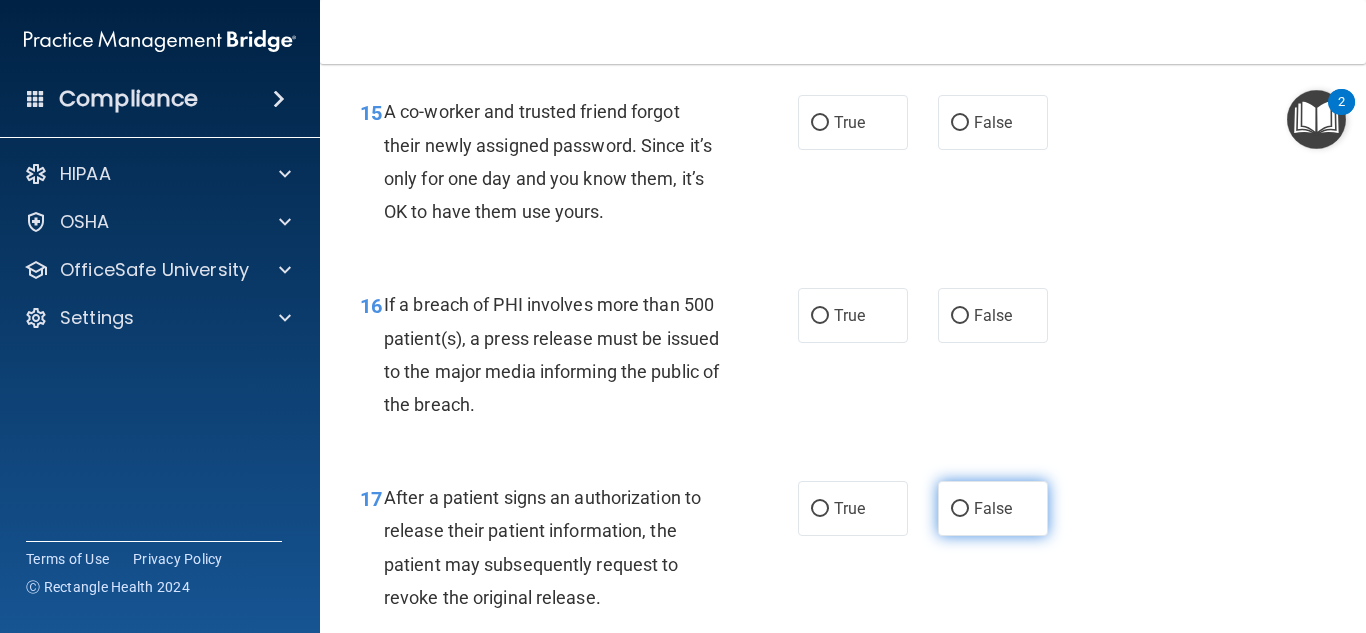 click on "False" at bounding box center [993, 508] 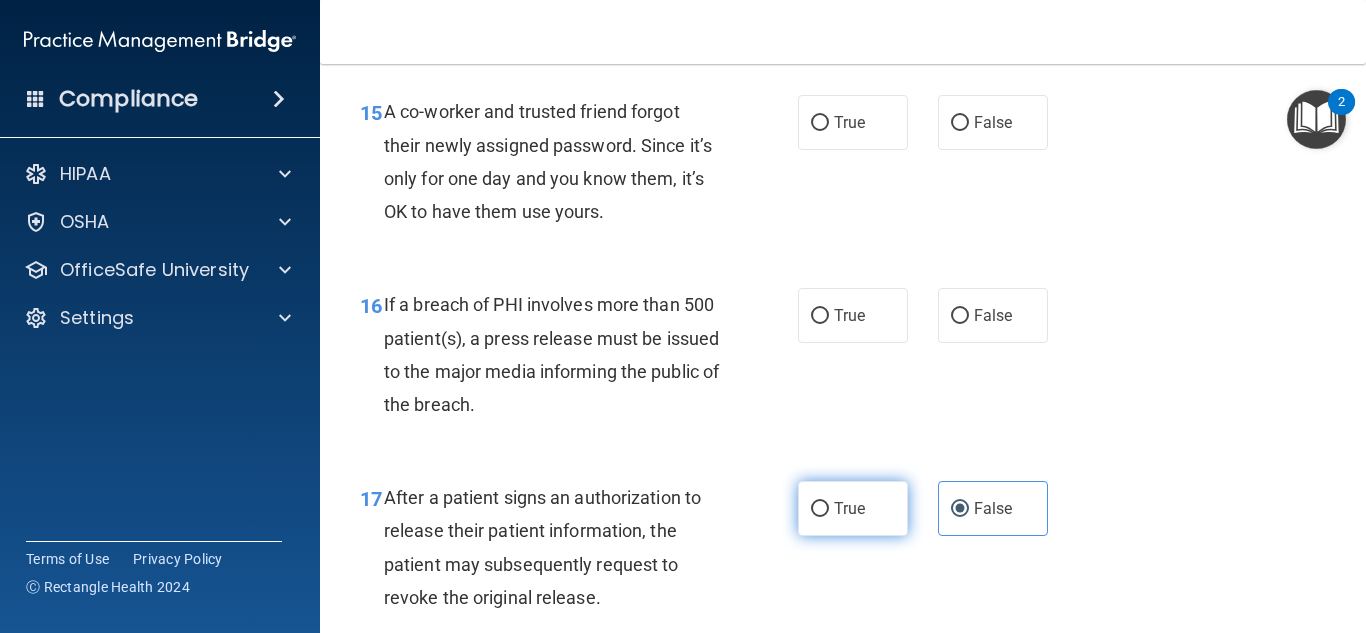 click on "True" at bounding box center (853, 508) 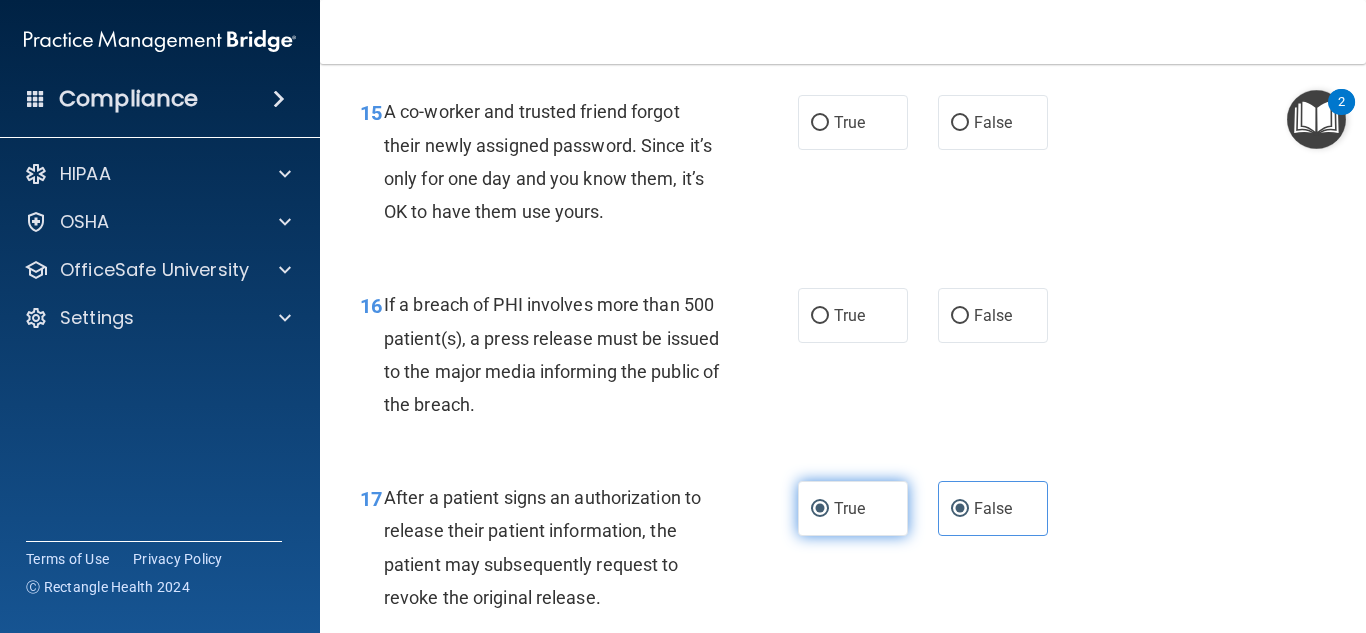 radio on "false" 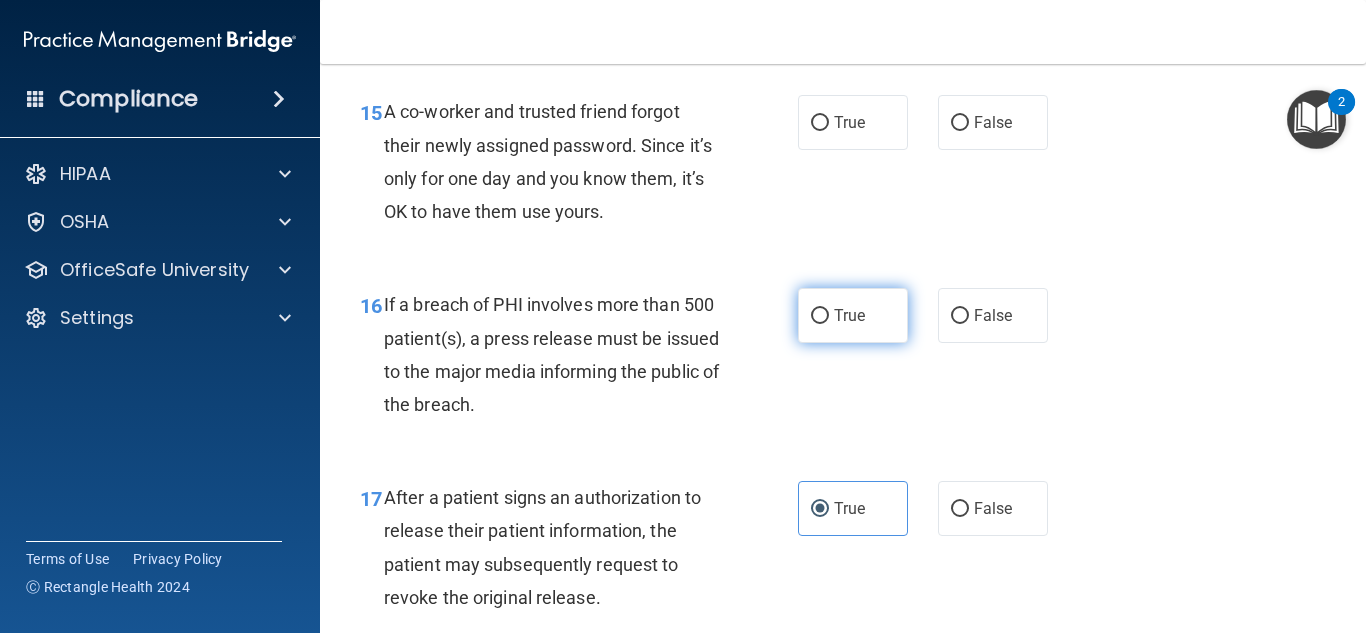 click on "True" at bounding box center (849, 315) 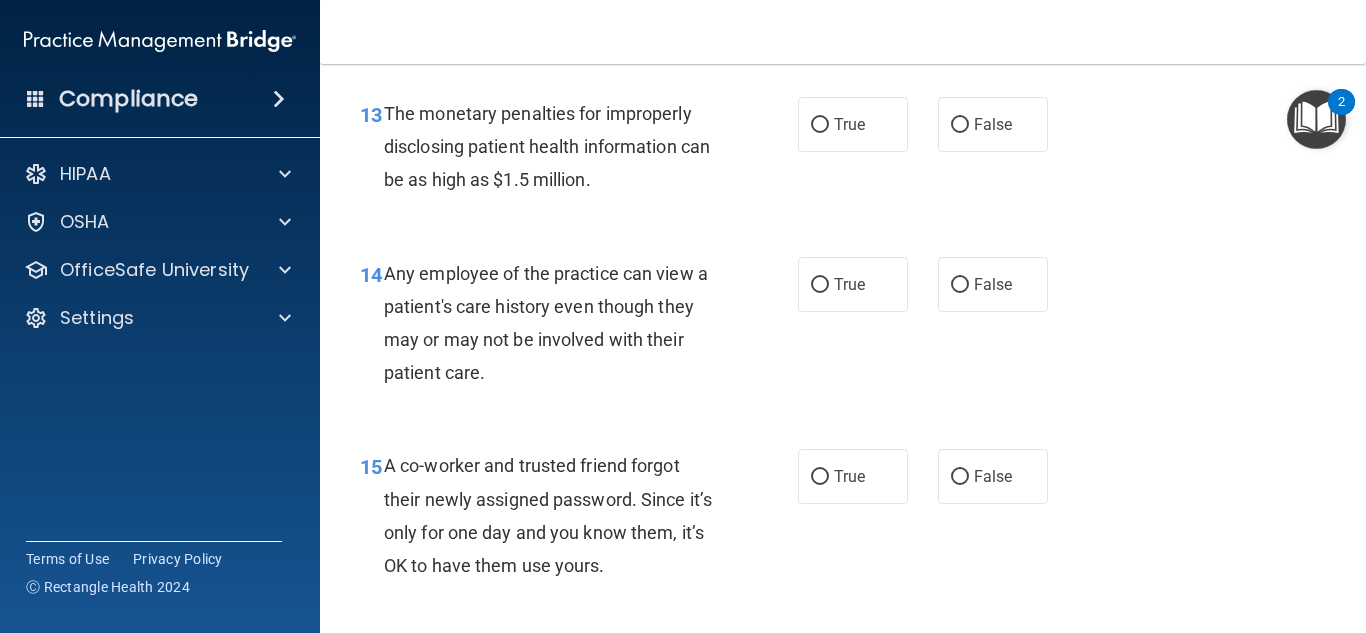 scroll, scrollTop: 2364, scrollLeft: 0, axis: vertical 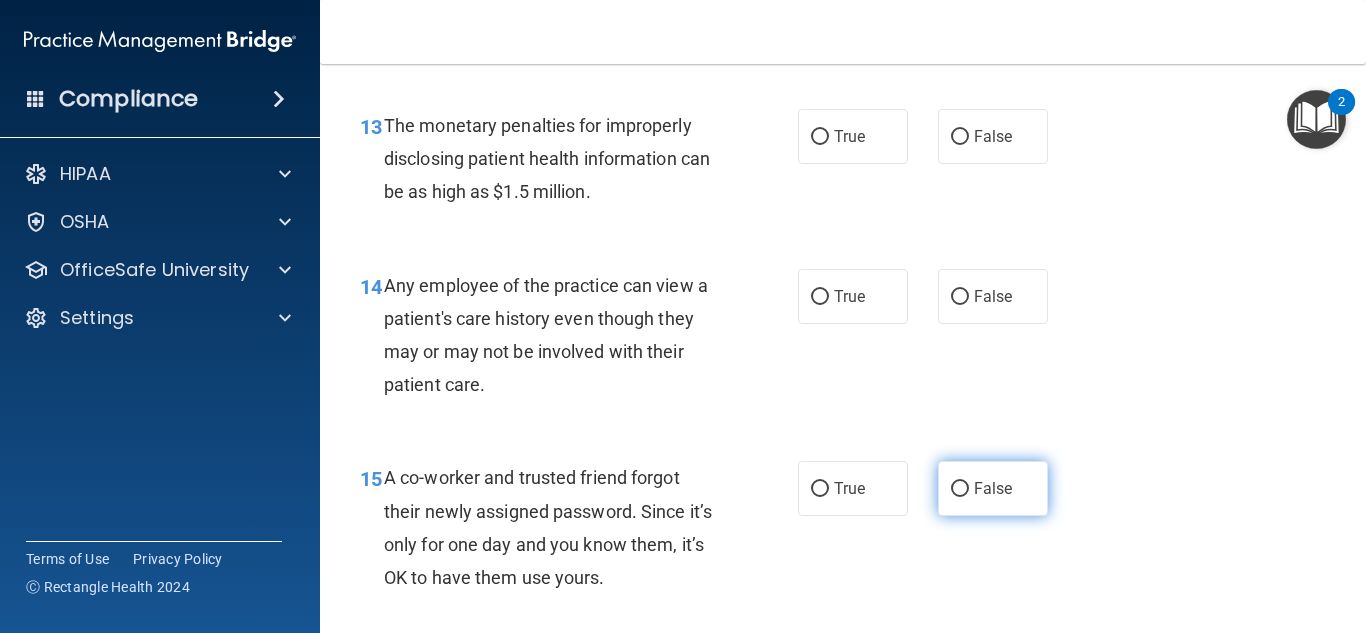 click on "False" at bounding box center [960, 489] 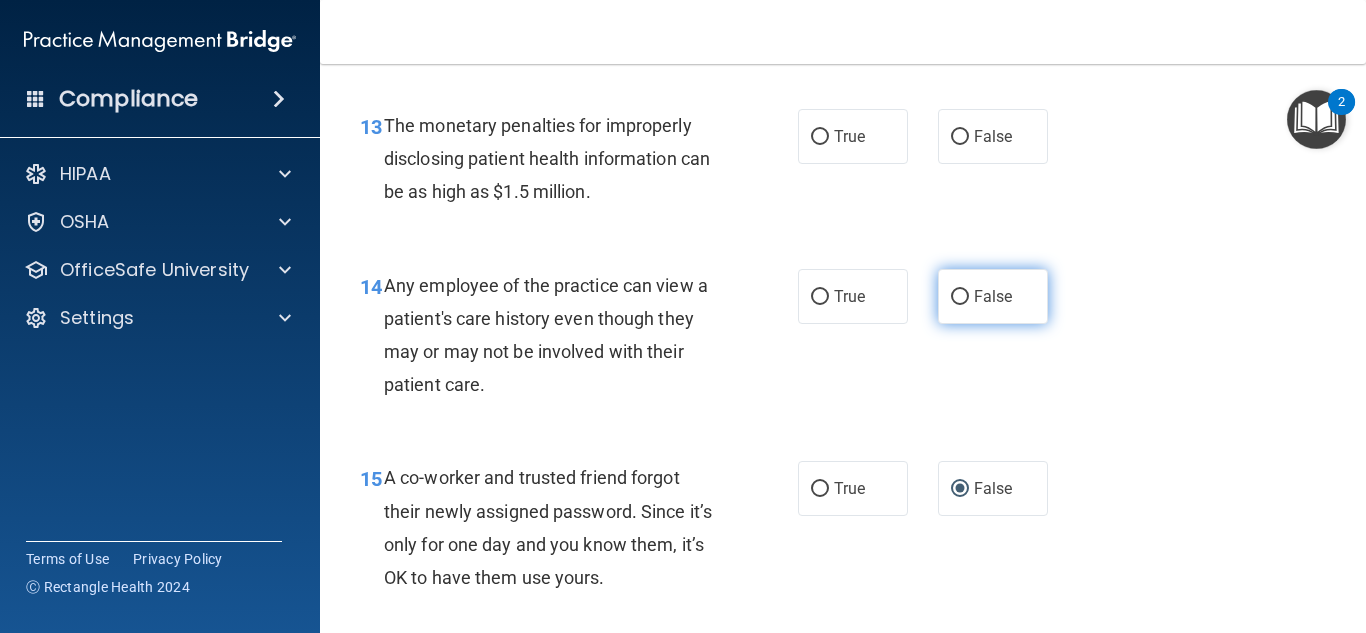click on "False" at bounding box center [960, 297] 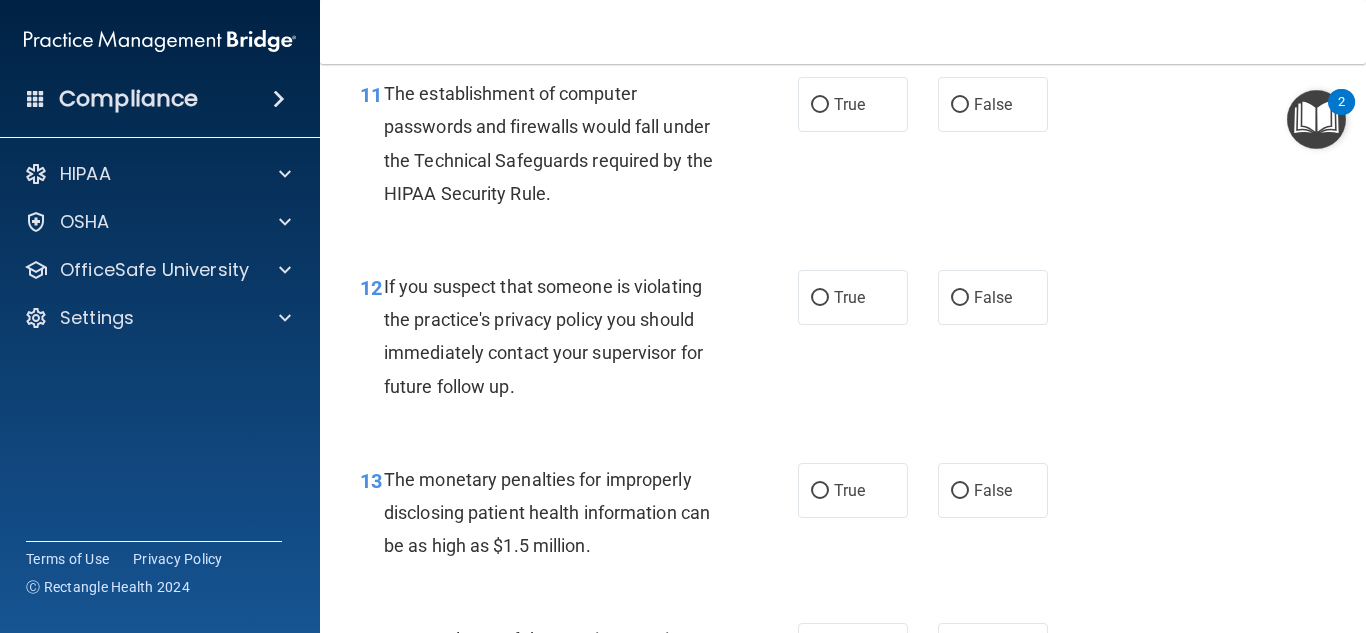 scroll, scrollTop: 1976, scrollLeft: 0, axis: vertical 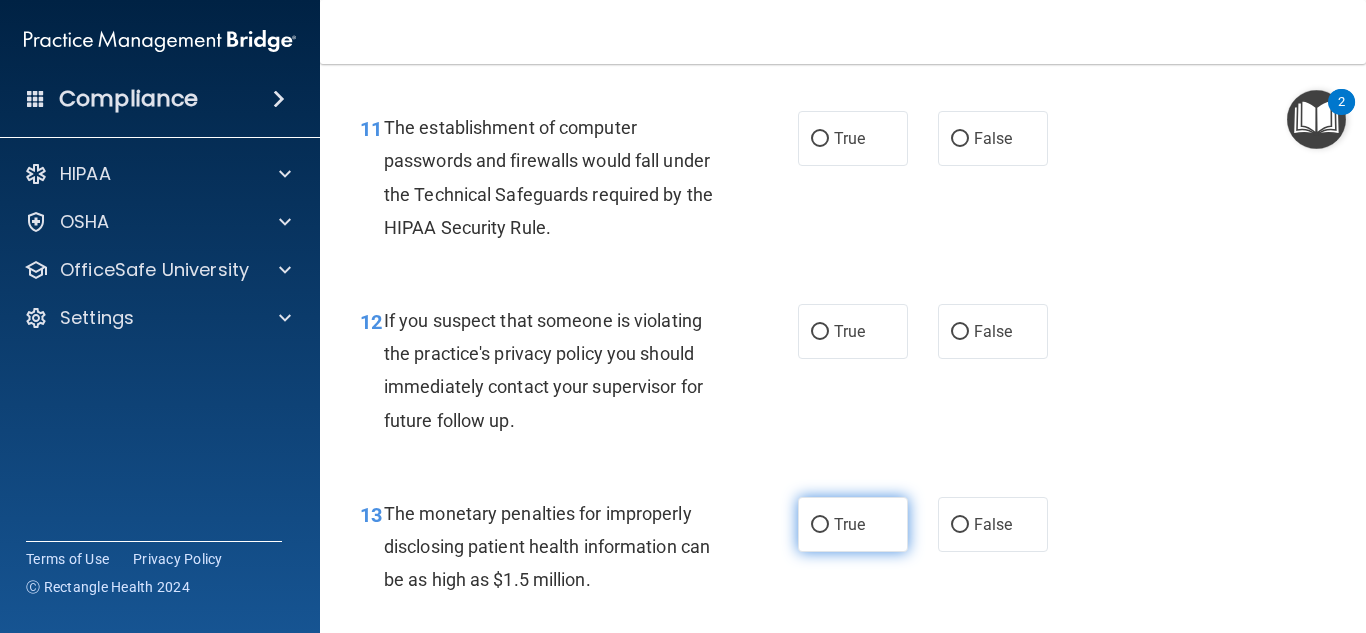 click on "True" at bounding box center [849, 524] 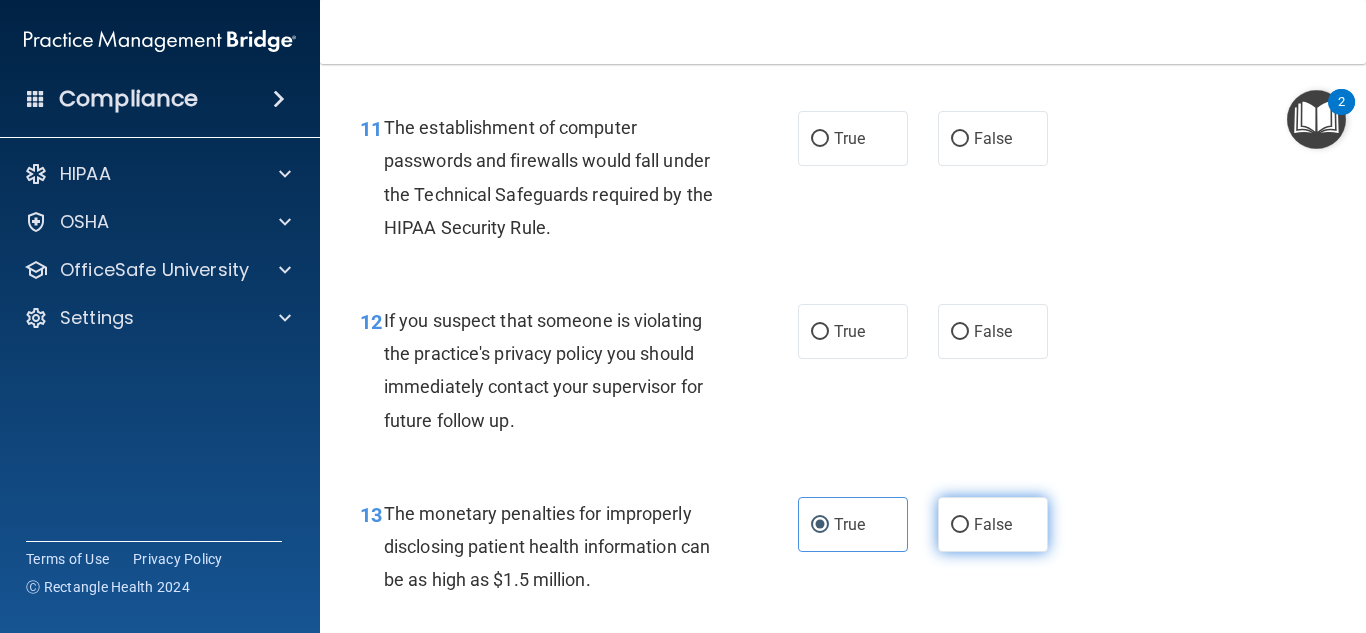click on "False" at bounding box center [993, 524] 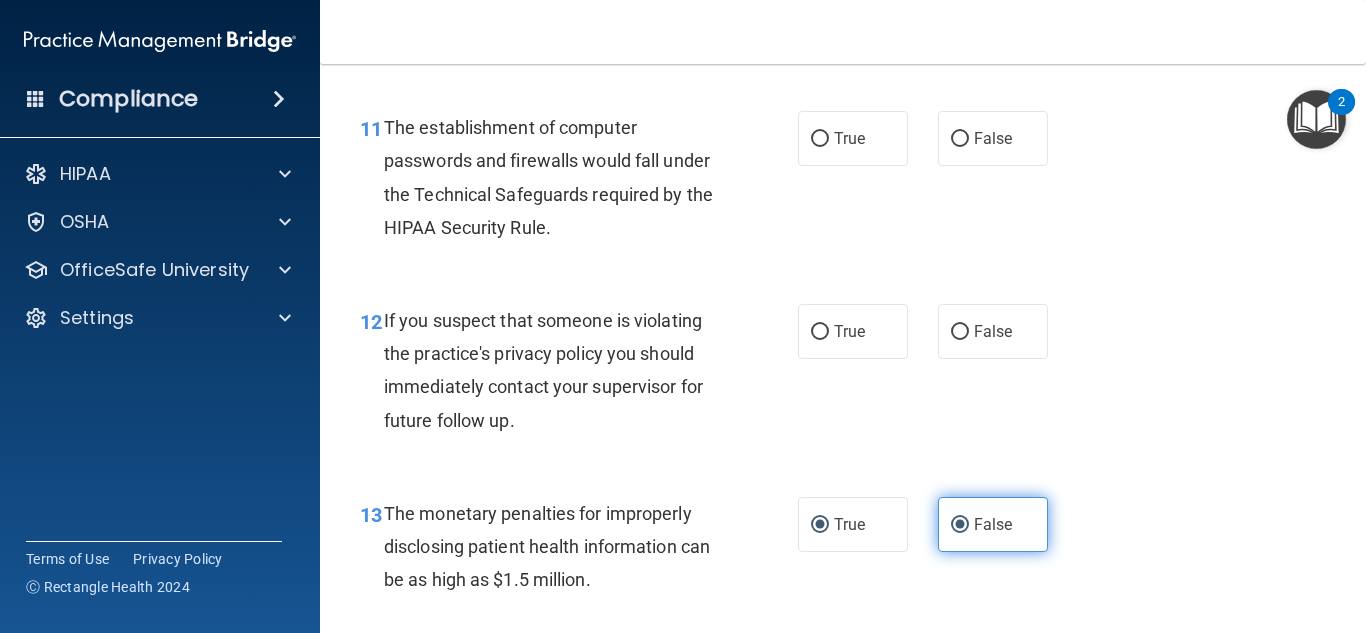 radio on "false" 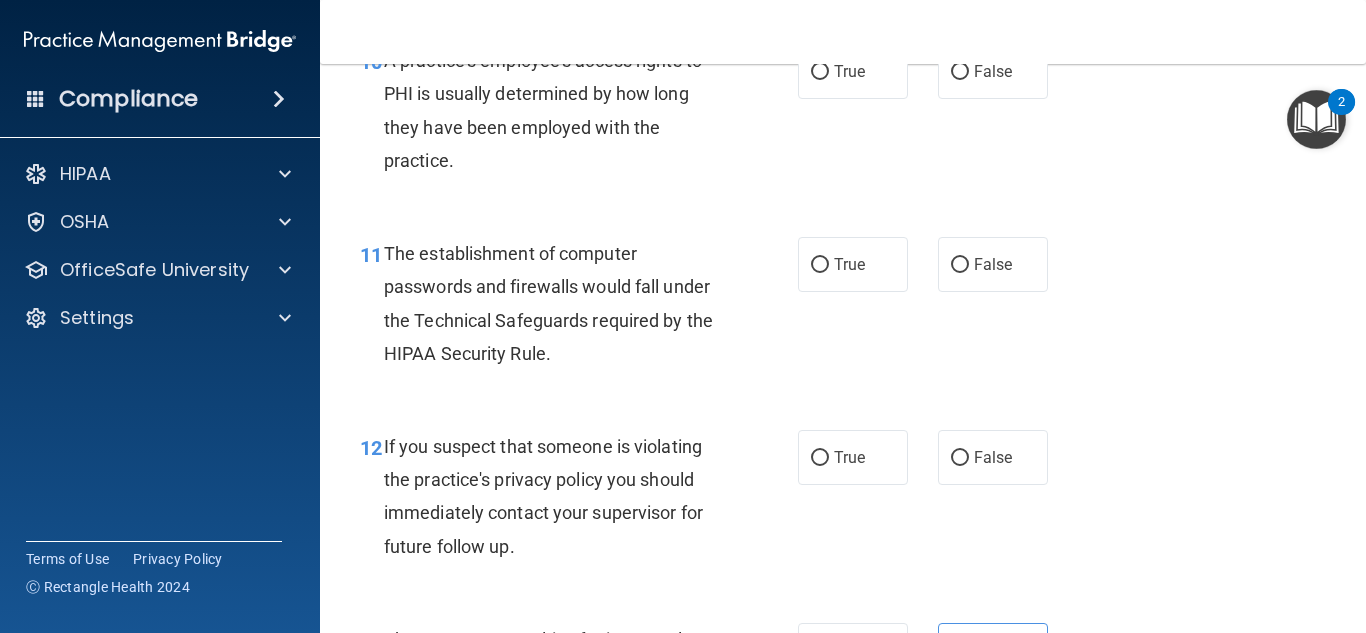 scroll, scrollTop: 1839, scrollLeft: 0, axis: vertical 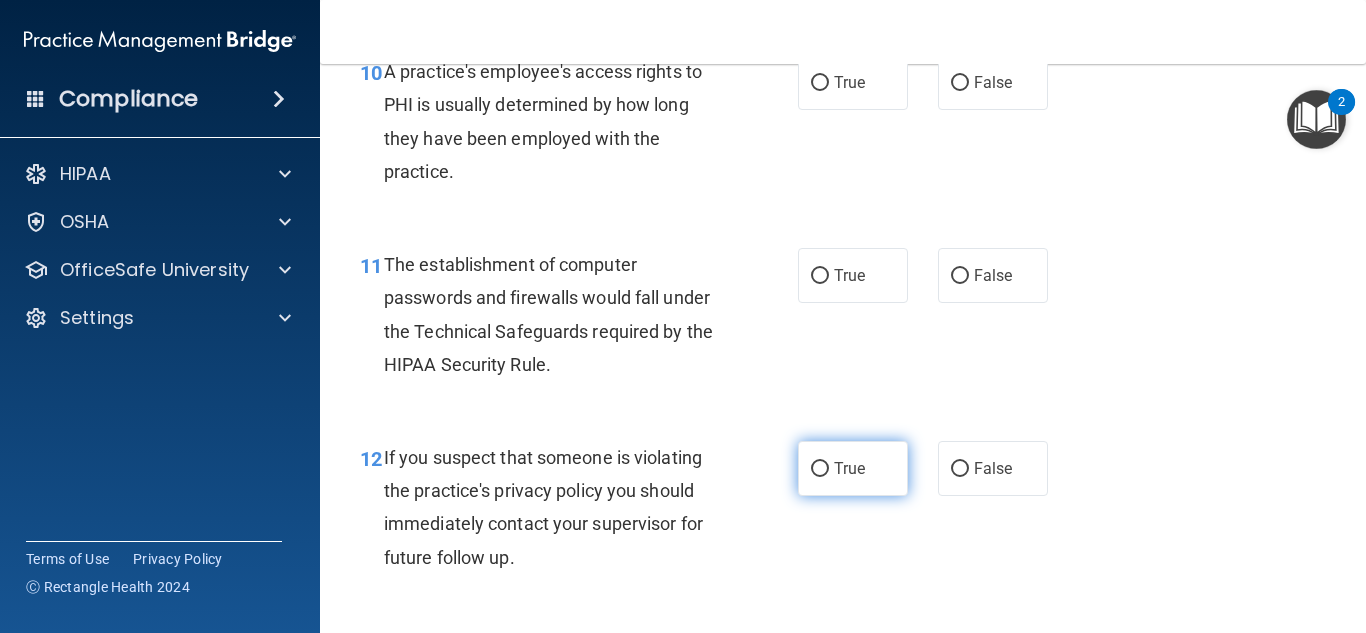 click on "True" at bounding box center (820, 469) 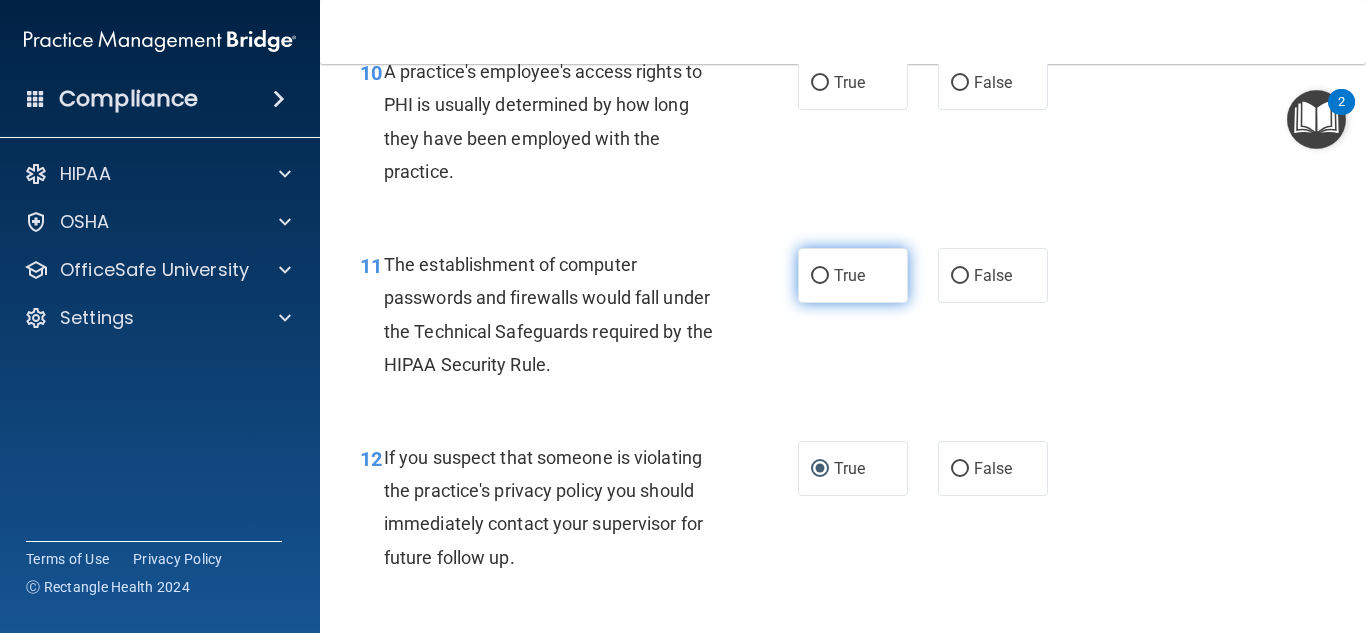 click on "True" at bounding box center [849, 275] 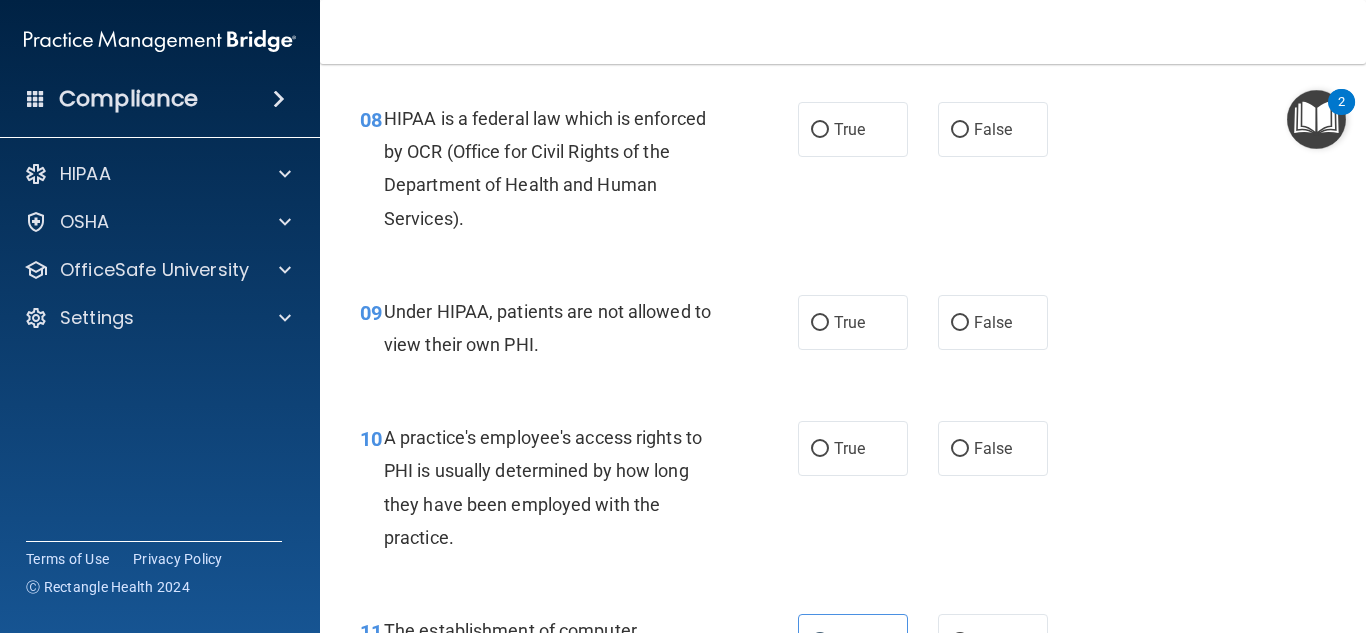 scroll, scrollTop: 1439, scrollLeft: 0, axis: vertical 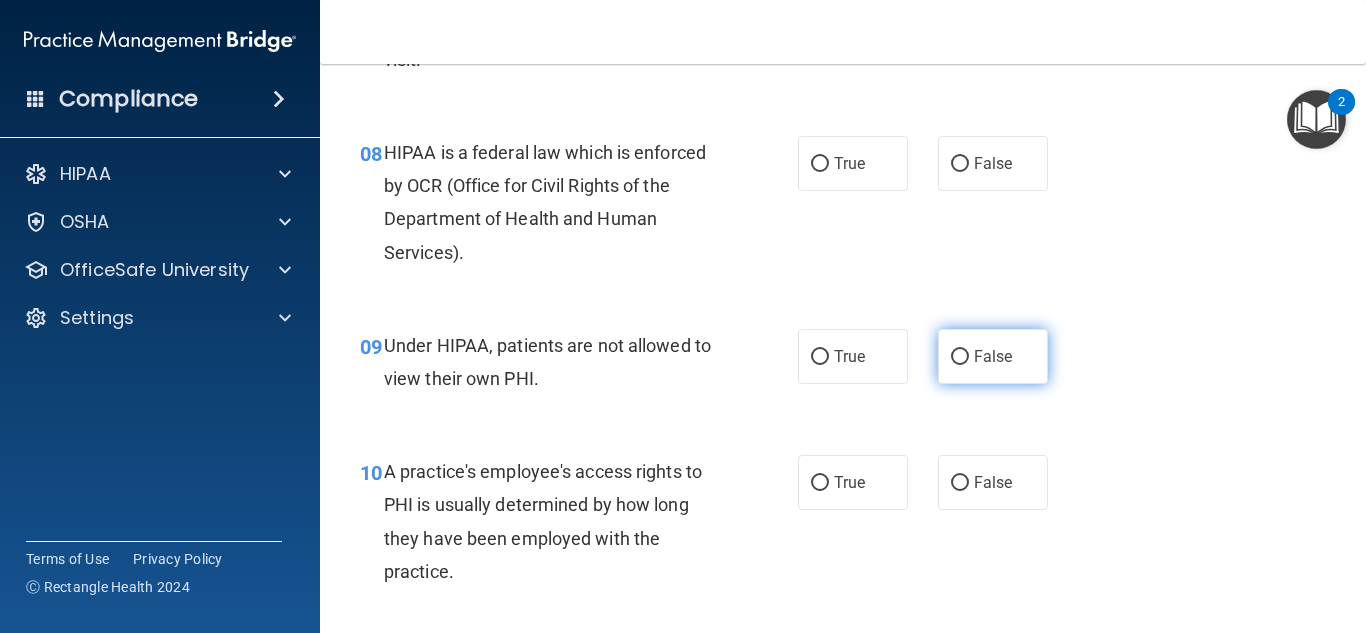 click on "False" at bounding box center (993, 356) 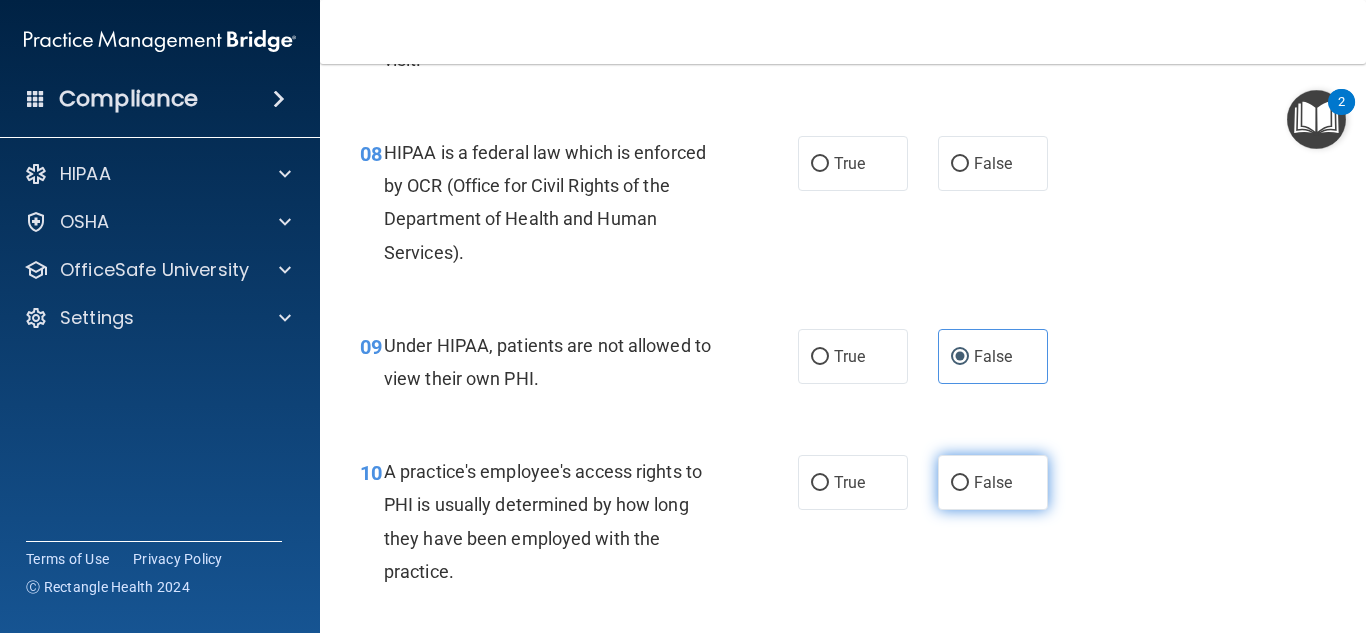 click on "False" at bounding box center [993, 482] 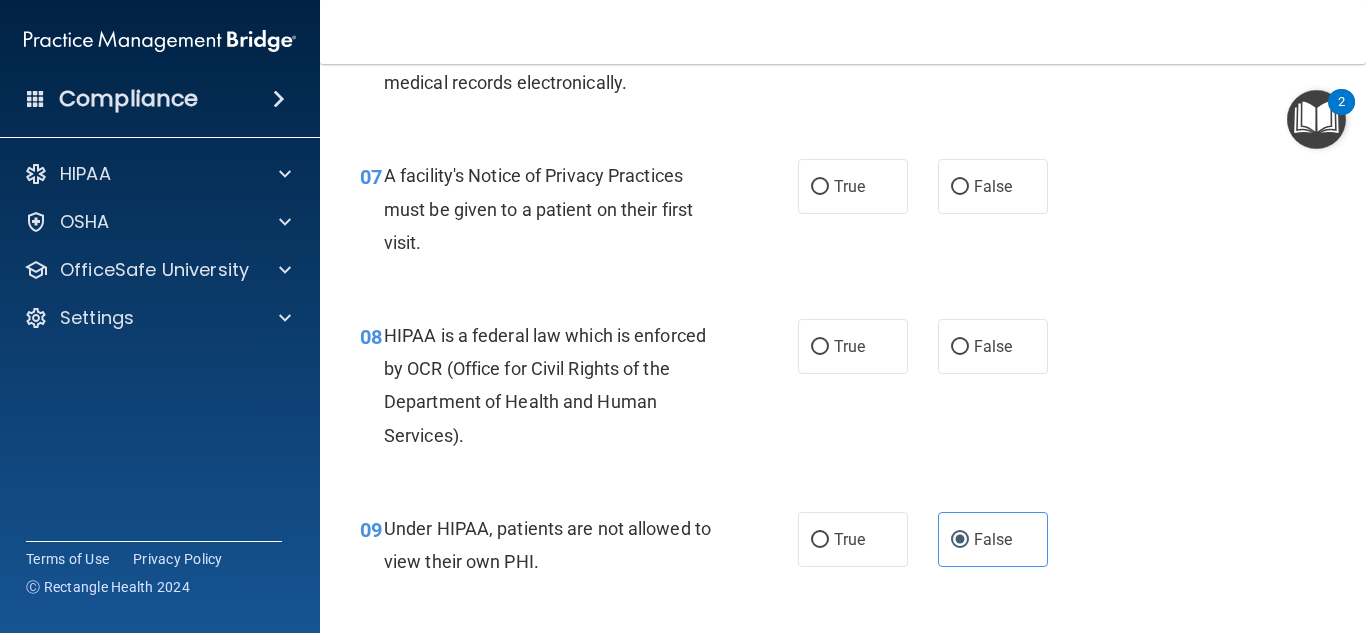 scroll, scrollTop: 1097, scrollLeft: 0, axis: vertical 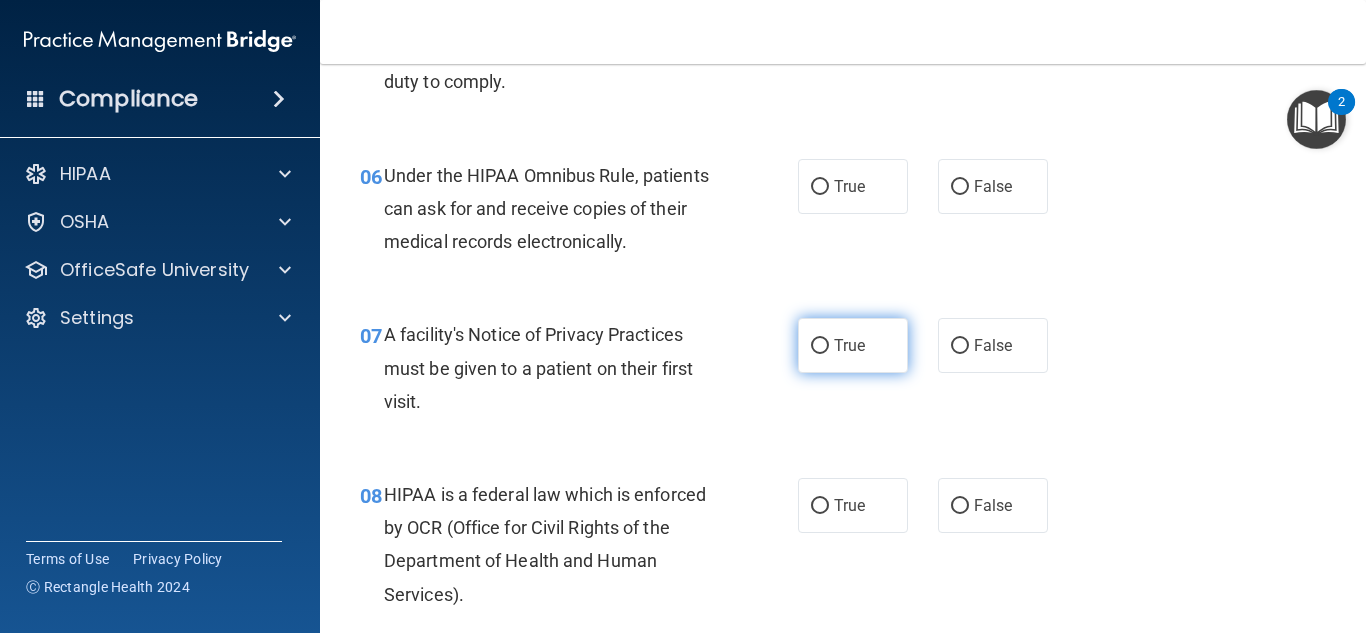click on "True" at bounding box center (853, 345) 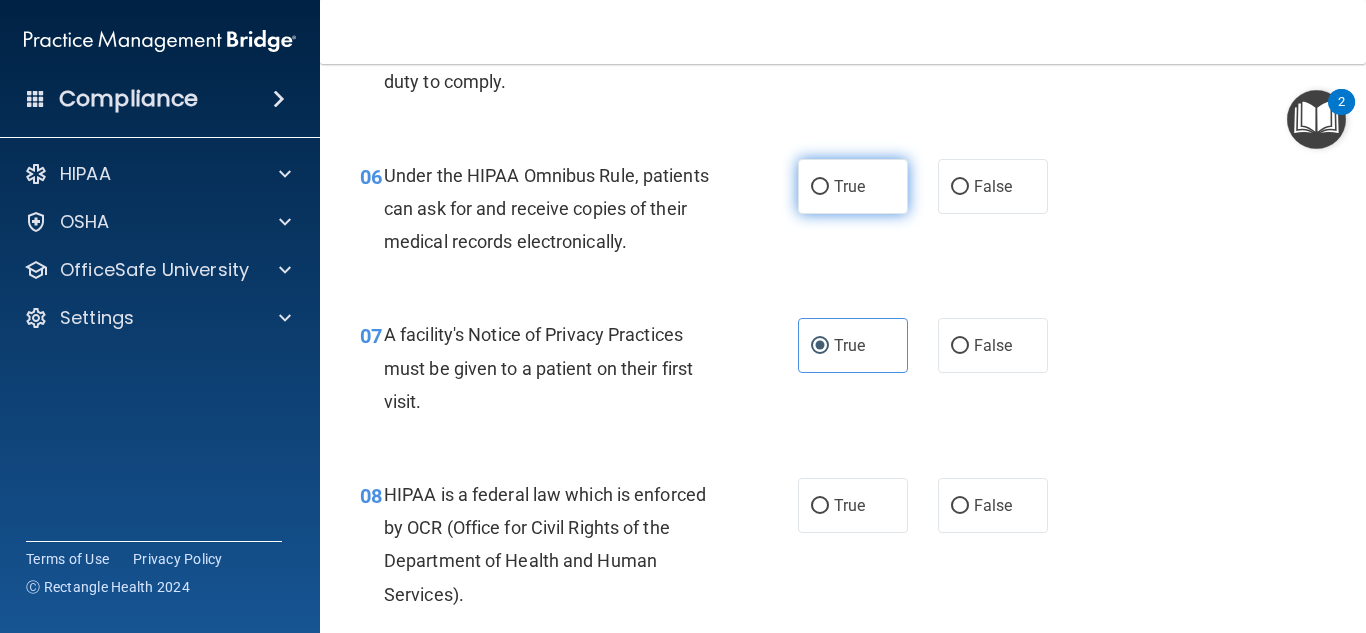 click on "True" at bounding box center (853, 186) 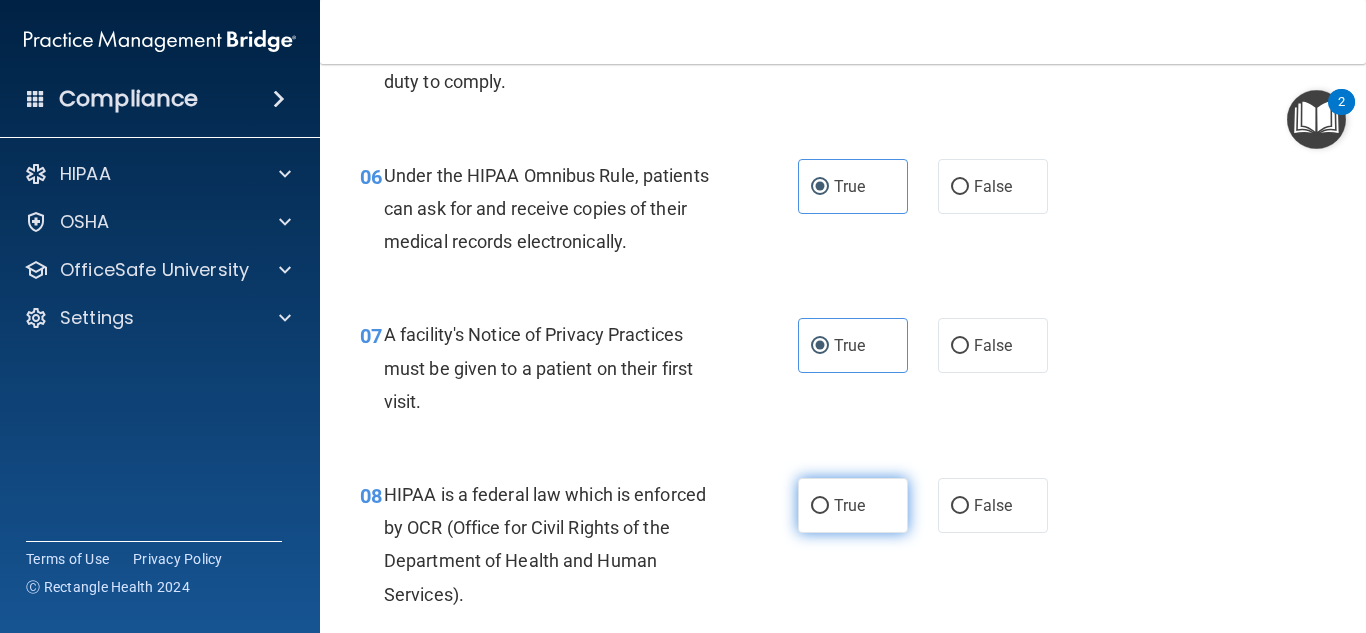 click on "True" at bounding box center (849, 505) 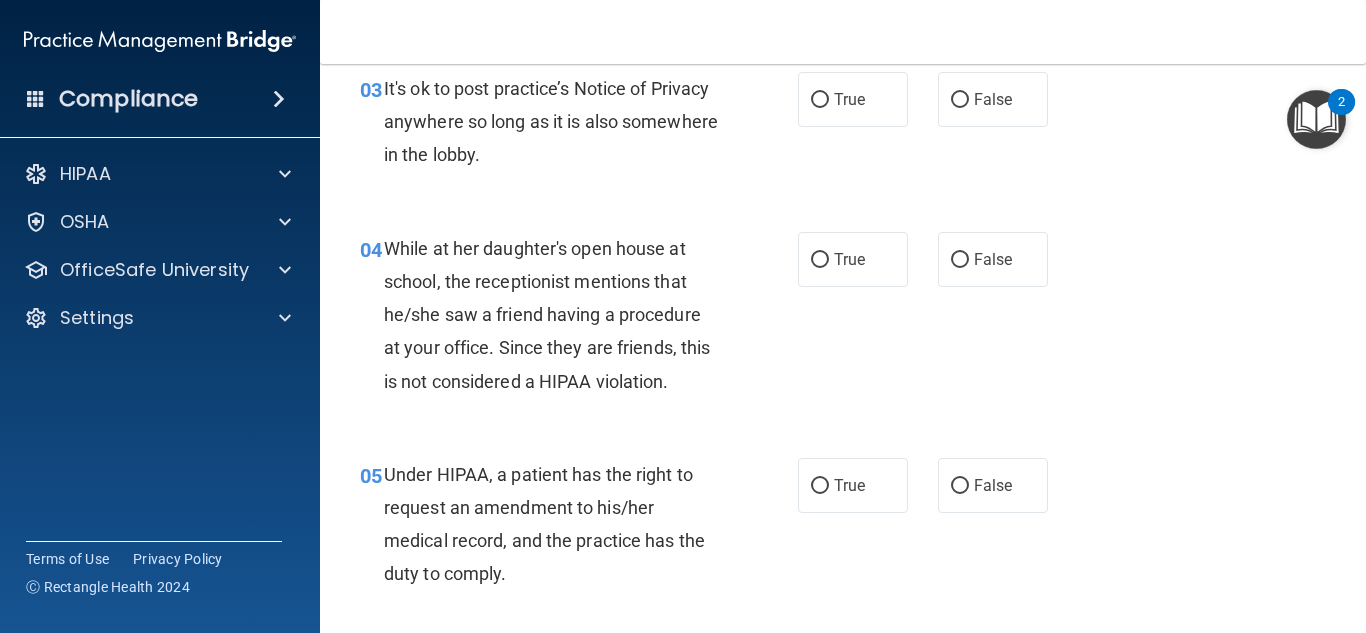 scroll, scrollTop: 594, scrollLeft: 0, axis: vertical 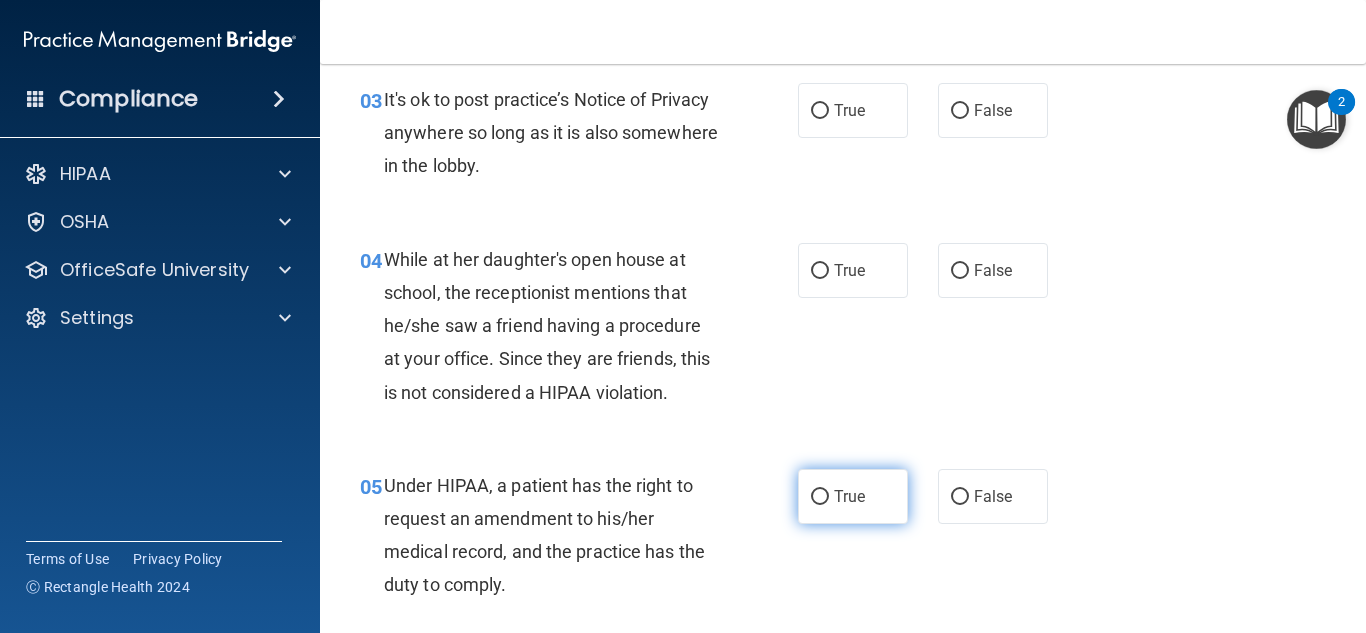 click on "True" at bounding box center [849, 496] 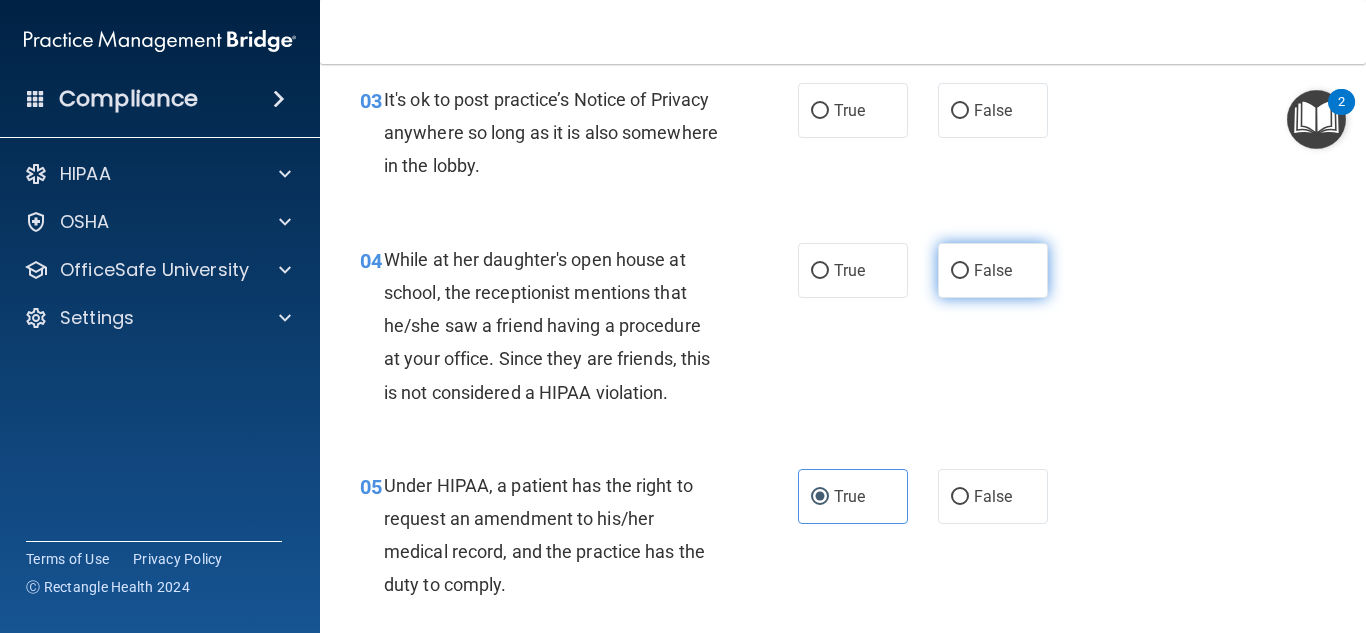 click on "False" at bounding box center [993, 270] 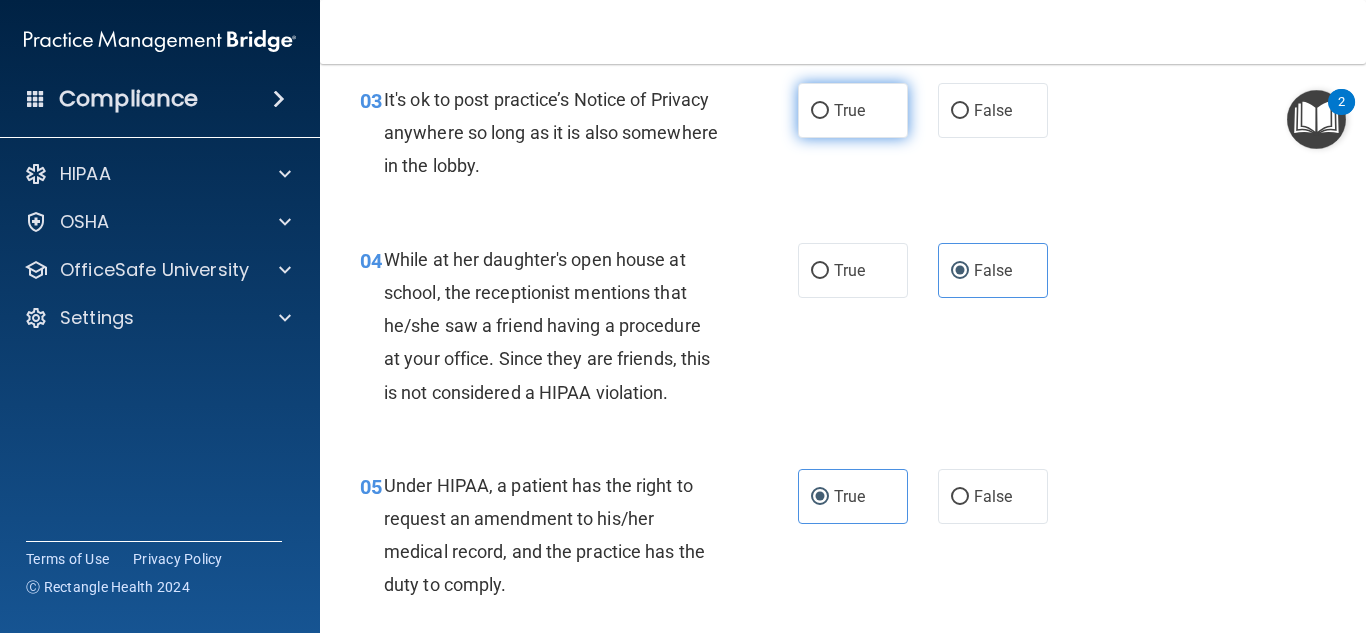 click on "True" at bounding box center (853, 110) 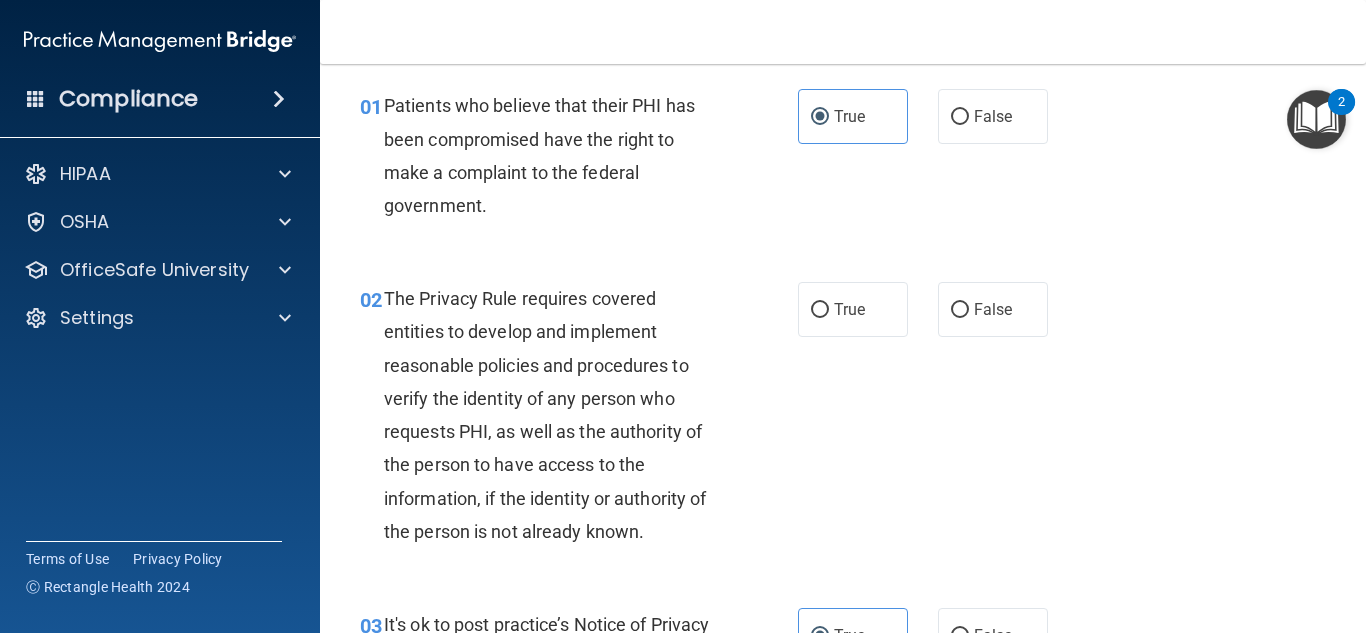 scroll, scrollTop: 34, scrollLeft: 0, axis: vertical 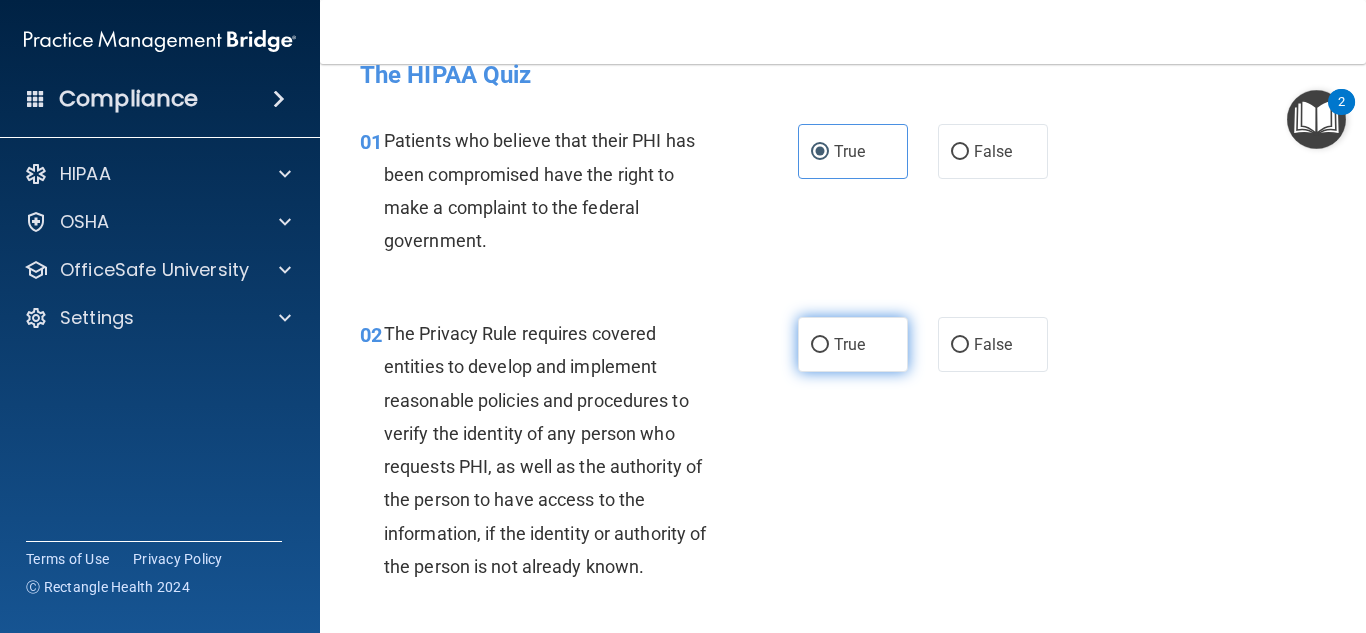 click on "True" at bounding box center [849, 344] 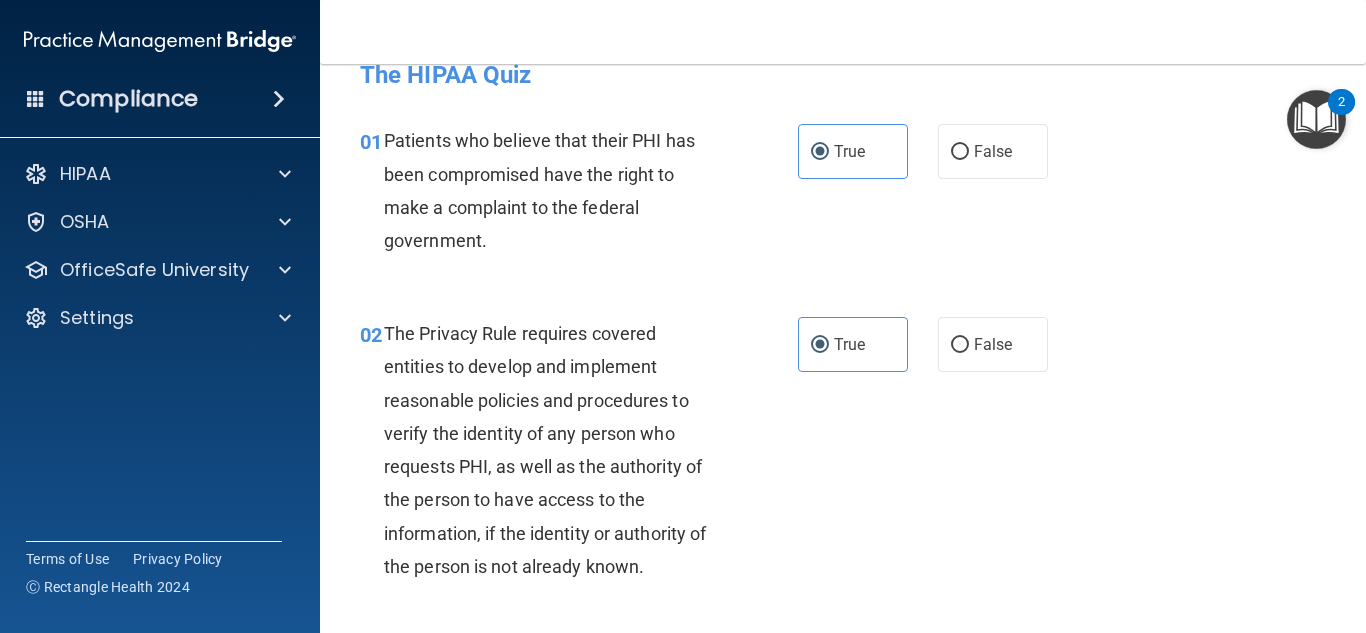 drag, startPoint x: 1358, startPoint y: 110, endPoint x: 1345, endPoint y: 424, distance: 314.26898 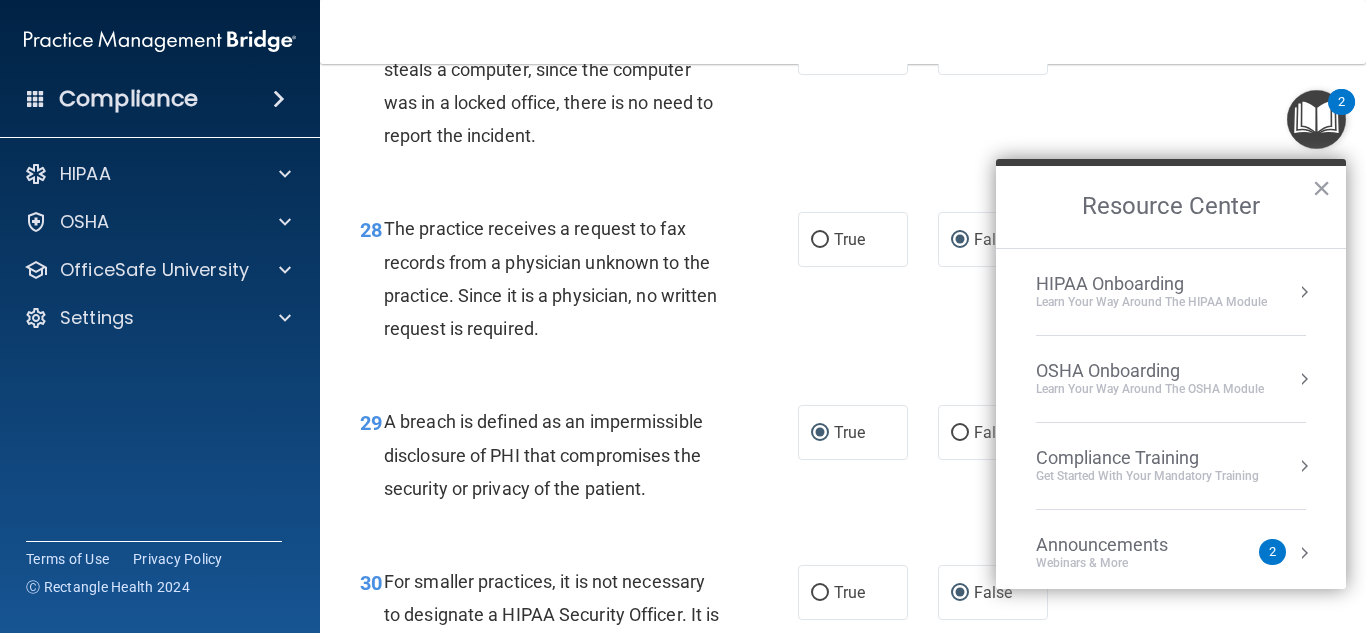 scroll, scrollTop: 5517, scrollLeft: 0, axis: vertical 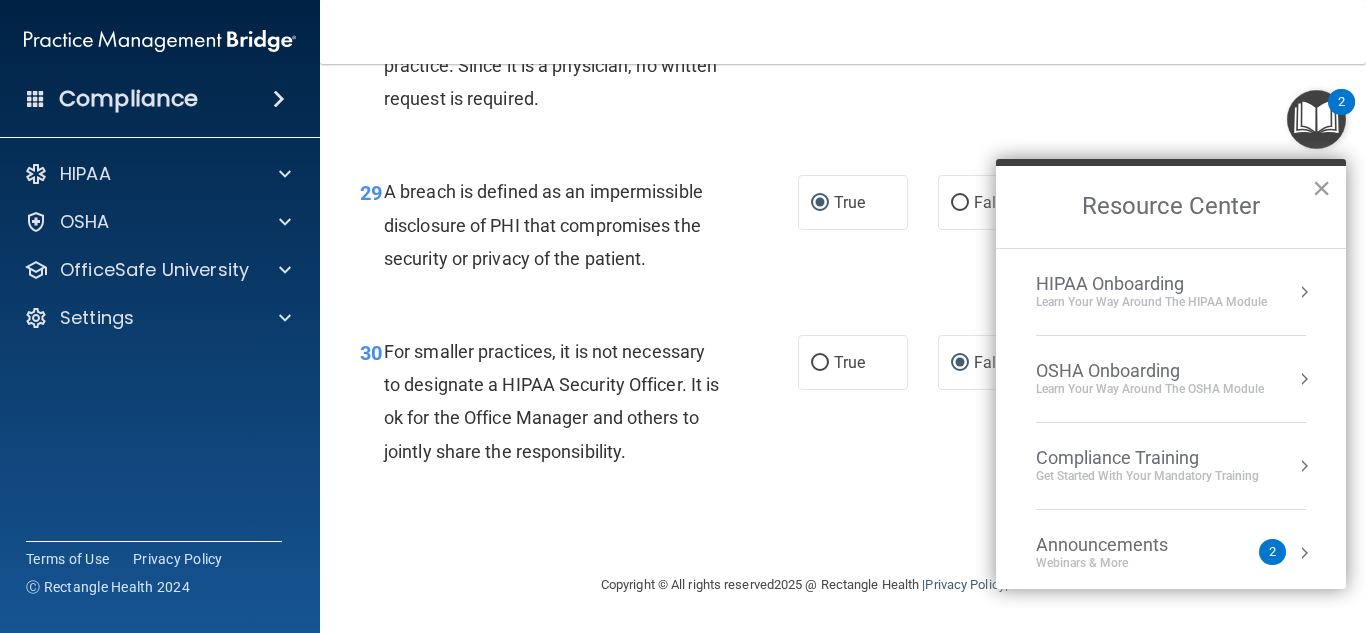 click on "×" at bounding box center (1321, 188) 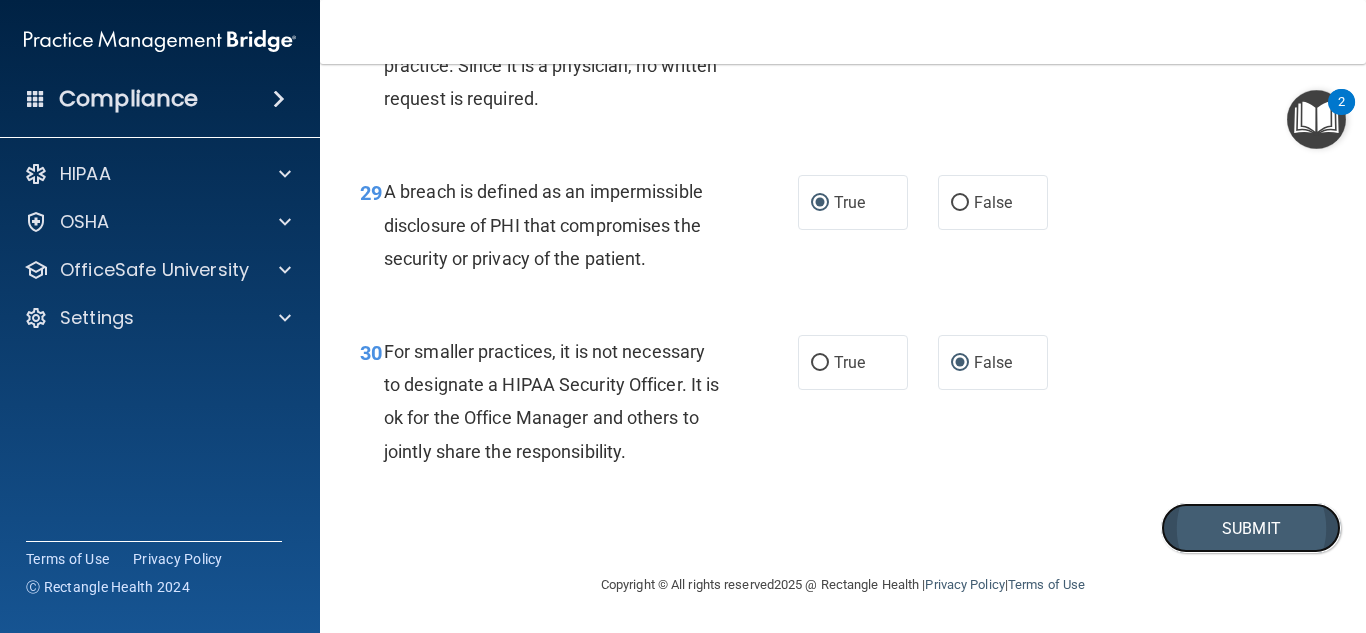 click on "Submit" at bounding box center (1251, 528) 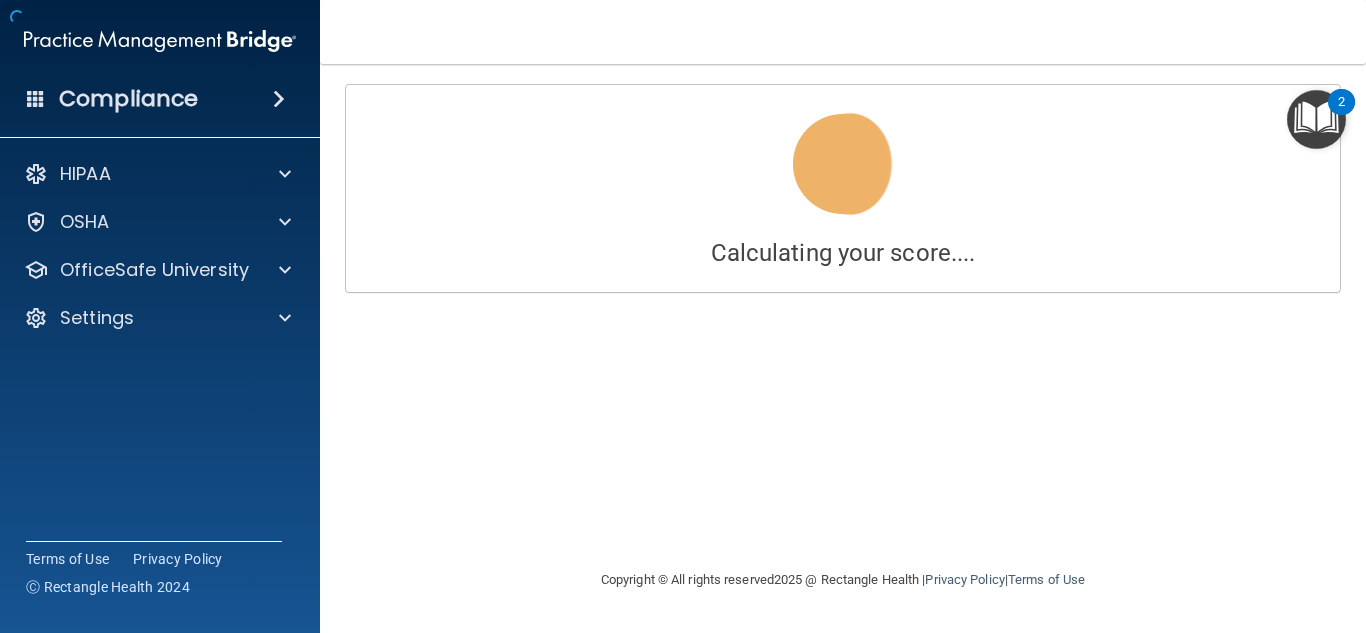 scroll, scrollTop: 0, scrollLeft: 0, axis: both 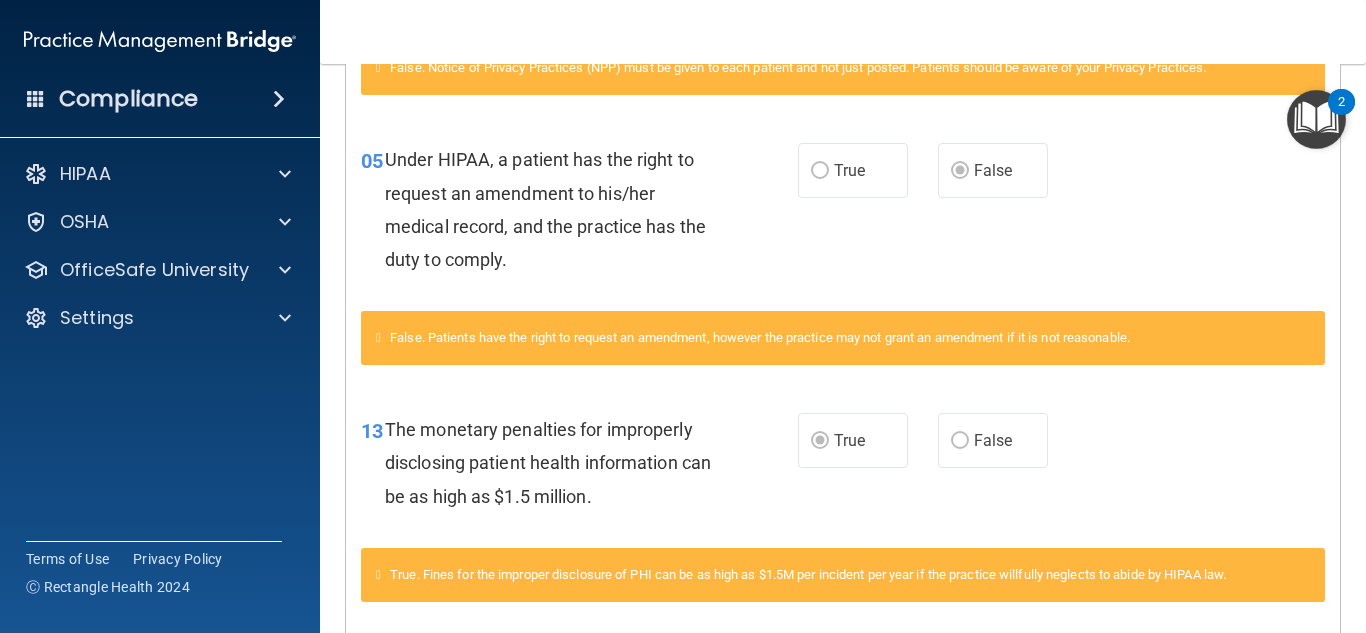 drag, startPoint x: 1350, startPoint y: 339, endPoint x: 1350, endPoint y: 327, distance: 12 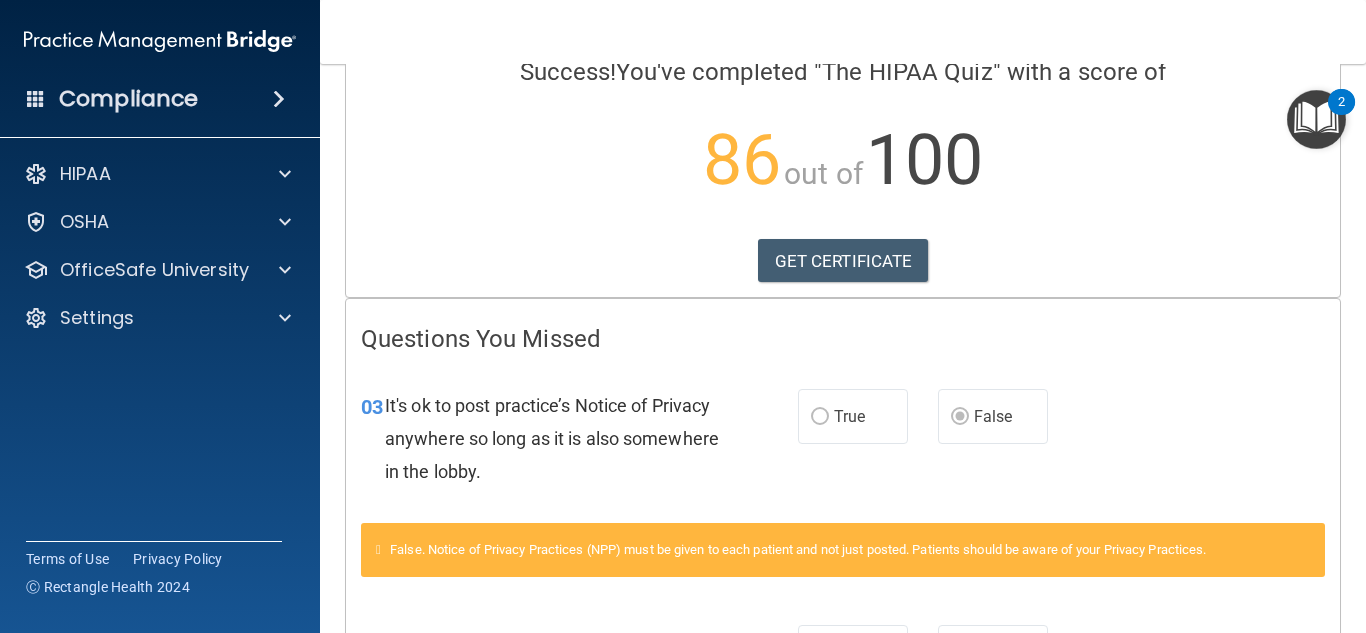 scroll, scrollTop: 167, scrollLeft: 0, axis: vertical 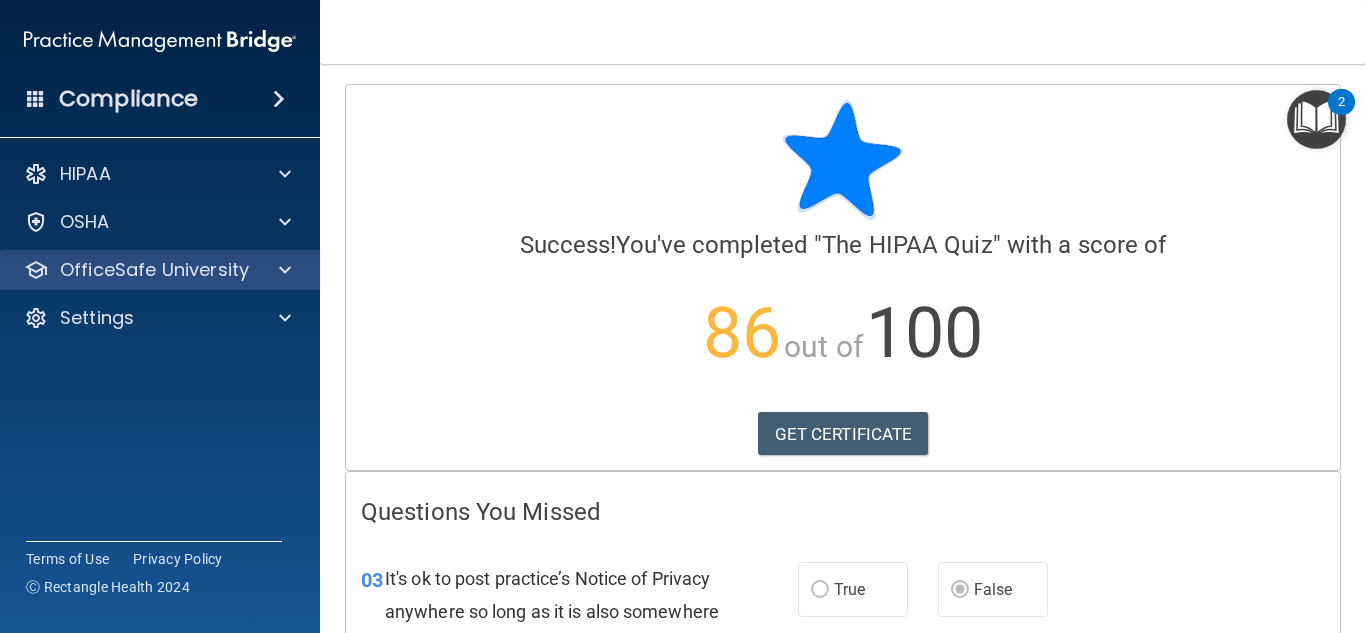 click on "OfficeSafe University" at bounding box center [160, 270] 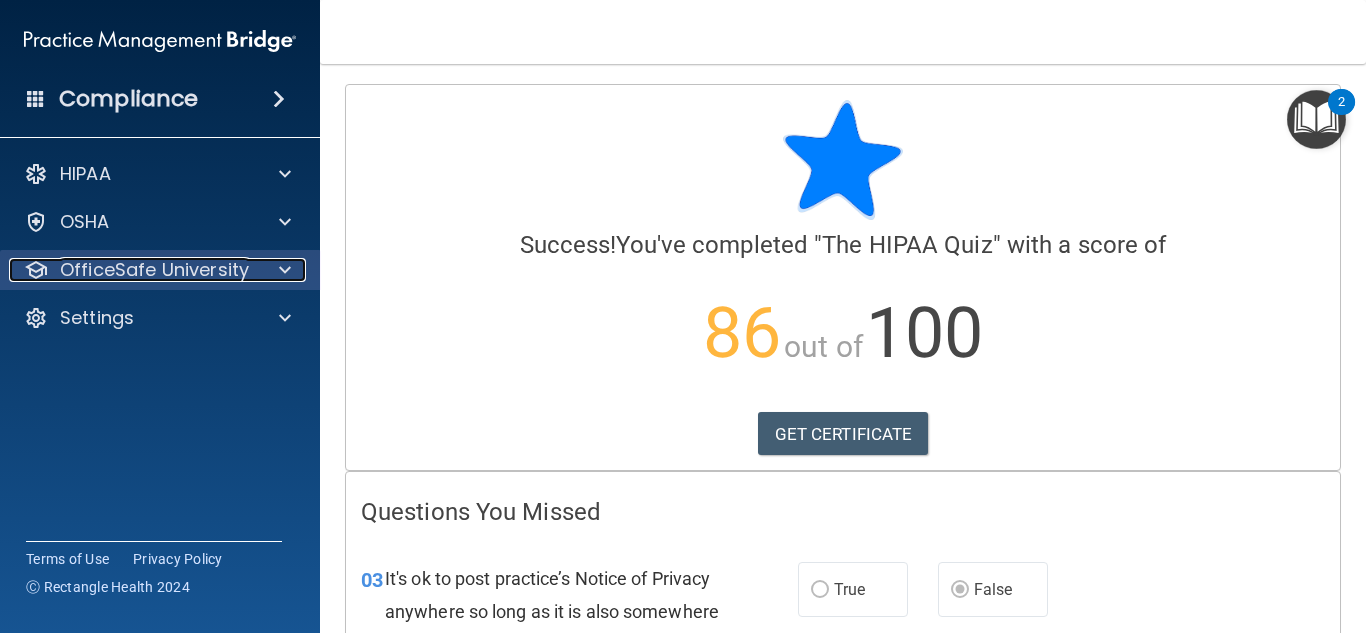 click at bounding box center [285, 270] 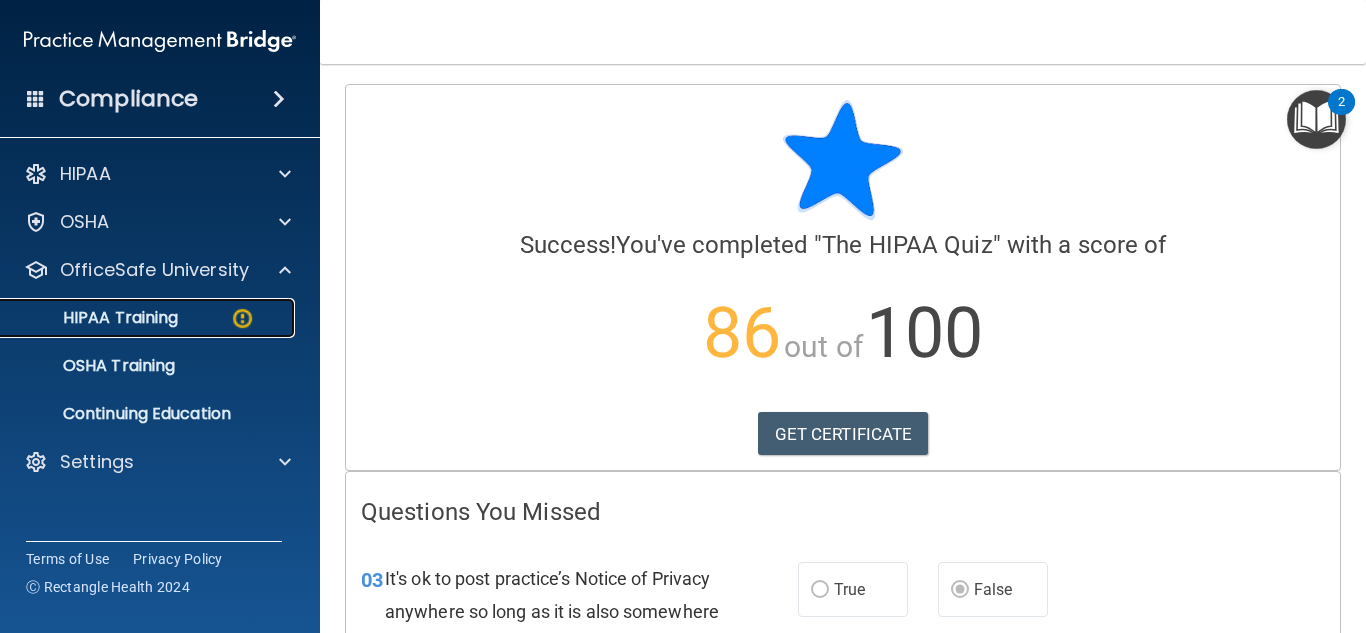 click on "HIPAA Training" at bounding box center [149, 318] 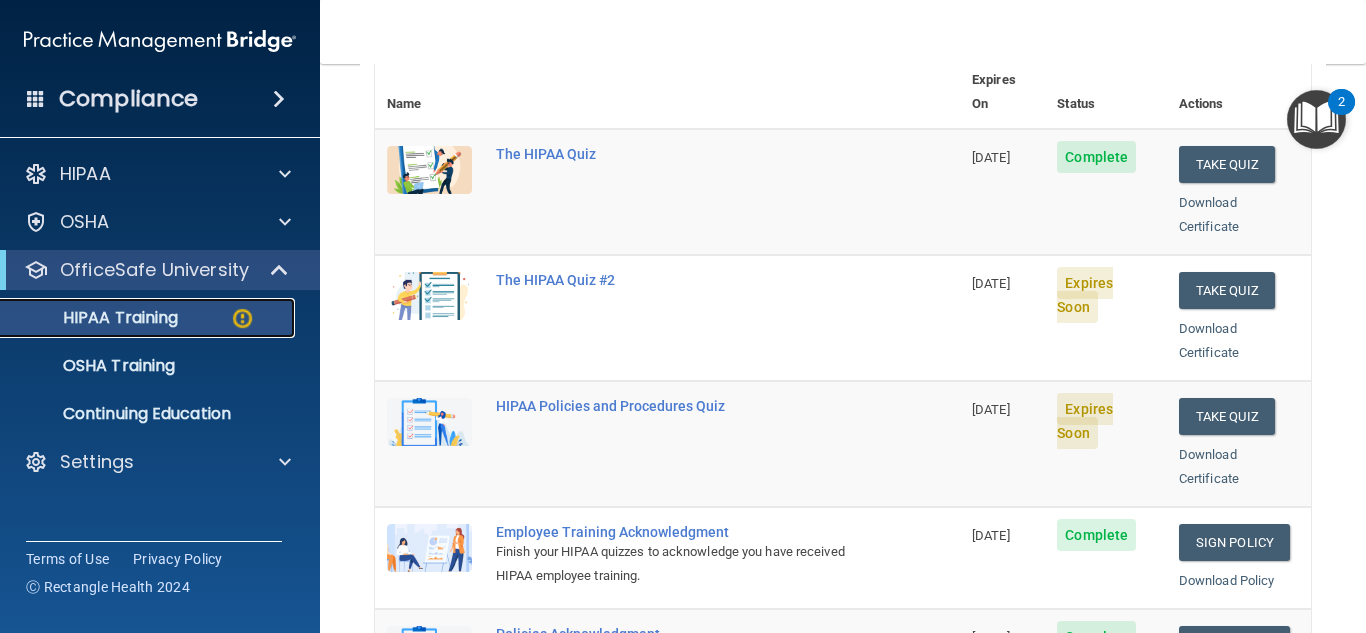scroll, scrollTop: 241, scrollLeft: 0, axis: vertical 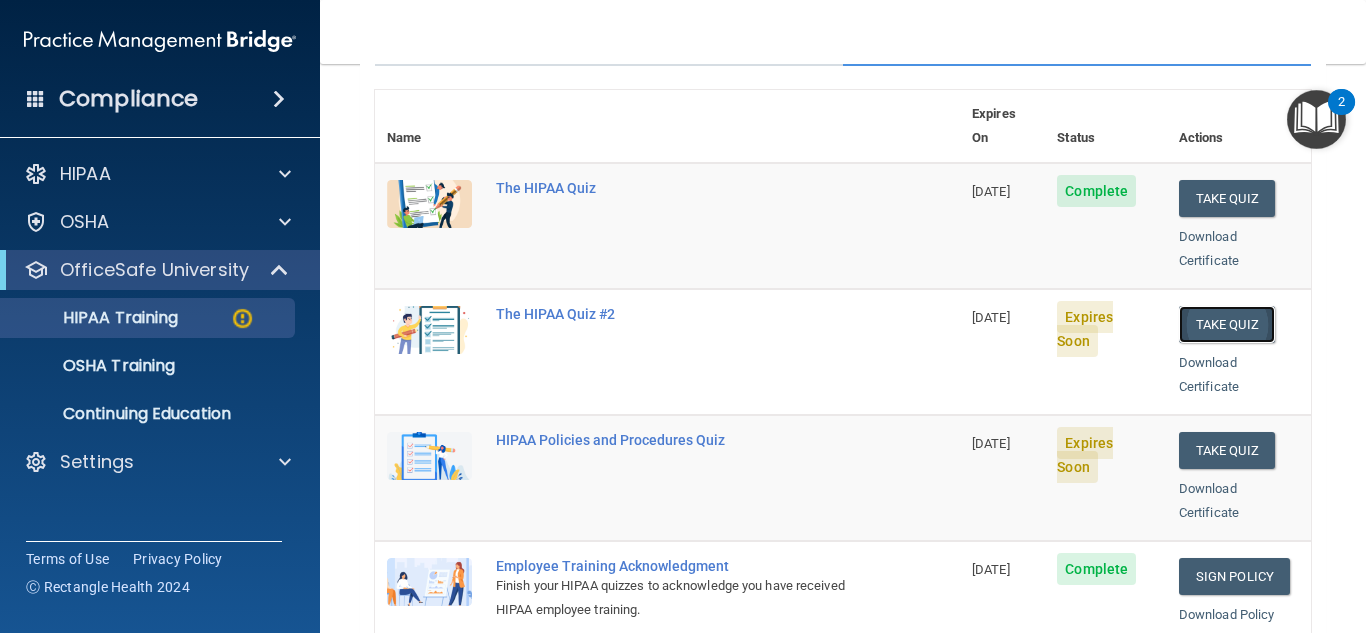 click on "Take Quiz" at bounding box center [1227, 324] 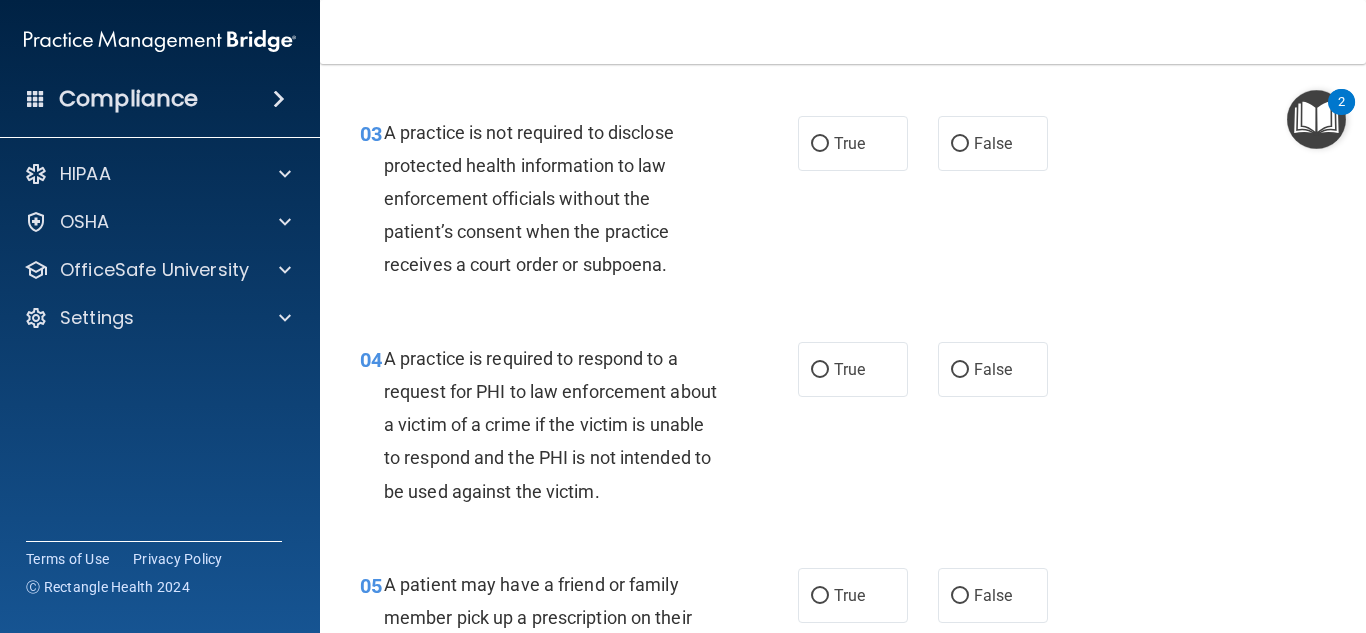 scroll, scrollTop: 0, scrollLeft: 0, axis: both 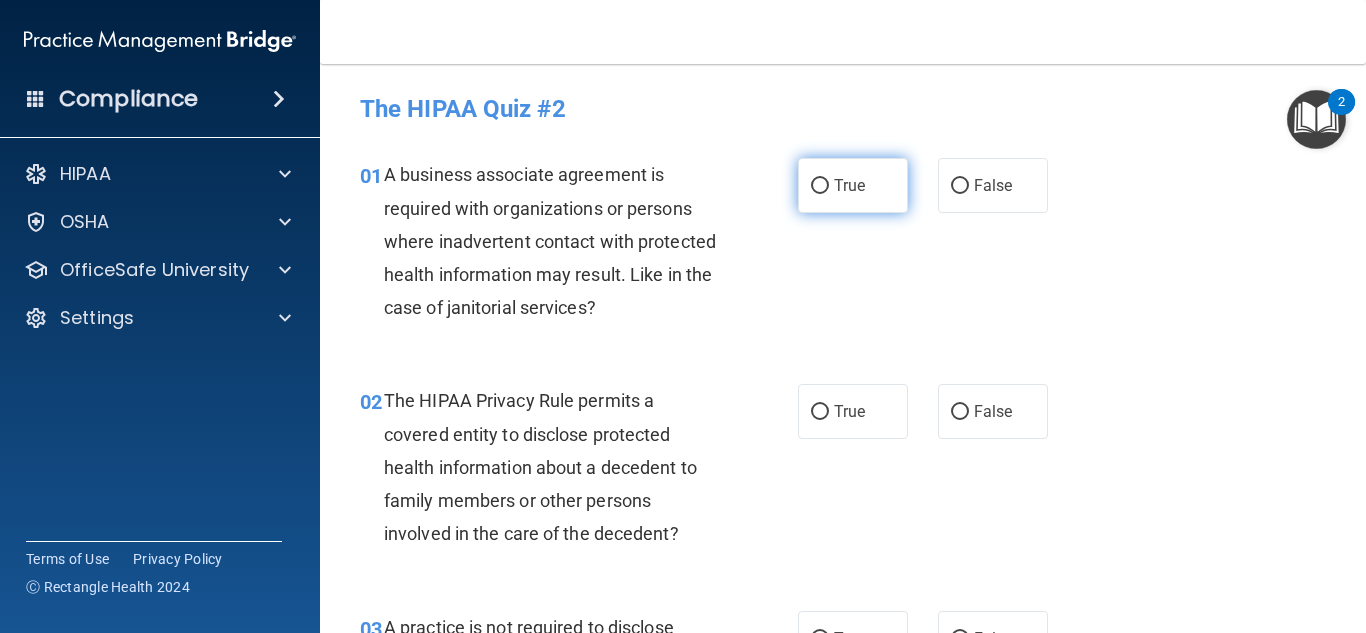 click on "True" at bounding box center [820, 186] 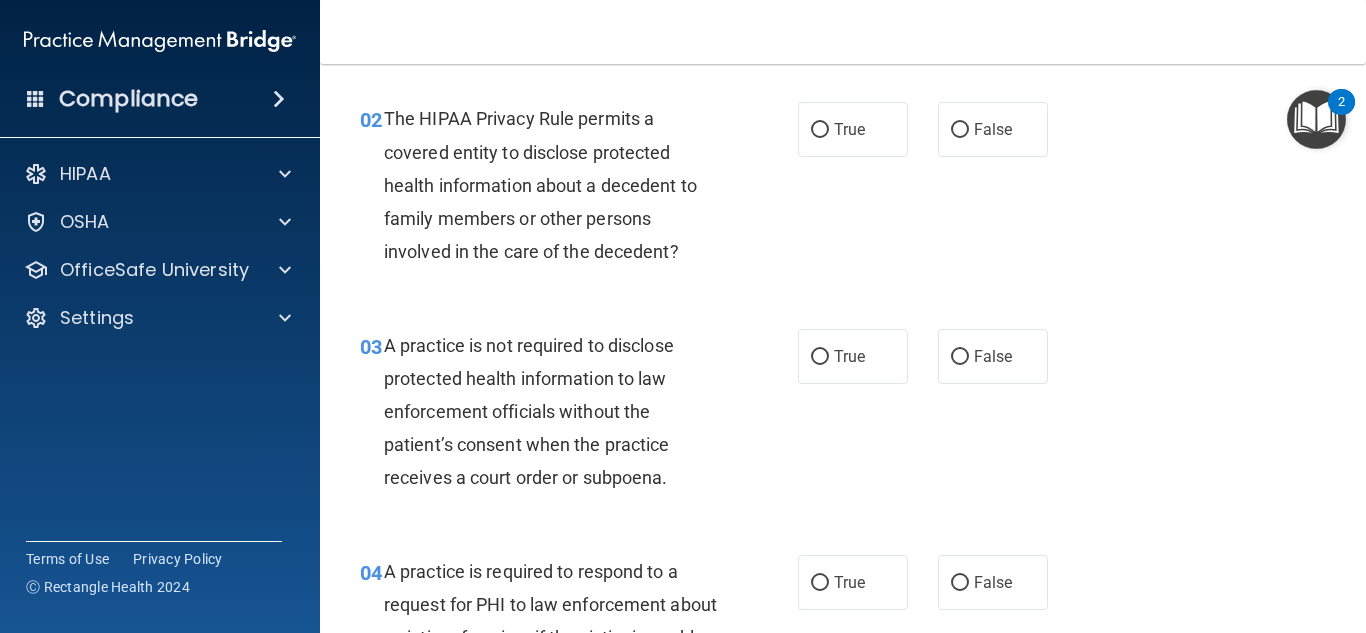 scroll, scrollTop: 293, scrollLeft: 0, axis: vertical 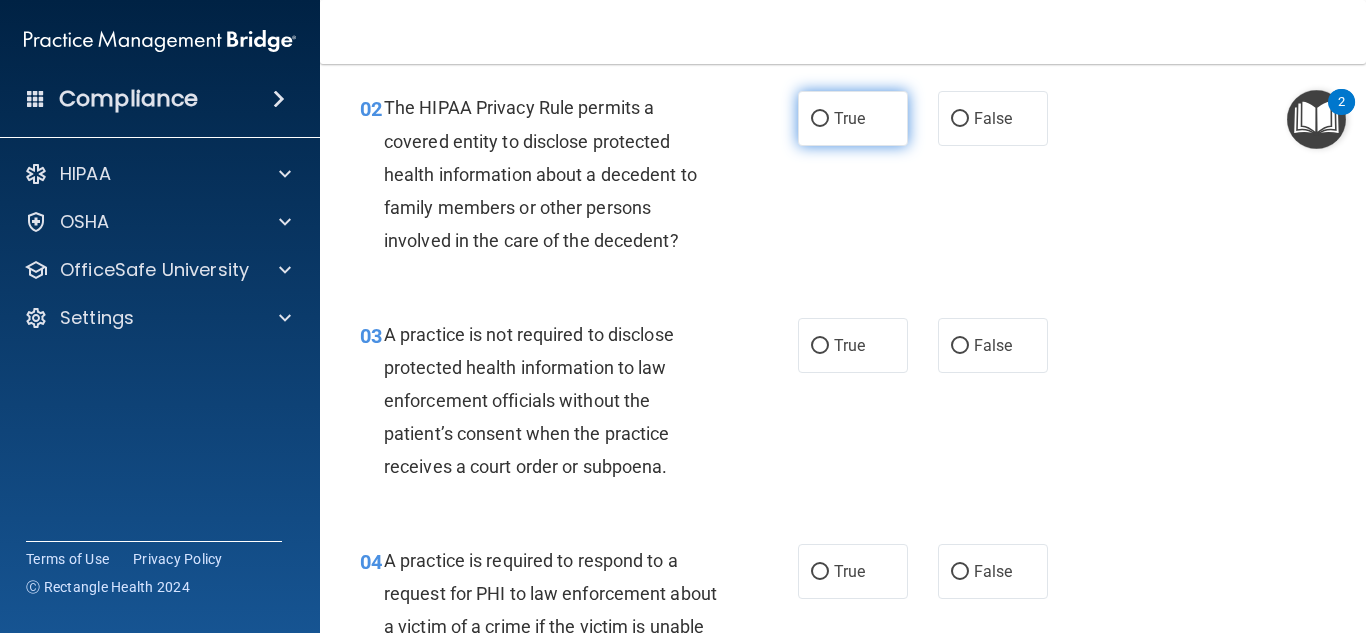 click on "True" at bounding box center (849, 118) 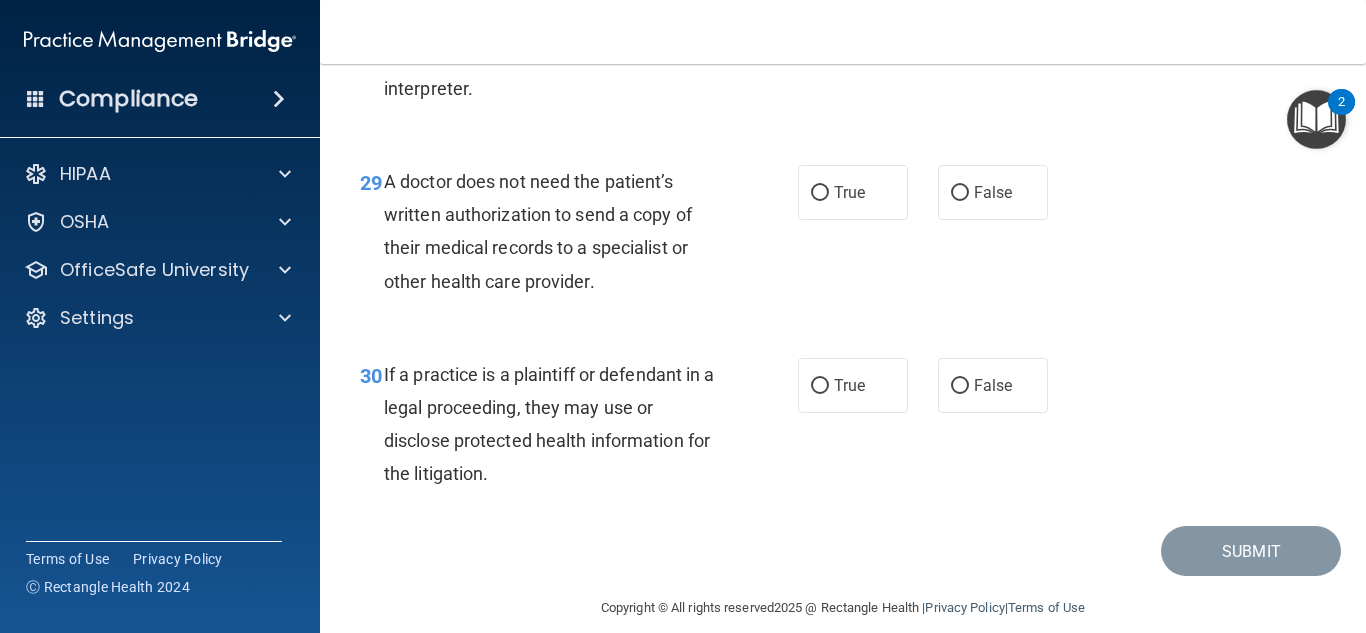 scroll, scrollTop: 5450, scrollLeft: 0, axis: vertical 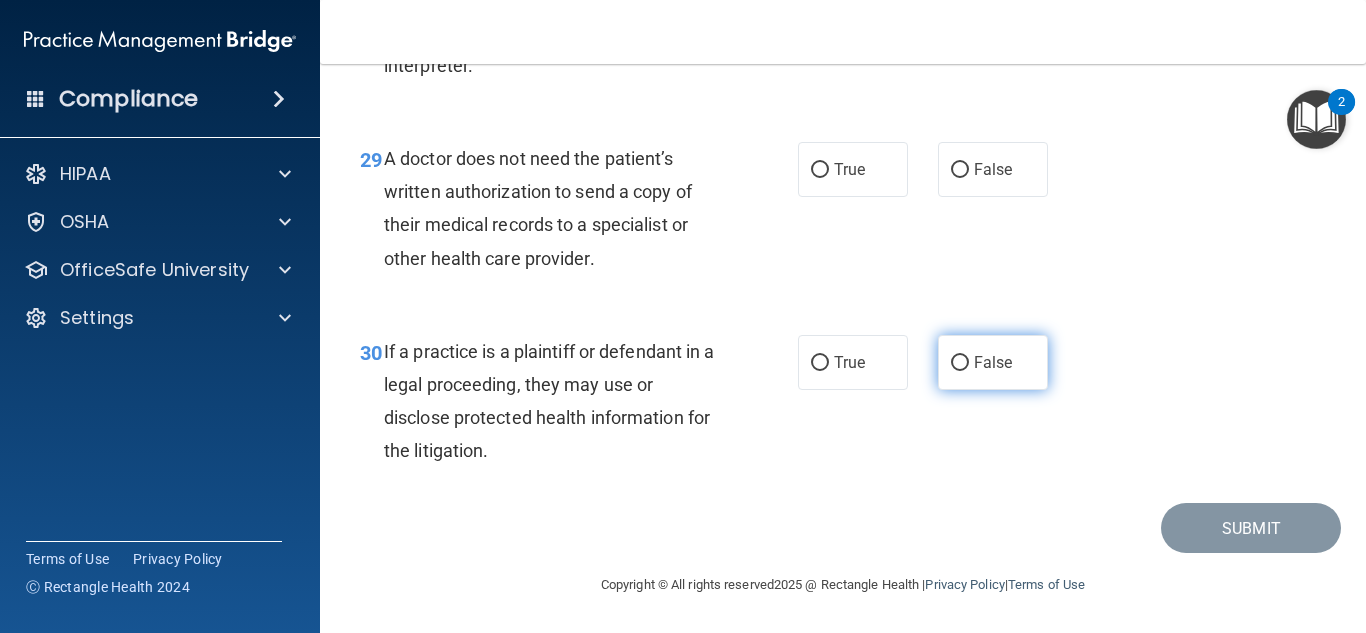 click on "False" at bounding box center (993, 362) 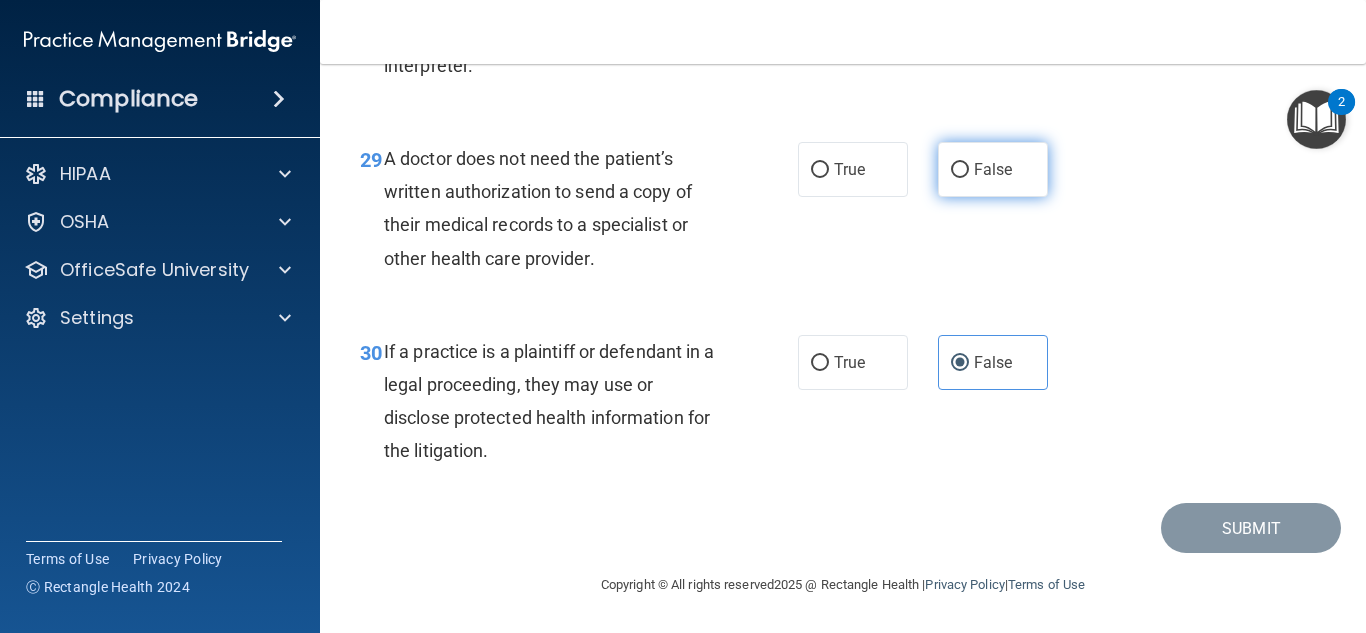 click on "False" at bounding box center (993, 169) 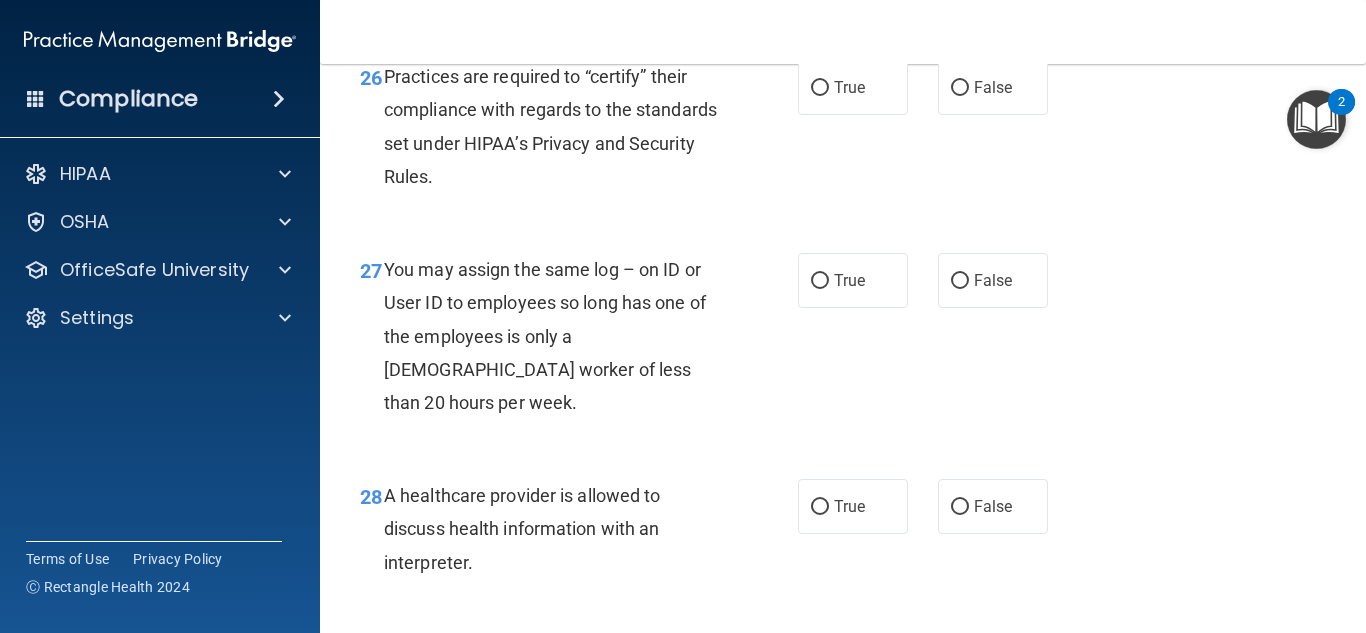 scroll, scrollTop: 4942, scrollLeft: 0, axis: vertical 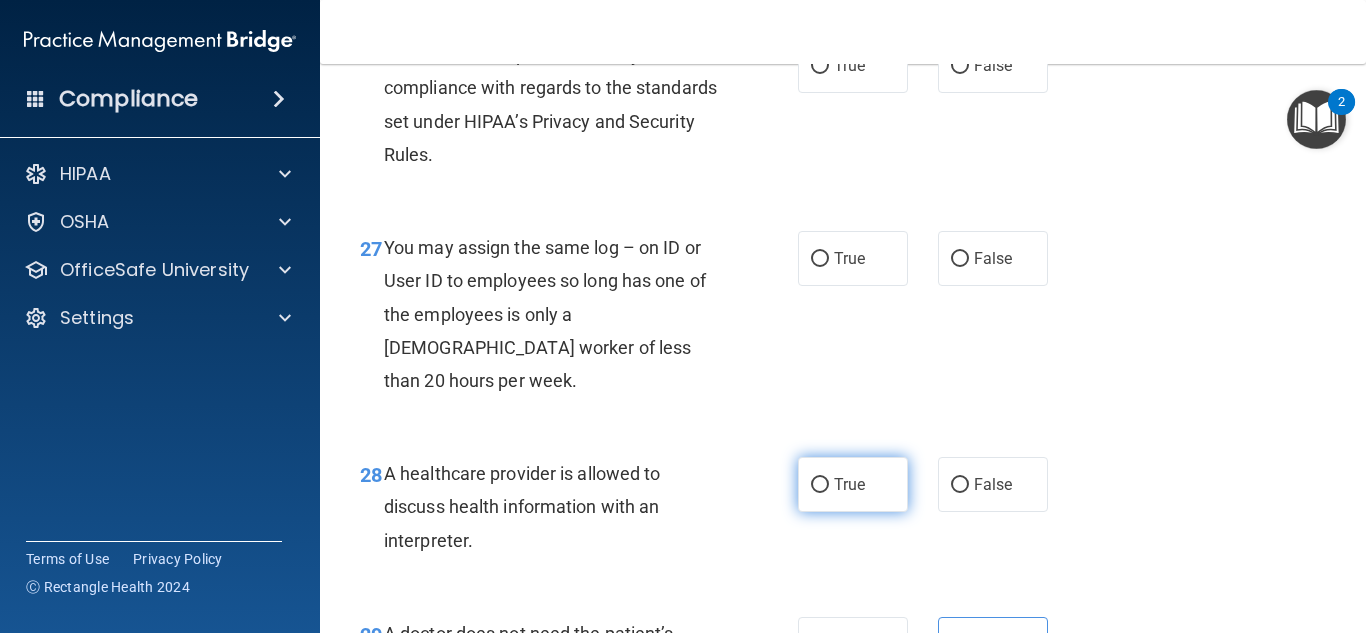 click on "True" at bounding box center [849, 484] 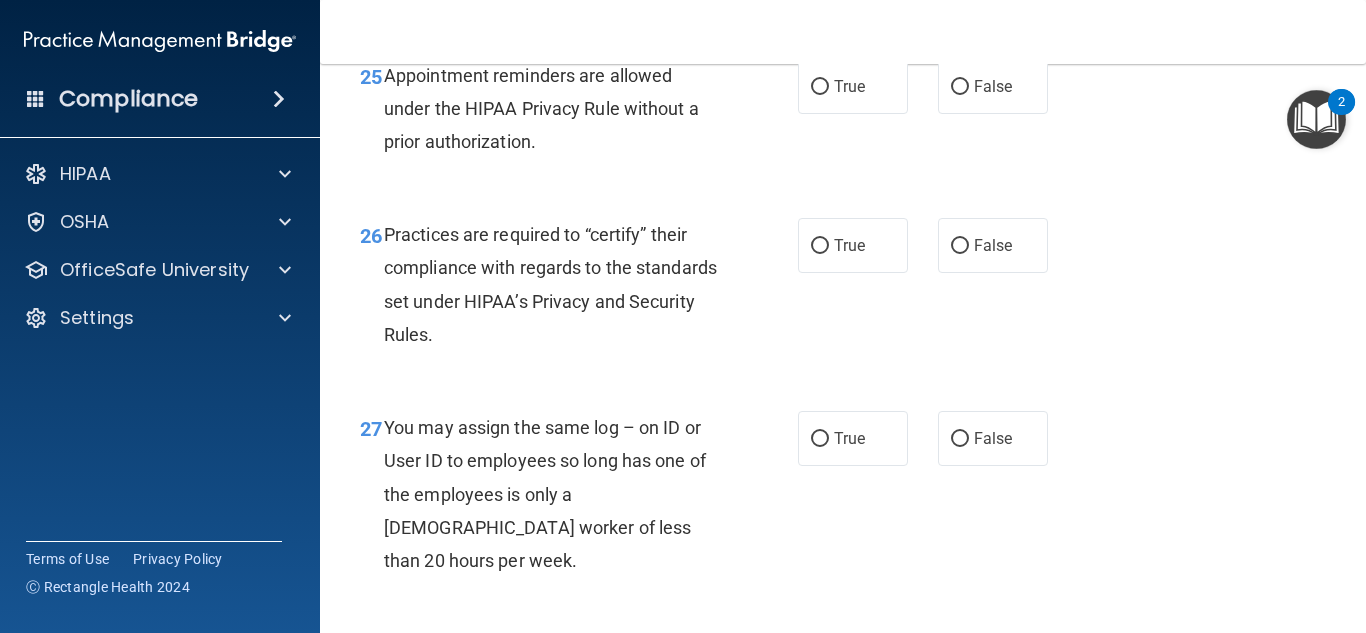 scroll, scrollTop: 4750, scrollLeft: 0, axis: vertical 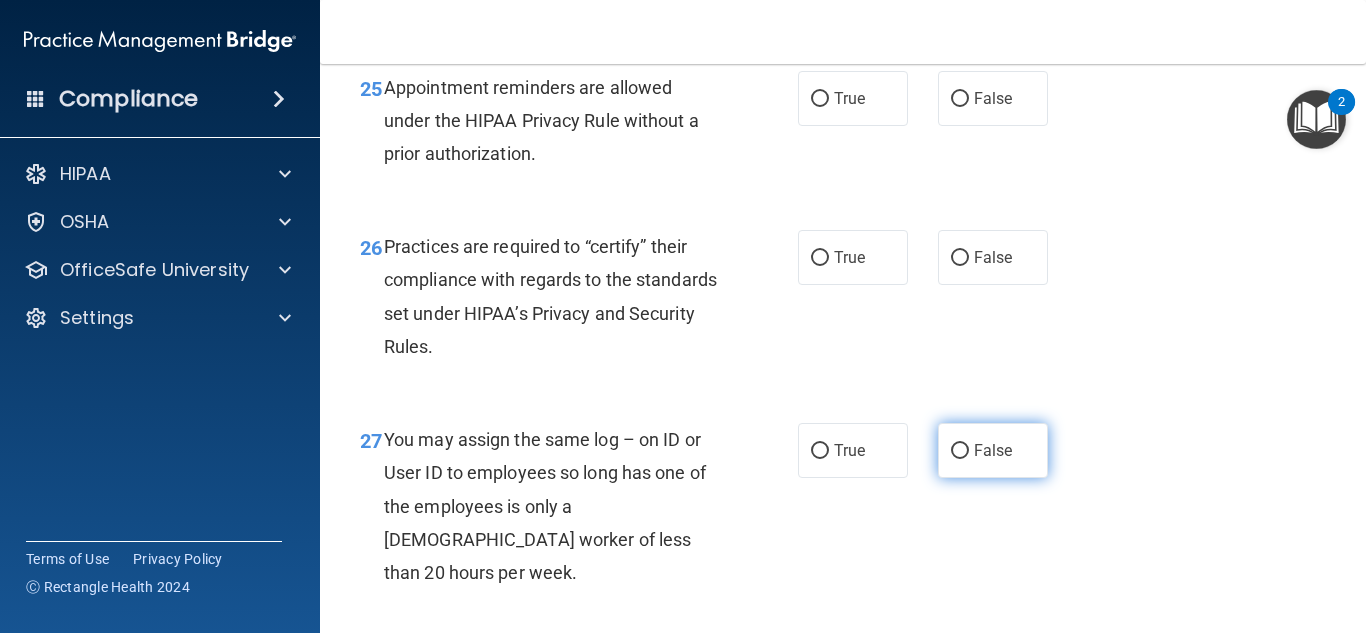 click on "False" at bounding box center [993, 450] 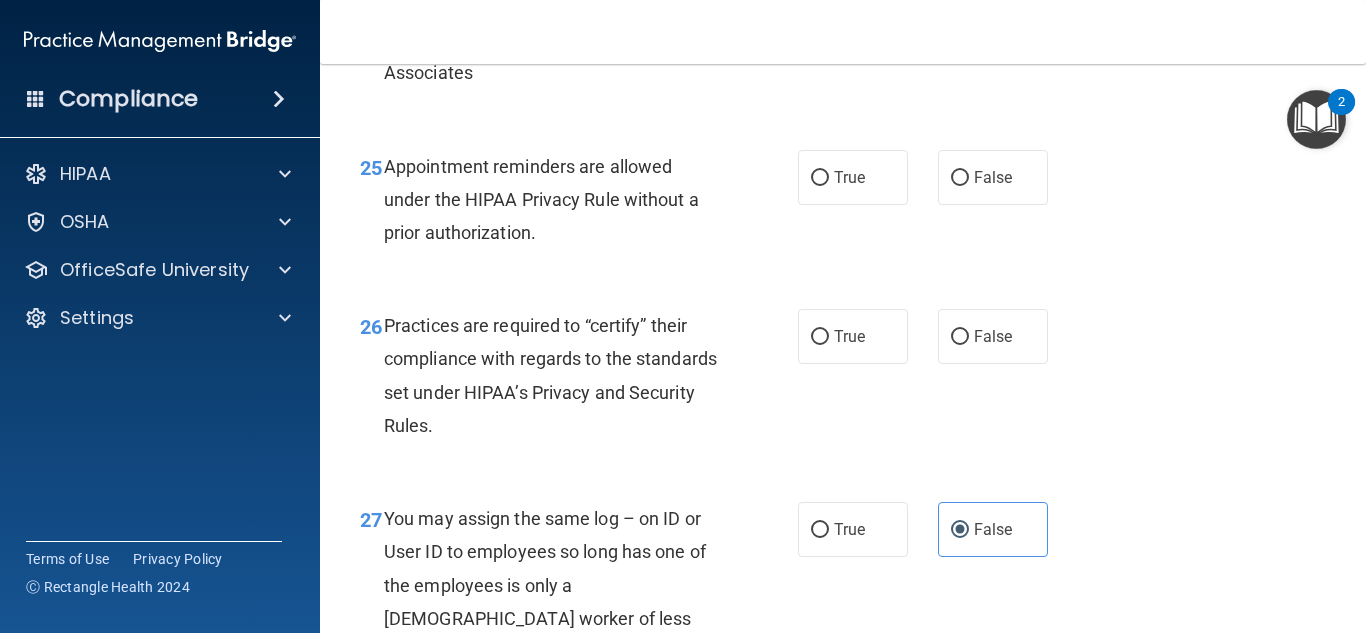 scroll, scrollTop: 4615, scrollLeft: 0, axis: vertical 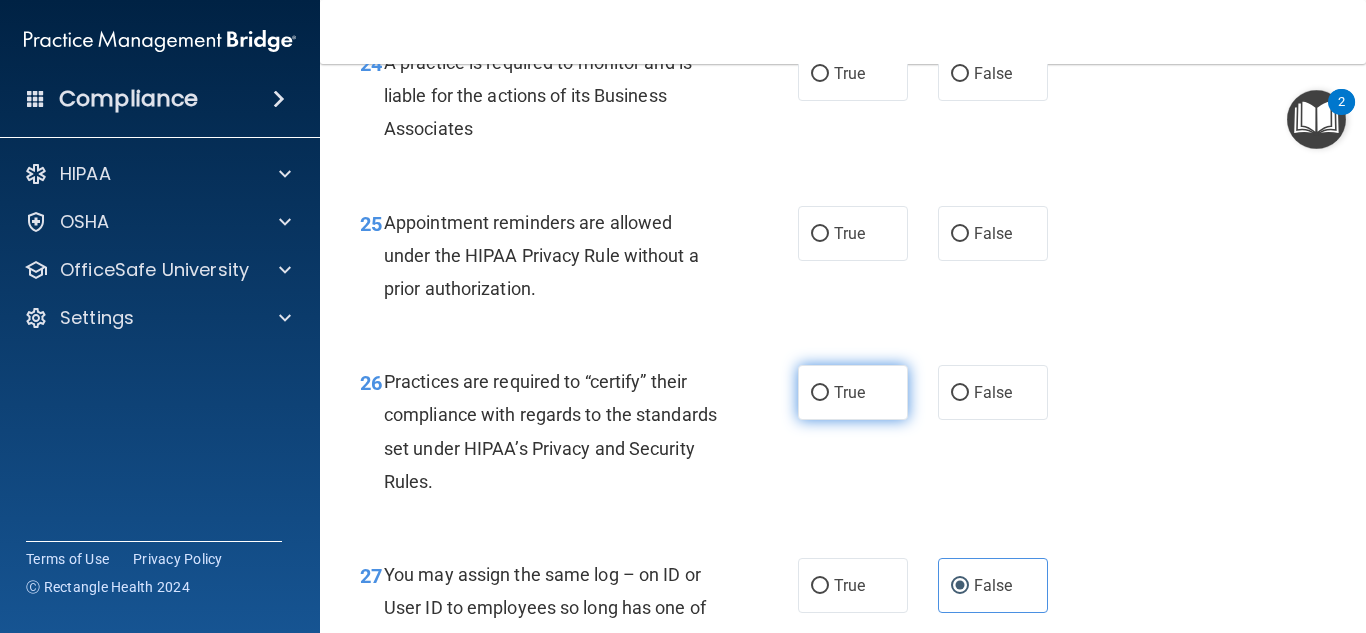 click on "True" at bounding box center (853, 392) 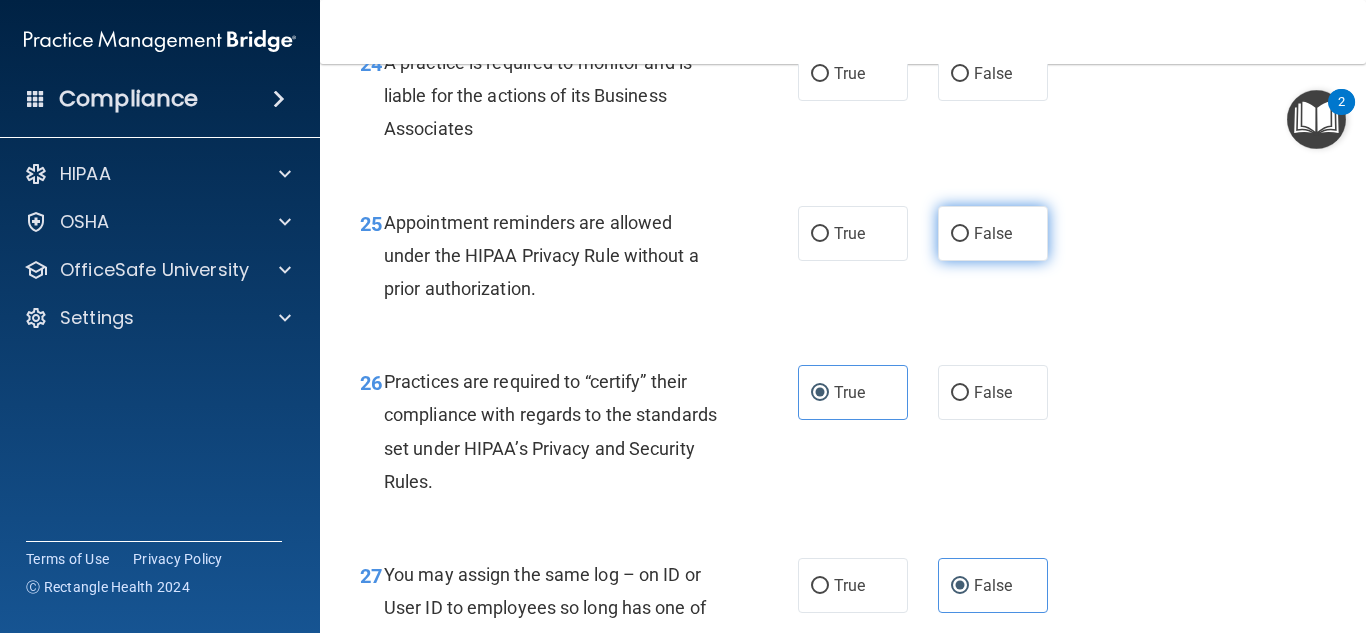 click on "False" at bounding box center (993, 233) 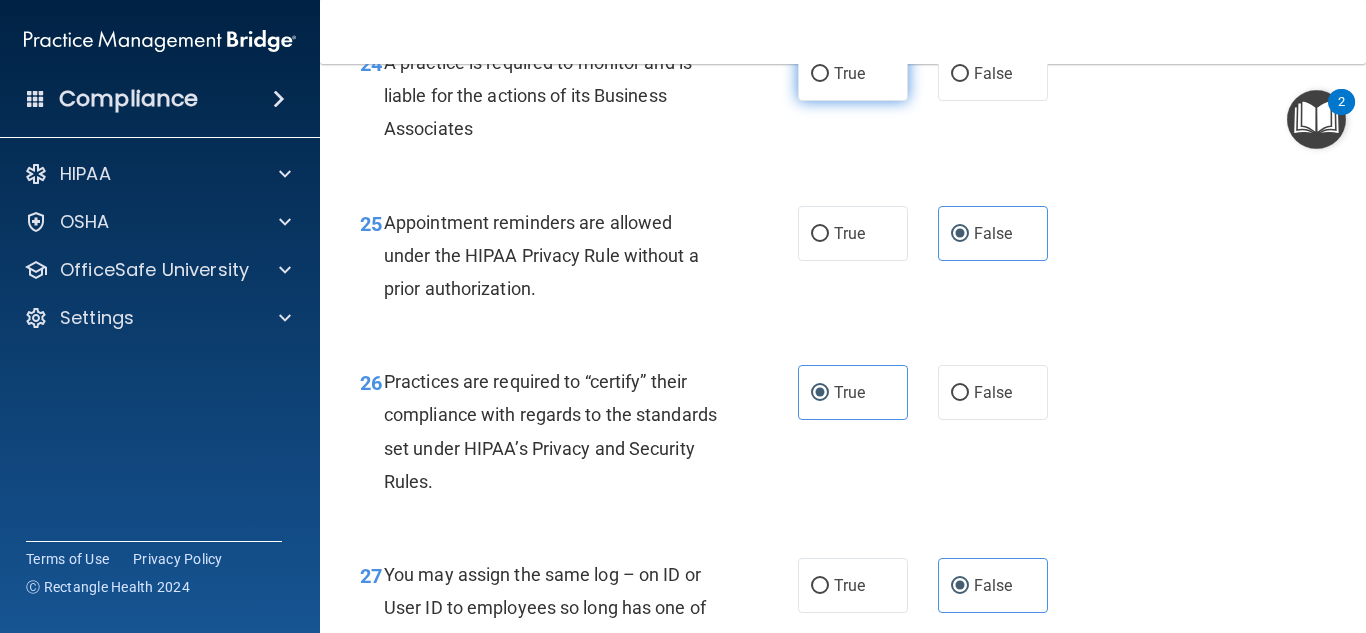 click on "True" at bounding box center (820, 74) 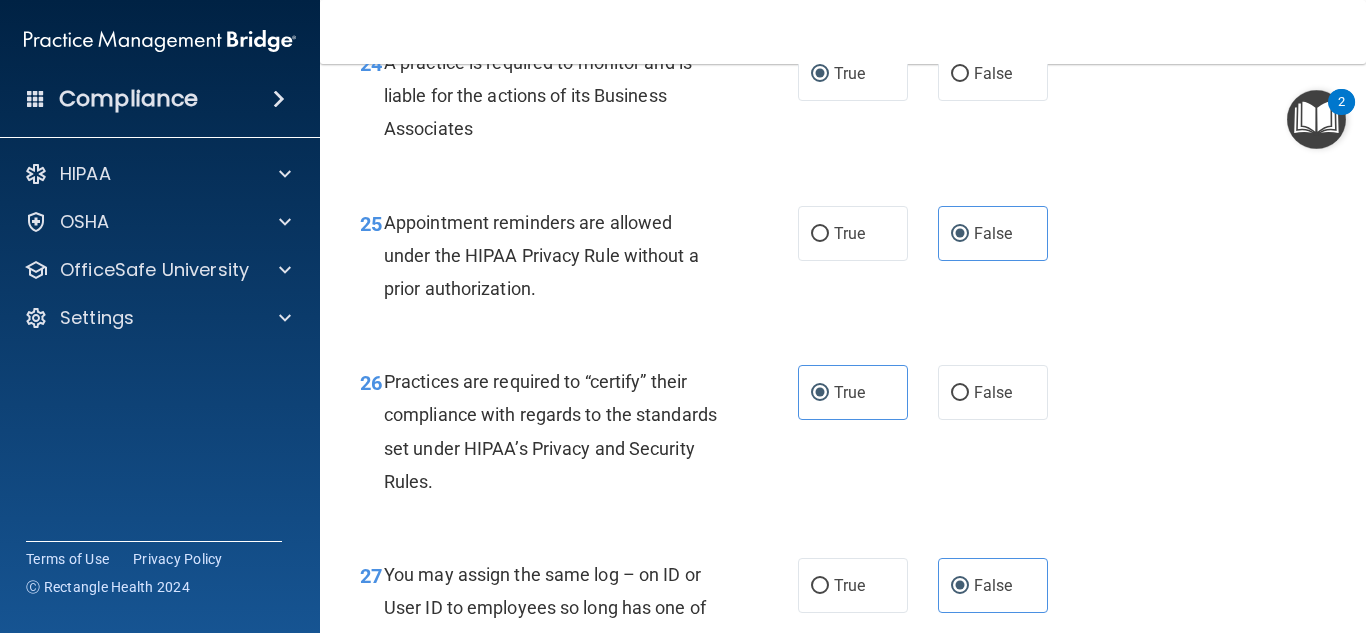 scroll, scrollTop: 4118, scrollLeft: 0, axis: vertical 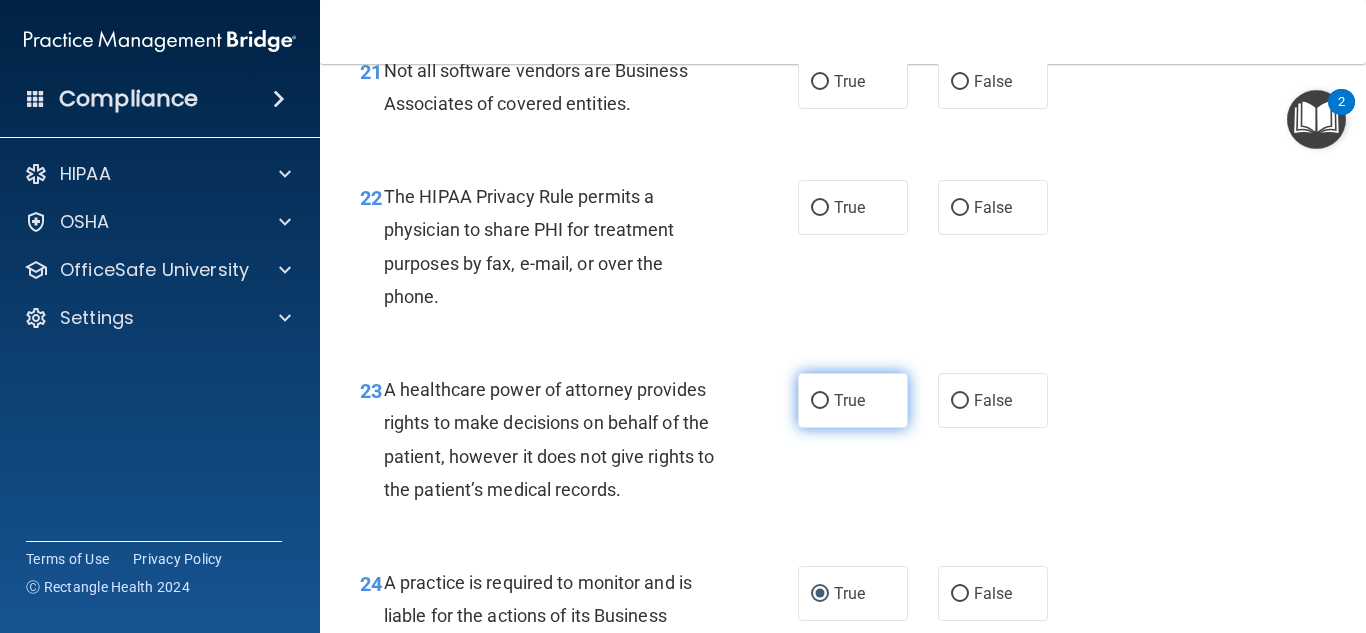 click on "True" at bounding box center [849, 400] 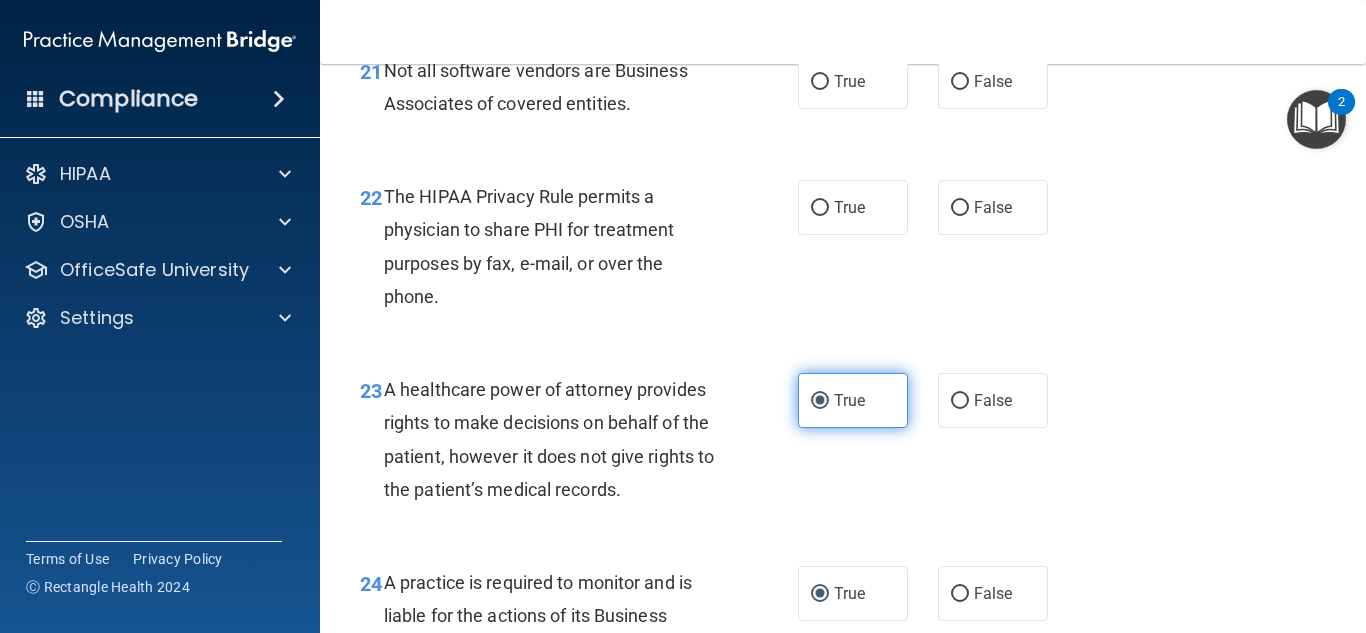 click on "True" at bounding box center [849, 400] 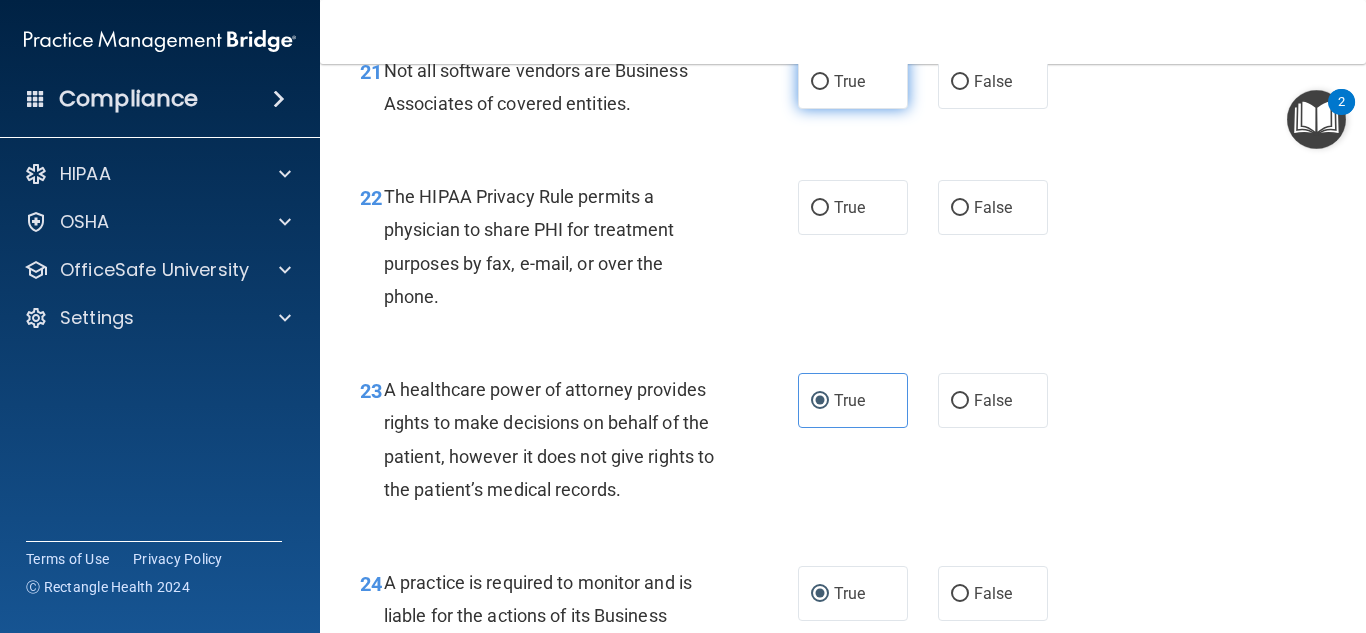 click on "True" at bounding box center (849, 81) 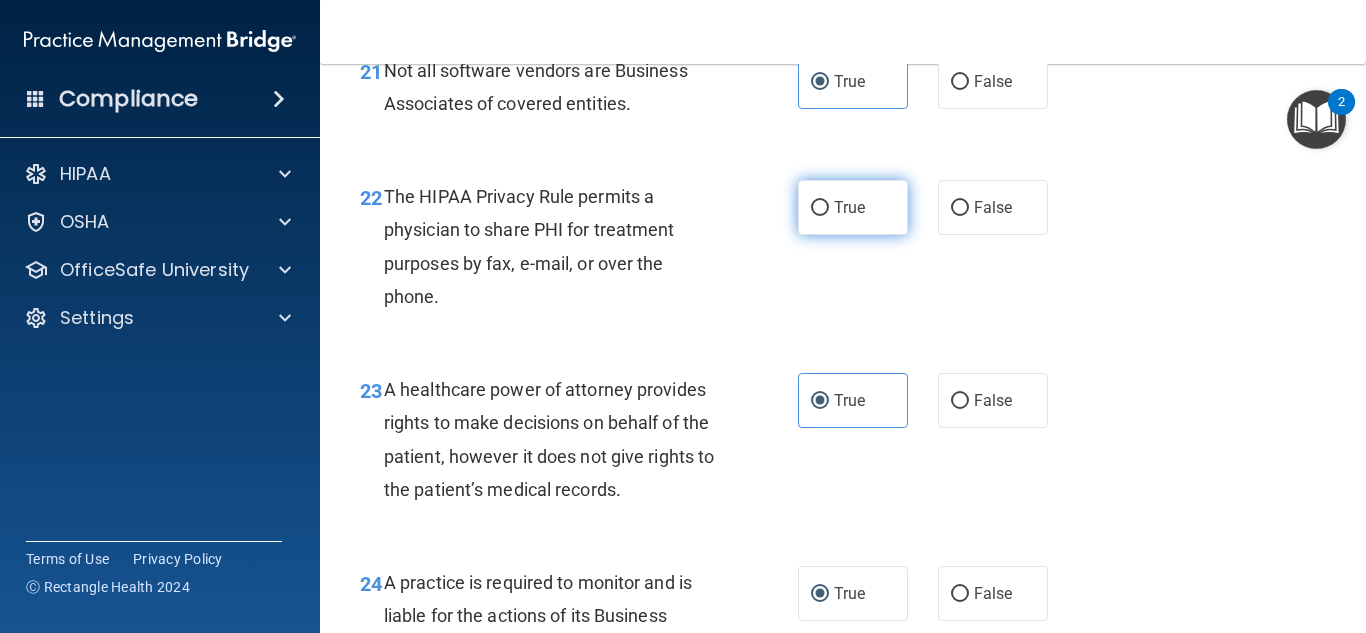 click on "True" at bounding box center [849, 207] 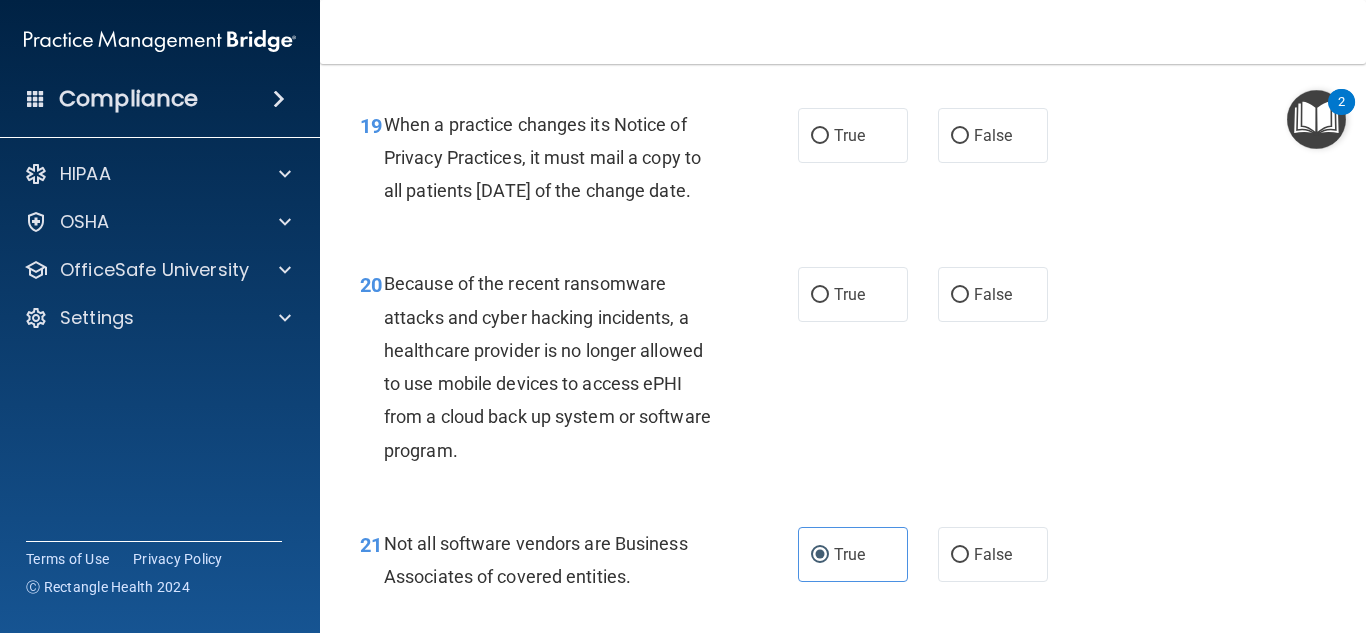 scroll, scrollTop: 3543, scrollLeft: 0, axis: vertical 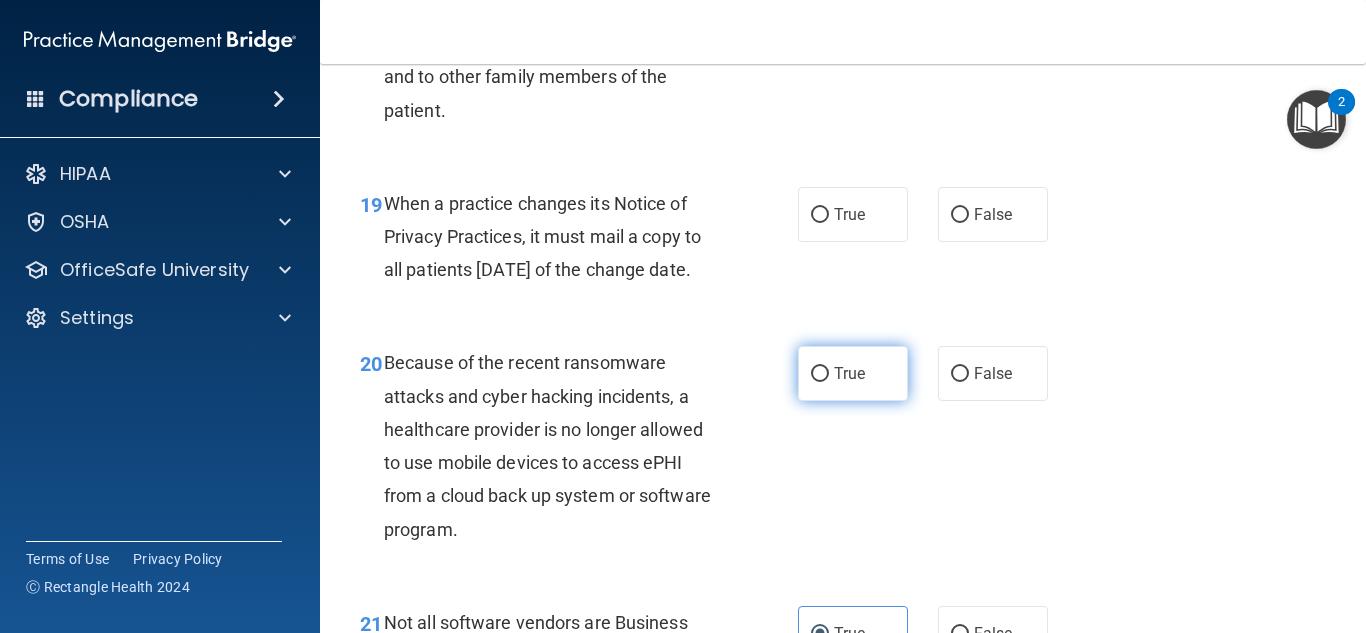 click on "True" at bounding box center [853, 373] 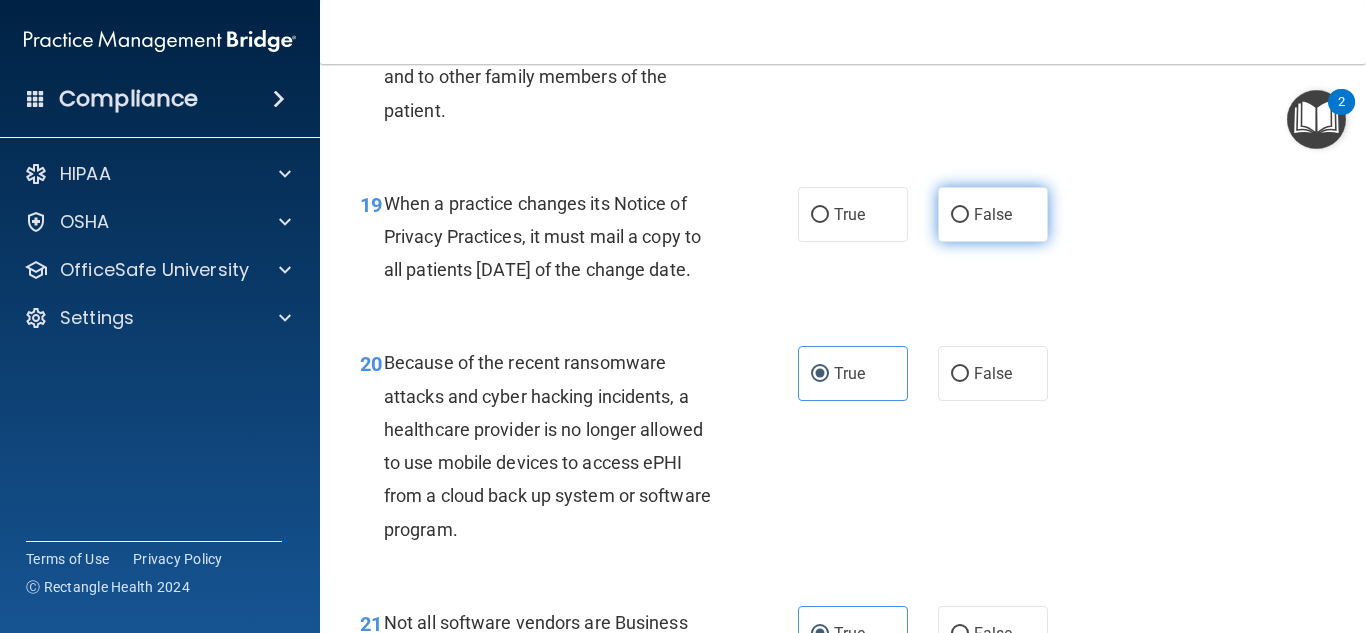 click on "False" at bounding box center (993, 214) 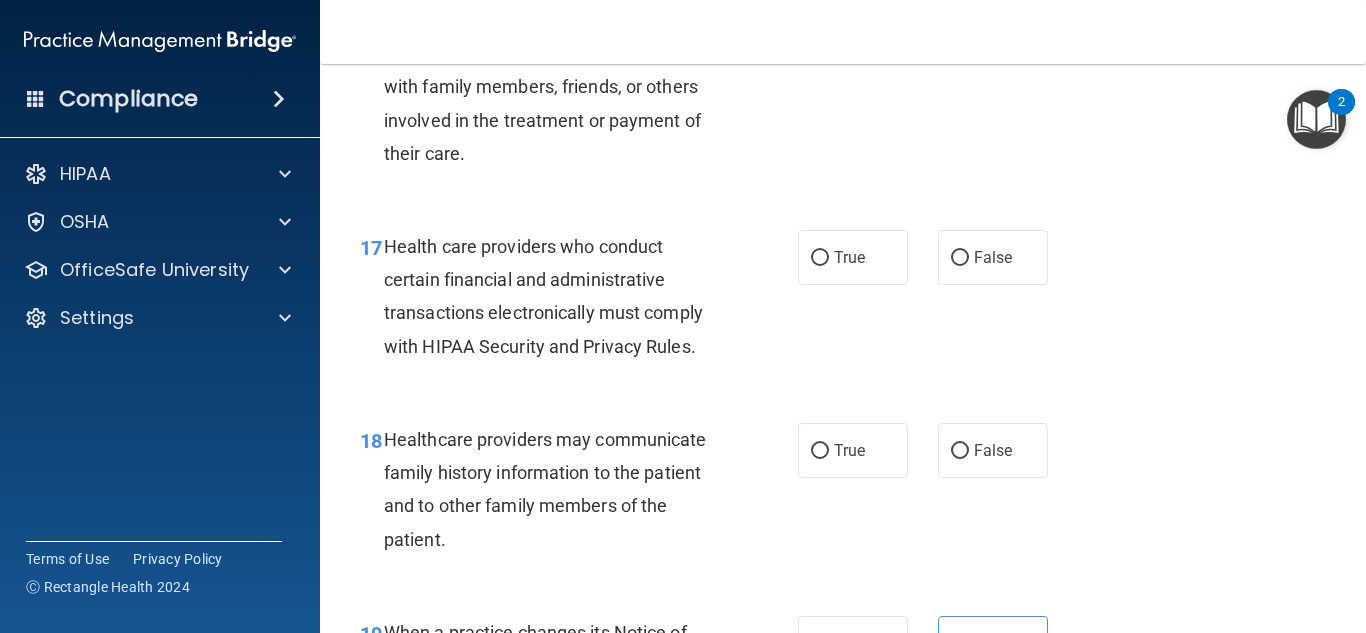 scroll, scrollTop: 3102, scrollLeft: 0, axis: vertical 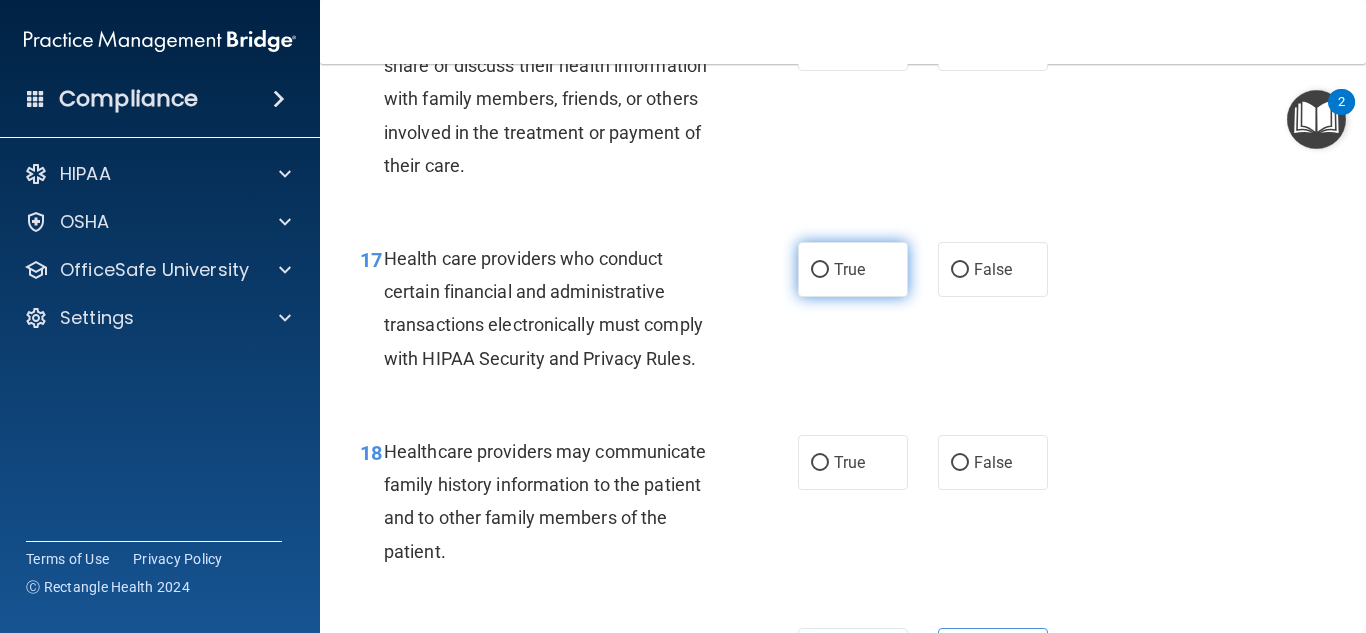 click on "True" at bounding box center [853, 269] 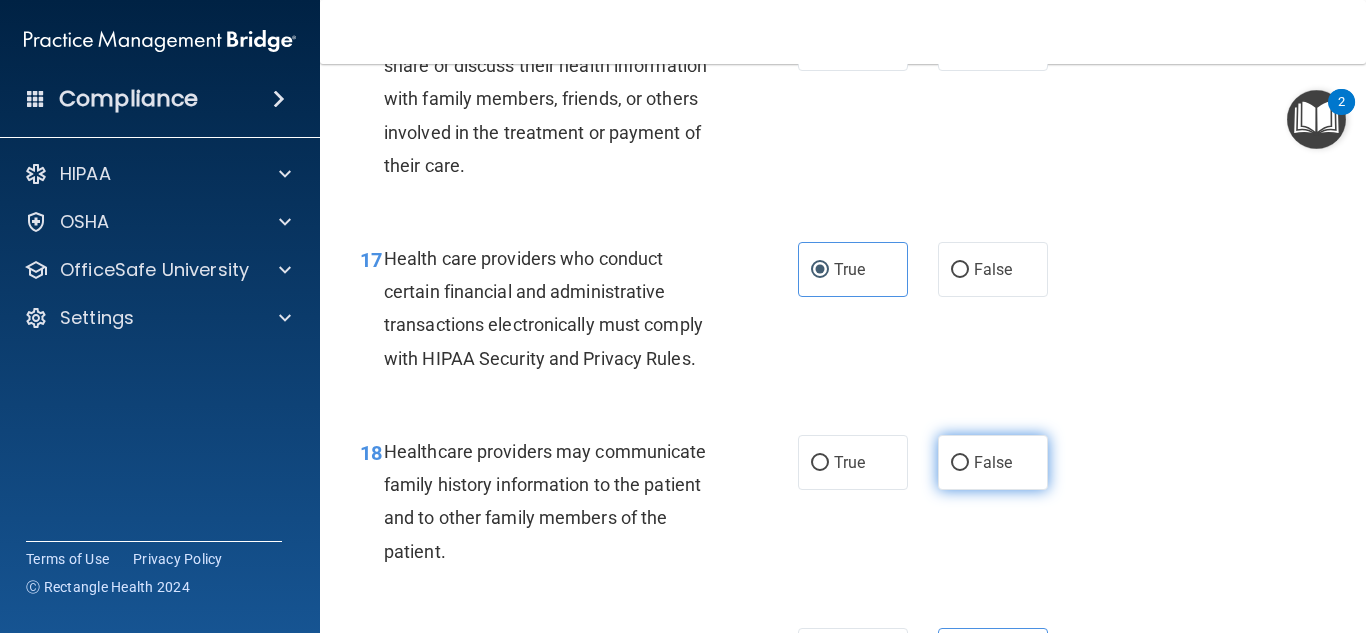 click on "False" at bounding box center [993, 462] 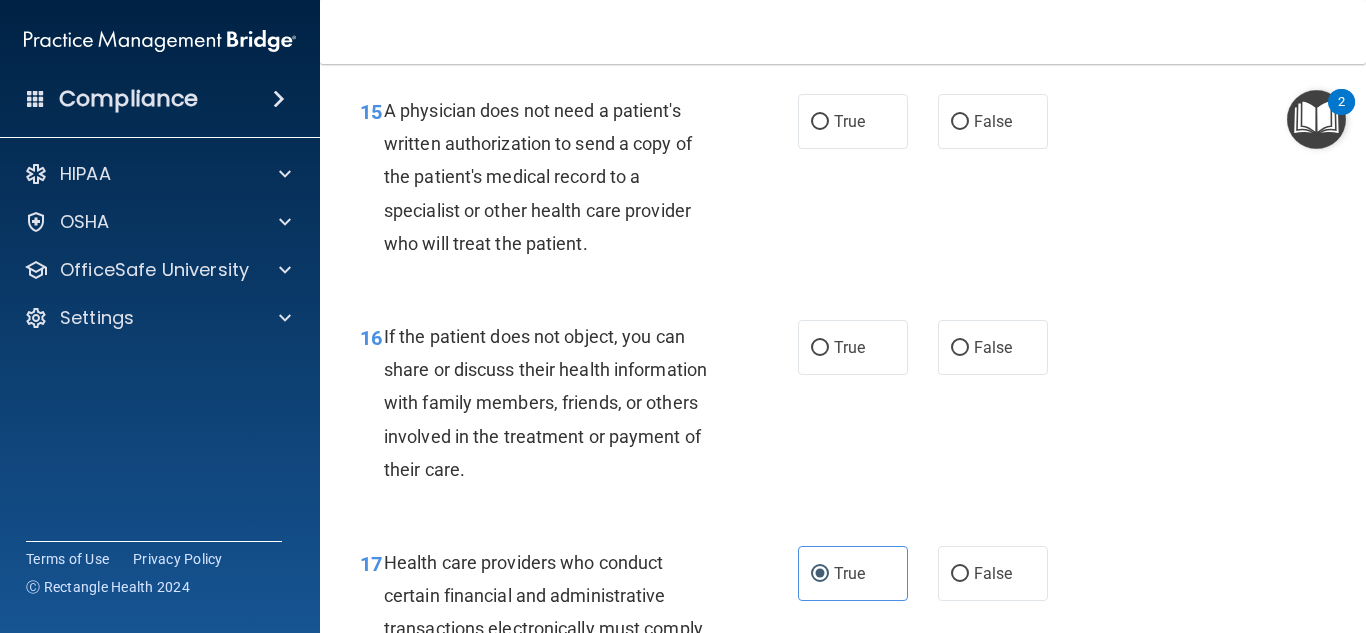 scroll, scrollTop: 2730, scrollLeft: 0, axis: vertical 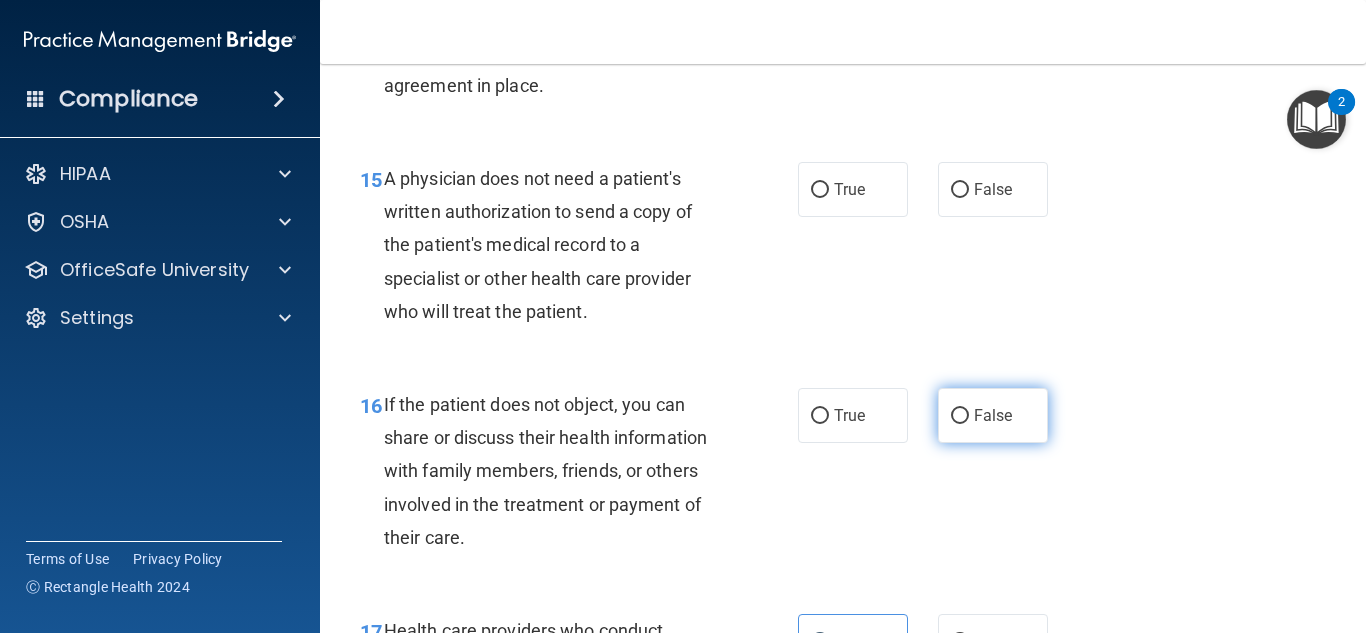 click on "False" at bounding box center [960, 416] 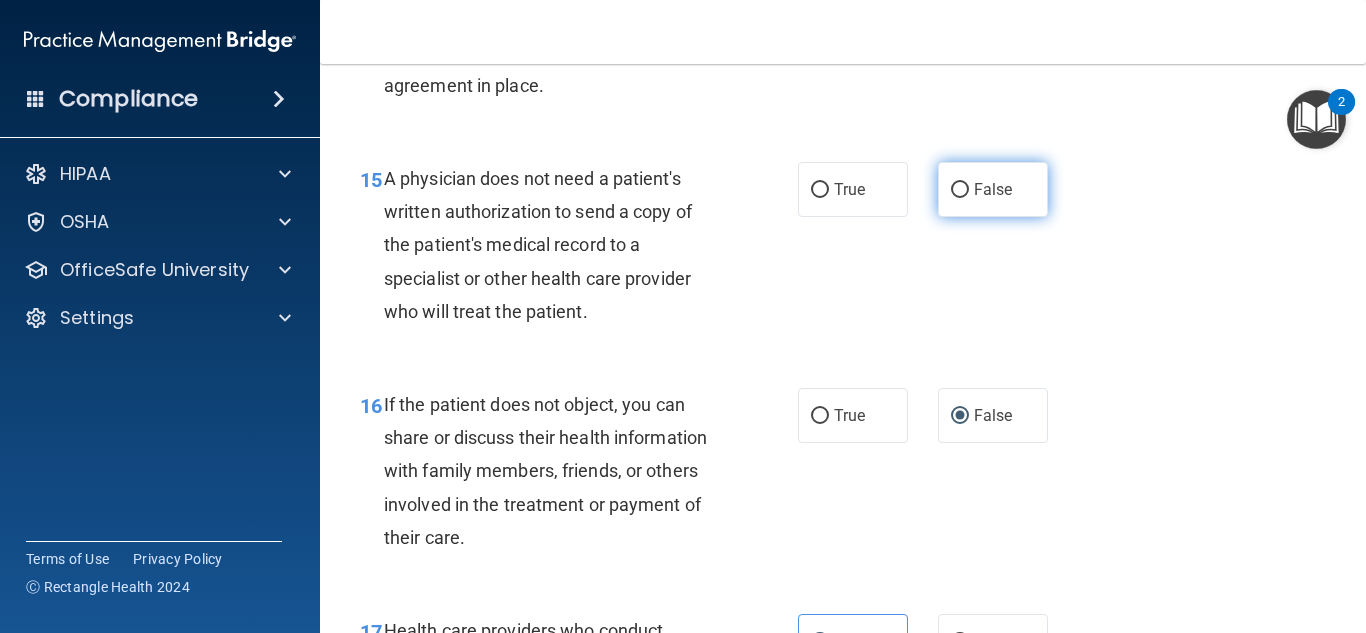 click on "False" at bounding box center [993, 189] 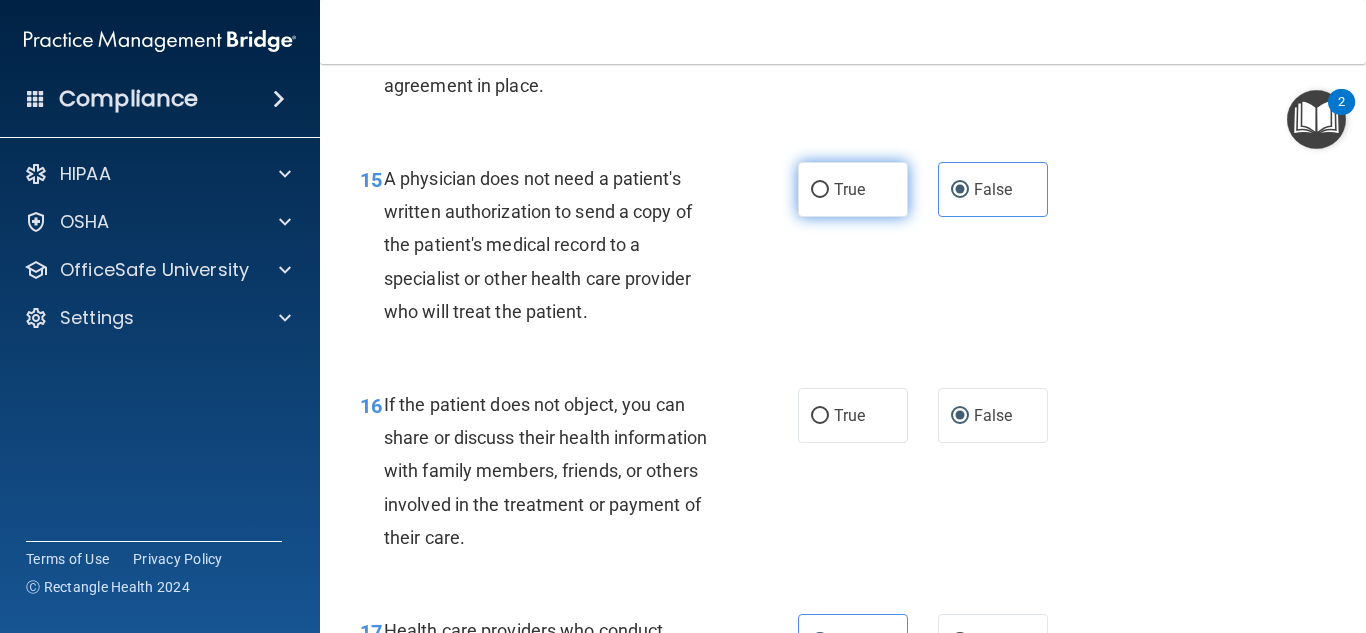click on "True" at bounding box center [849, 189] 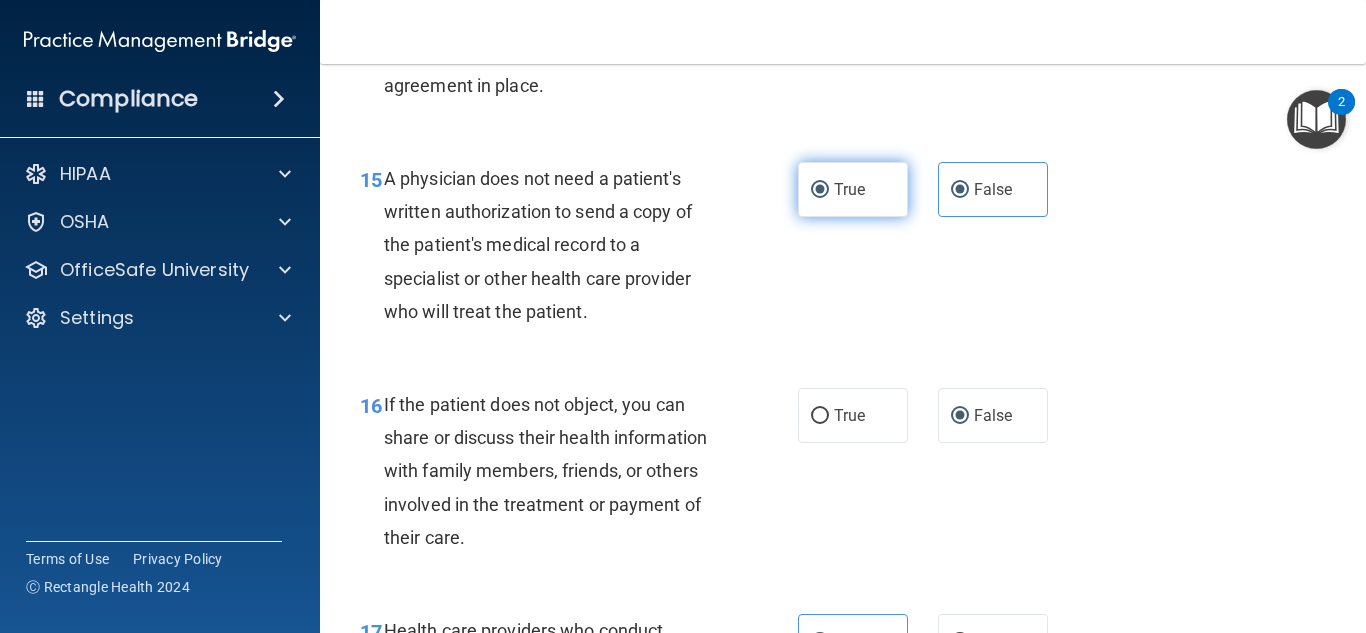 radio on "false" 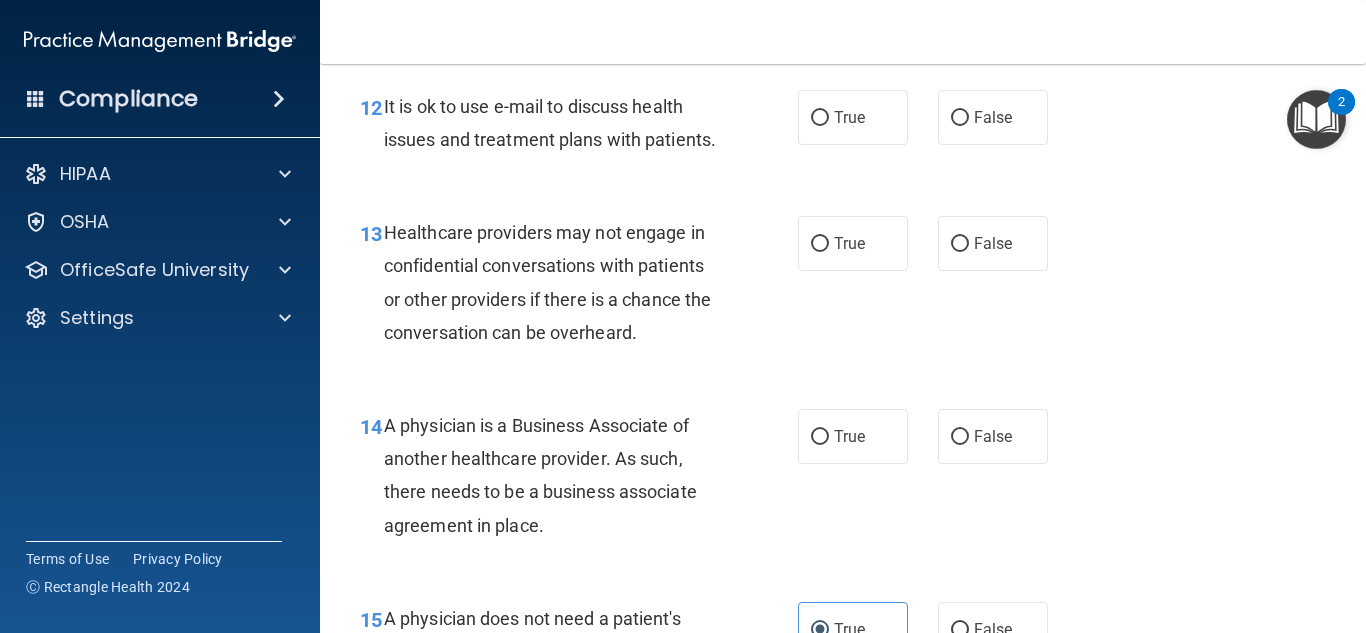 scroll, scrollTop: 2279, scrollLeft: 0, axis: vertical 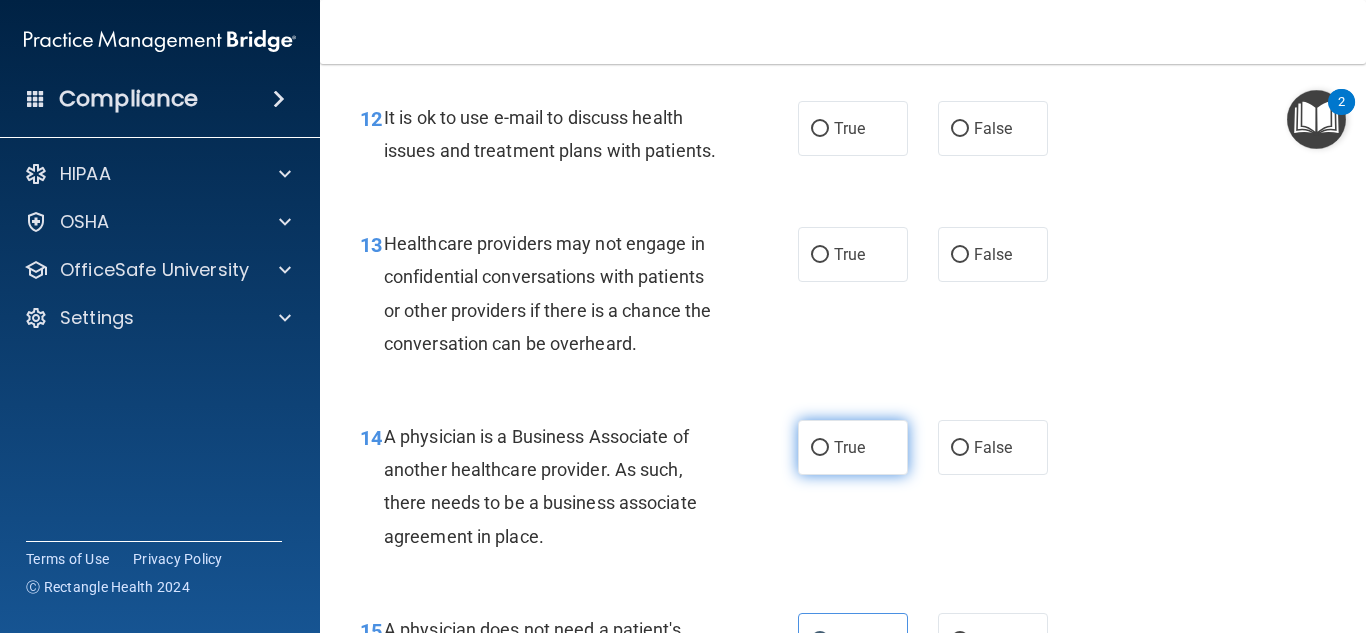 click on "True" at bounding box center (820, 448) 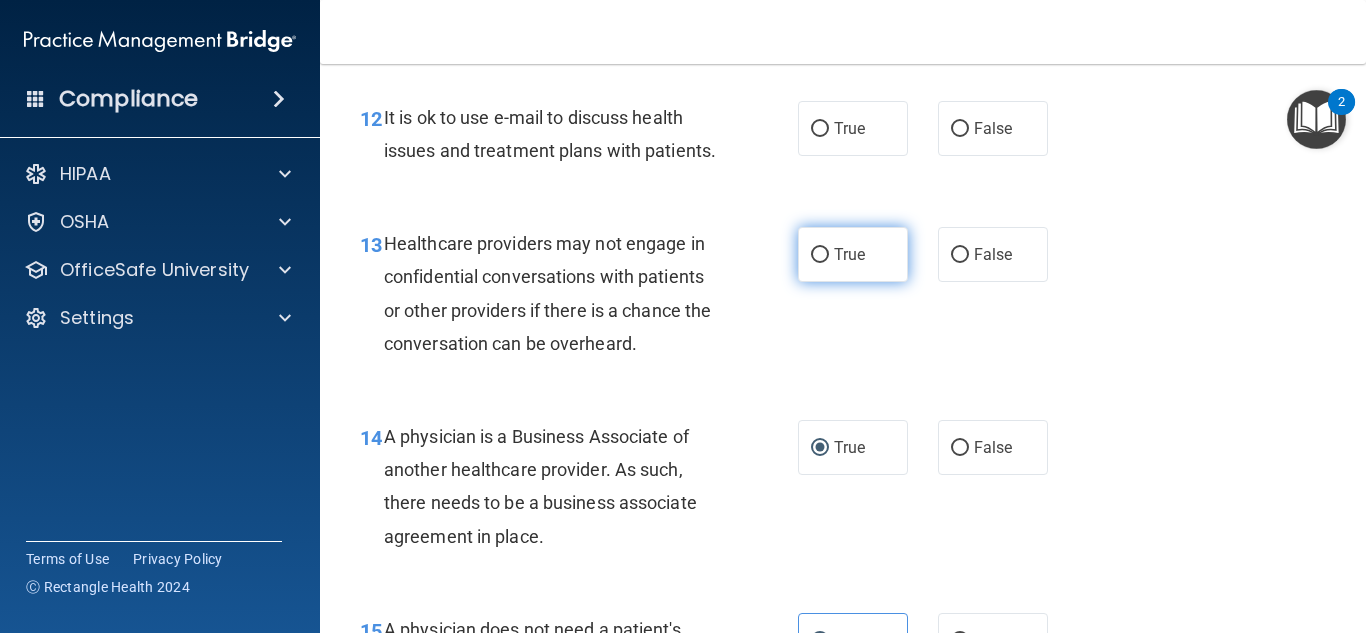 click on "True" at bounding box center (820, 255) 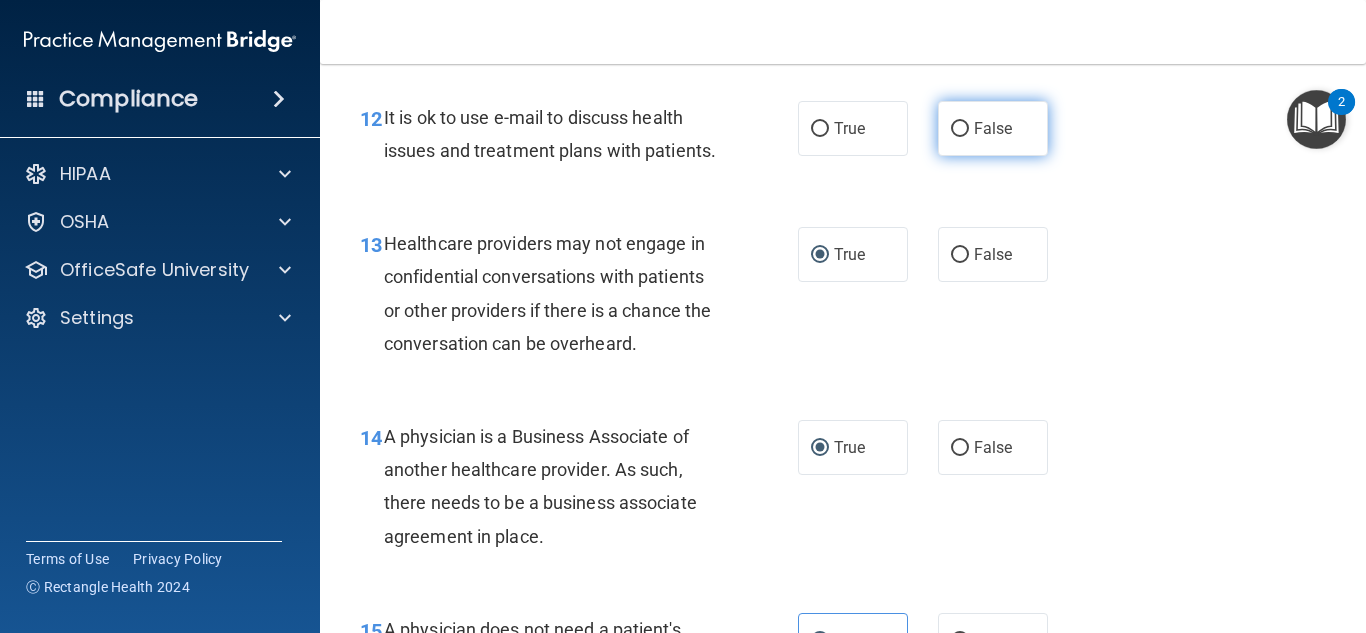 click on "False" at bounding box center [960, 129] 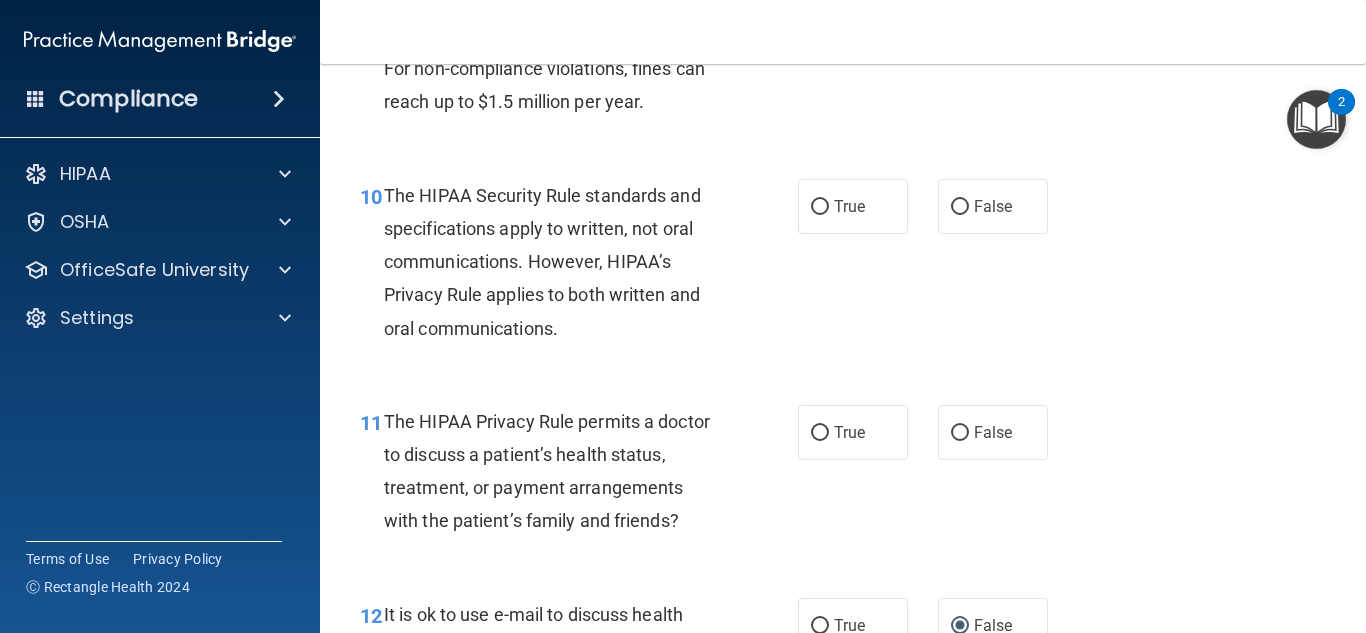 scroll, scrollTop: 1737, scrollLeft: 0, axis: vertical 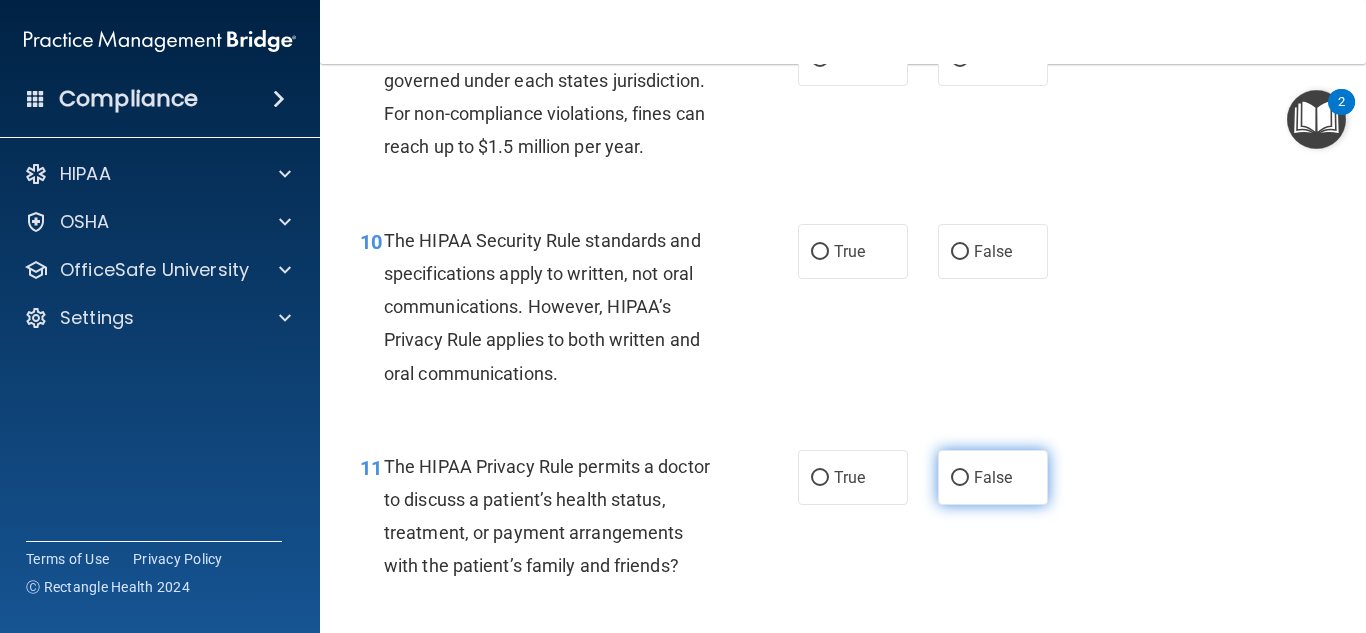 click on "False" at bounding box center [993, 477] 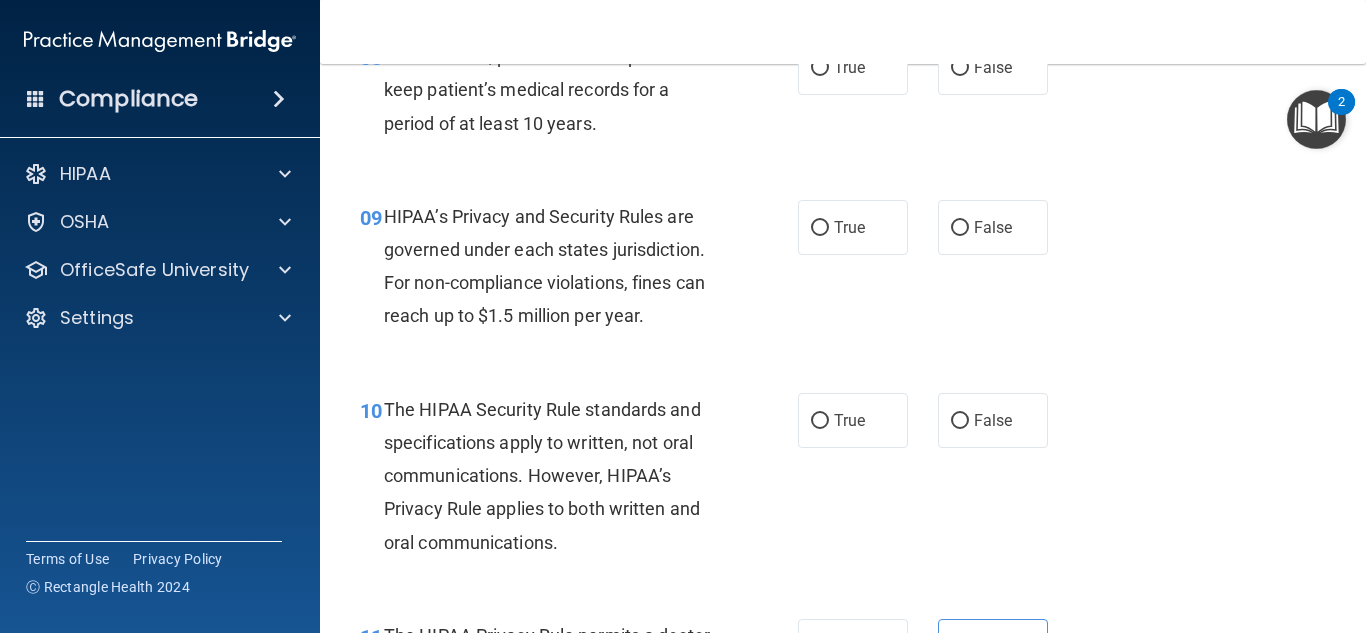 scroll, scrollTop: 1523, scrollLeft: 0, axis: vertical 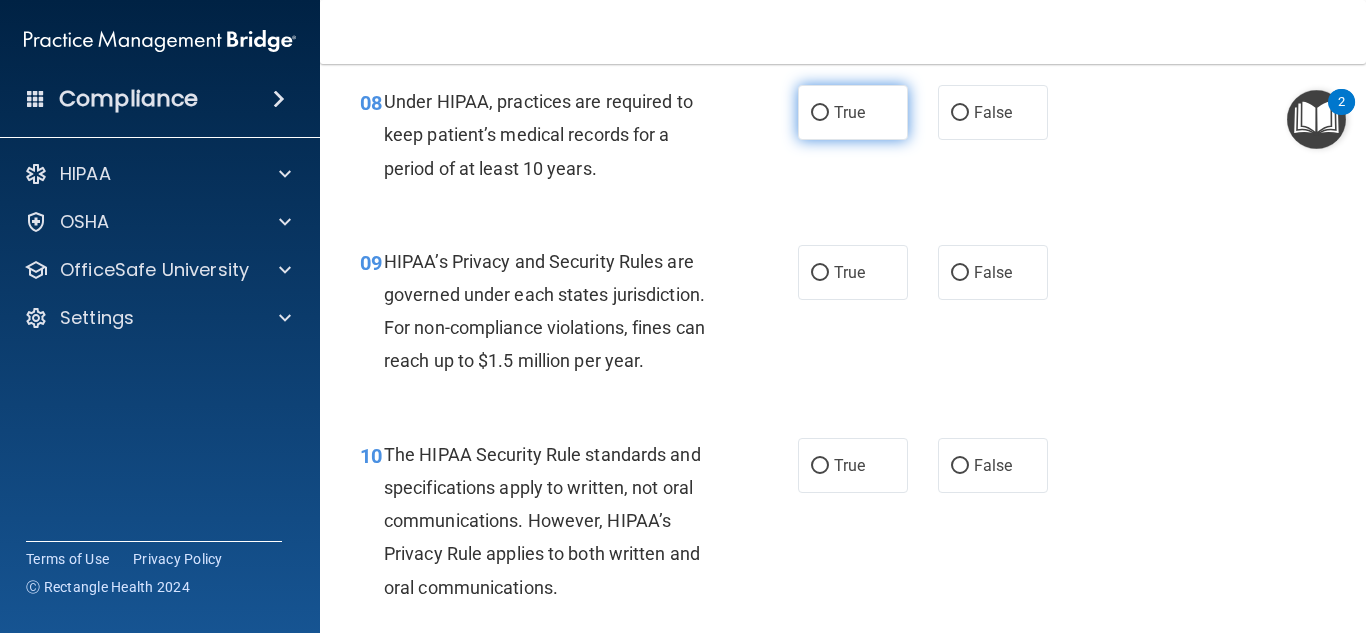 click on "True" at bounding box center (849, 112) 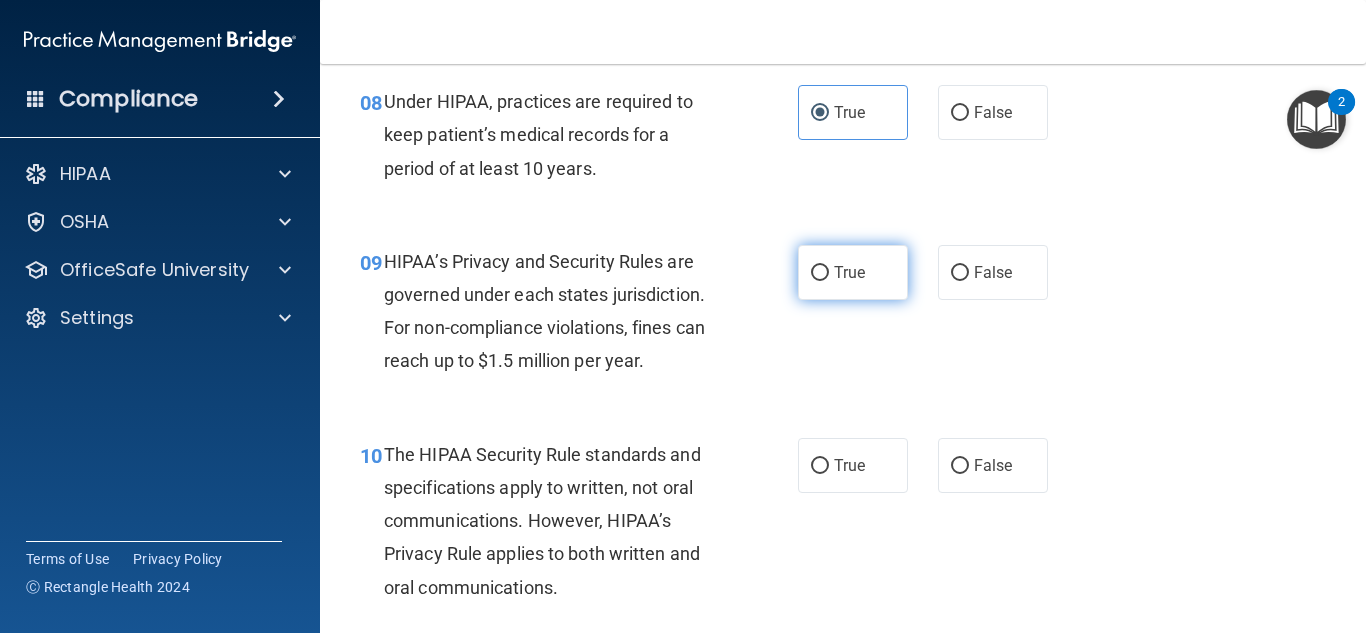 click on "True" at bounding box center [853, 272] 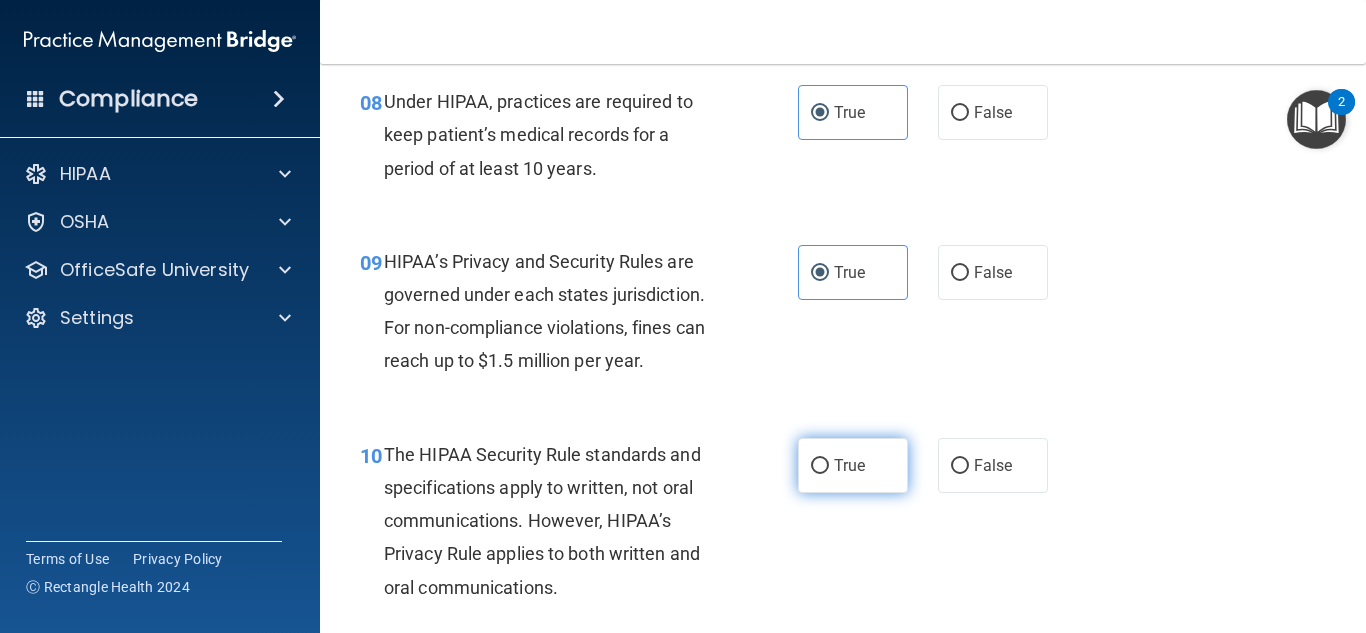 click on "True" at bounding box center (853, 465) 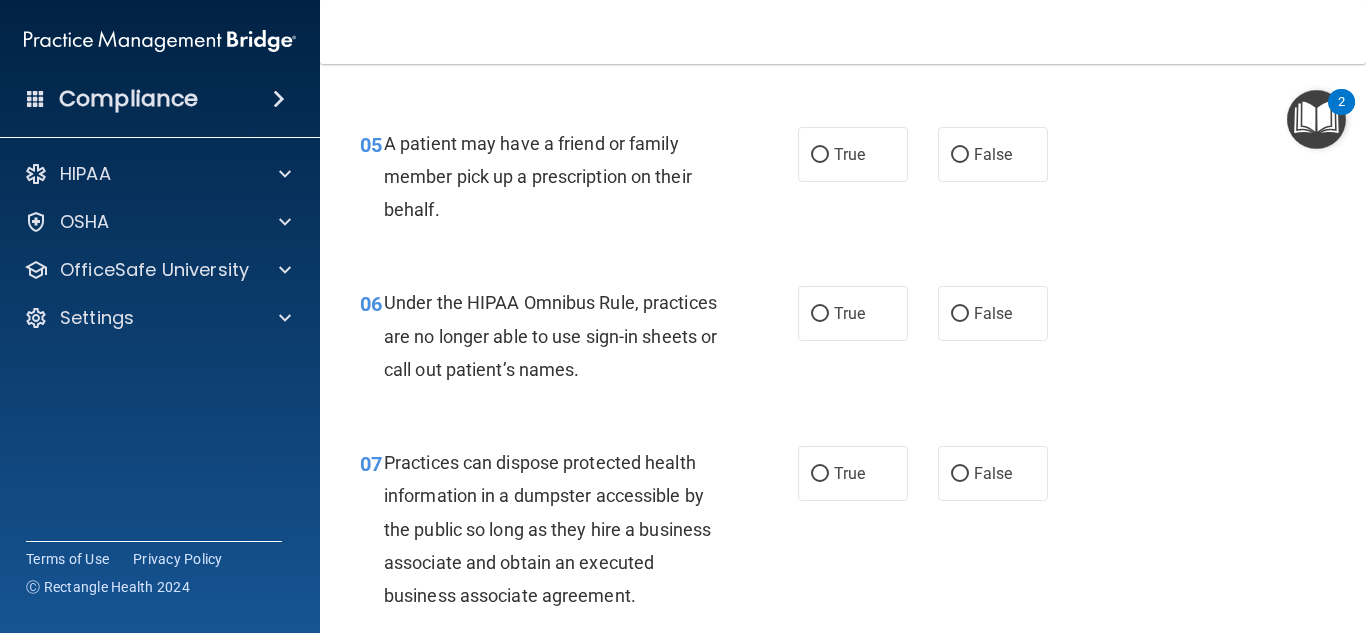 scroll, scrollTop: 970, scrollLeft: 0, axis: vertical 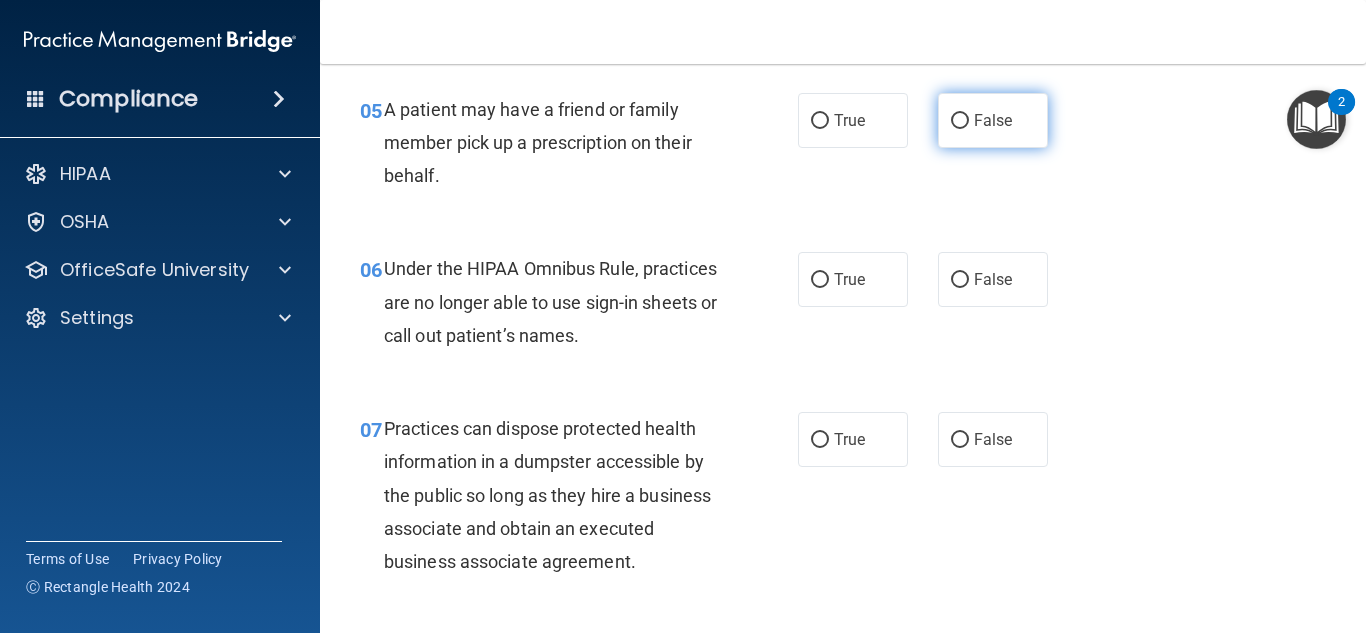 click on "False" at bounding box center [993, 120] 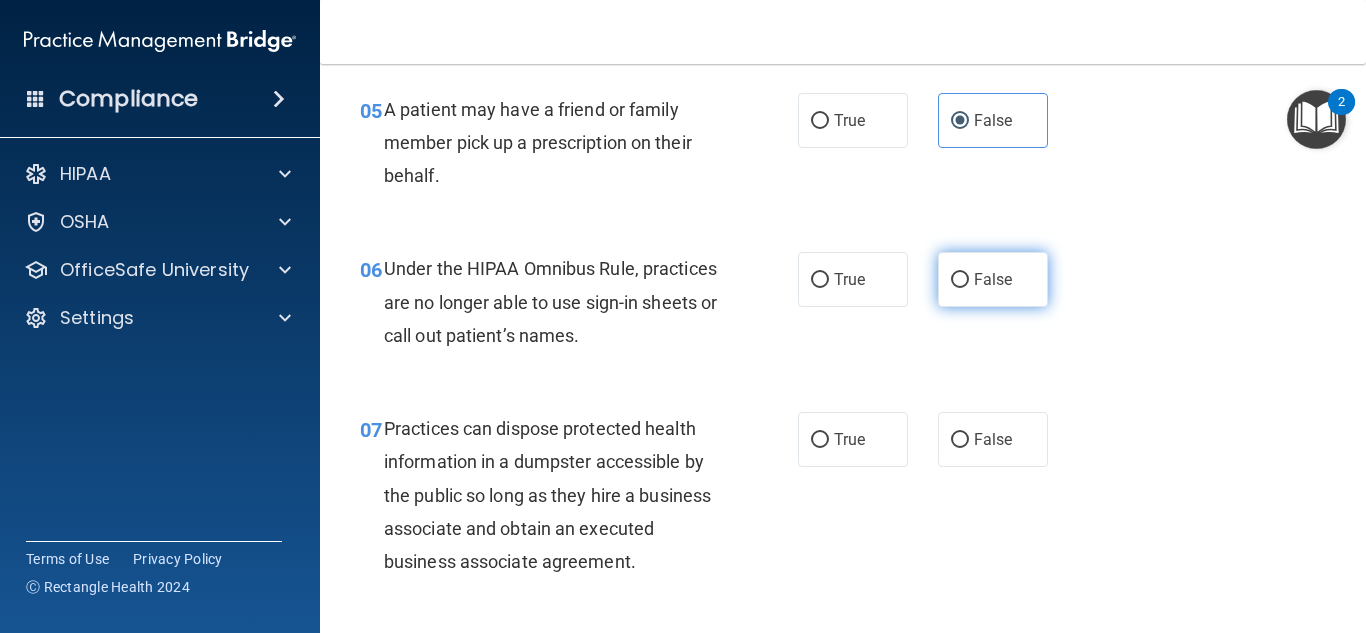 click on "False" at bounding box center (993, 279) 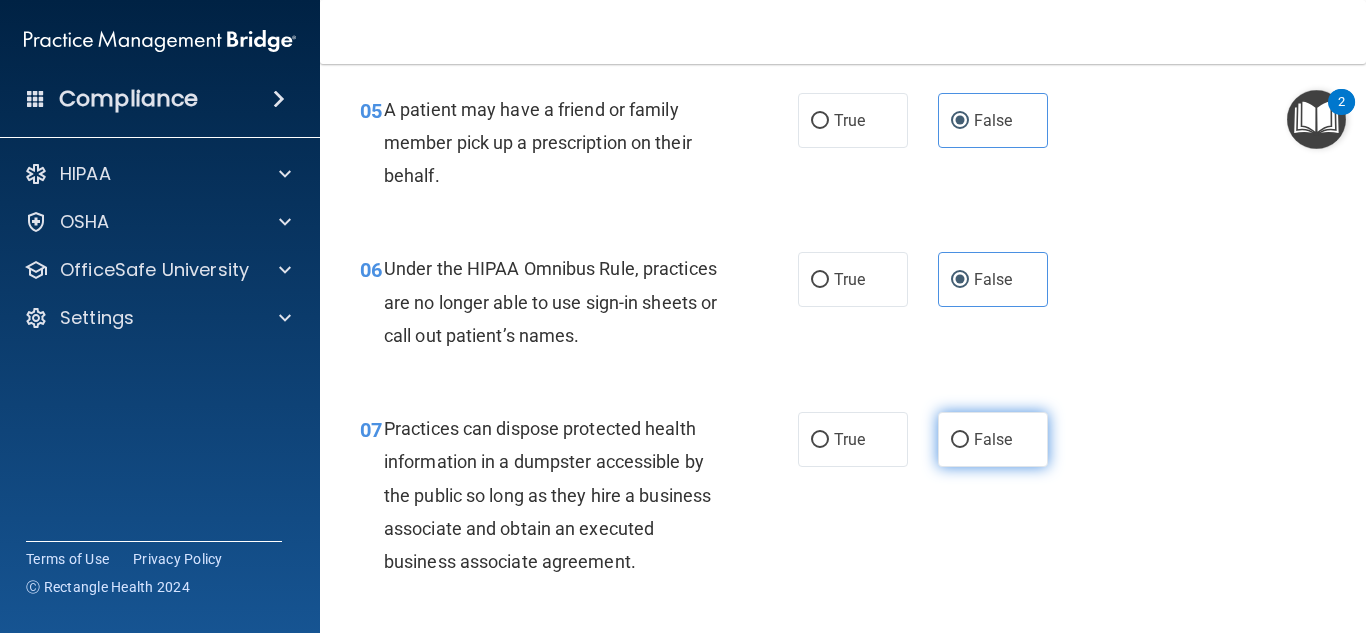 click on "False" at bounding box center (993, 439) 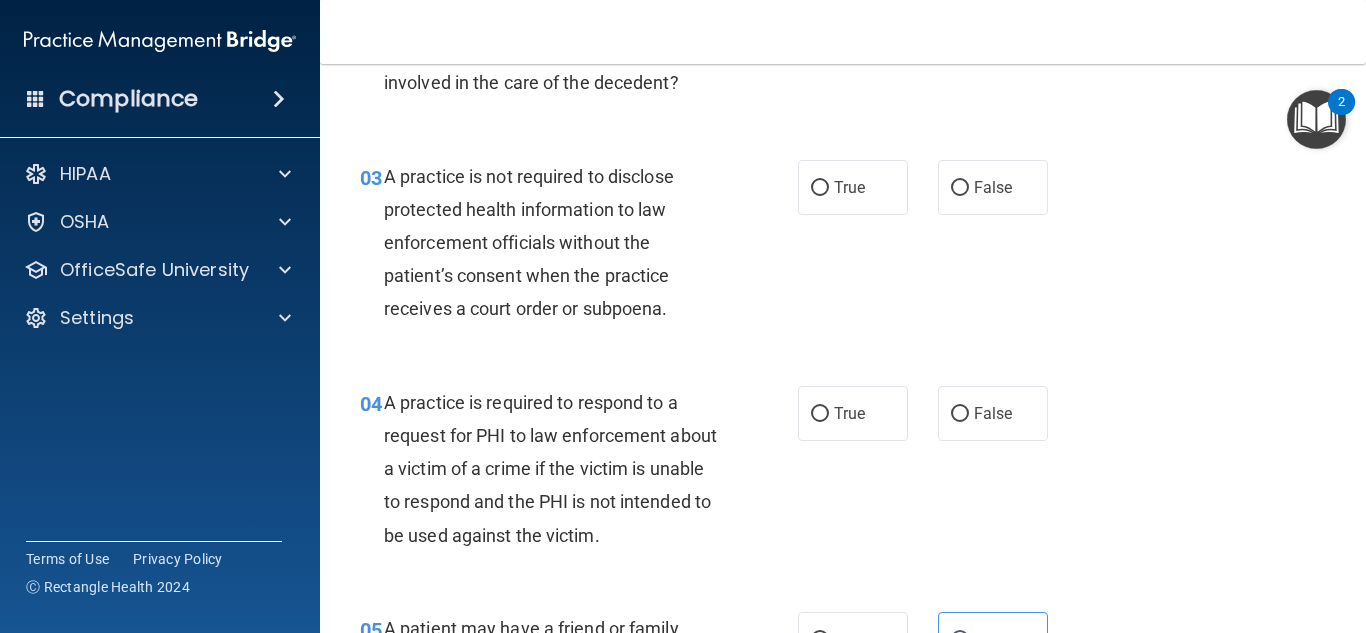 scroll, scrollTop: 440, scrollLeft: 0, axis: vertical 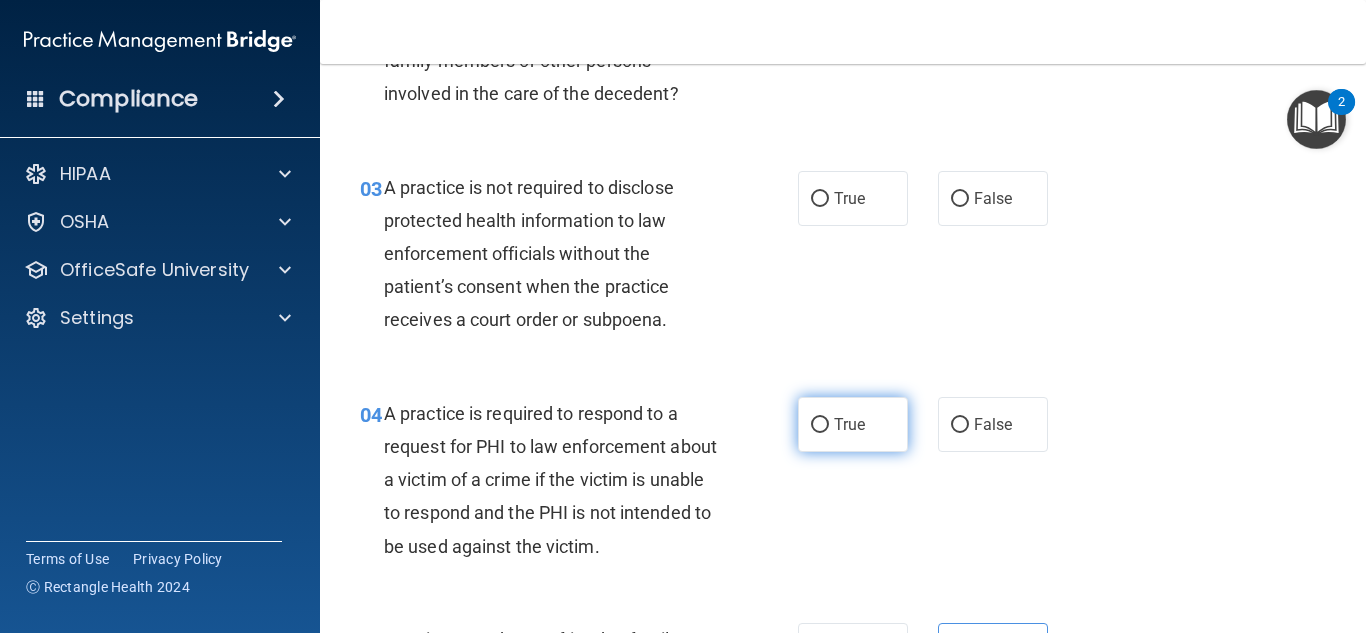 click on "True" at bounding box center [849, 424] 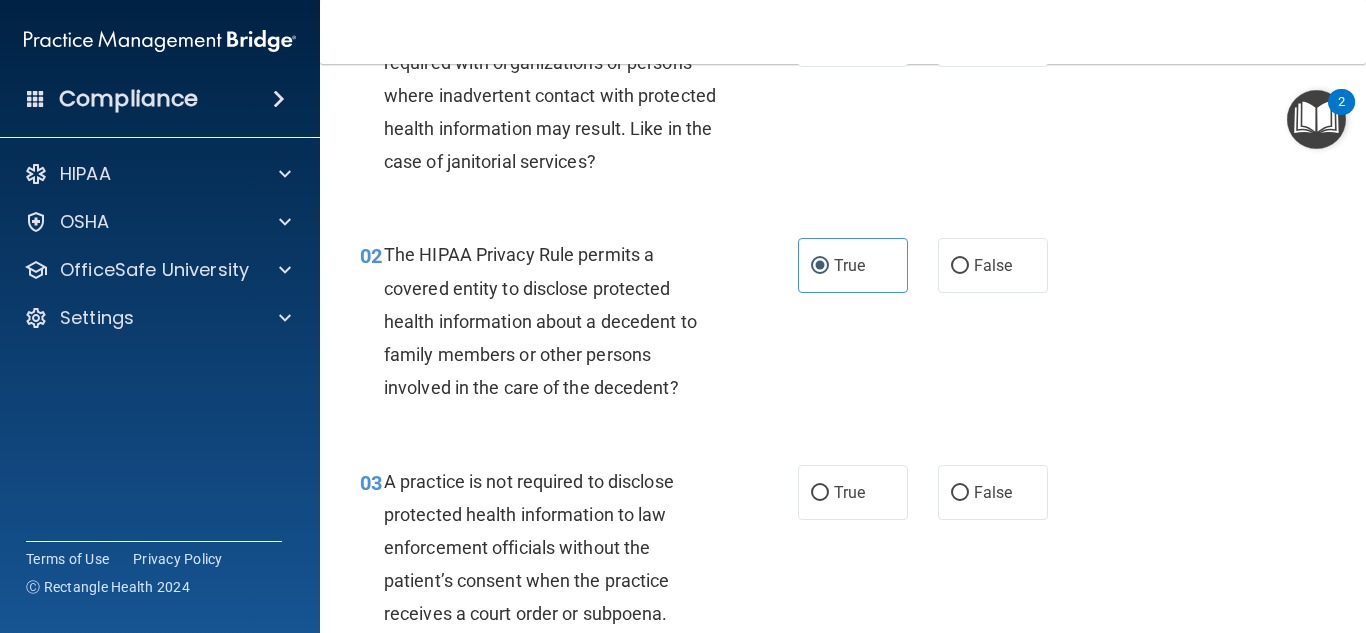 scroll, scrollTop: 0, scrollLeft: 0, axis: both 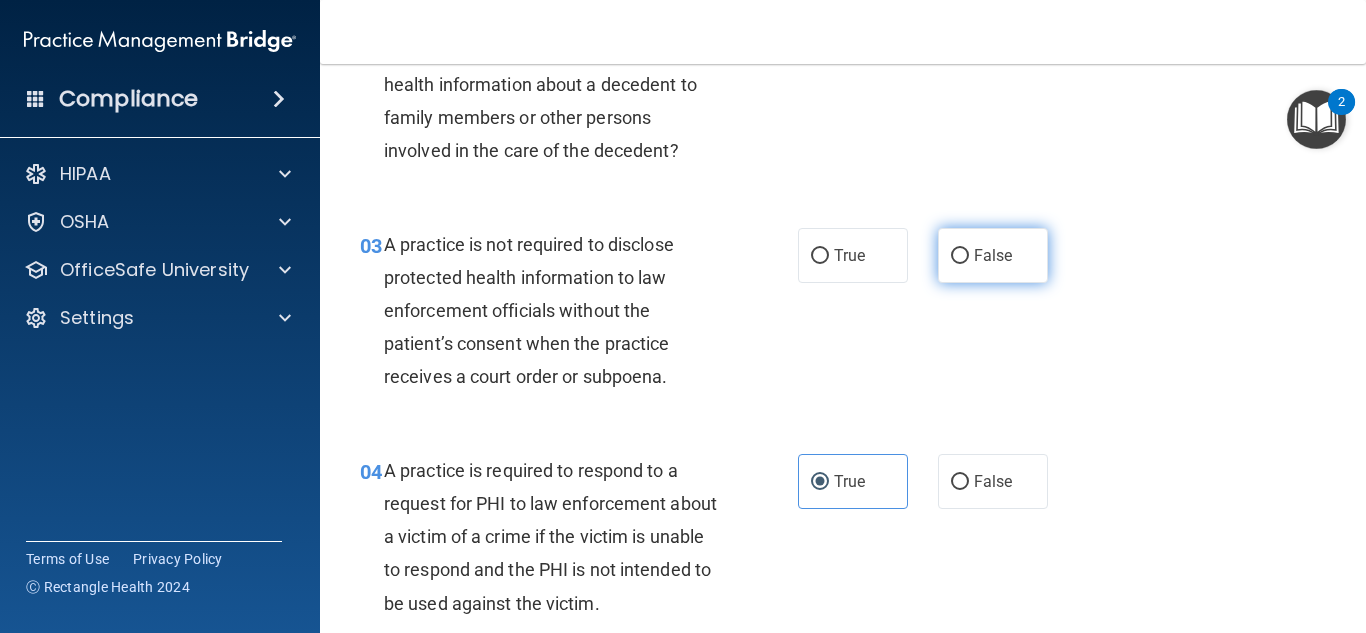 click on "False" at bounding box center (993, 255) 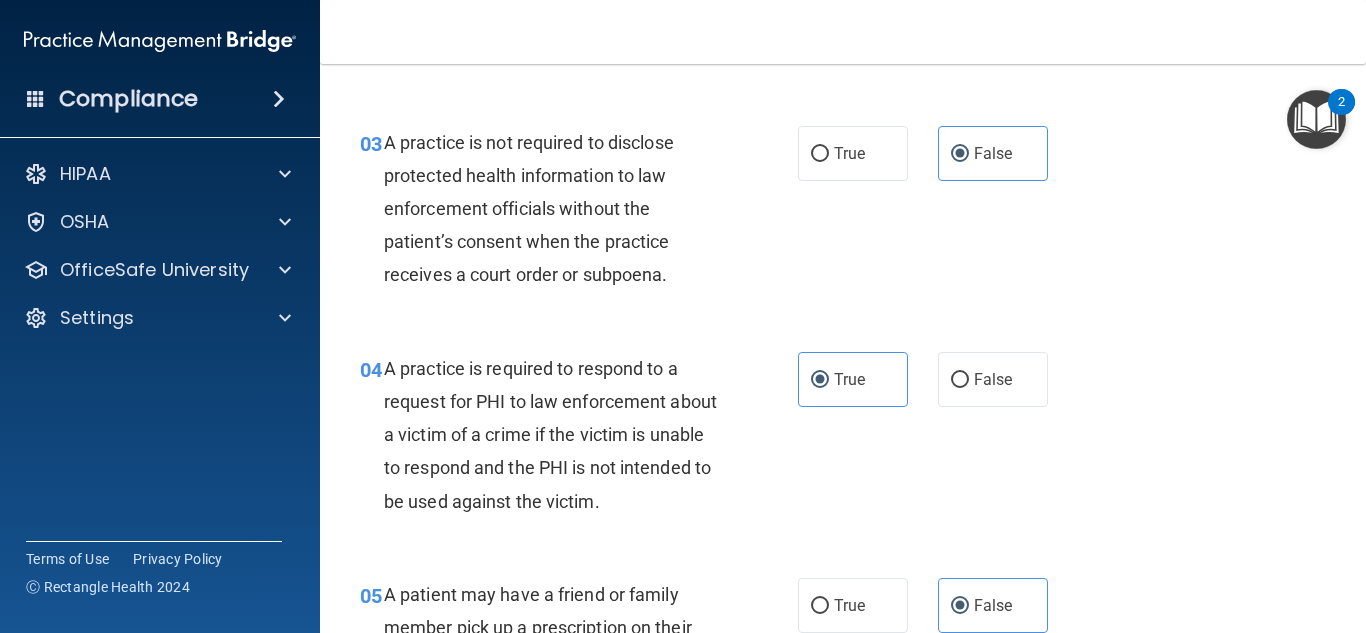 scroll, scrollTop: 507, scrollLeft: 0, axis: vertical 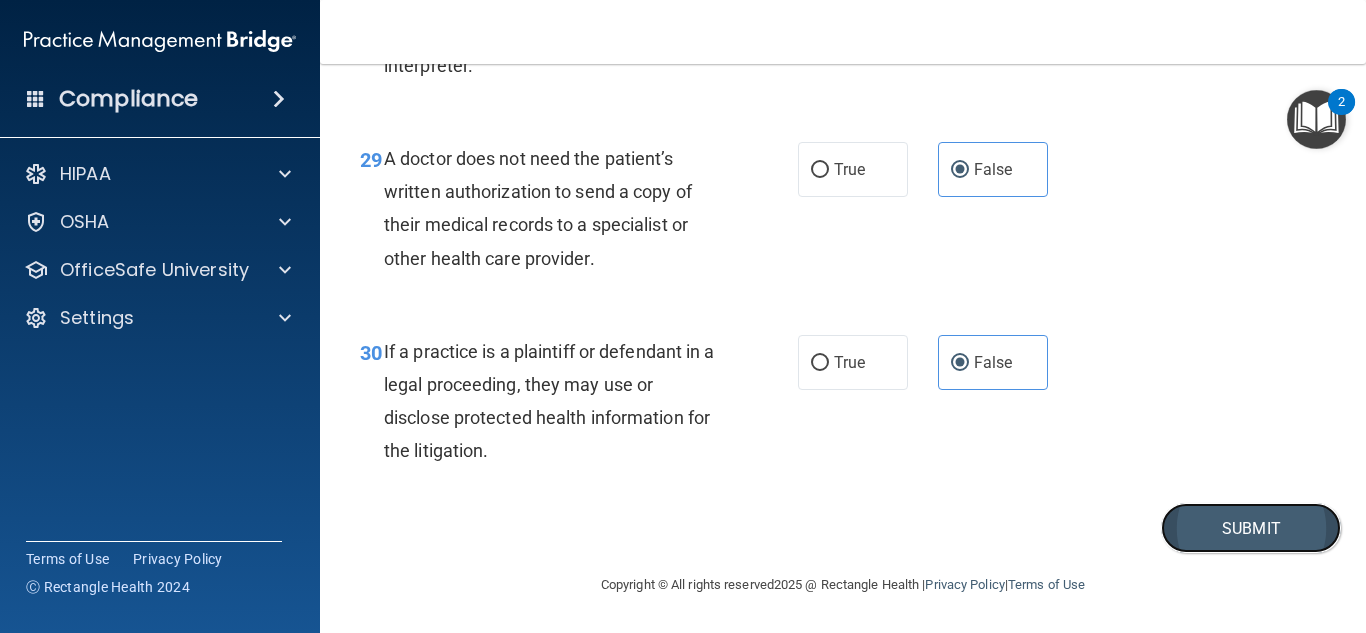 click on "Submit" at bounding box center [1251, 528] 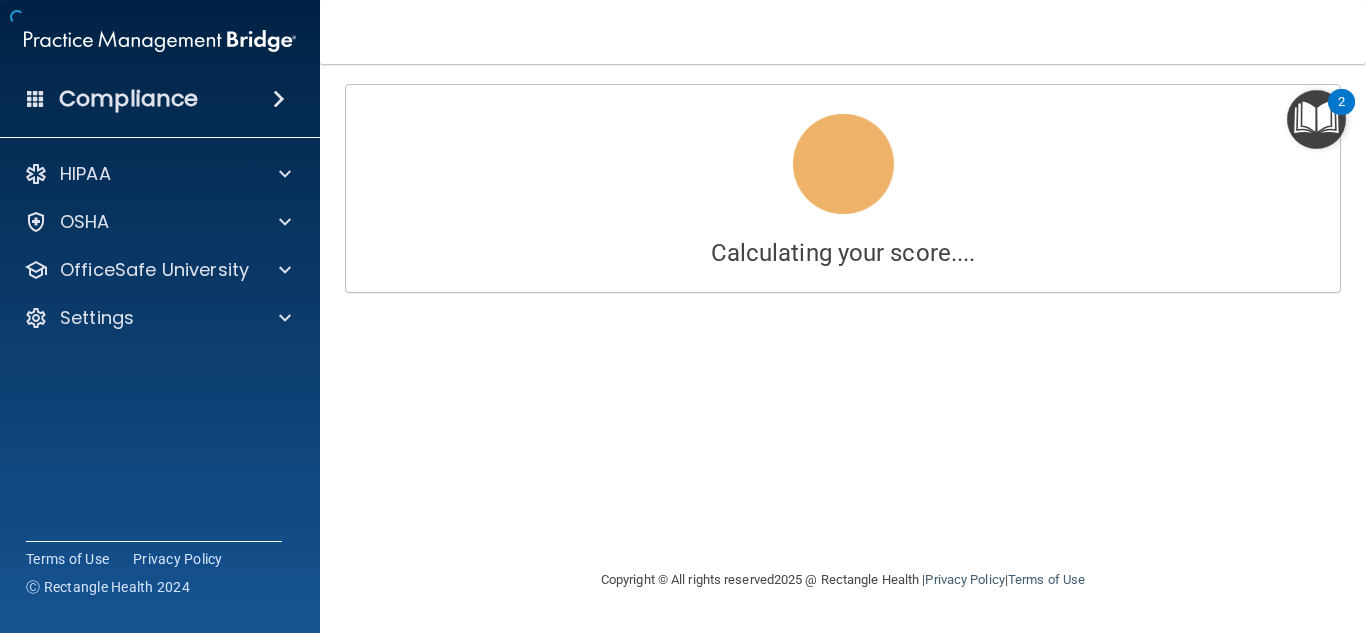 scroll, scrollTop: 0, scrollLeft: 0, axis: both 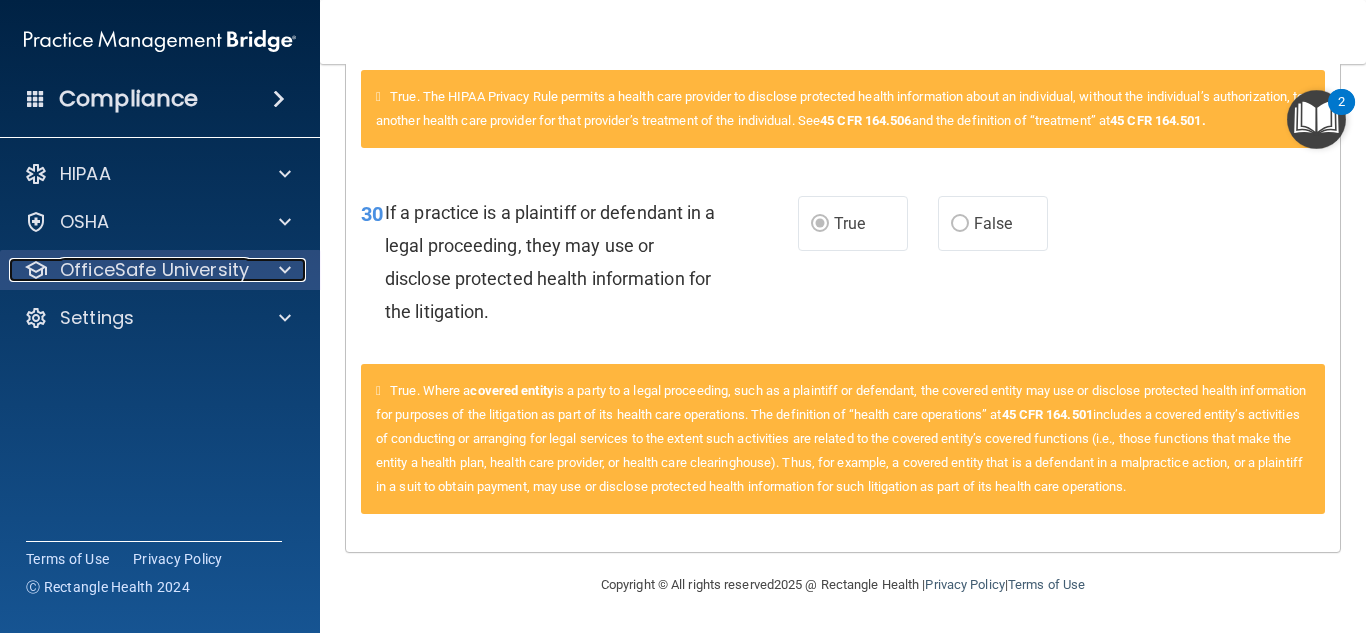 click on "OfficeSafe University" at bounding box center (133, 270) 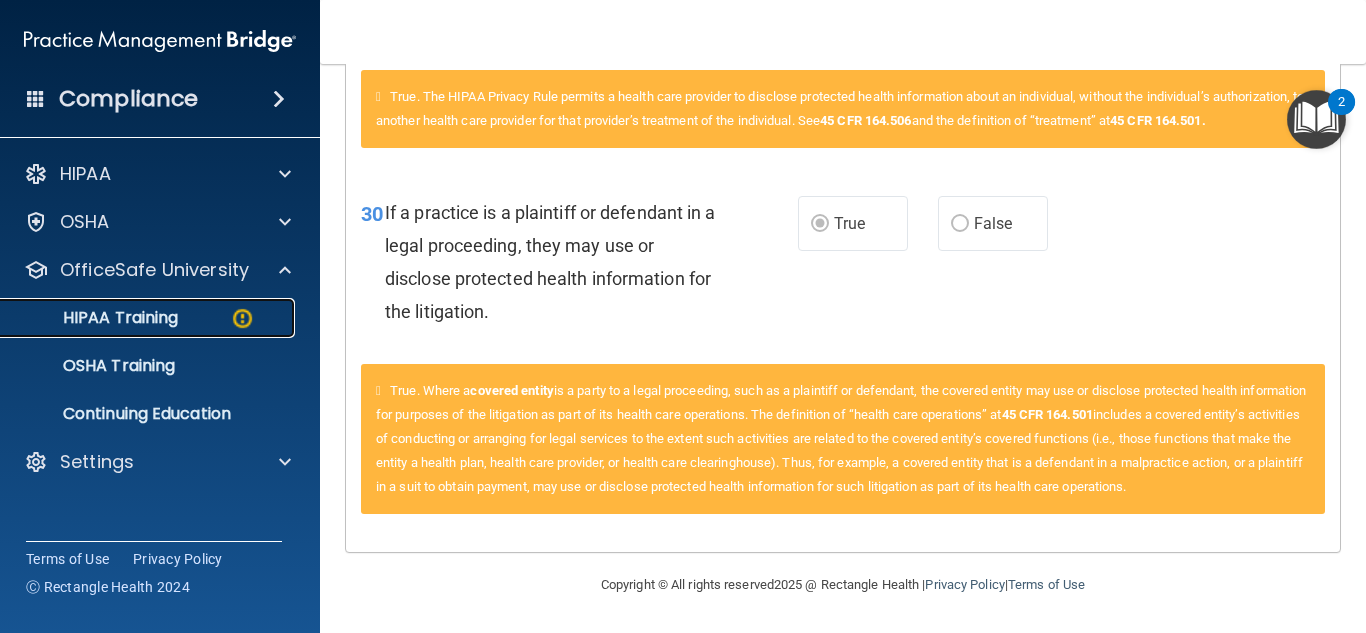 click on "HIPAA Training" at bounding box center (149, 318) 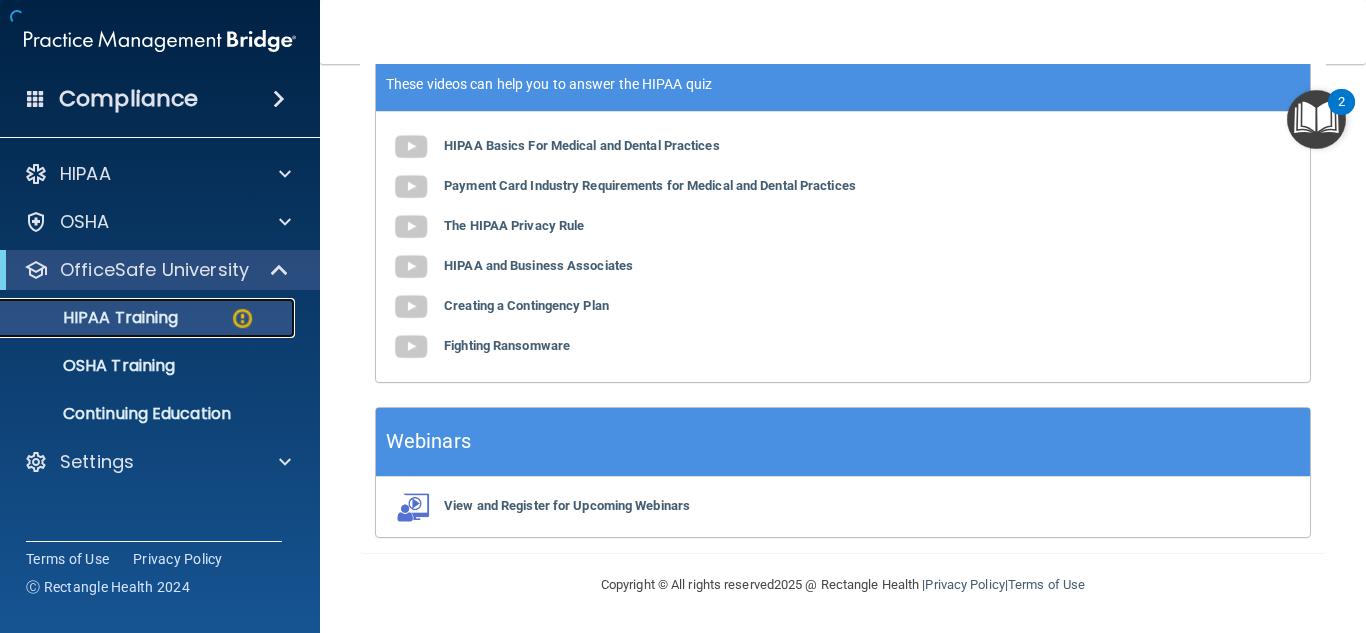 scroll, scrollTop: 945, scrollLeft: 0, axis: vertical 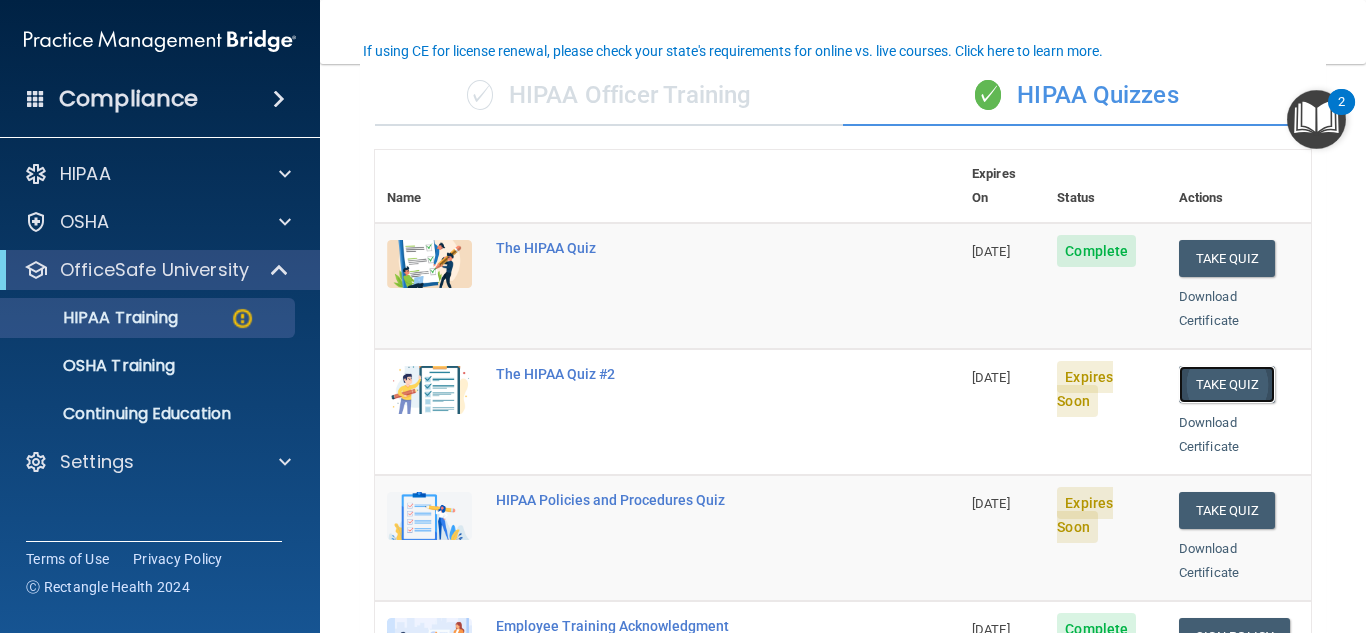 click on "Take Quiz" at bounding box center [1227, 384] 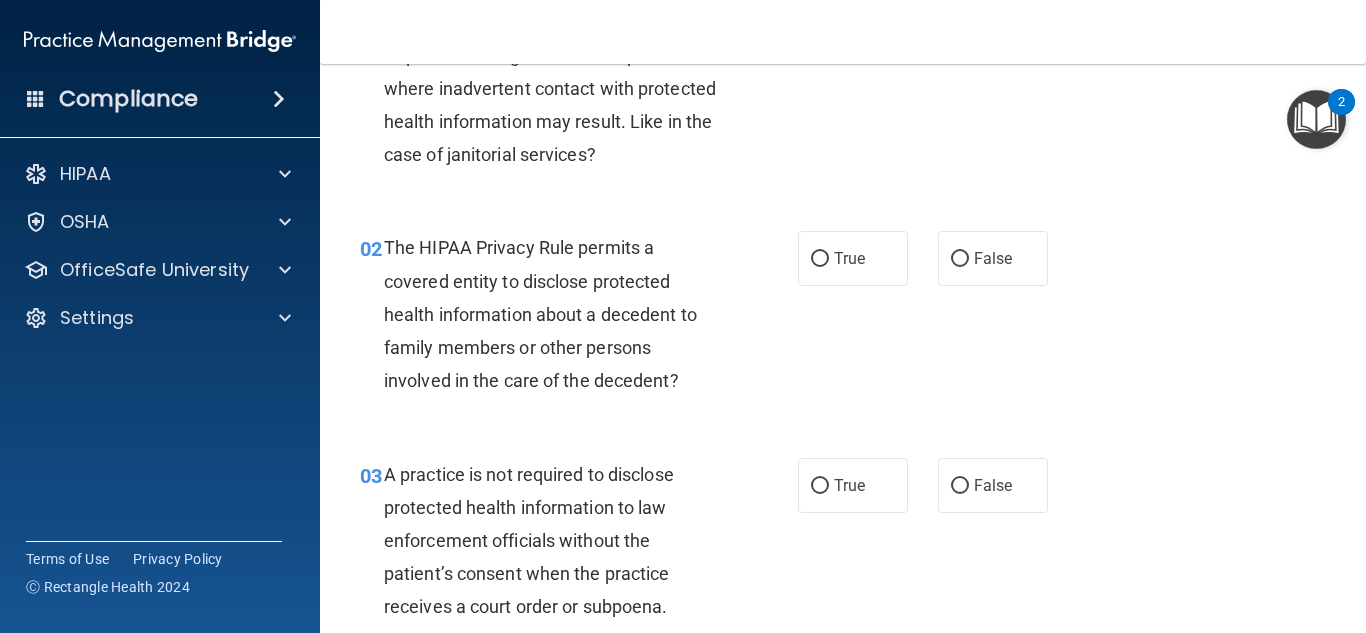 scroll, scrollTop: 0, scrollLeft: 0, axis: both 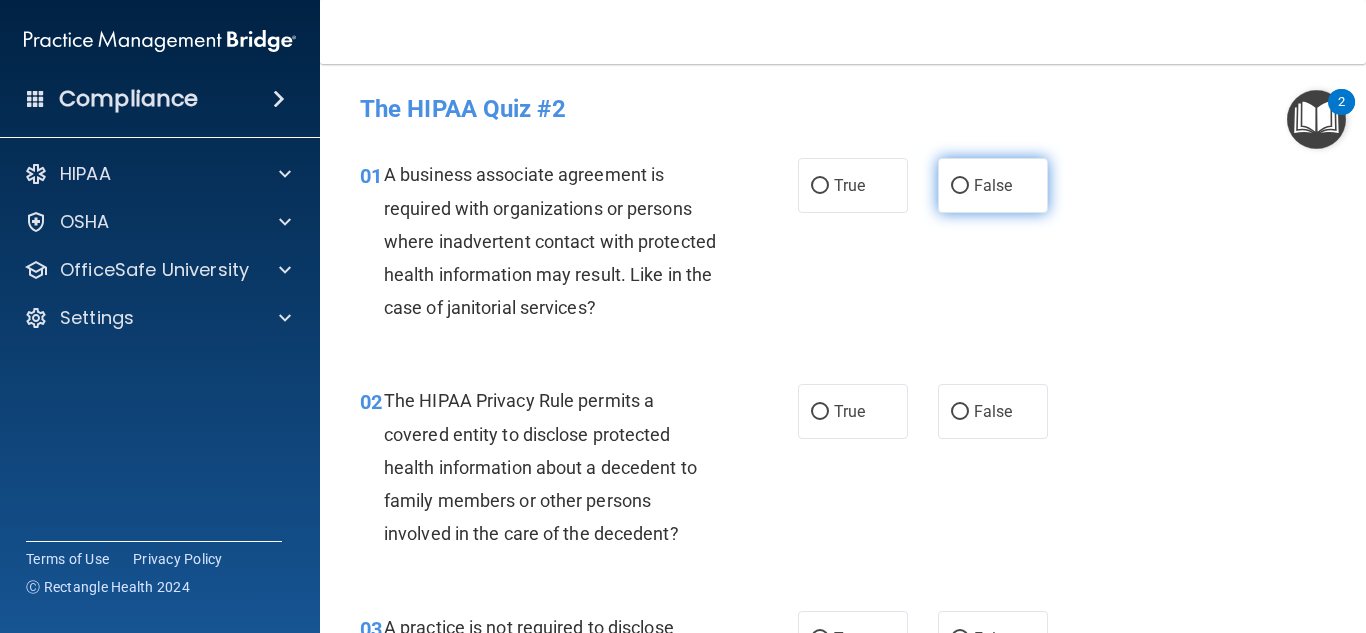 click on "False" at bounding box center (993, 185) 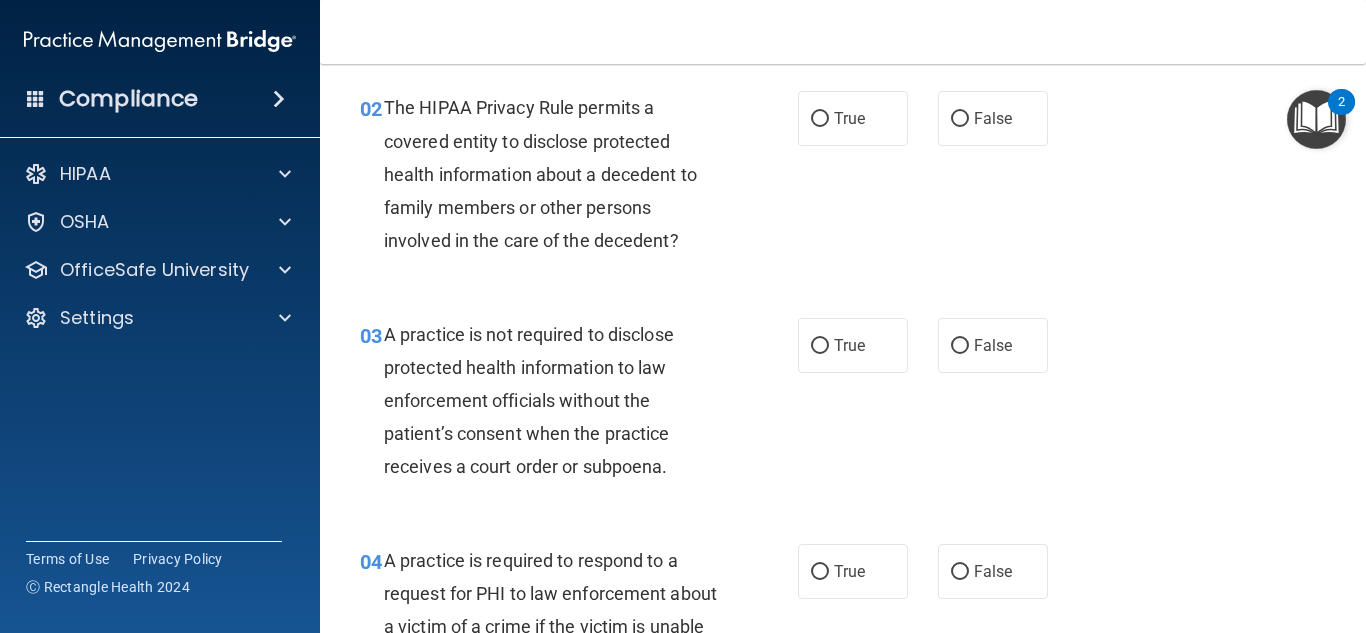 scroll, scrollTop: 305, scrollLeft: 0, axis: vertical 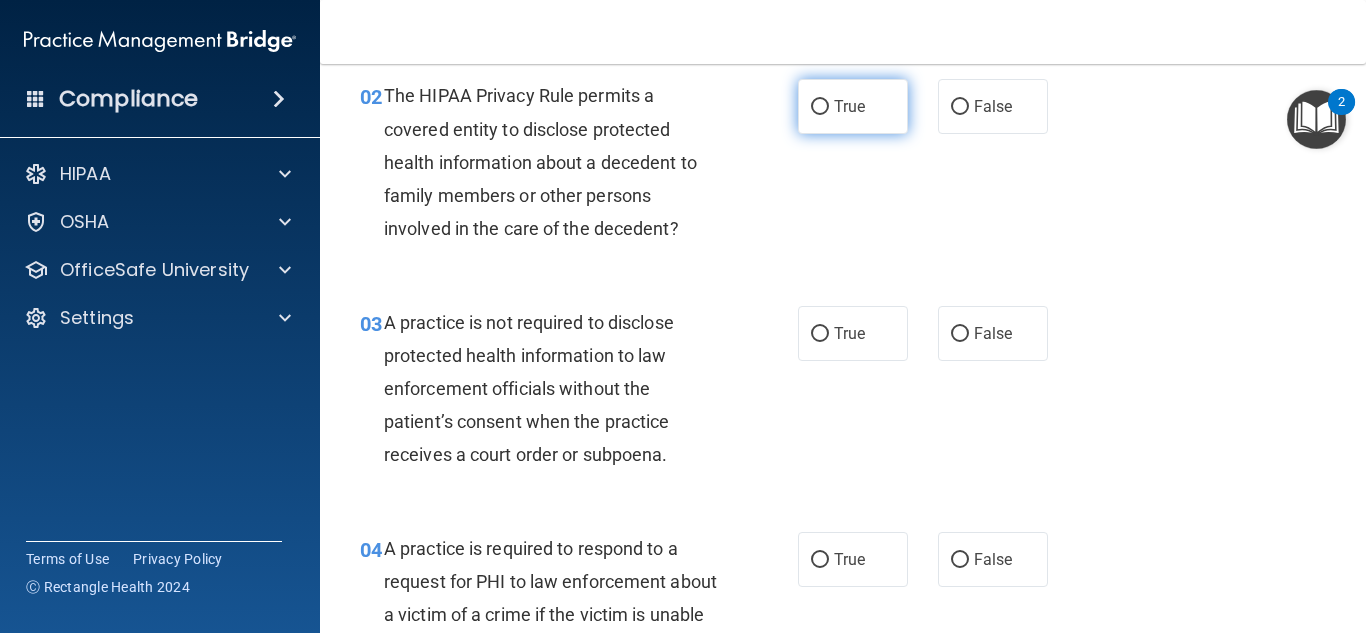 click on "True" at bounding box center (849, 106) 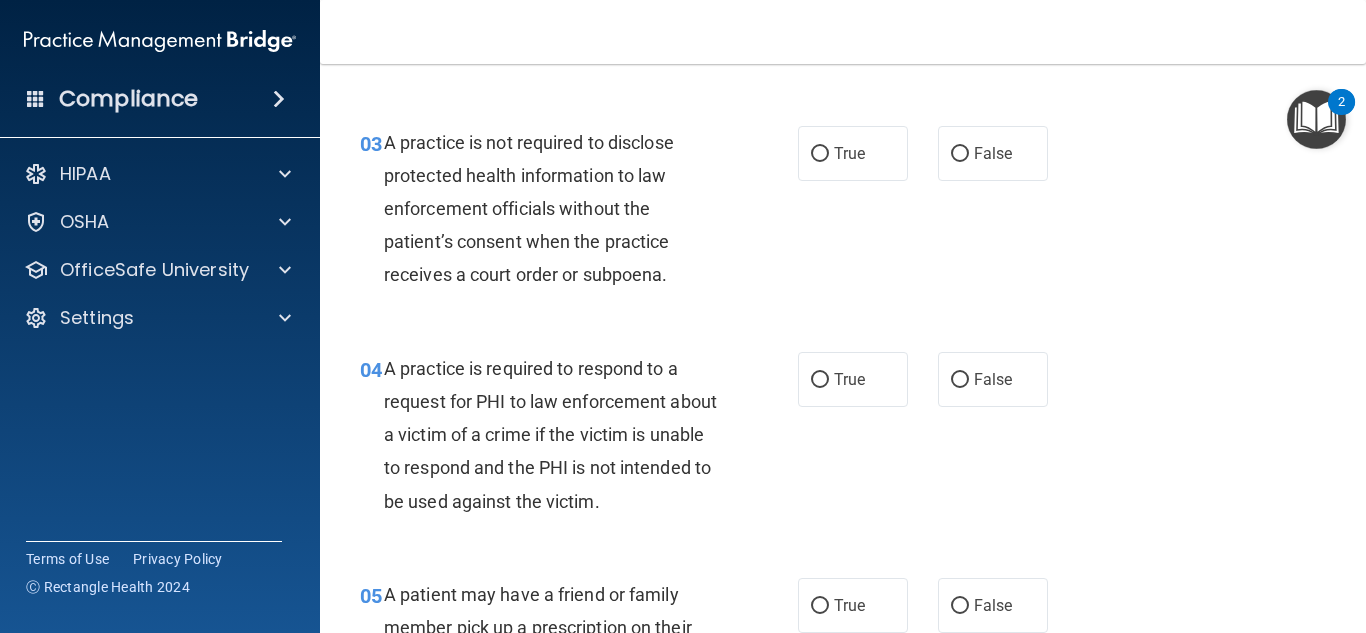 scroll, scrollTop: 497, scrollLeft: 0, axis: vertical 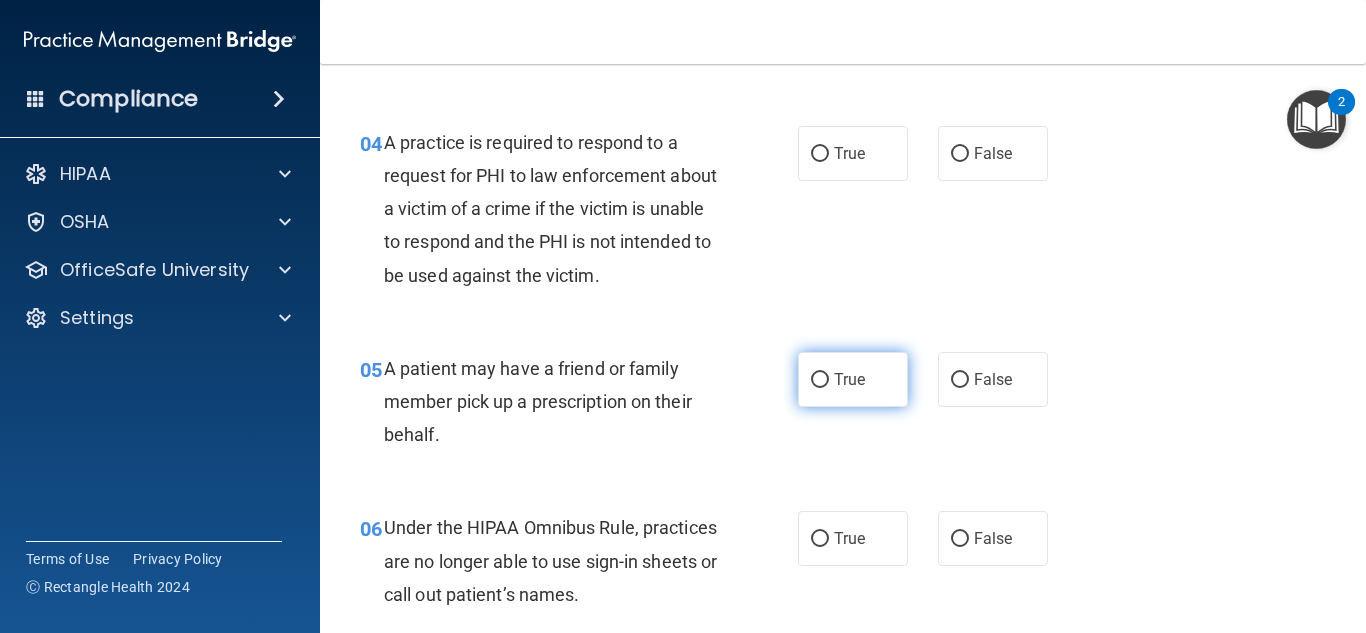 click on "True" at bounding box center (853, 379) 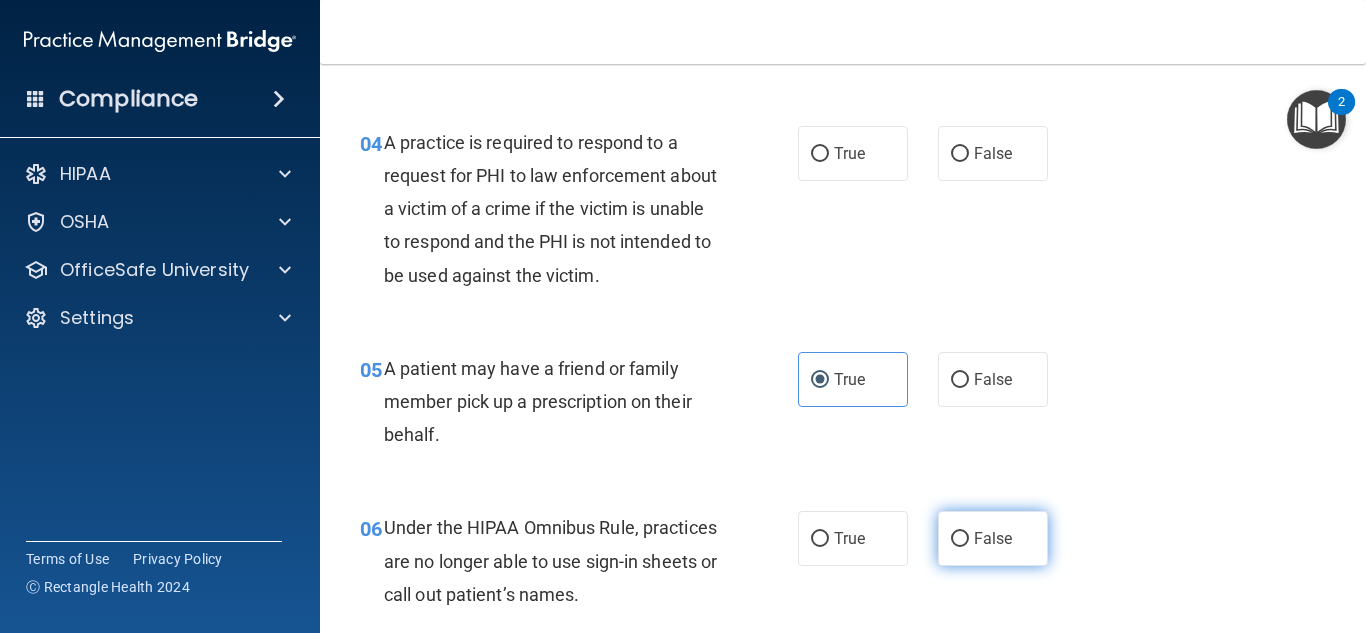 click on "False" at bounding box center [993, 538] 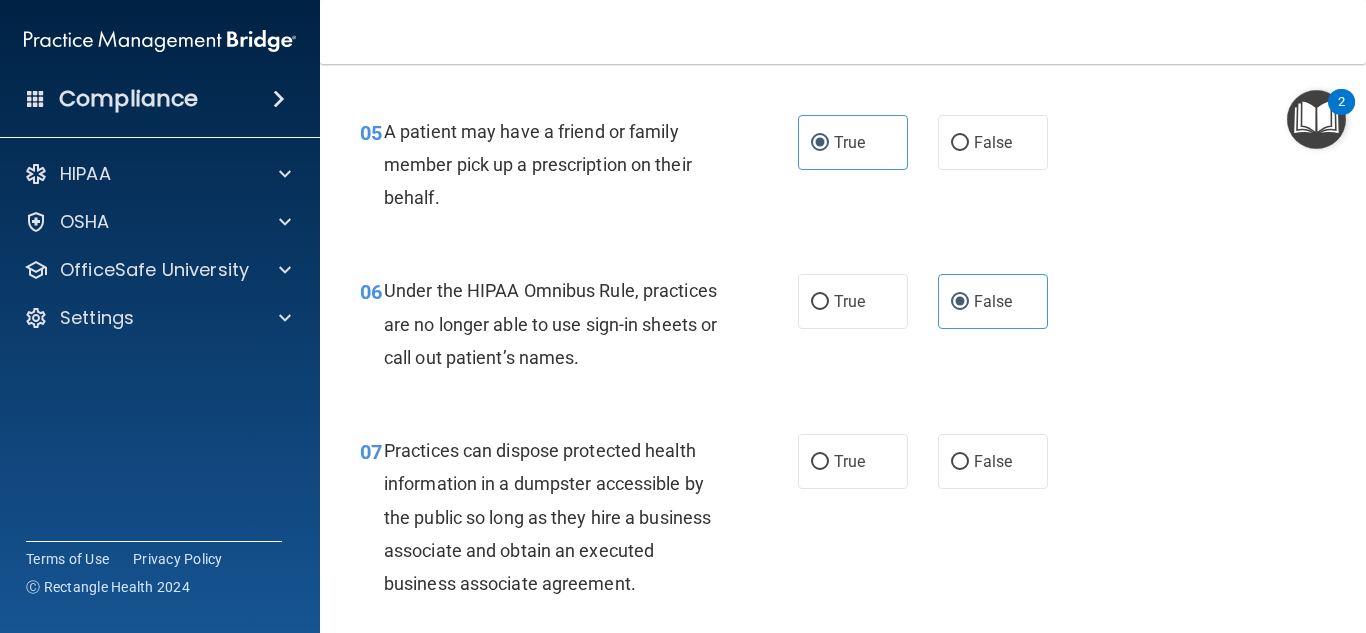 scroll, scrollTop: 959, scrollLeft: 0, axis: vertical 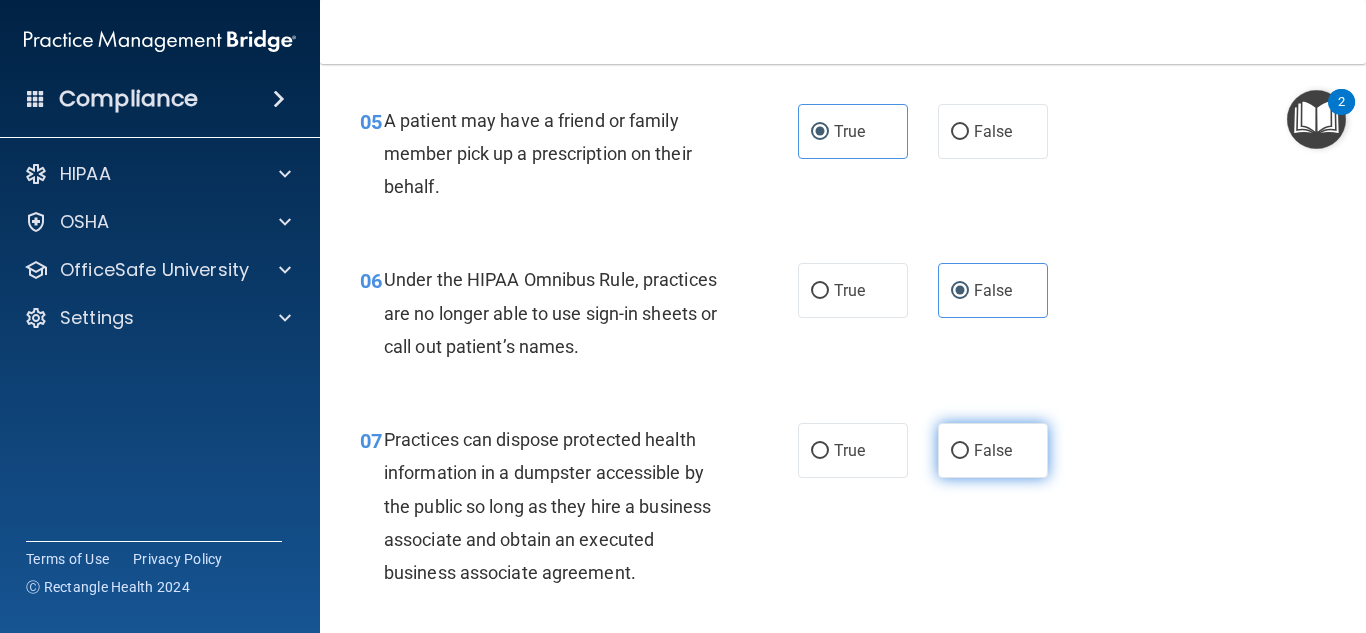 click on "False" at bounding box center [993, 450] 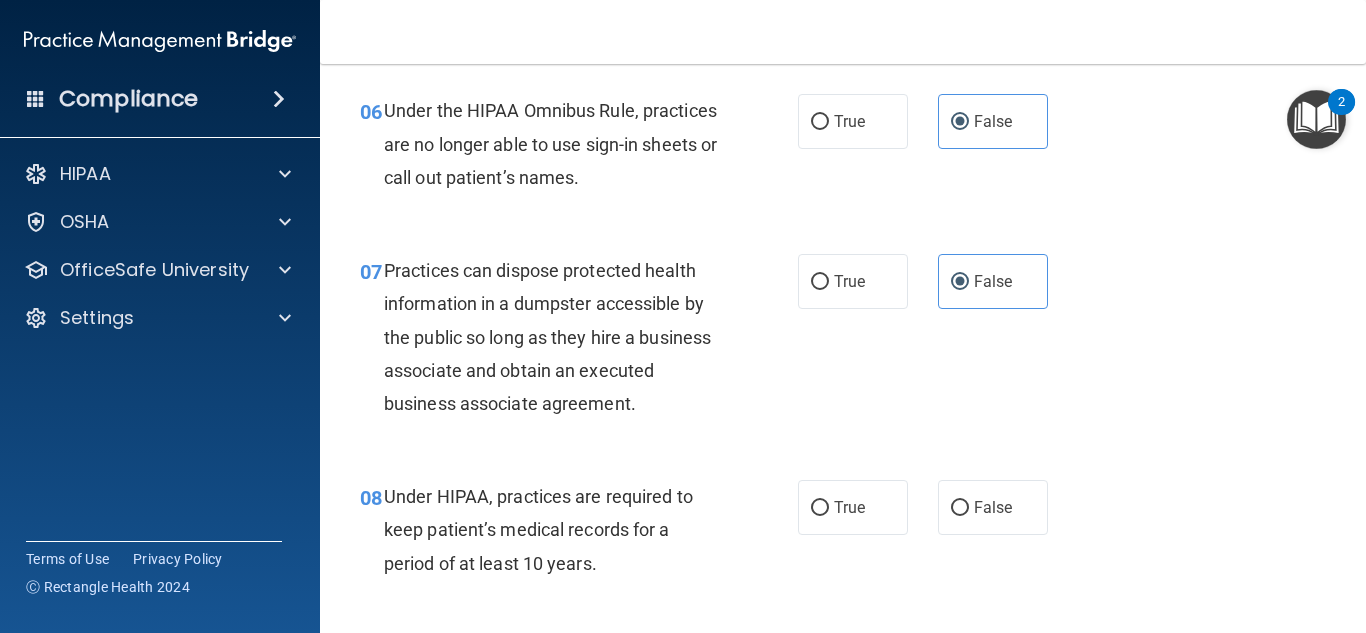 scroll, scrollTop: 1117, scrollLeft: 0, axis: vertical 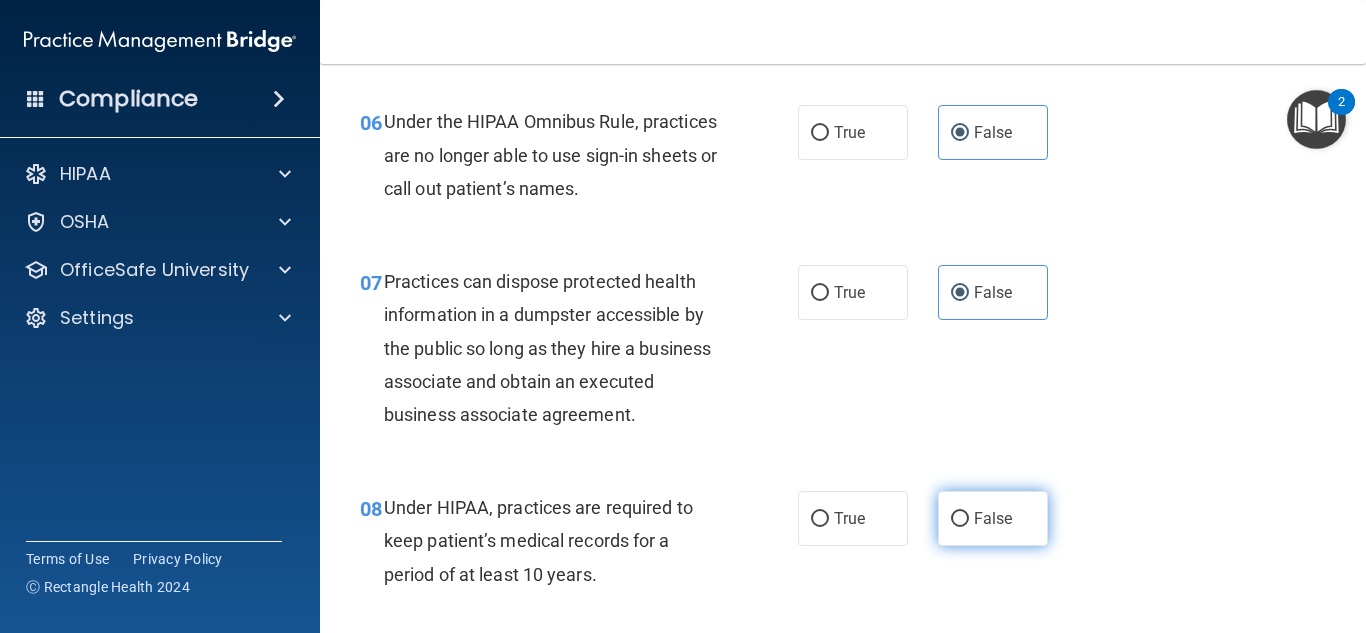 click on "False" at bounding box center (993, 518) 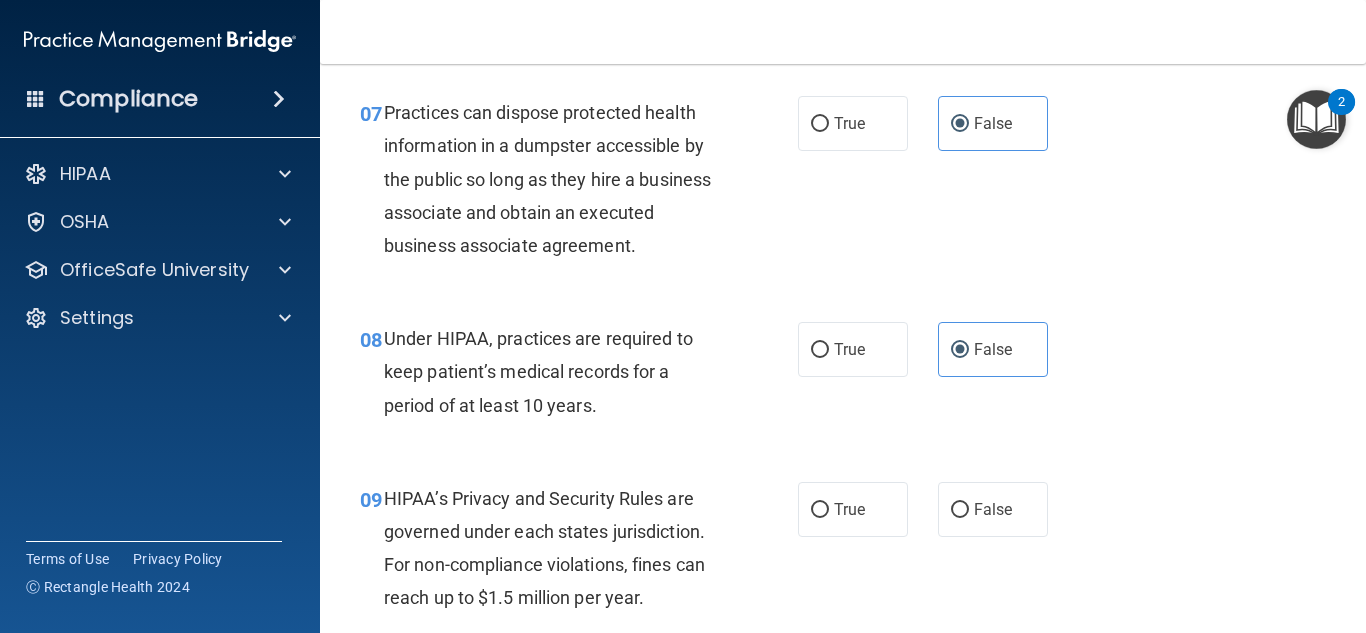 scroll, scrollTop: 1309, scrollLeft: 0, axis: vertical 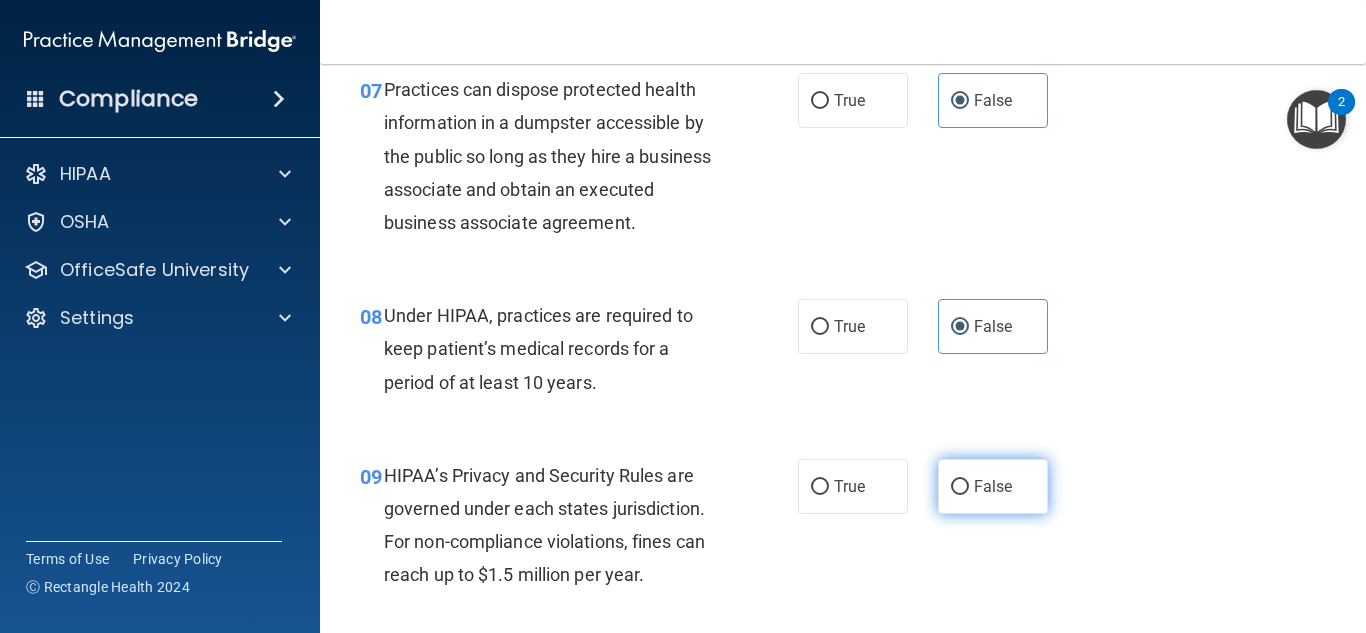 click on "False" at bounding box center [993, 486] 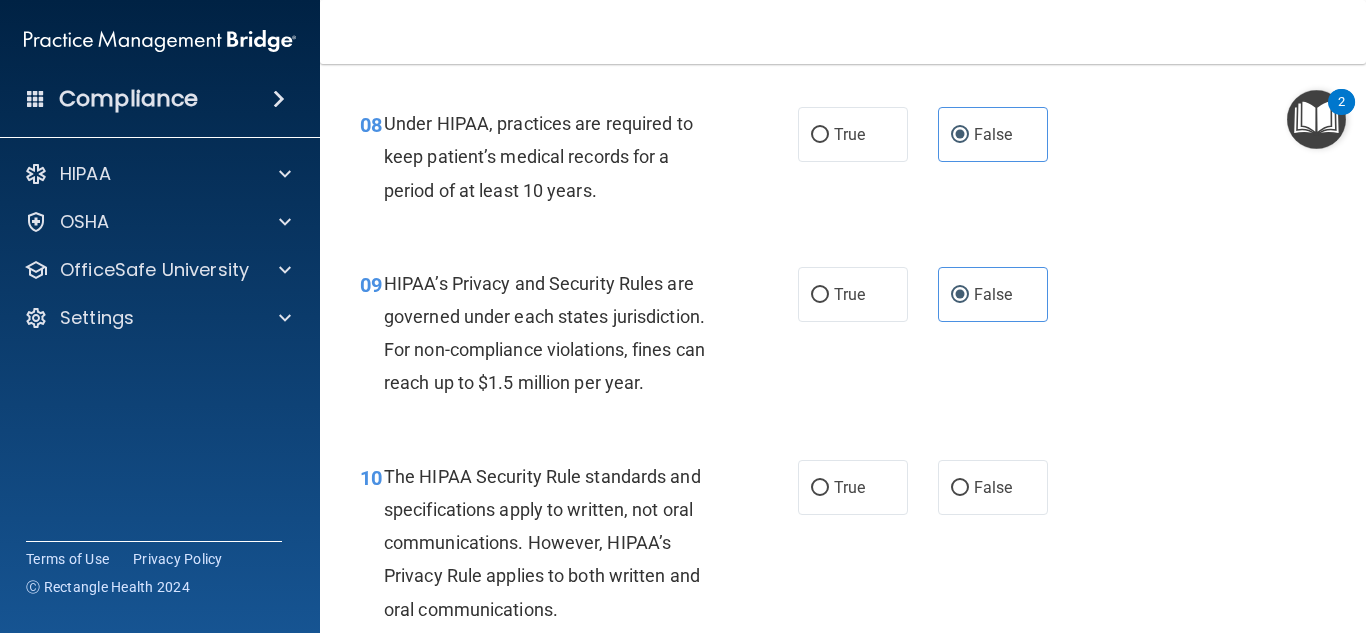 scroll, scrollTop: 1523, scrollLeft: 0, axis: vertical 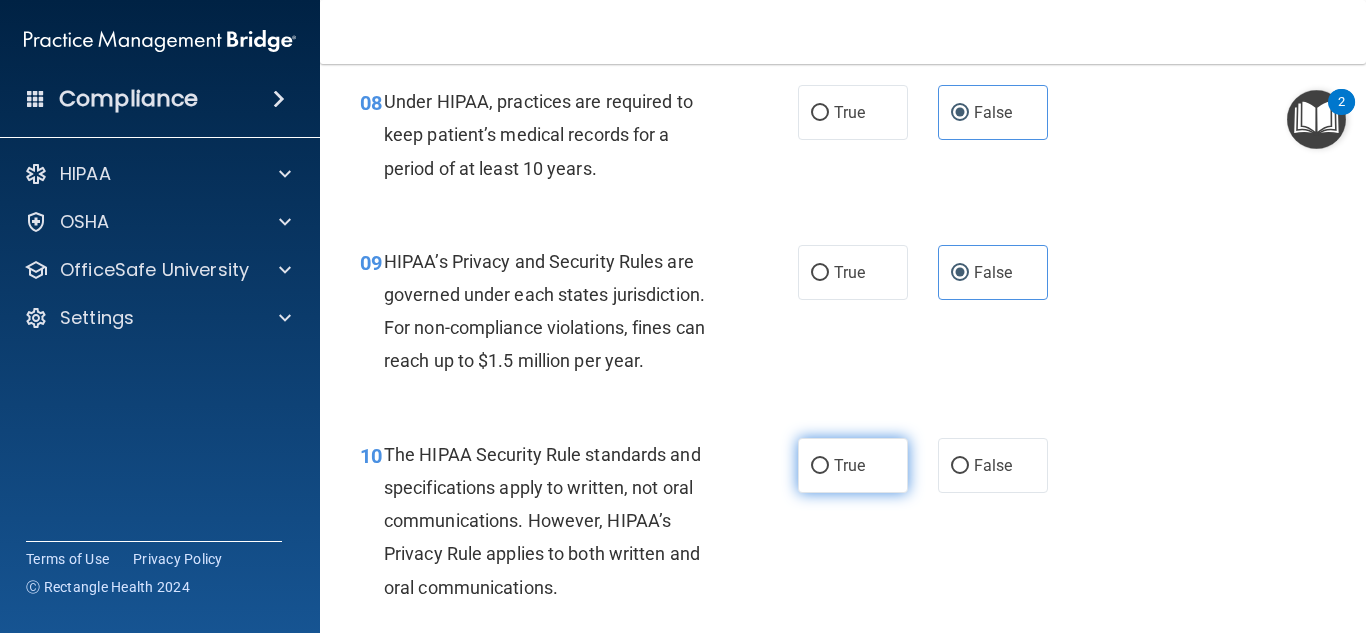 click on "True" at bounding box center (853, 465) 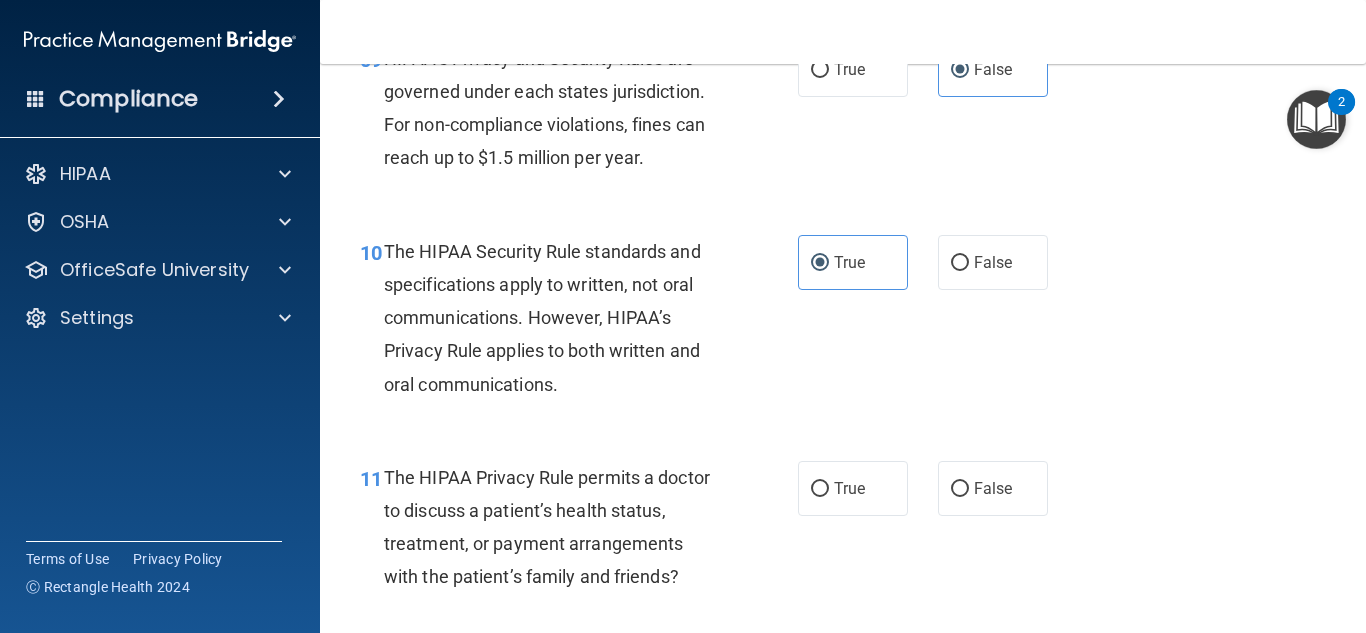 scroll, scrollTop: 1738, scrollLeft: 0, axis: vertical 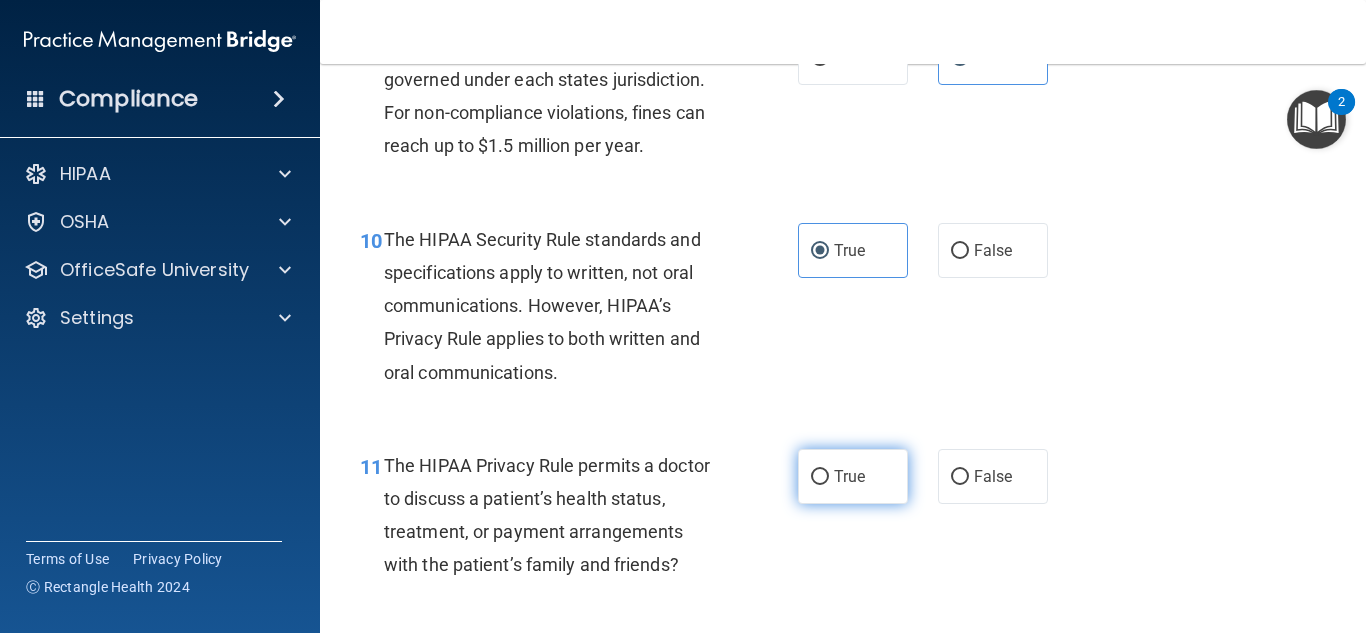 click on "True" at bounding box center [849, 476] 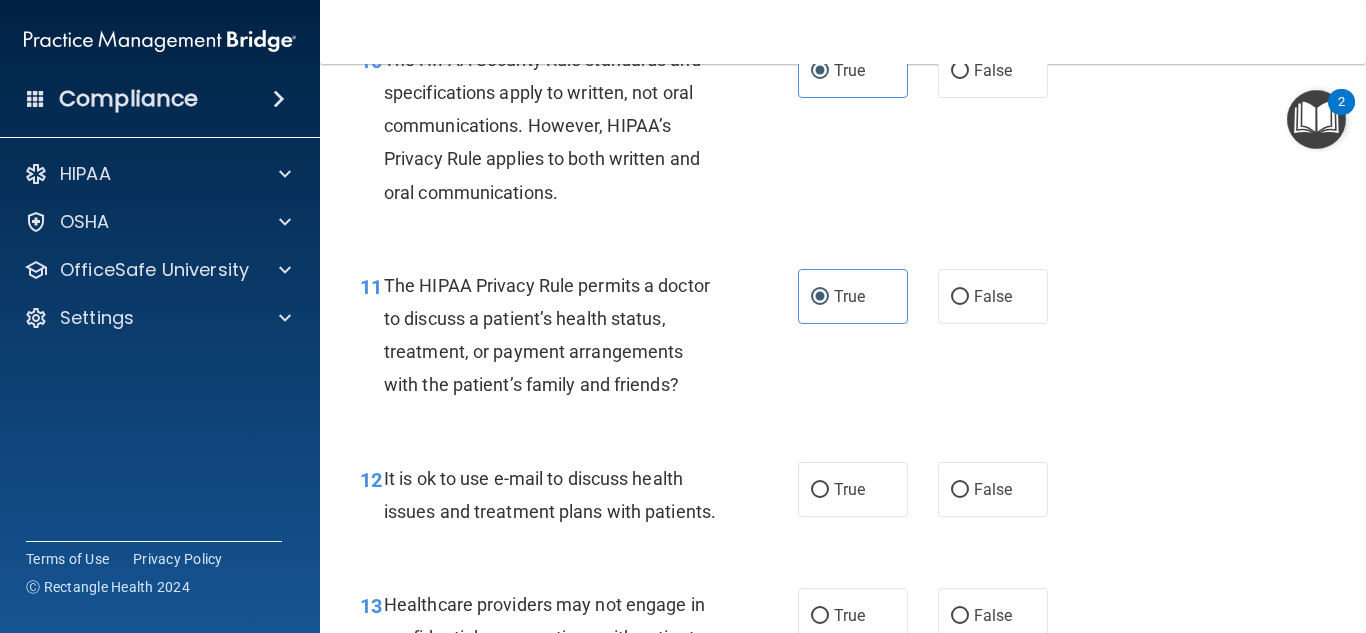scroll, scrollTop: 1896, scrollLeft: 0, axis: vertical 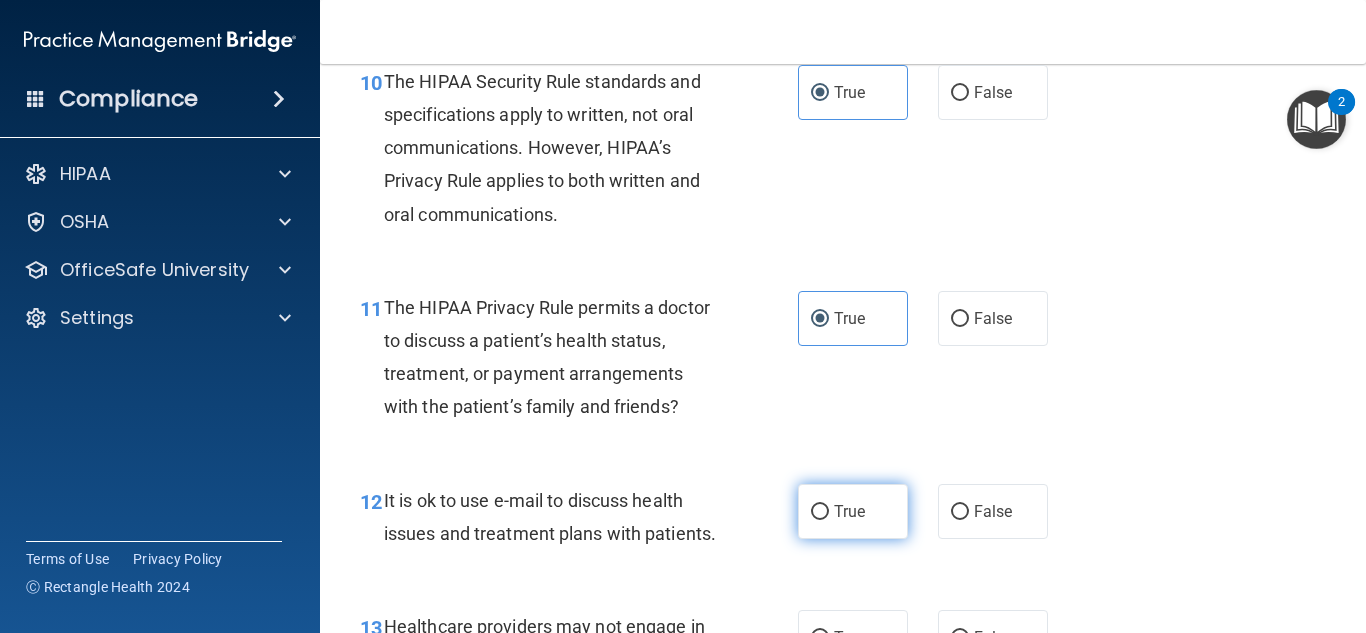 click on "True" at bounding box center [853, 511] 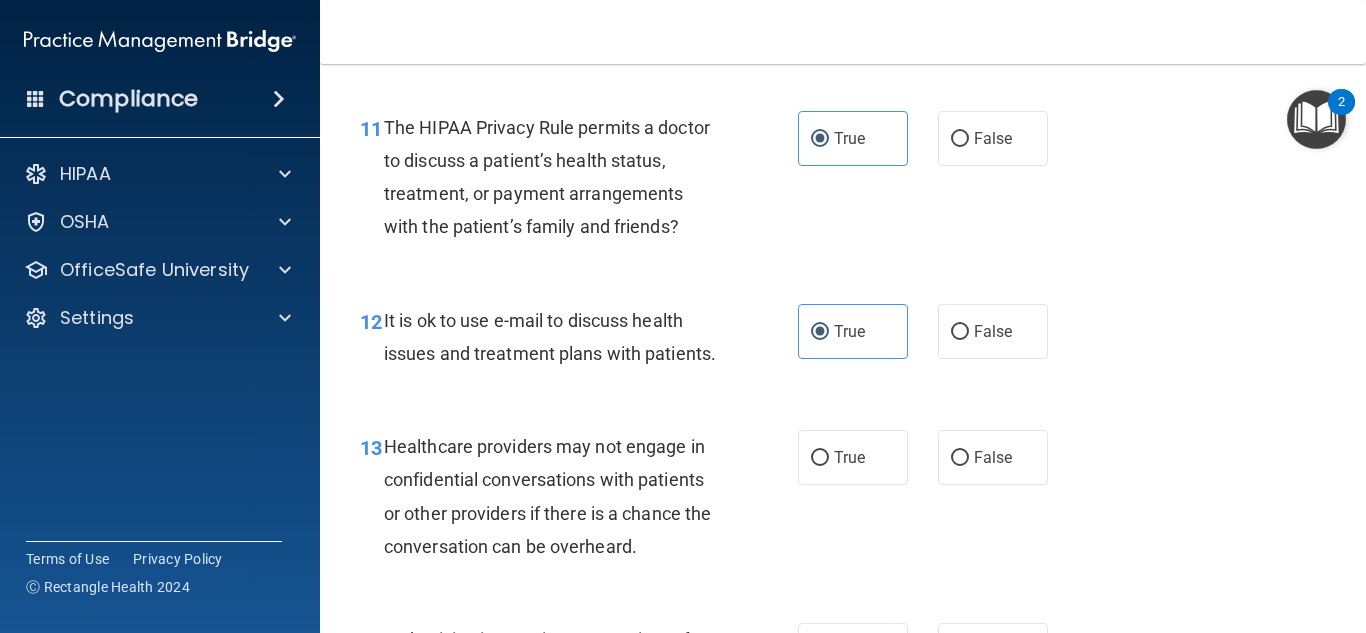 scroll, scrollTop: 2088, scrollLeft: 0, axis: vertical 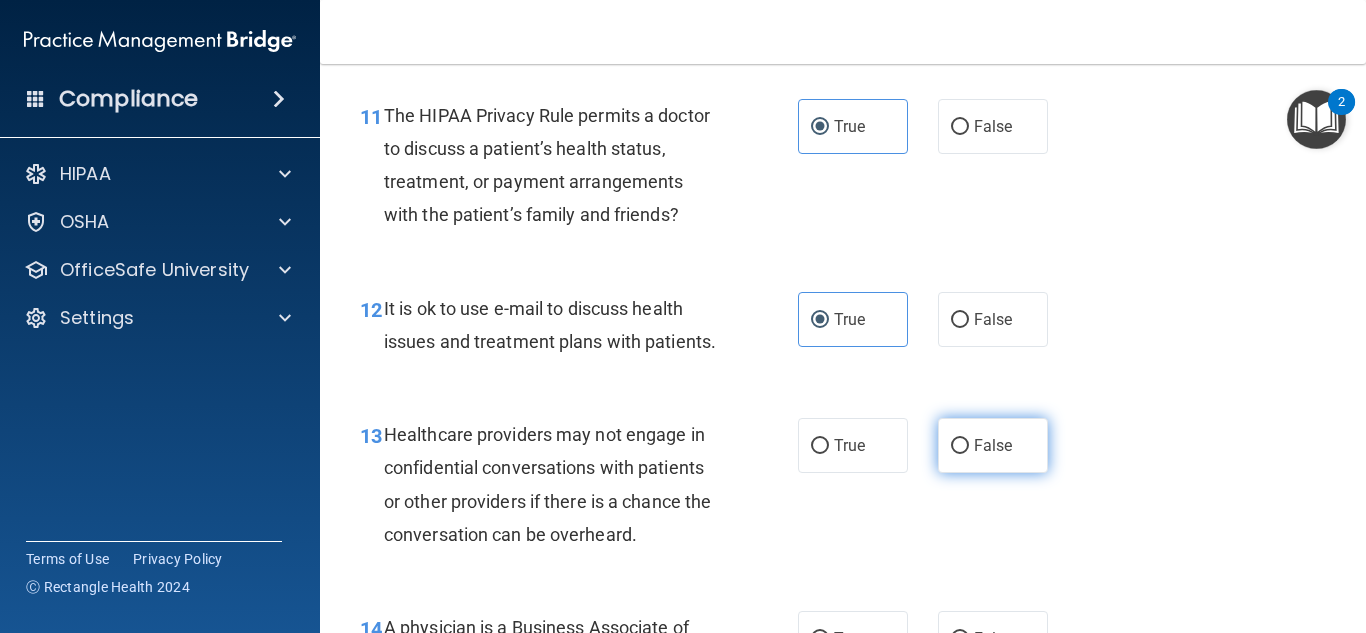 click on "False" at bounding box center (993, 445) 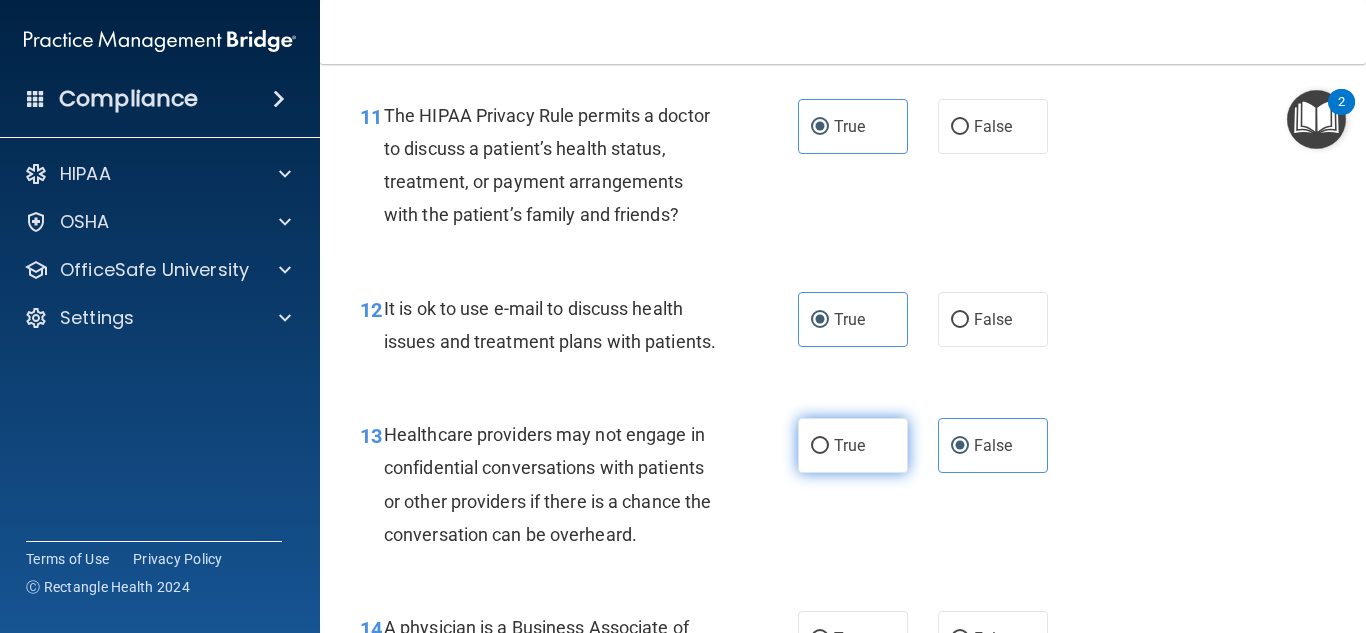 click on "True" at bounding box center [853, 445] 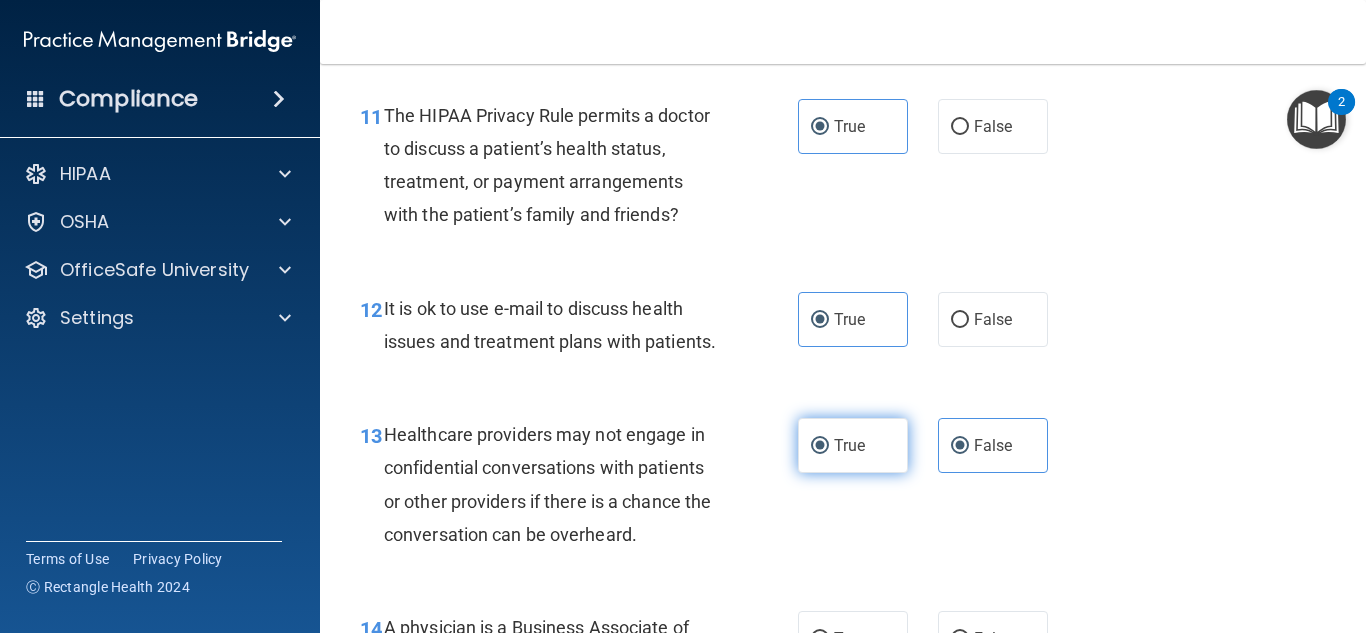 radio on "false" 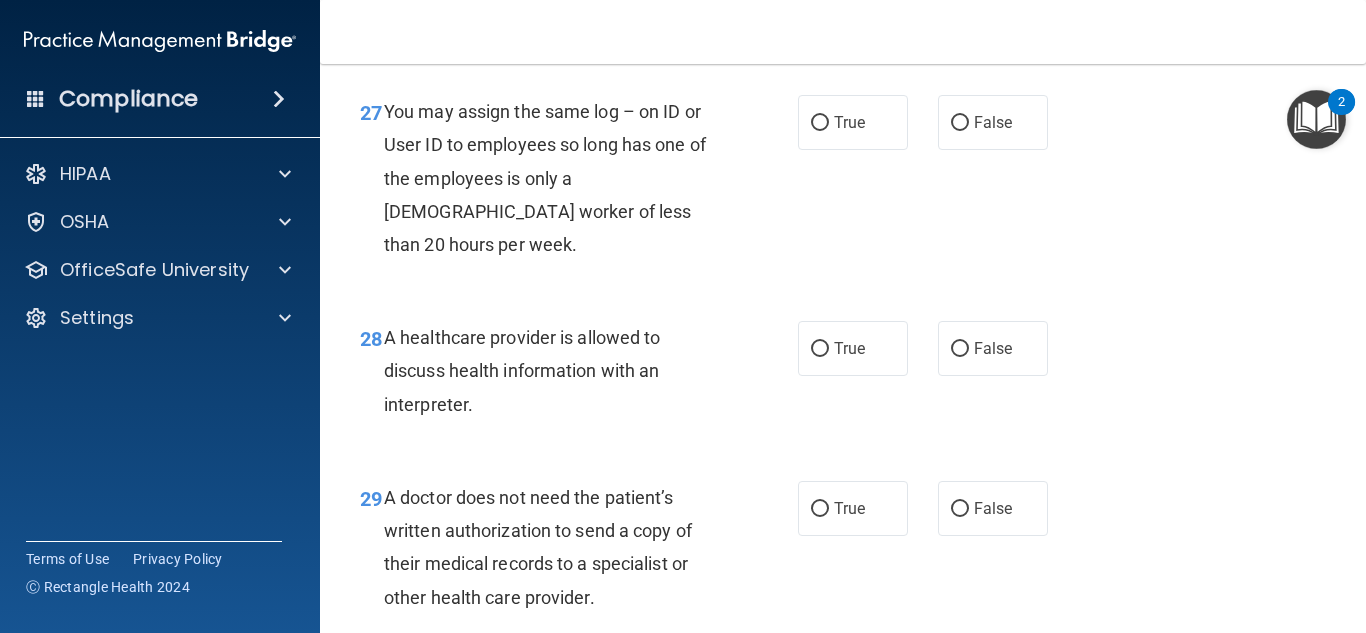 scroll, scrollTop: 5450, scrollLeft: 0, axis: vertical 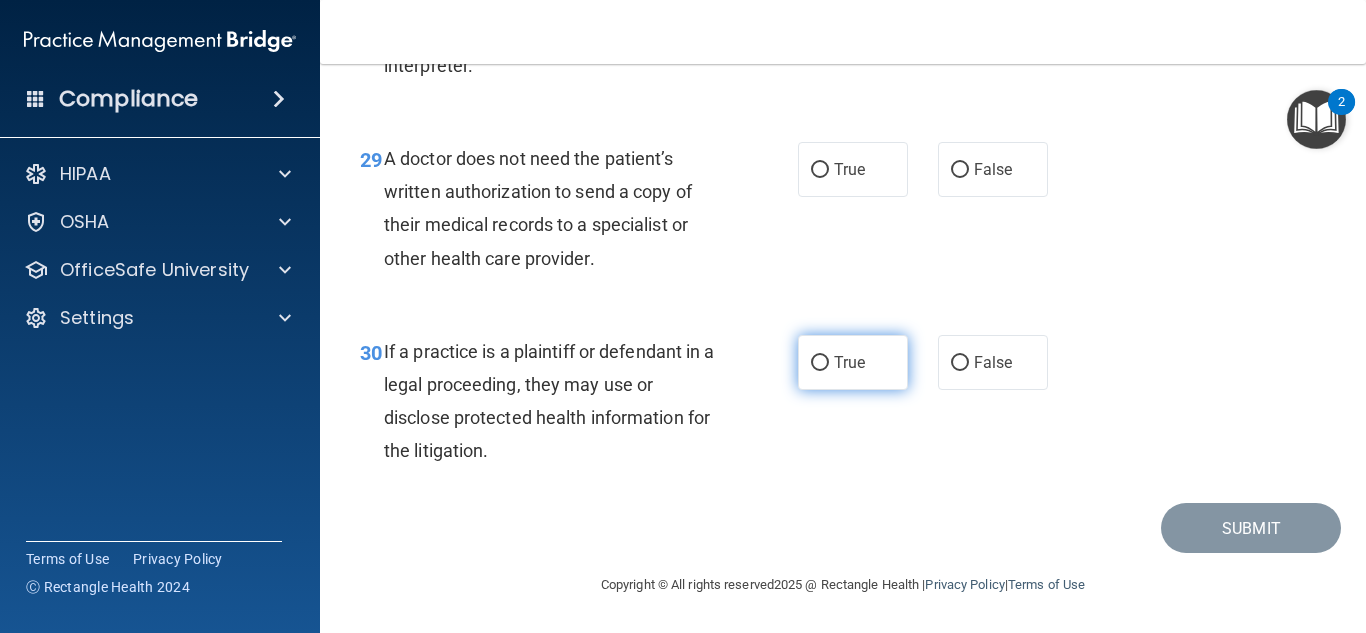 click on "True" at bounding box center [853, 362] 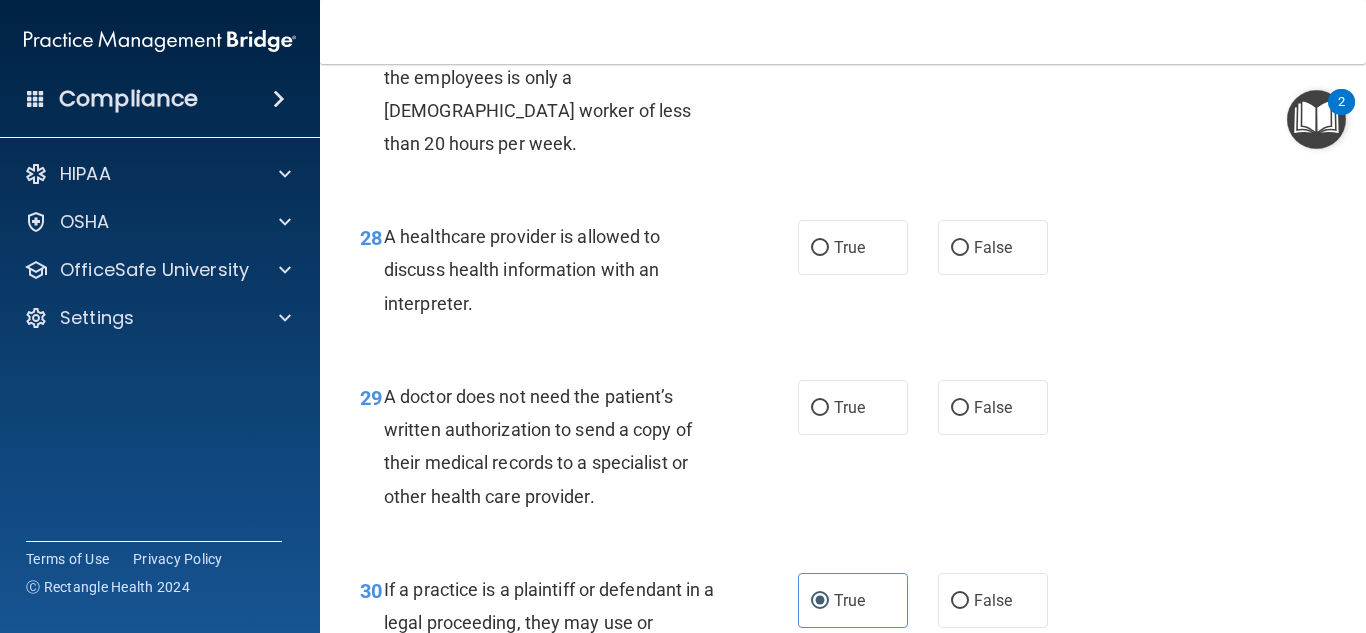 scroll, scrollTop: 5168, scrollLeft: 0, axis: vertical 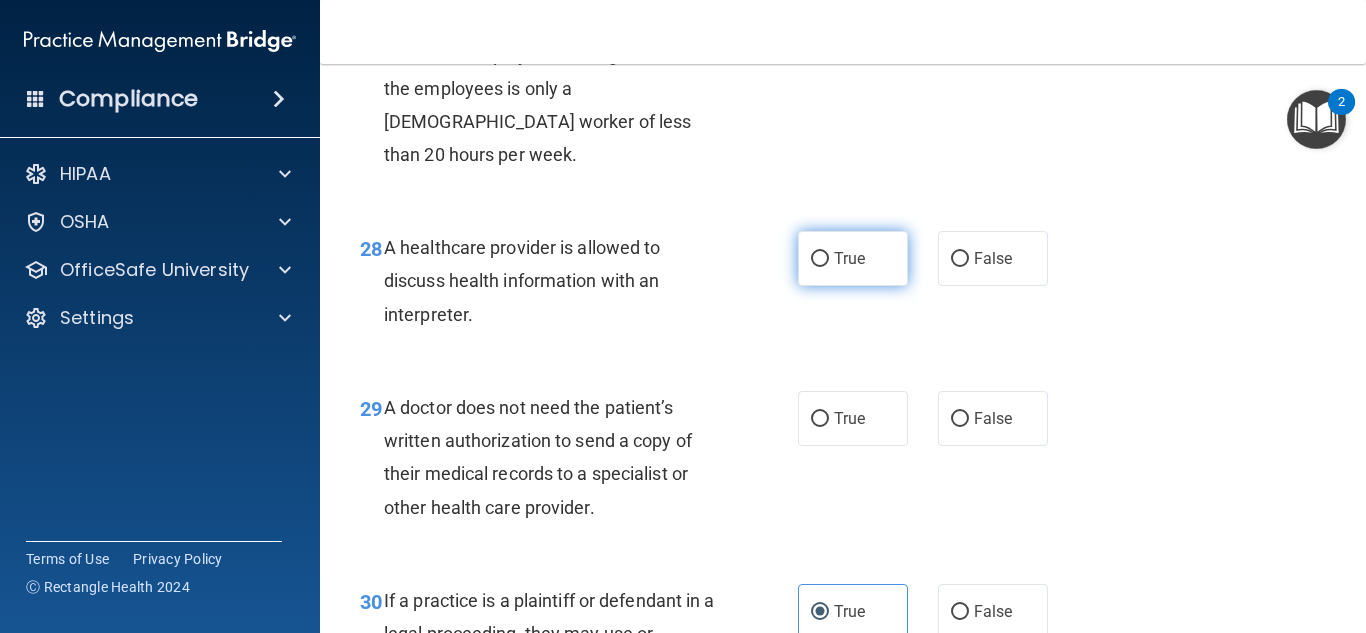 click on "True" at bounding box center (853, 258) 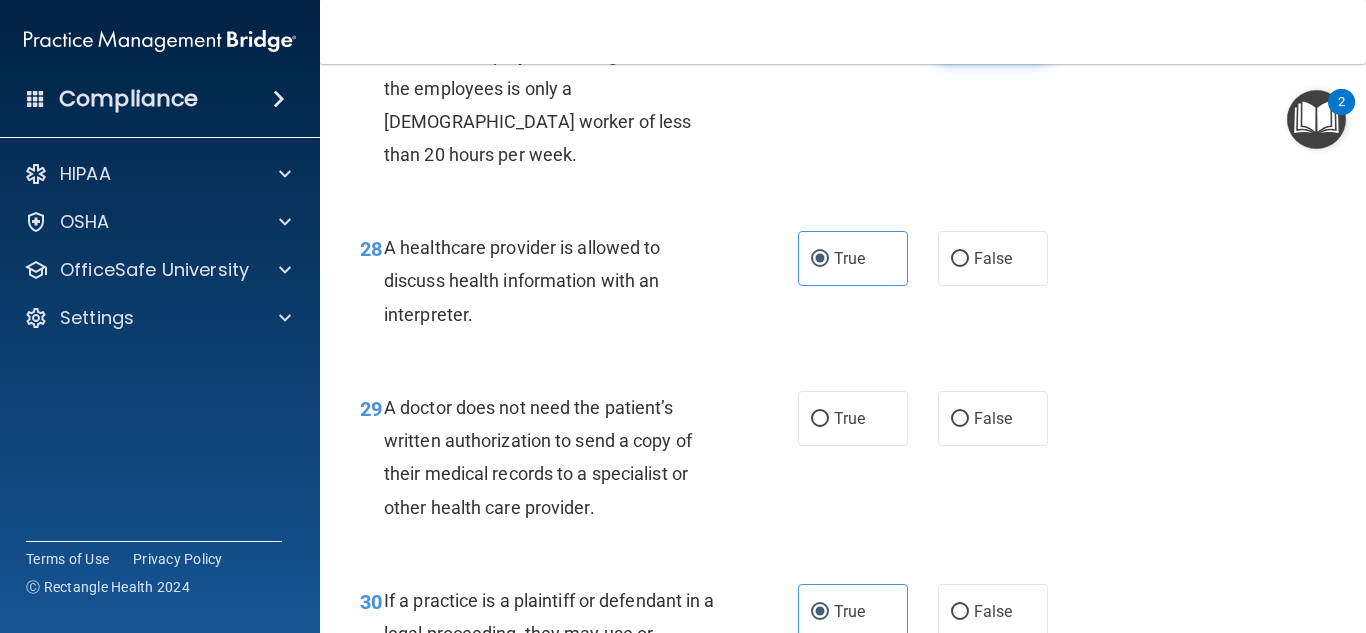 click on "False" at bounding box center (993, 32) 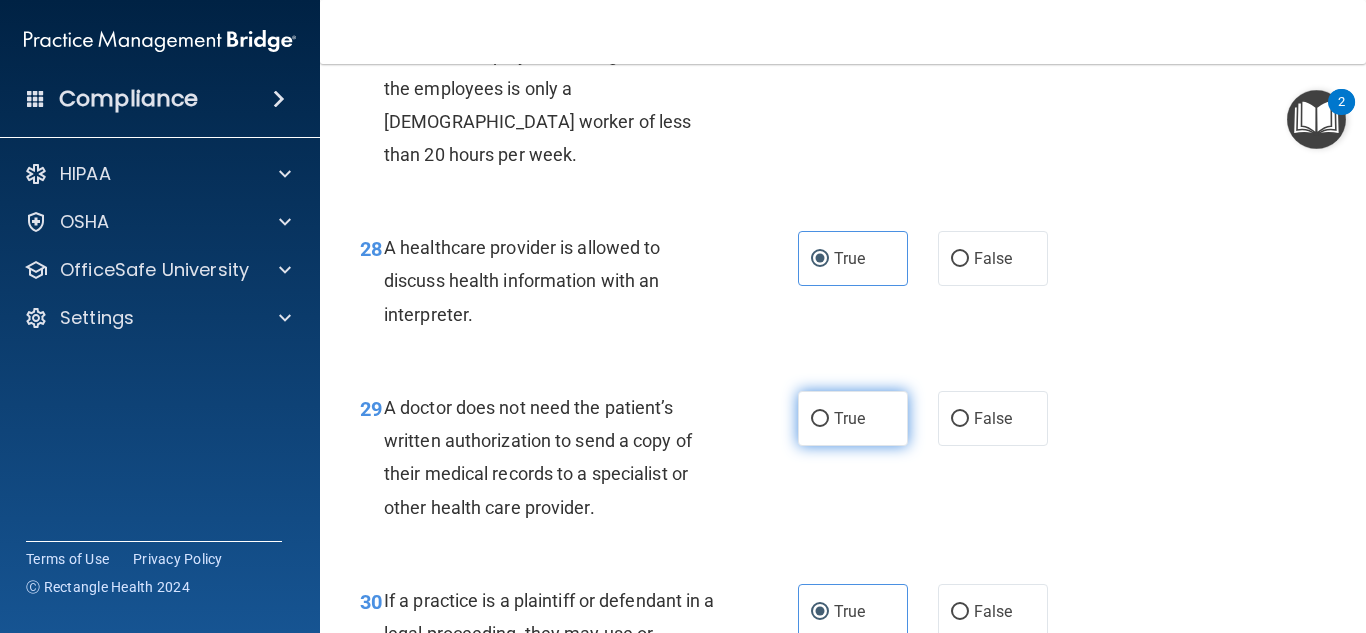 click on "True" at bounding box center [849, 418] 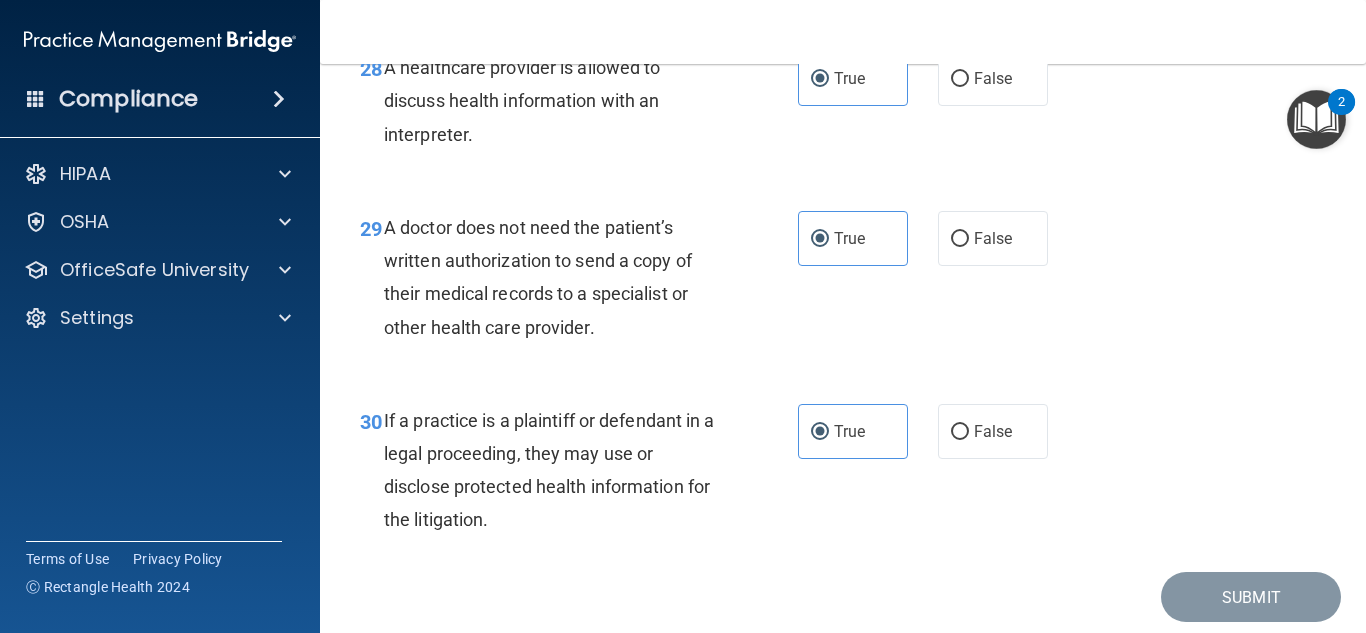 scroll, scrollTop: 5326, scrollLeft: 0, axis: vertical 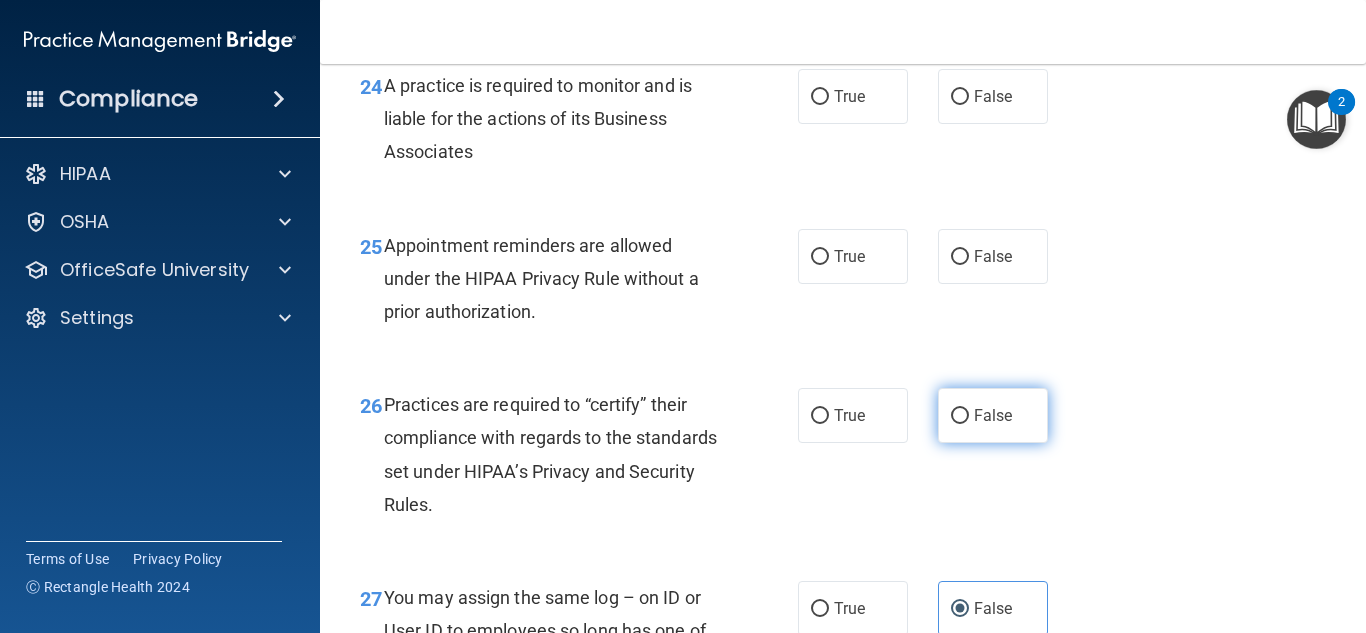 click on "False" at bounding box center [993, 415] 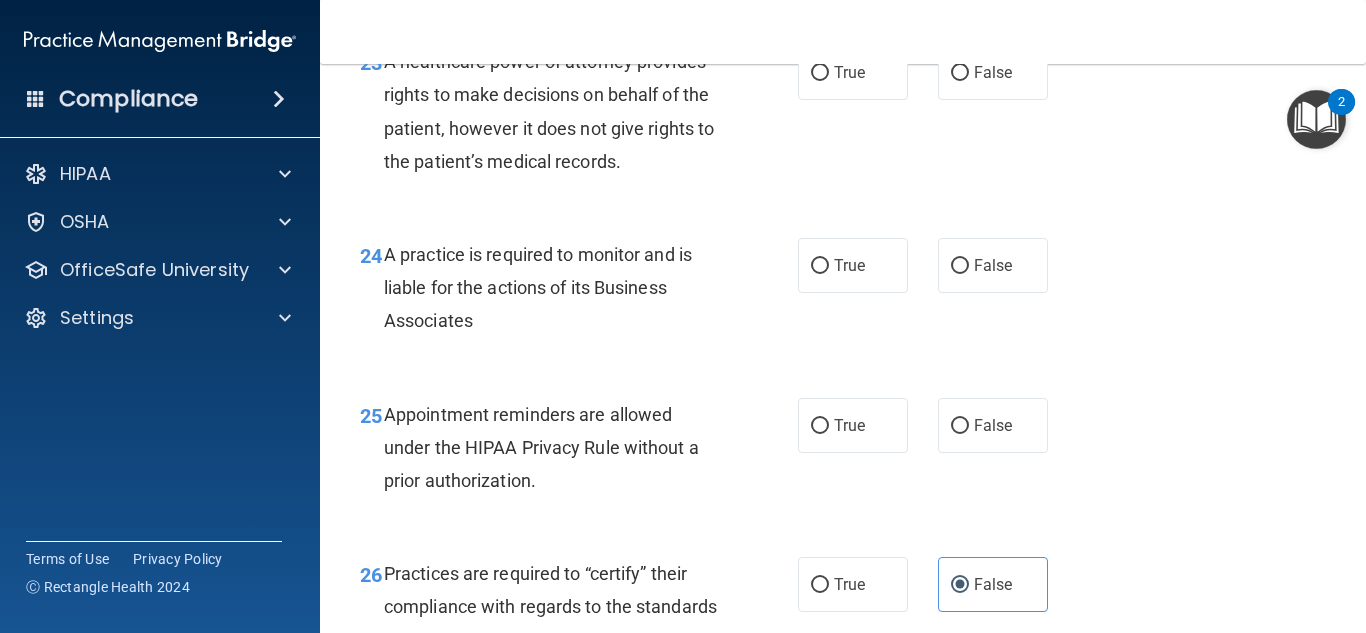 scroll, scrollTop: 4412, scrollLeft: 0, axis: vertical 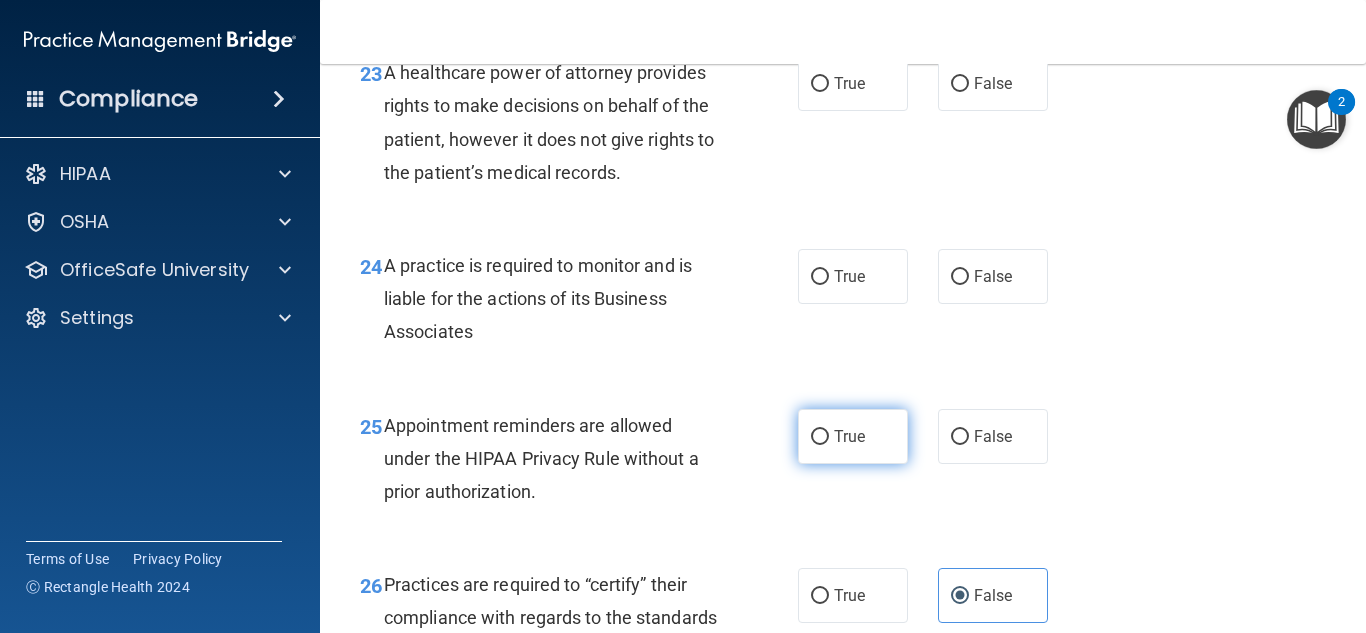 click on "True" at bounding box center (853, 436) 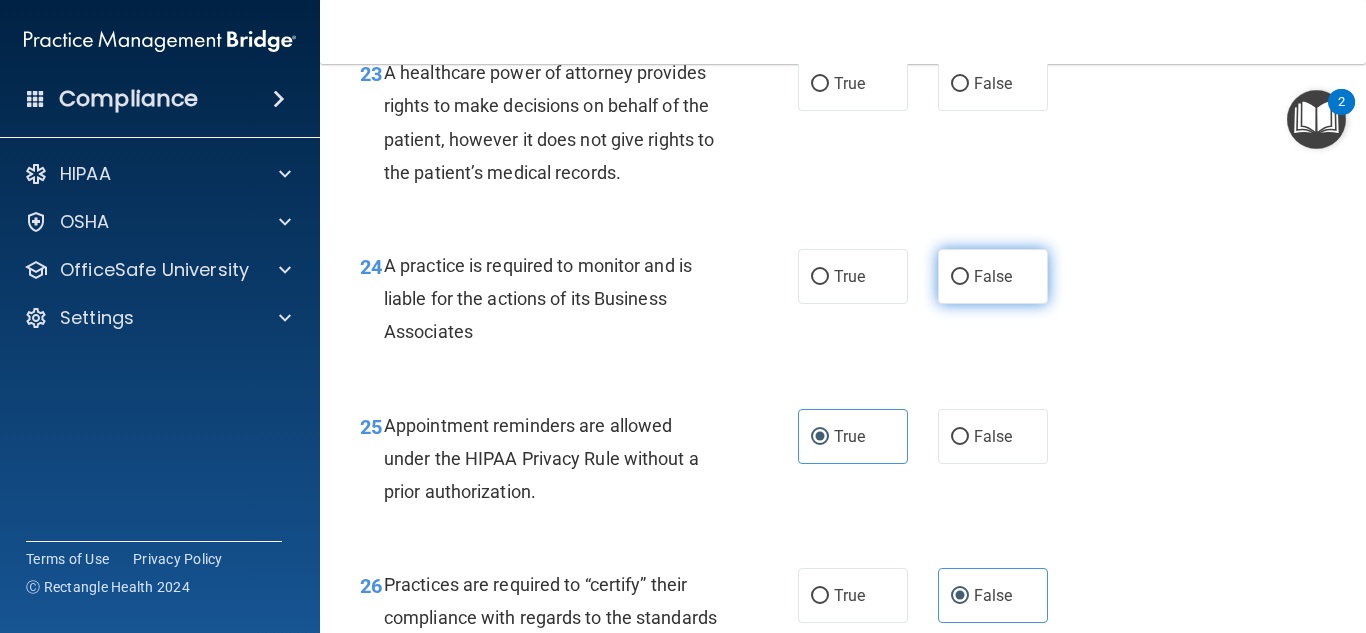 click on "False" at bounding box center [993, 276] 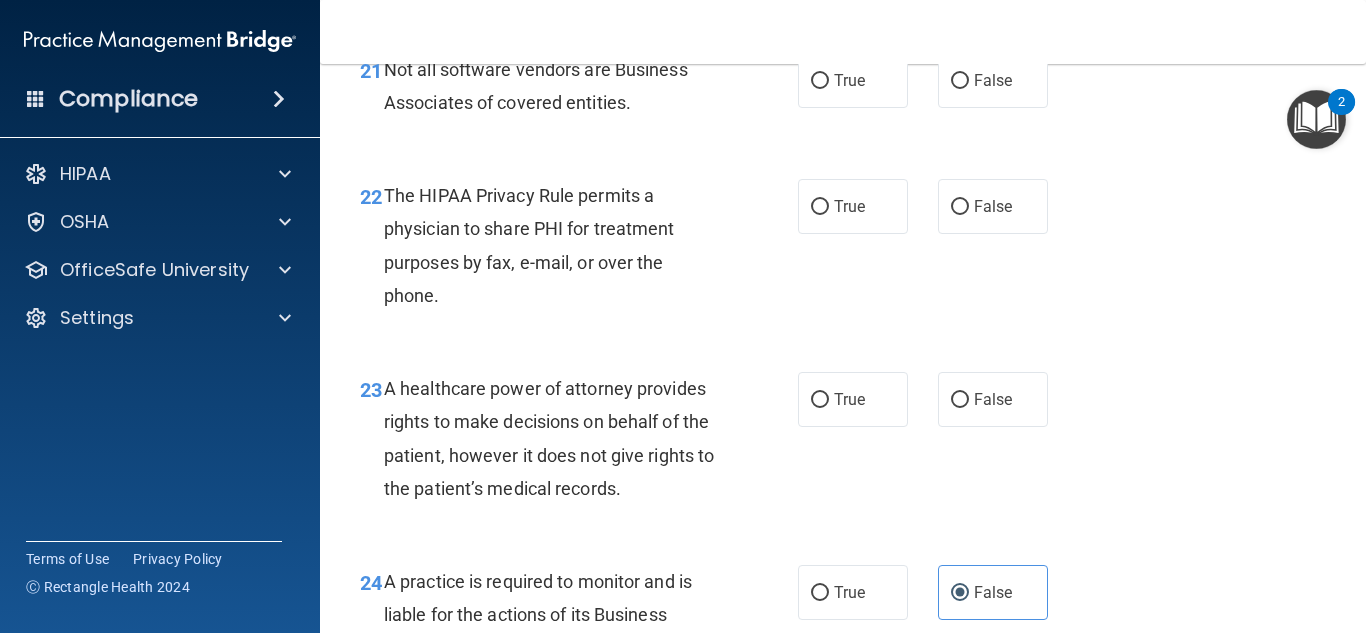 scroll, scrollTop: 4085, scrollLeft: 0, axis: vertical 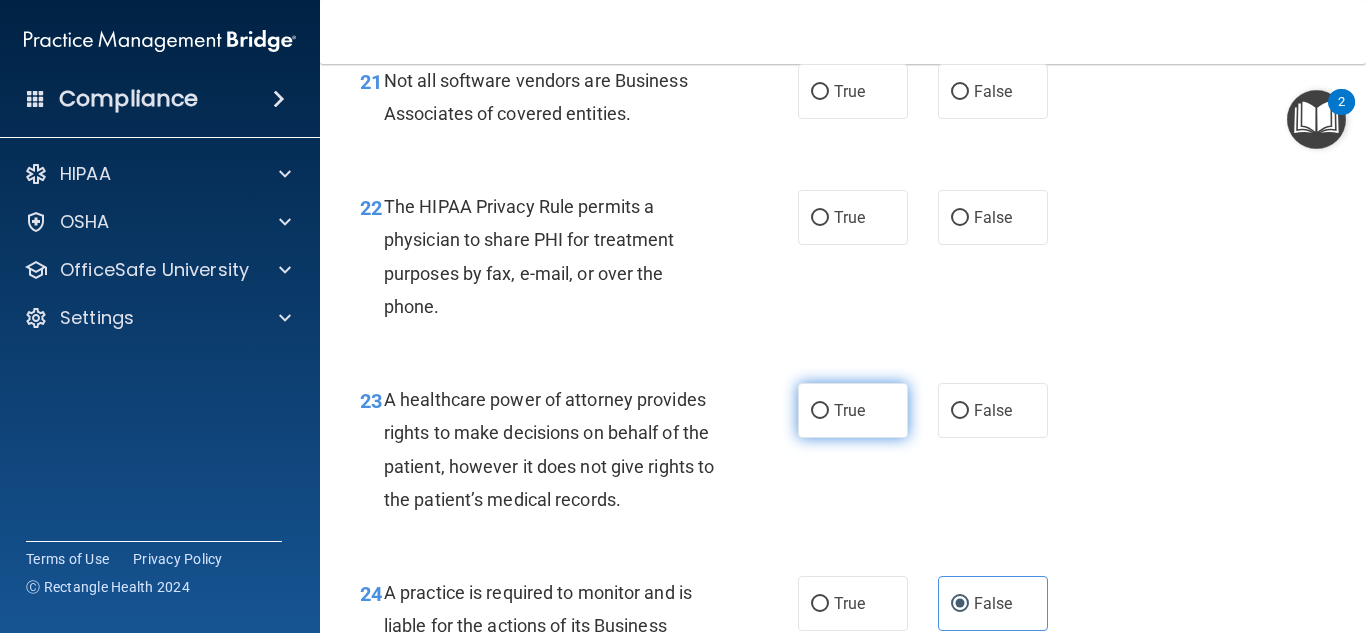 click on "True" at bounding box center (820, 411) 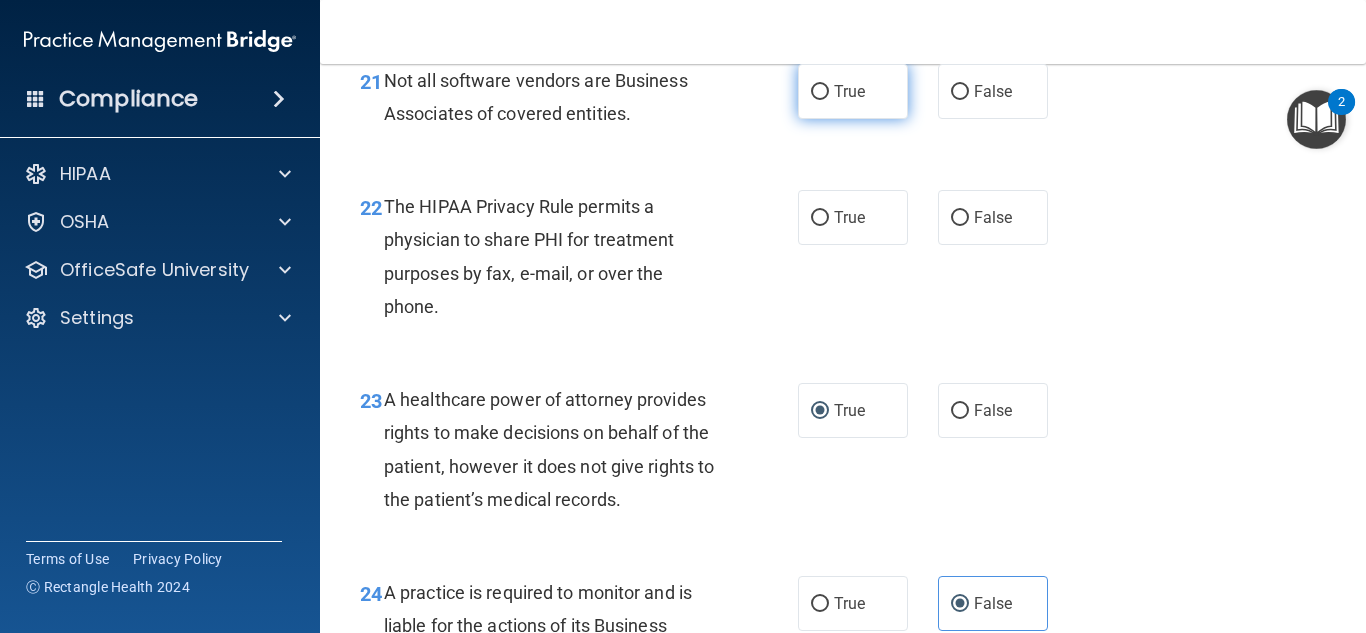 click on "True" at bounding box center [849, 91] 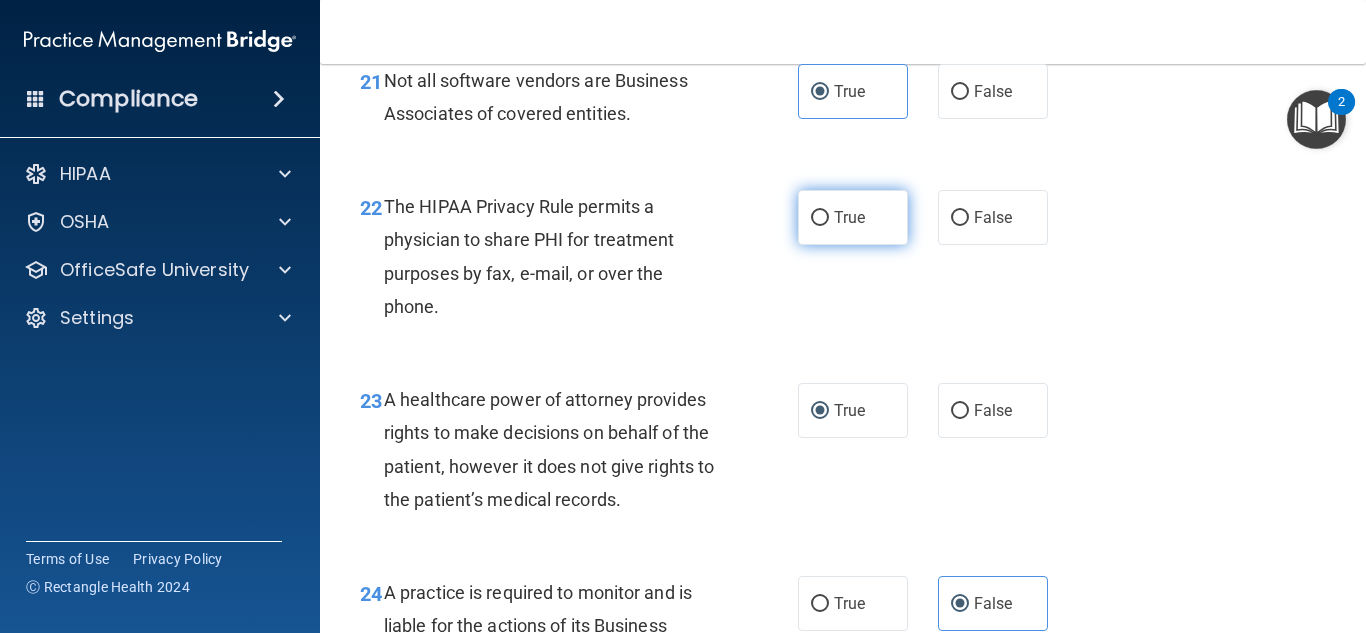 click on "True" at bounding box center (853, 217) 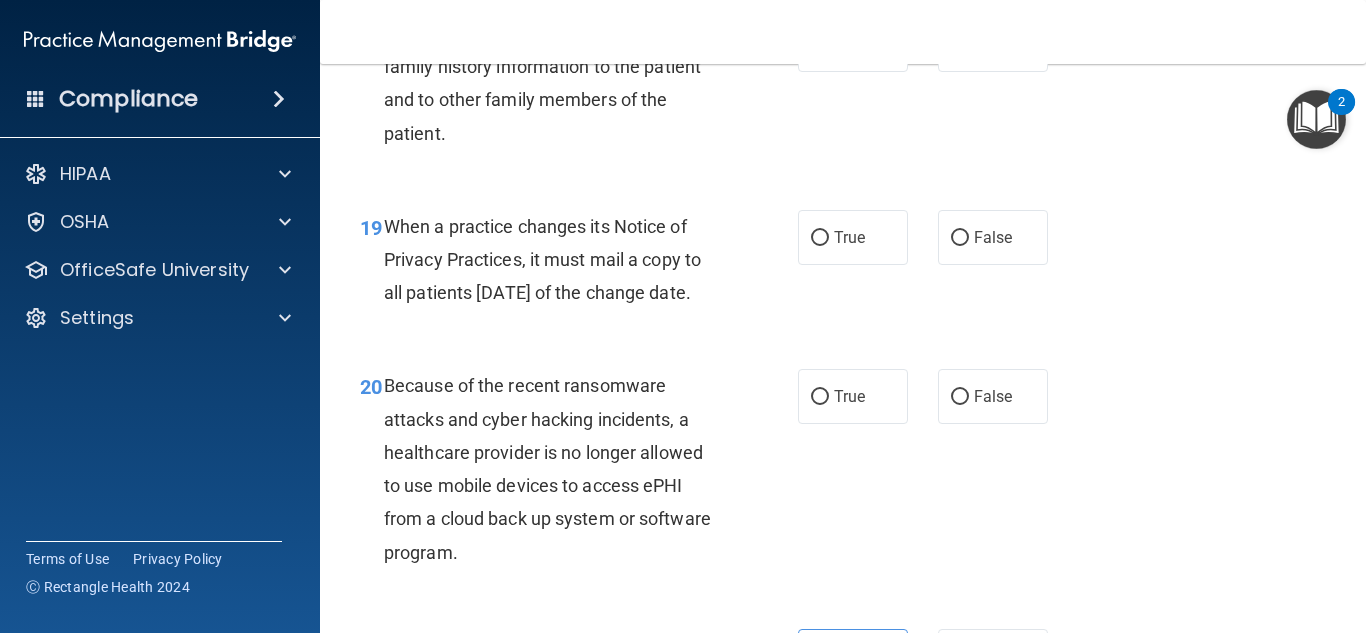 scroll, scrollTop: 3532, scrollLeft: 0, axis: vertical 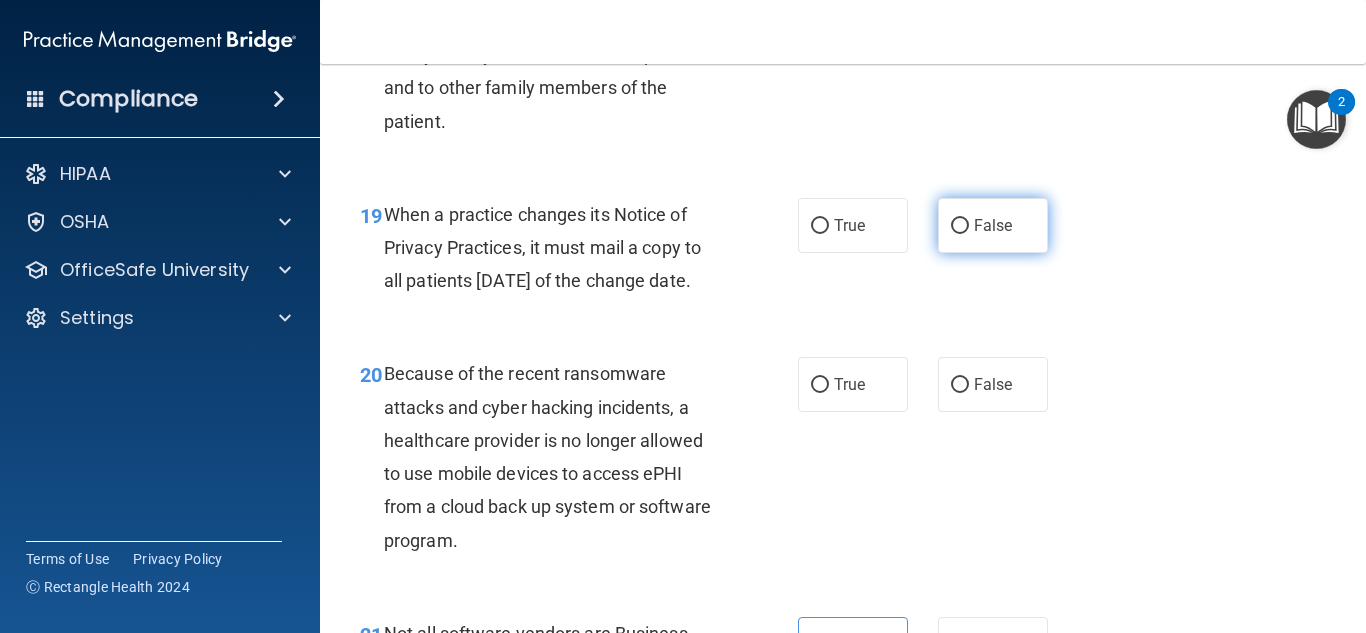 click on "False" at bounding box center [993, 225] 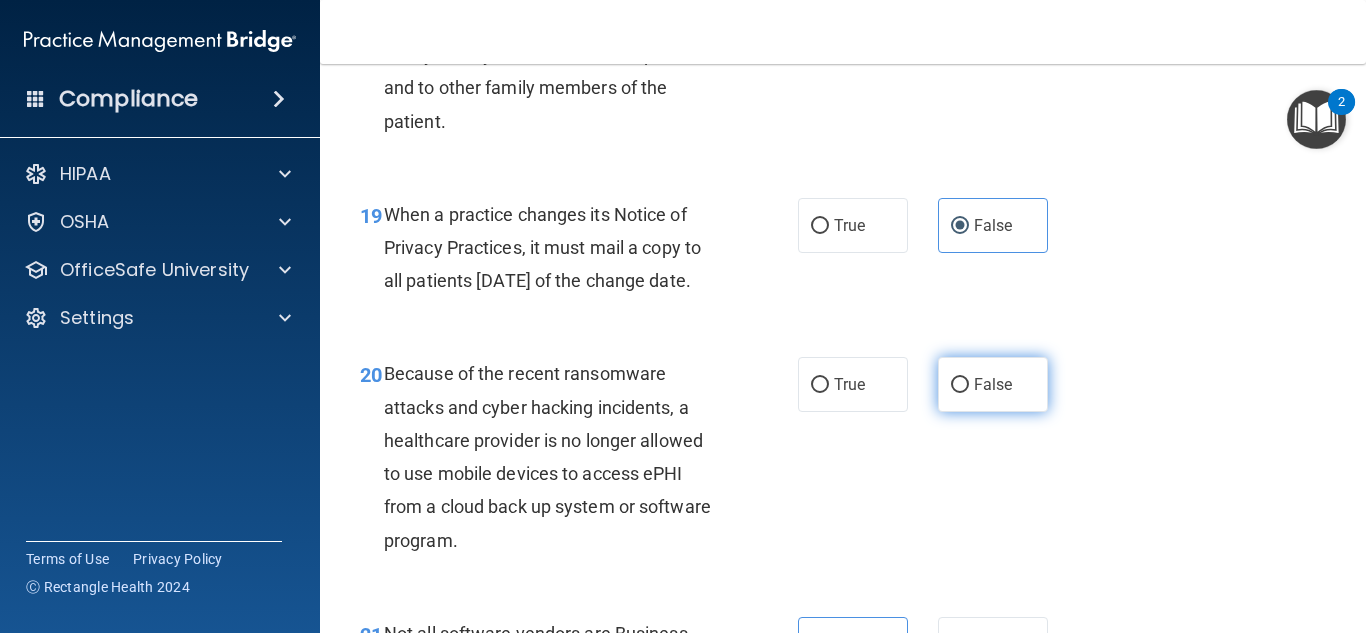 click on "False" at bounding box center (993, 384) 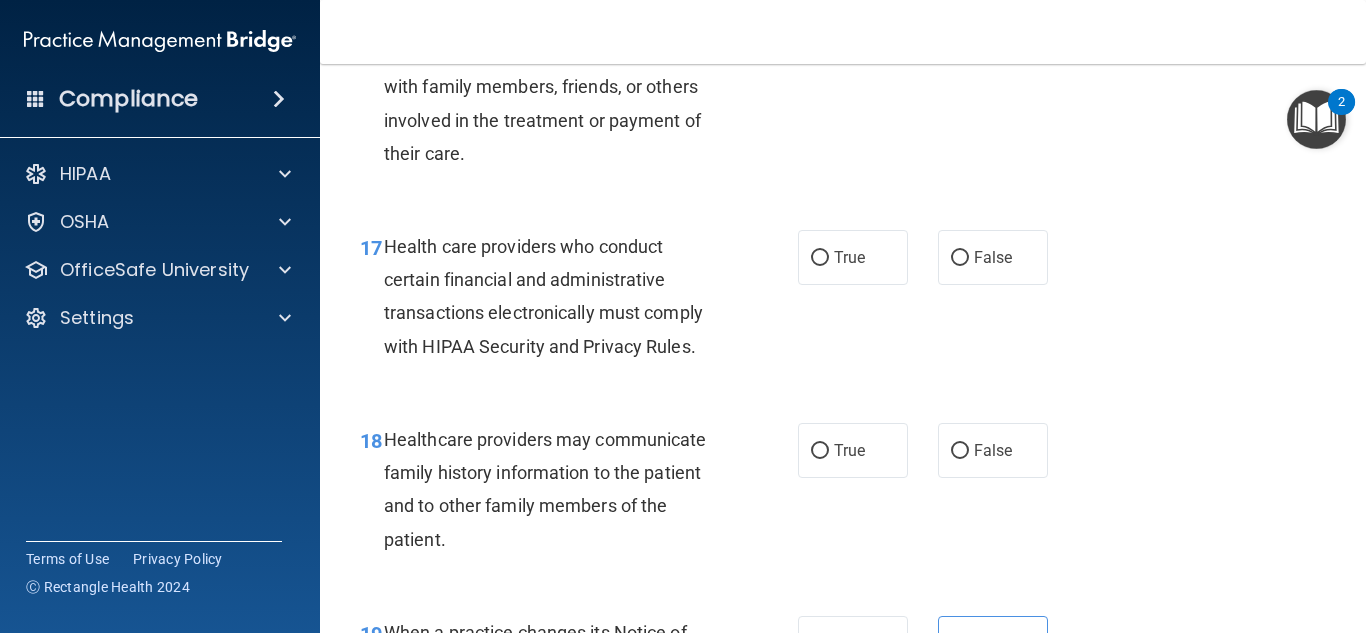 scroll, scrollTop: 3092, scrollLeft: 0, axis: vertical 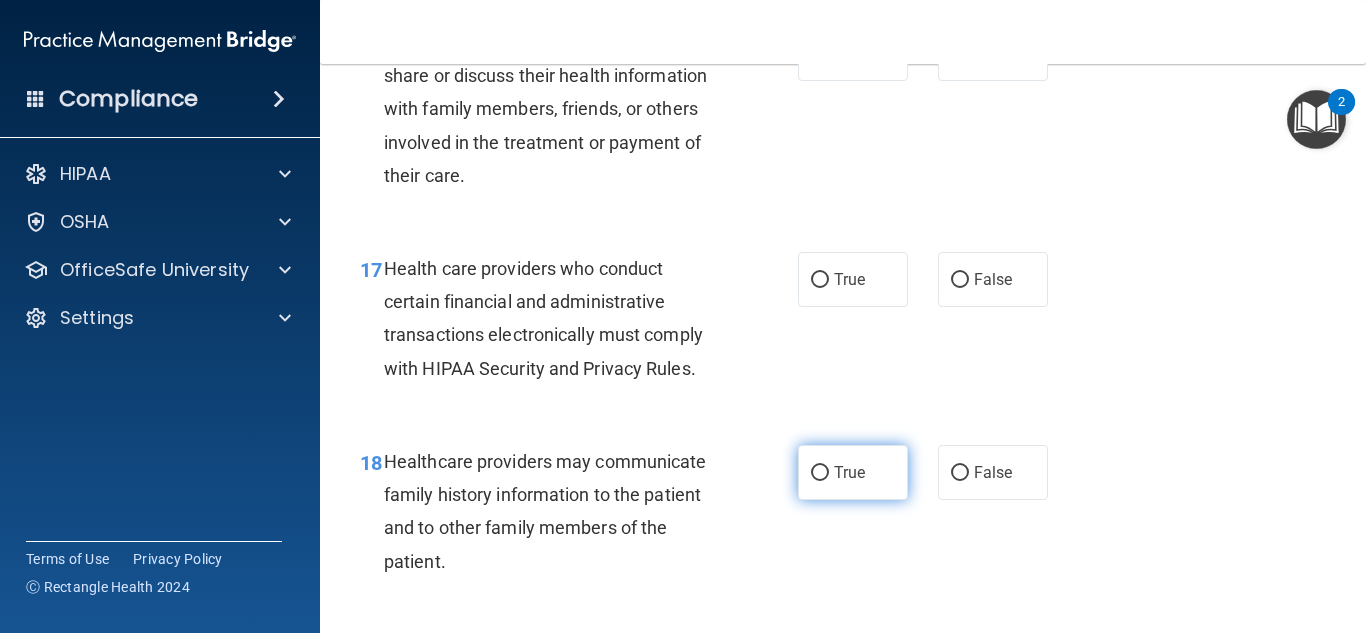 click on "True" at bounding box center [820, 473] 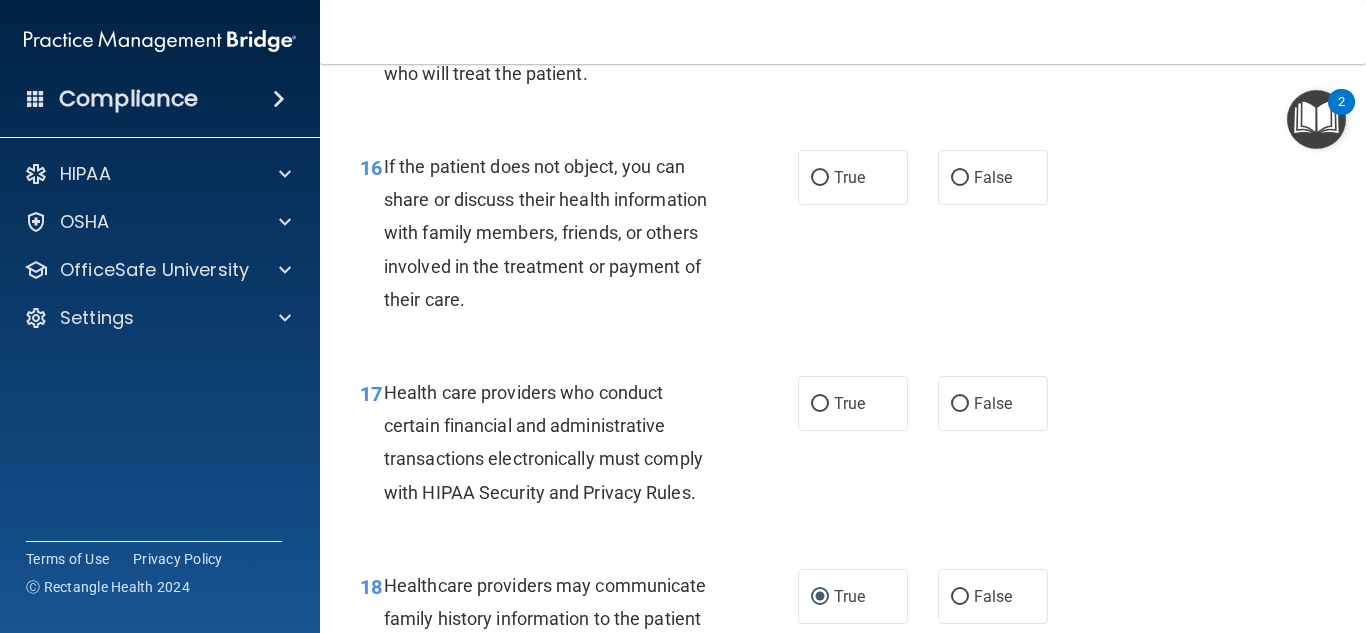 scroll, scrollTop: 2945, scrollLeft: 0, axis: vertical 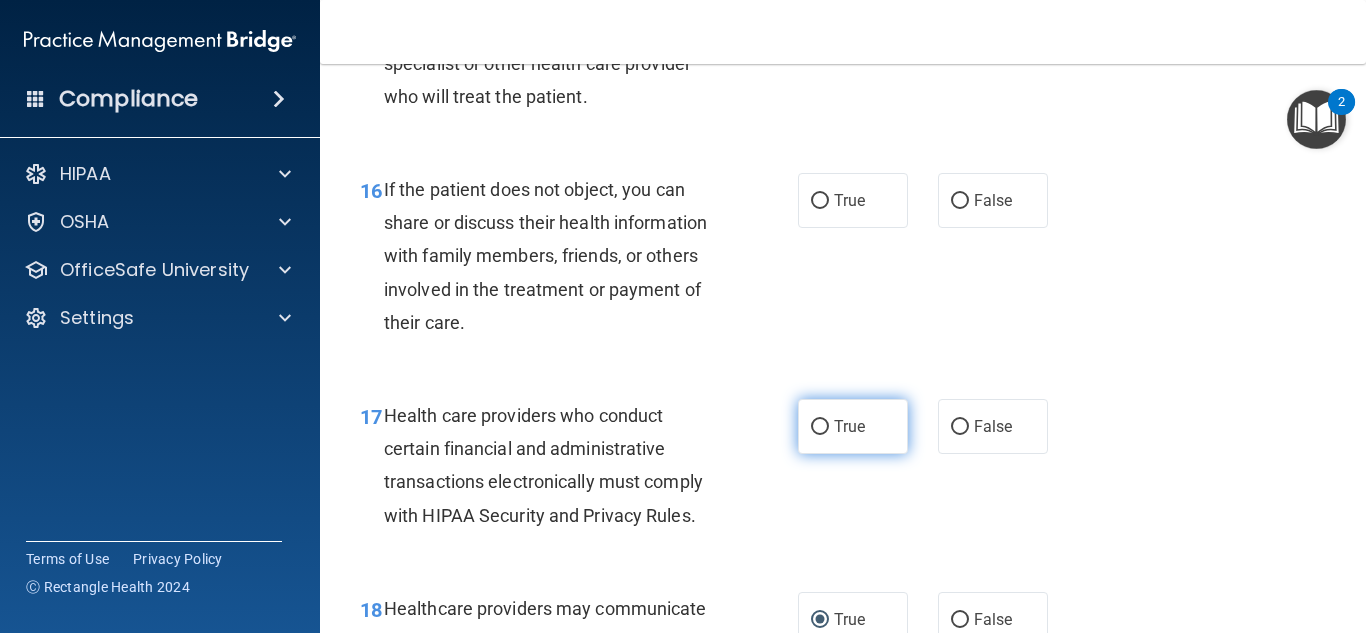 click on "True" at bounding box center (849, 426) 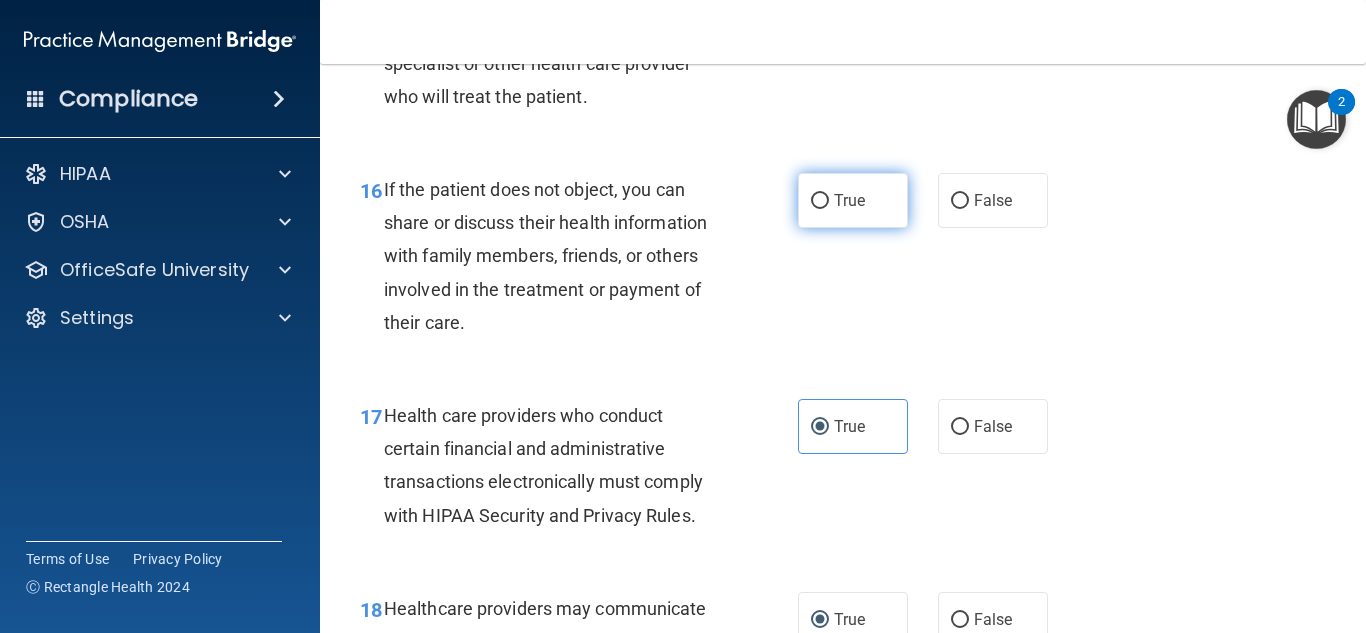 click on "True" at bounding box center (820, 201) 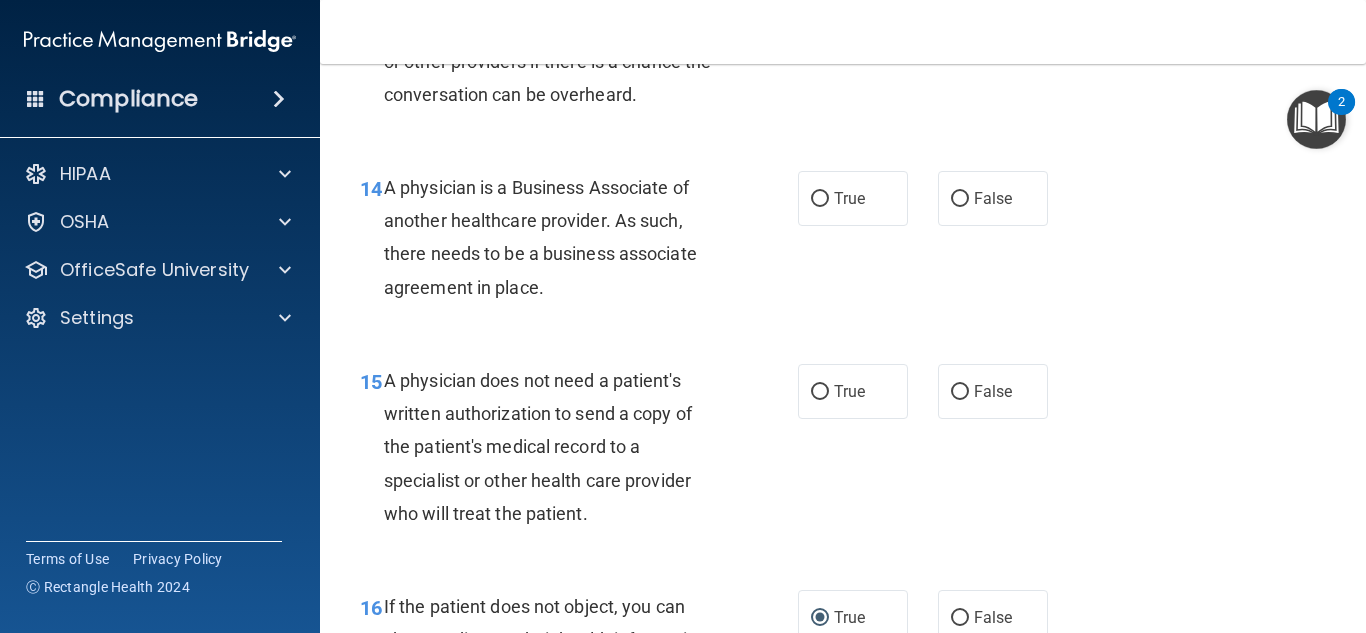 scroll, scrollTop: 2494, scrollLeft: 0, axis: vertical 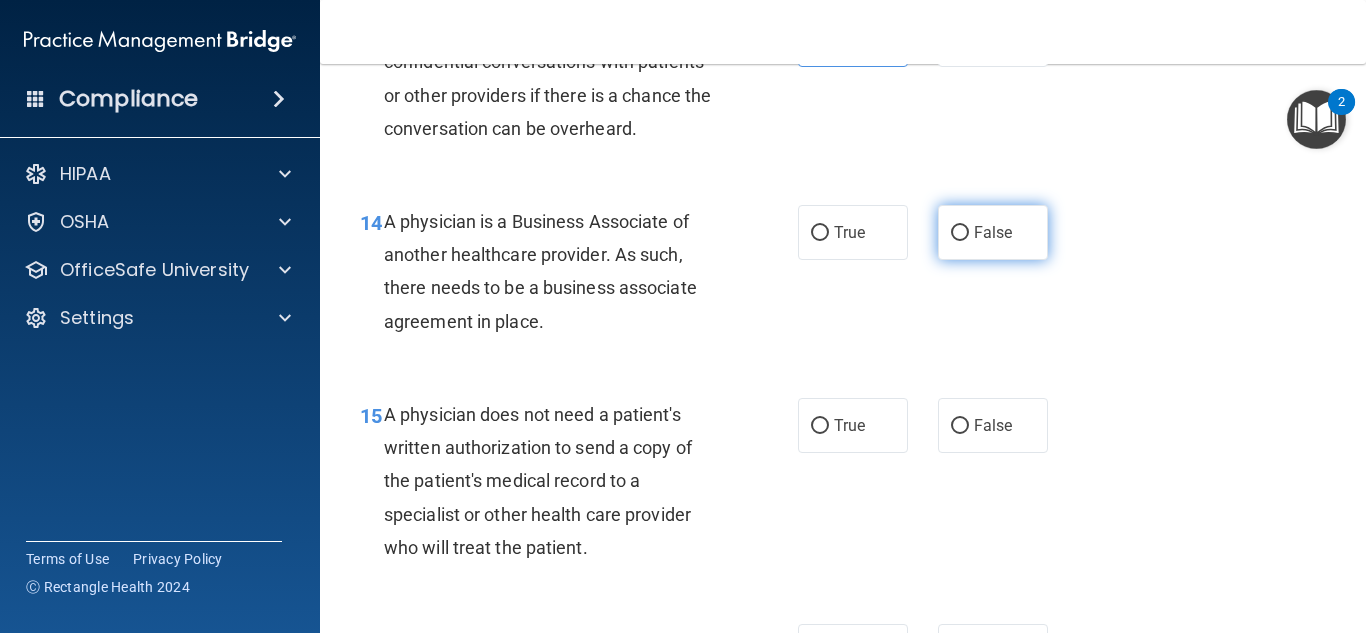 click on "False" at bounding box center (993, 232) 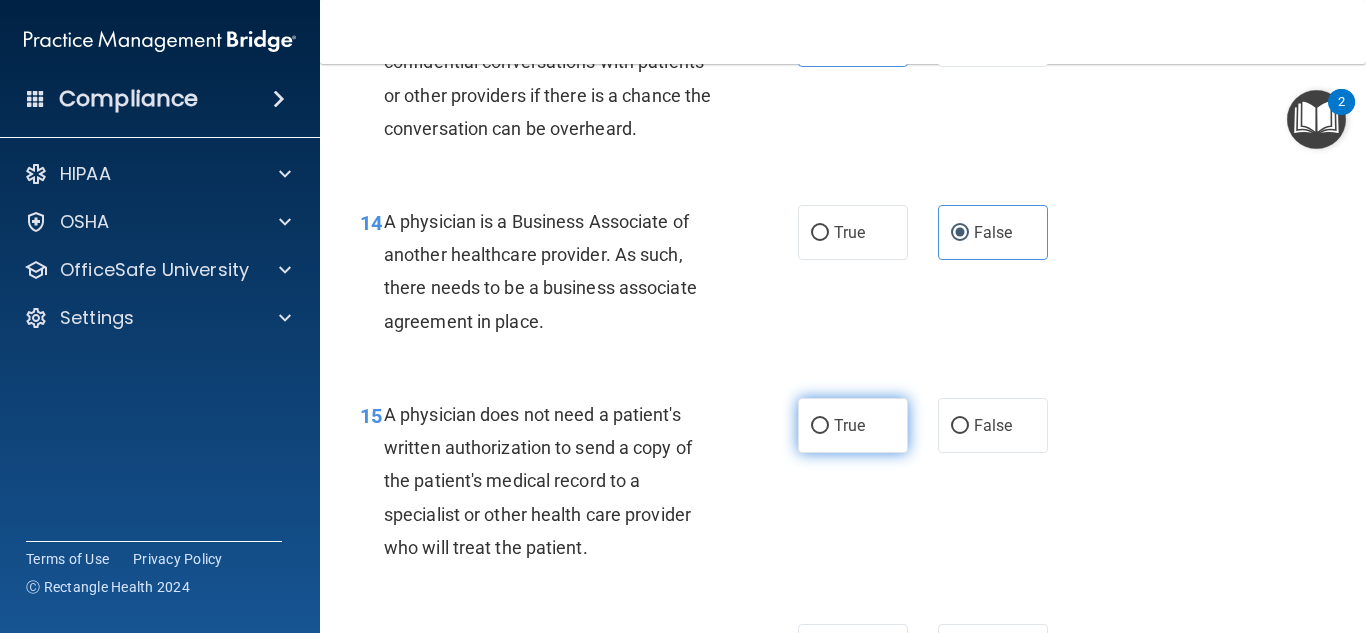 click on "True" at bounding box center (849, 425) 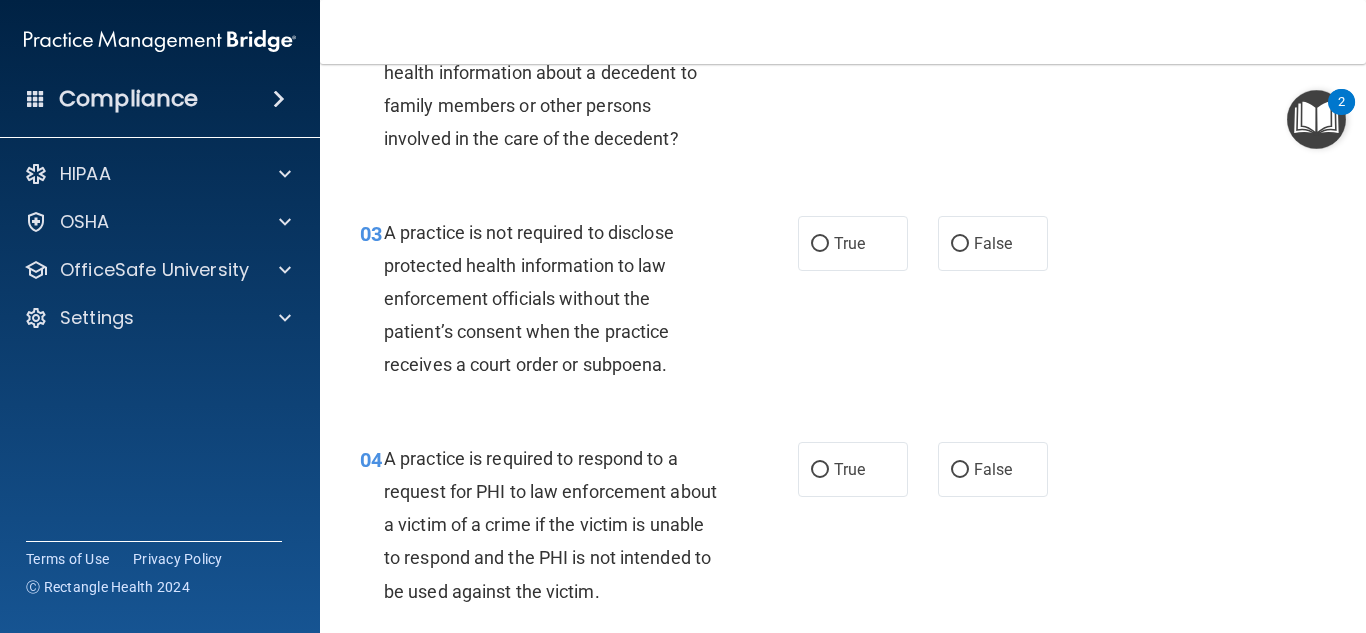 scroll, scrollTop: 417, scrollLeft: 0, axis: vertical 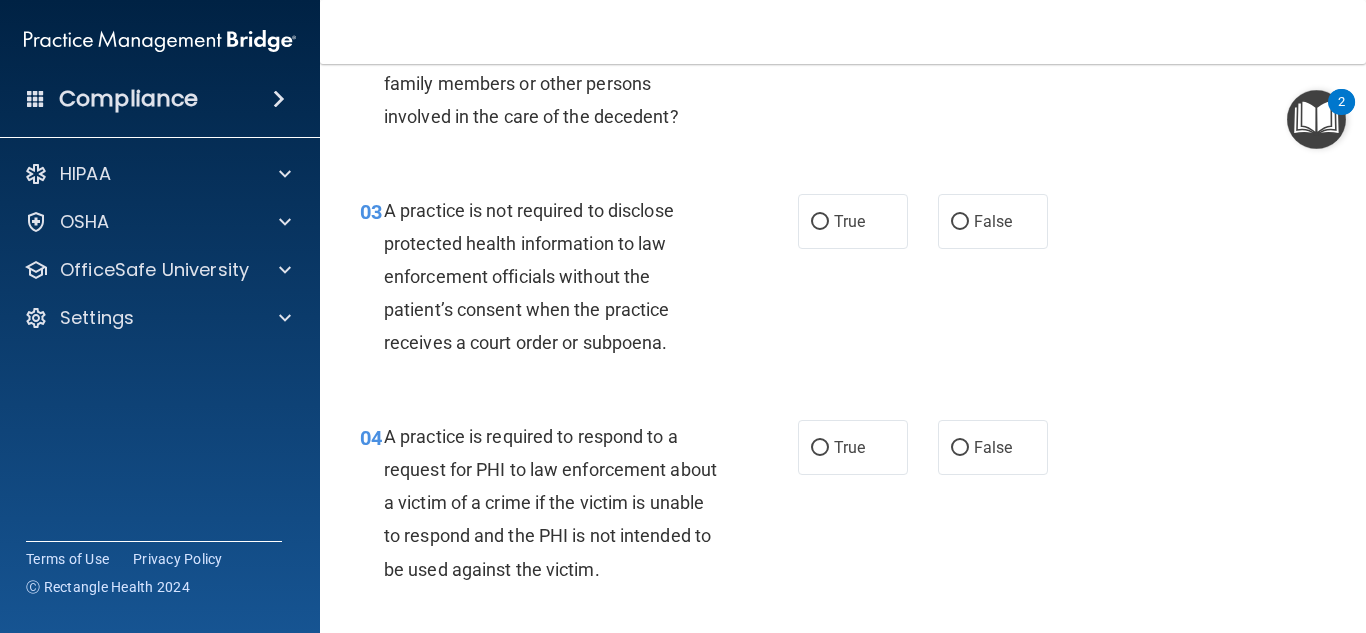 click on "03       A practice is not required to disclose protected health information to law enforcement officials without the patient’s consent when the practice receives  a court order or subpoena." at bounding box center (579, 282) 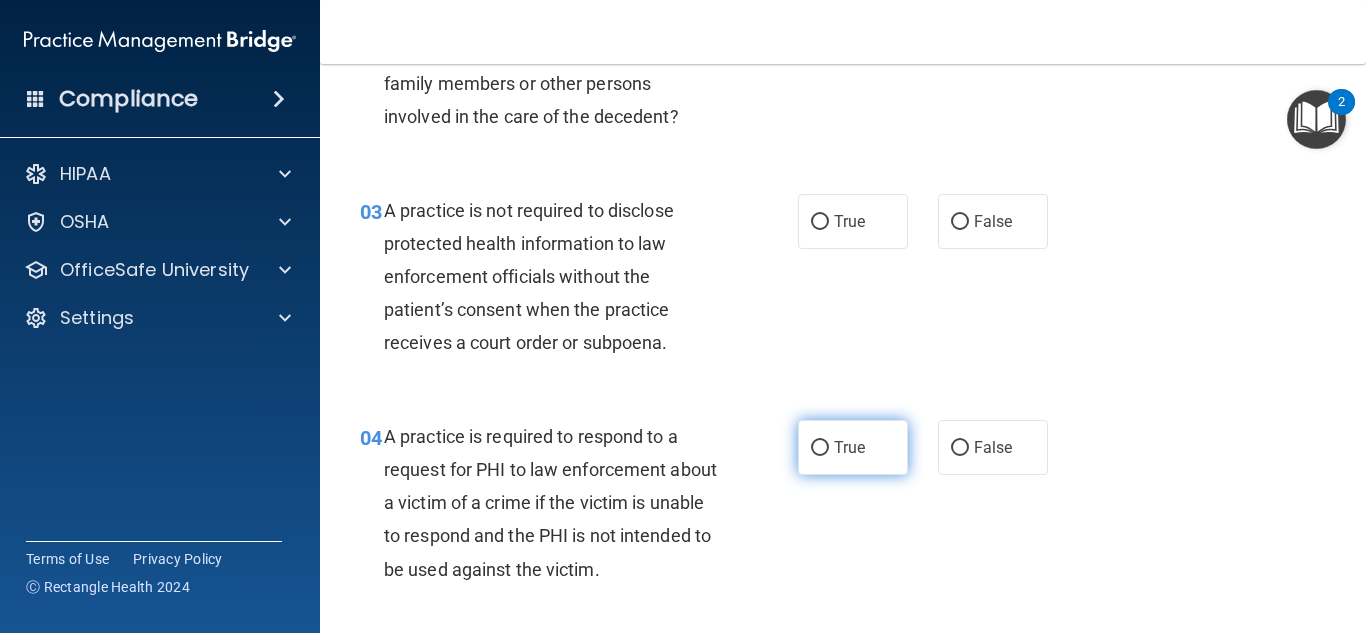click on "True" at bounding box center [853, 447] 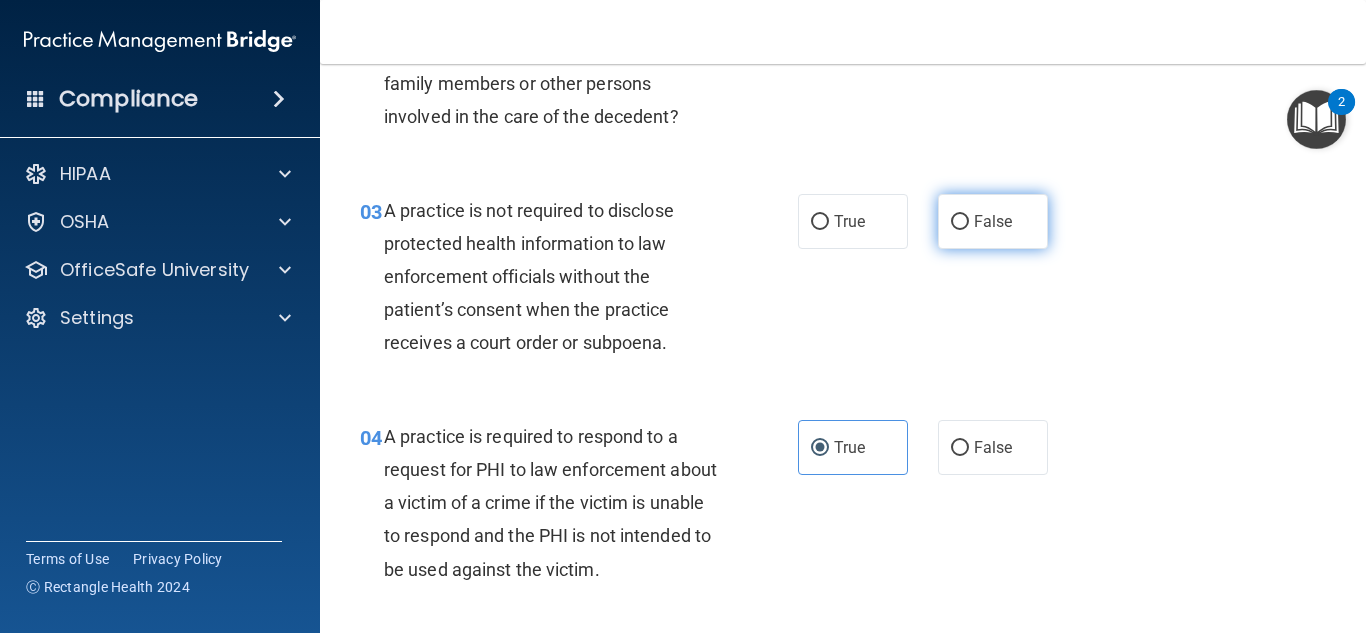 click on "False" at bounding box center [993, 221] 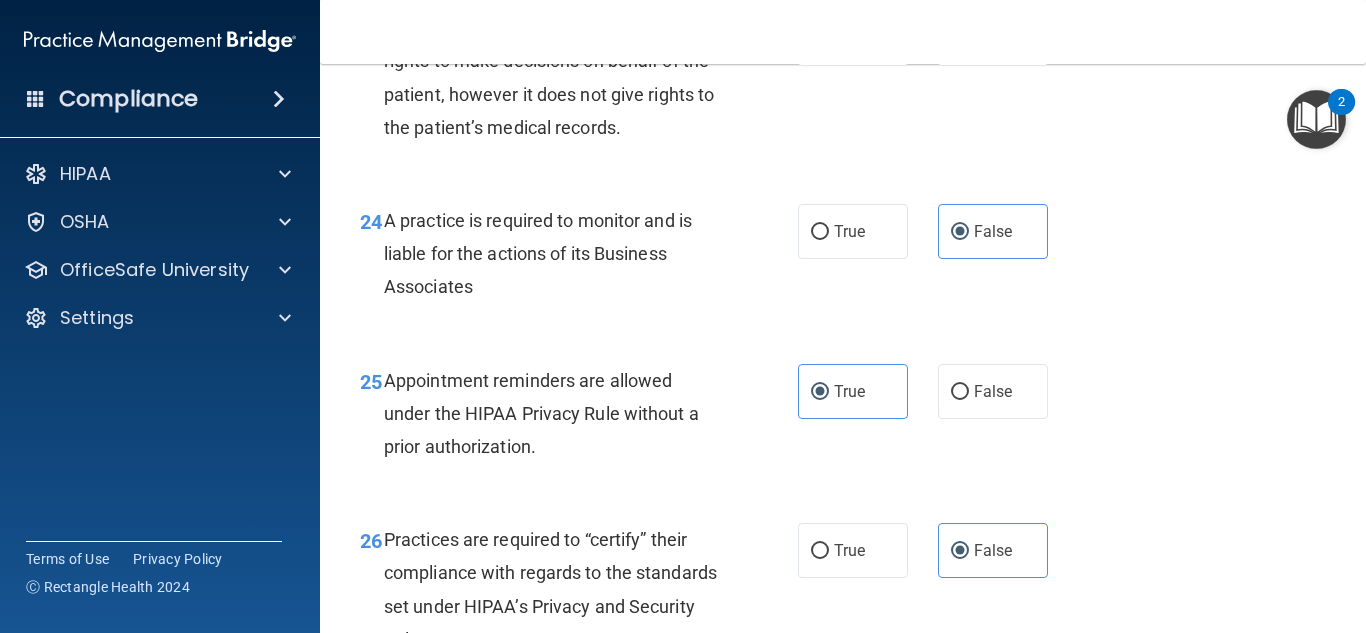 scroll, scrollTop: 5450, scrollLeft: 0, axis: vertical 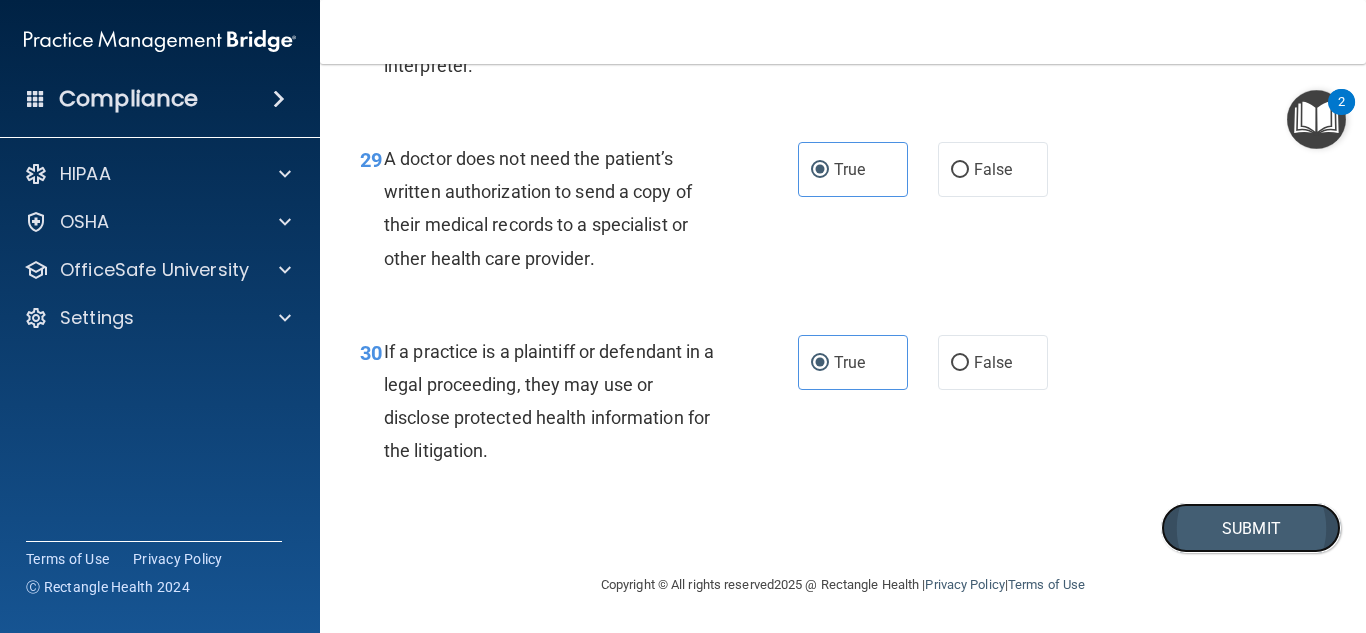 click on "Submit" at bounding box center (1251, 528) 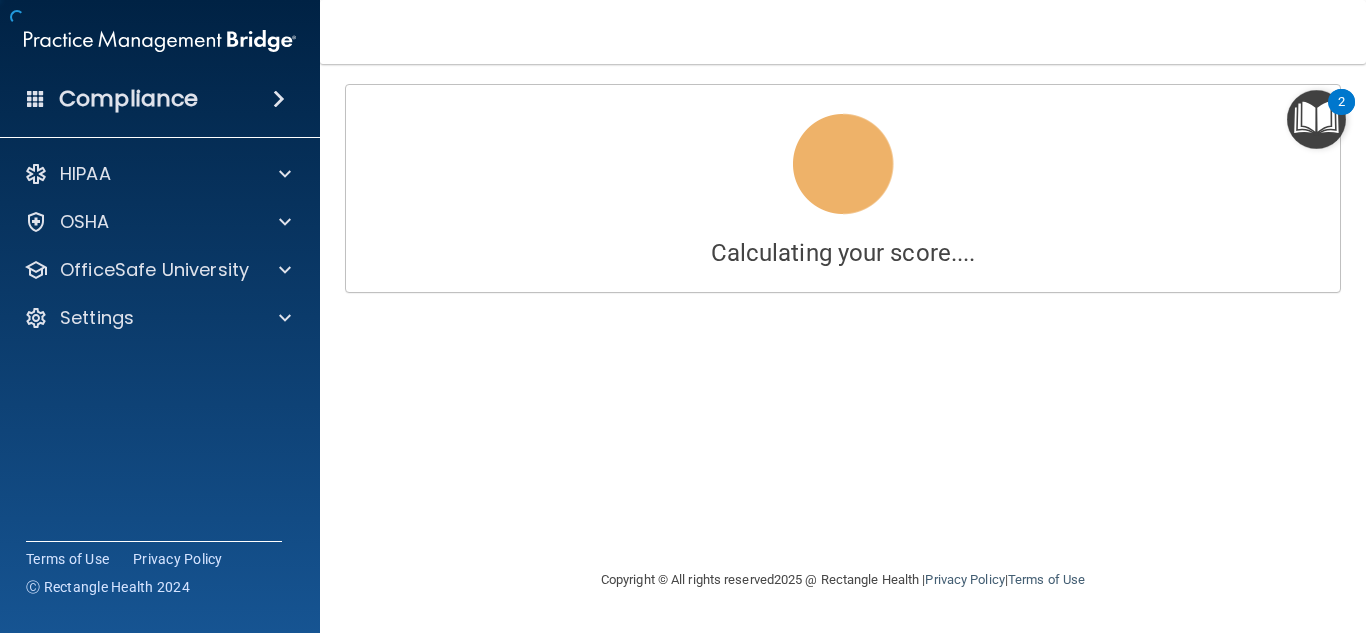 scroll, scrollTop: 0, scrollLeft: 0, axis: both 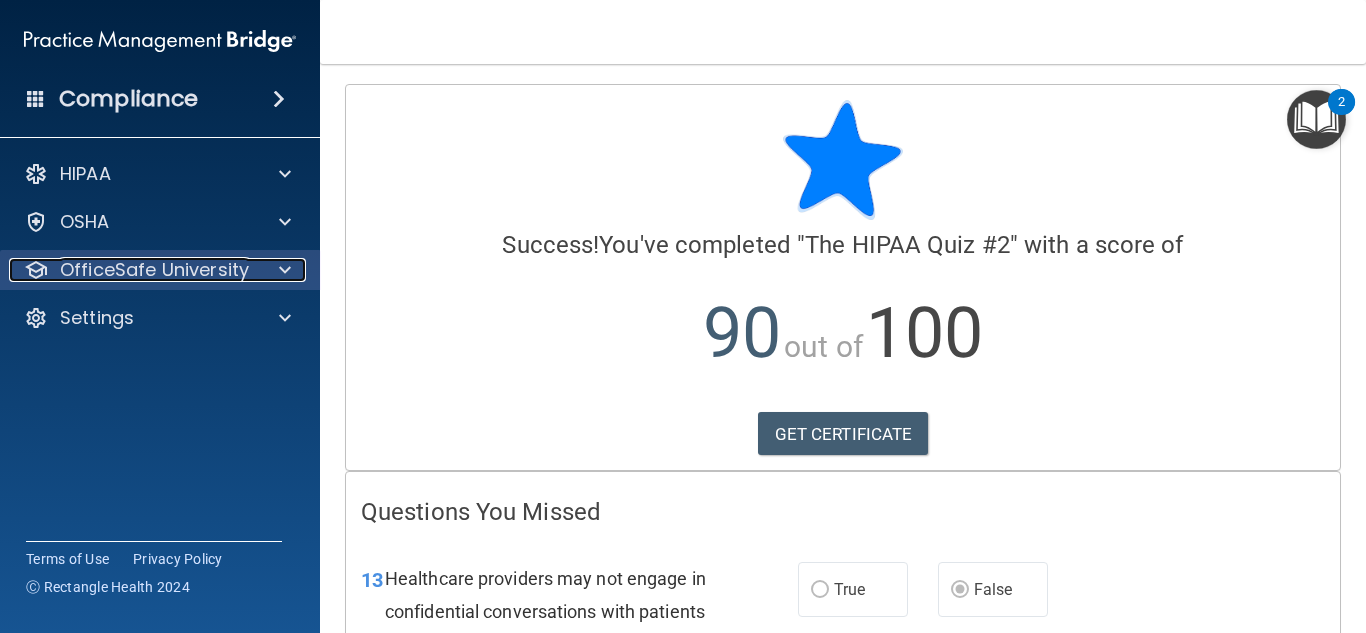 click at bounding box center [282, 270] 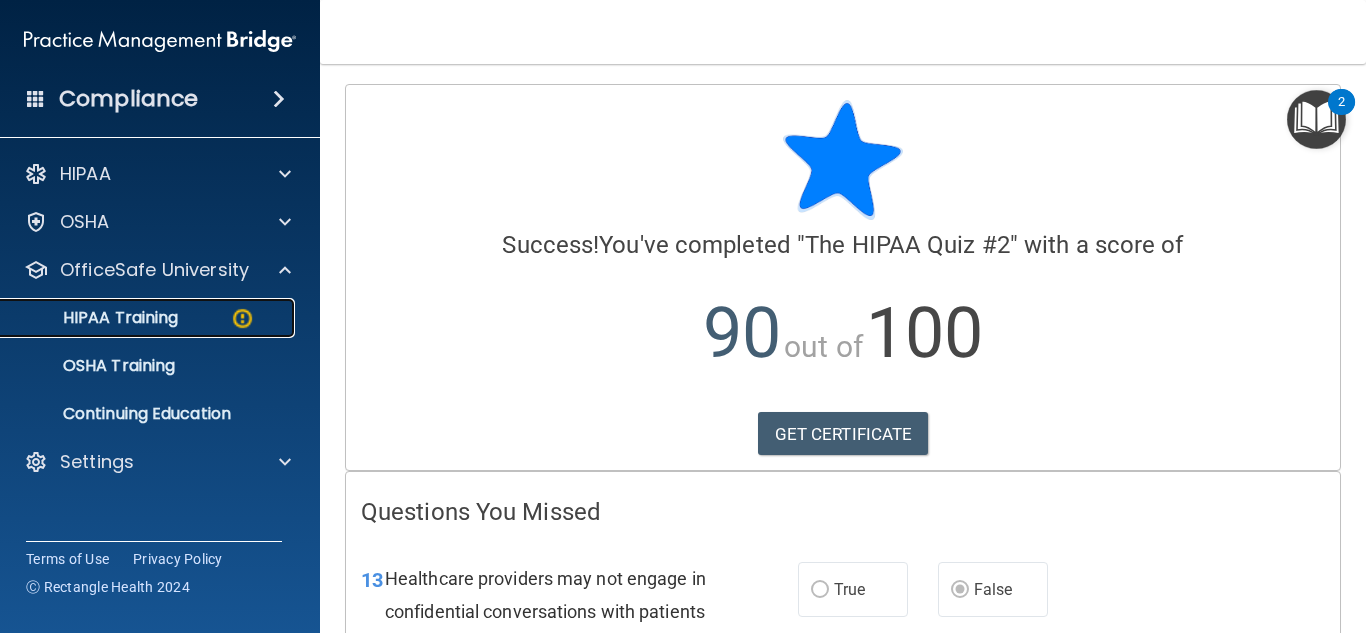 click on "HIPAA Training" at bounding box center [149, 318] 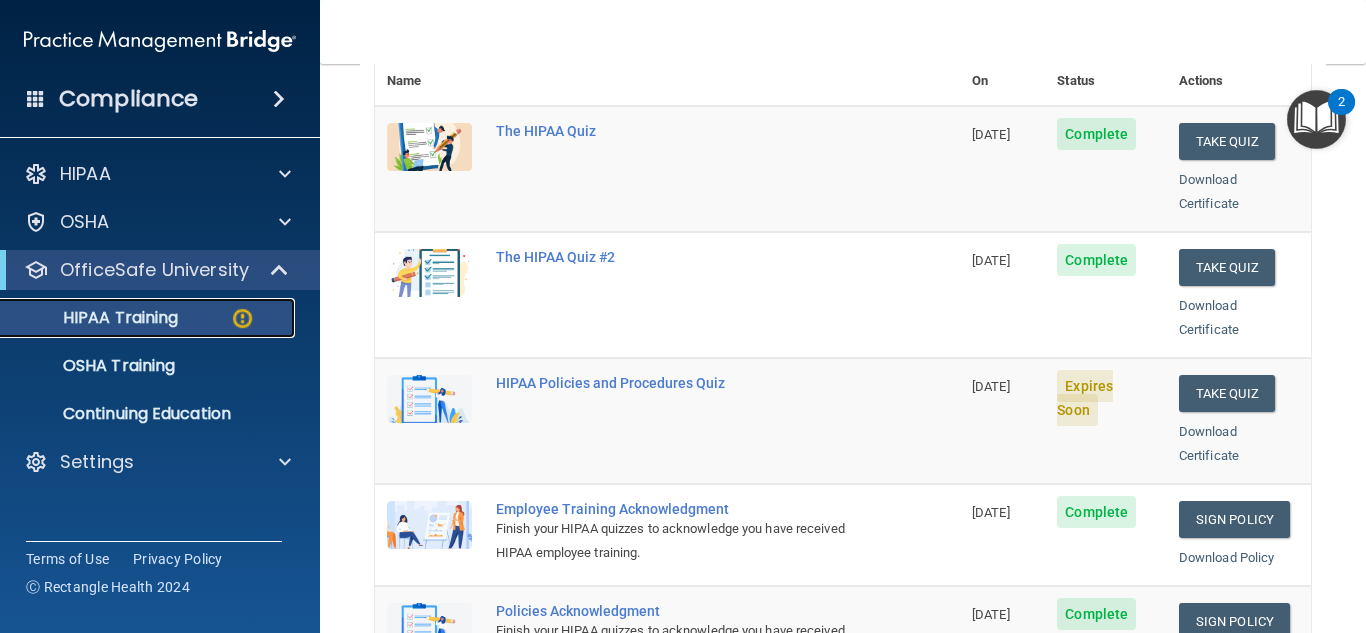 scroll, scrollTop: 267, scrollLeft: 0, axis: vertical 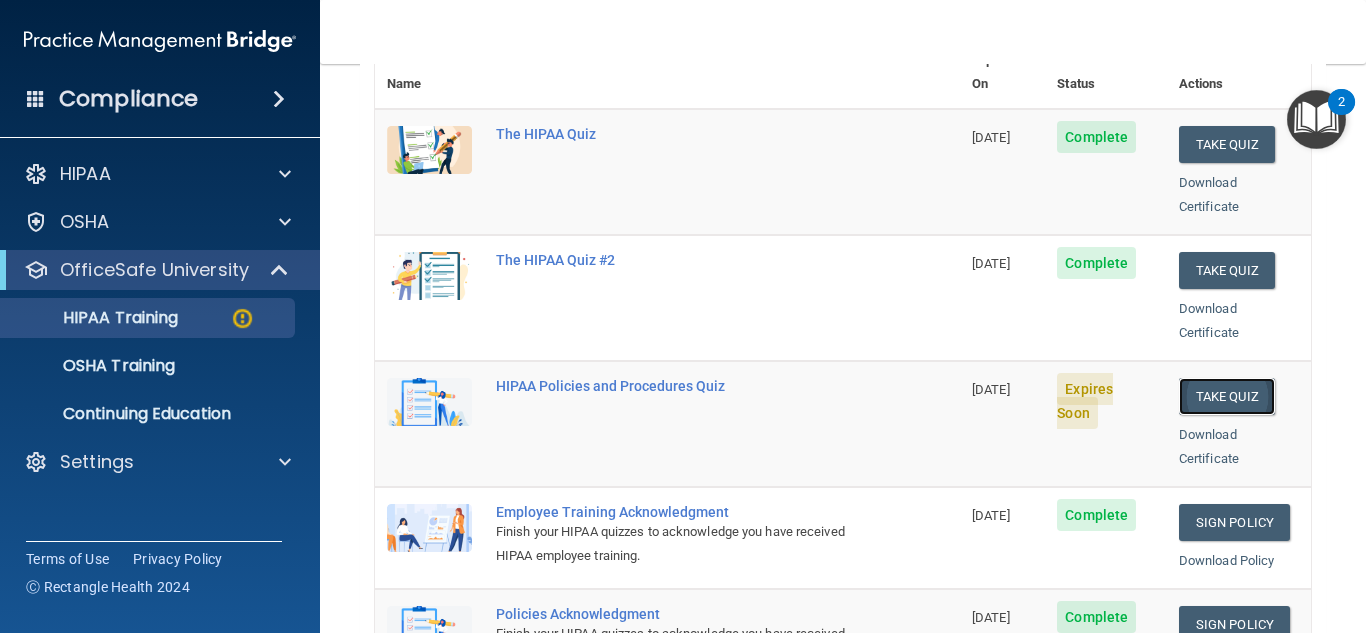 click on "Take Quiz" at bounding box center [1227, 396] 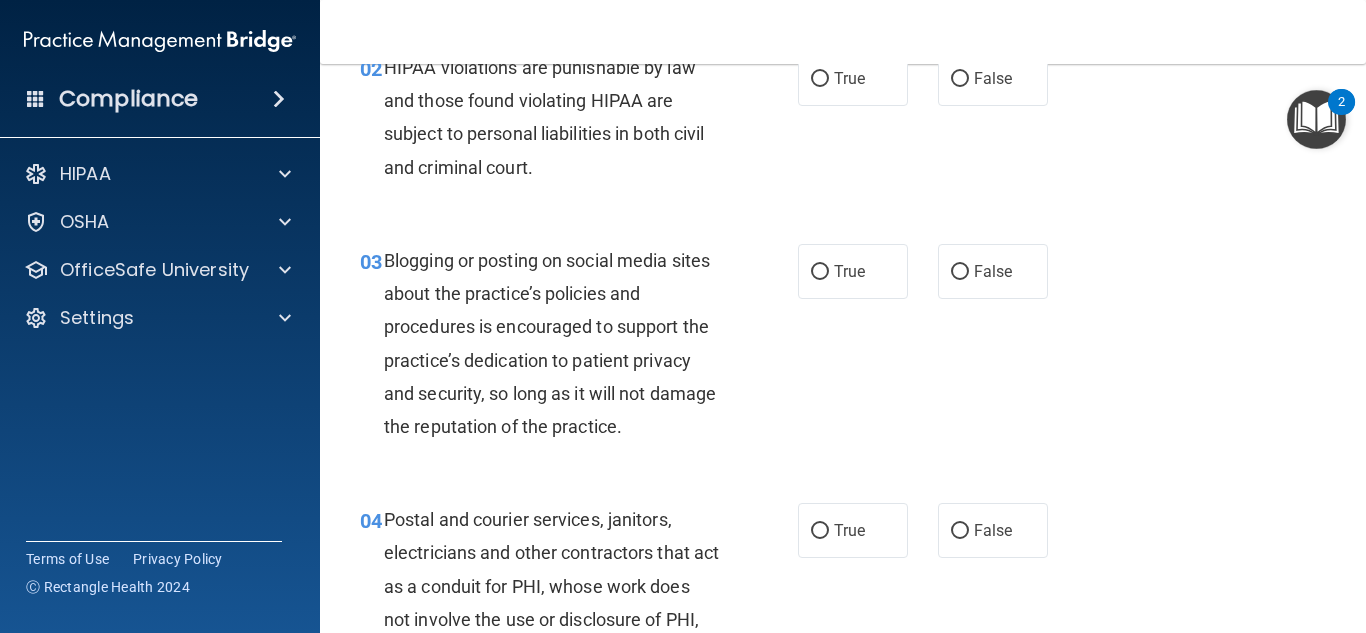 scroll, scrollTop: 0, scrollLeft: 0, axis: both 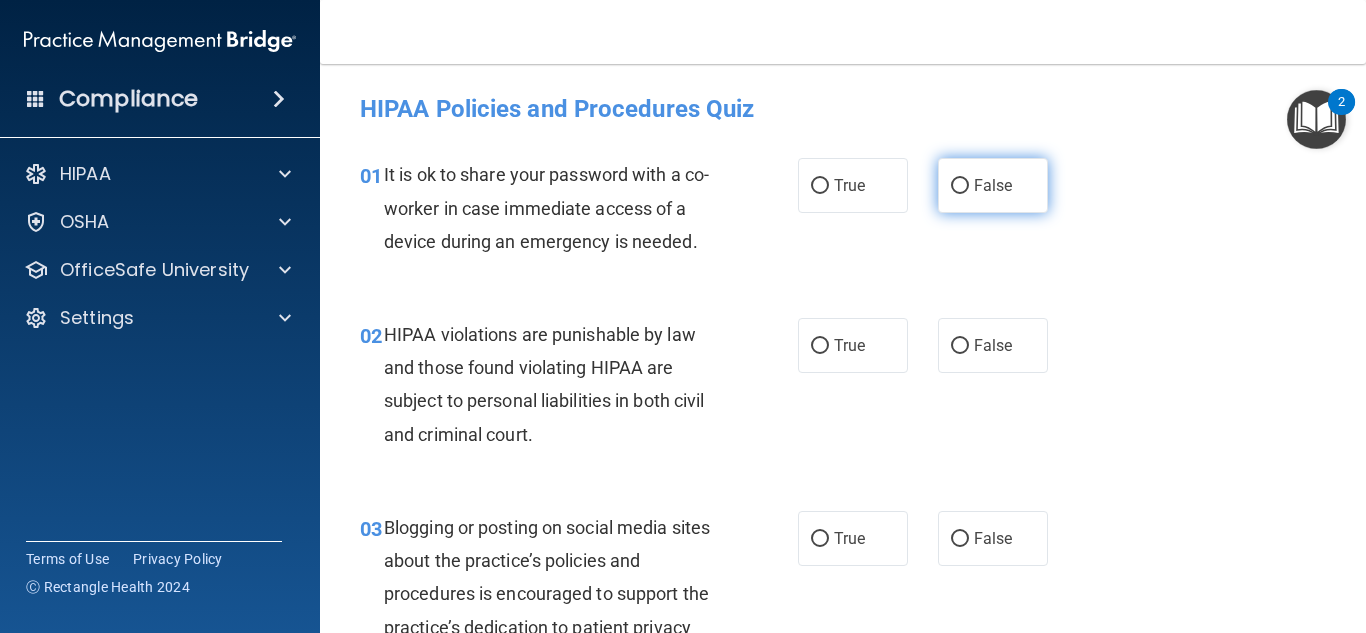 click on "False" at bounding box center [993, 185] 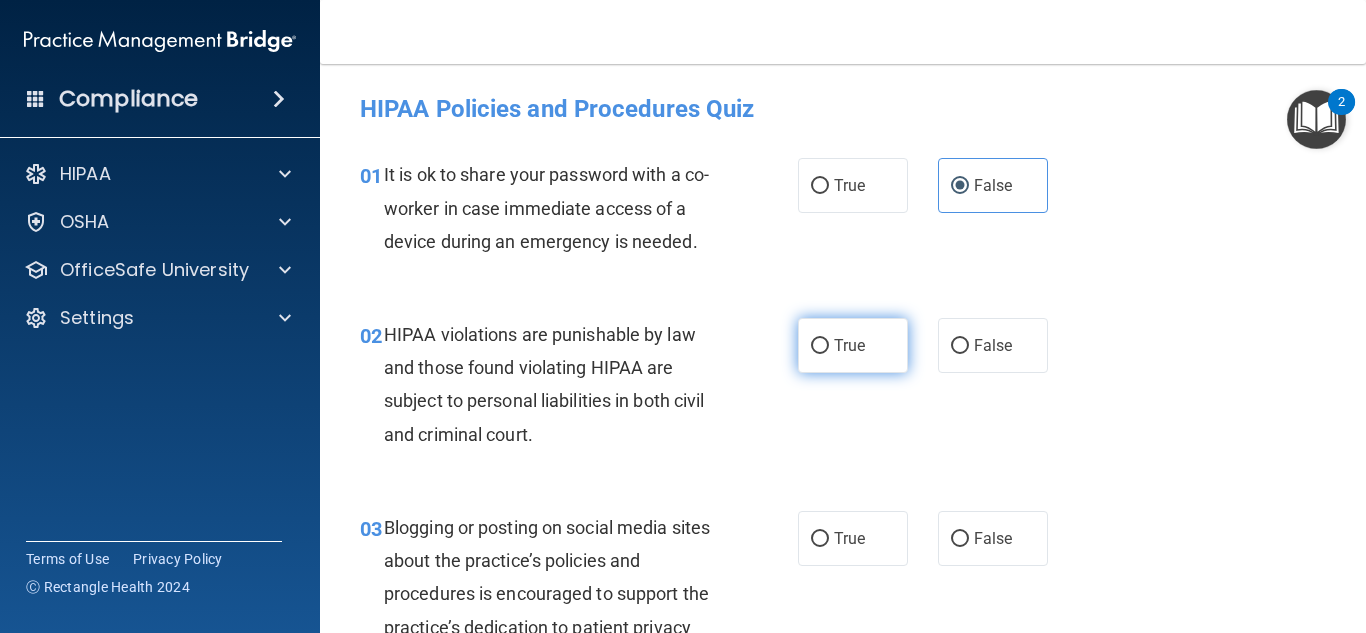 click on "True" at bounding box center [853, 345] 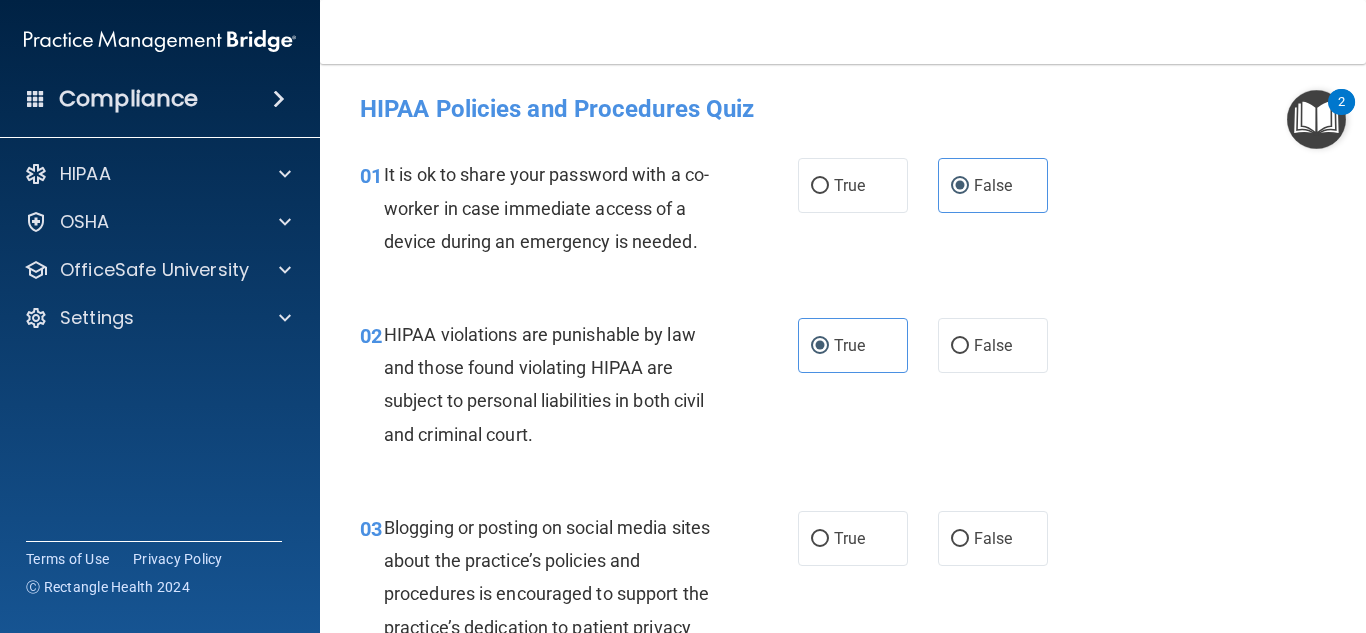scroll, scrollTop: 100, scrollLeft: 0, axis: vertical 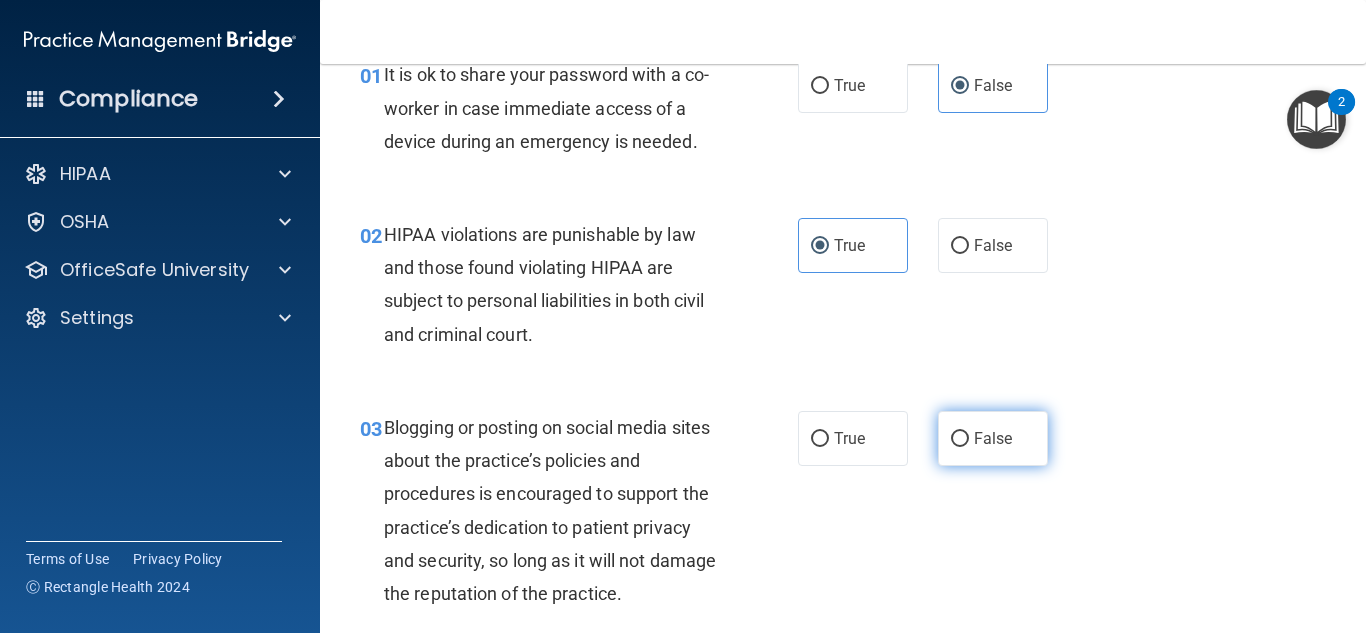 click on "False" at bounding box center [993, 438] 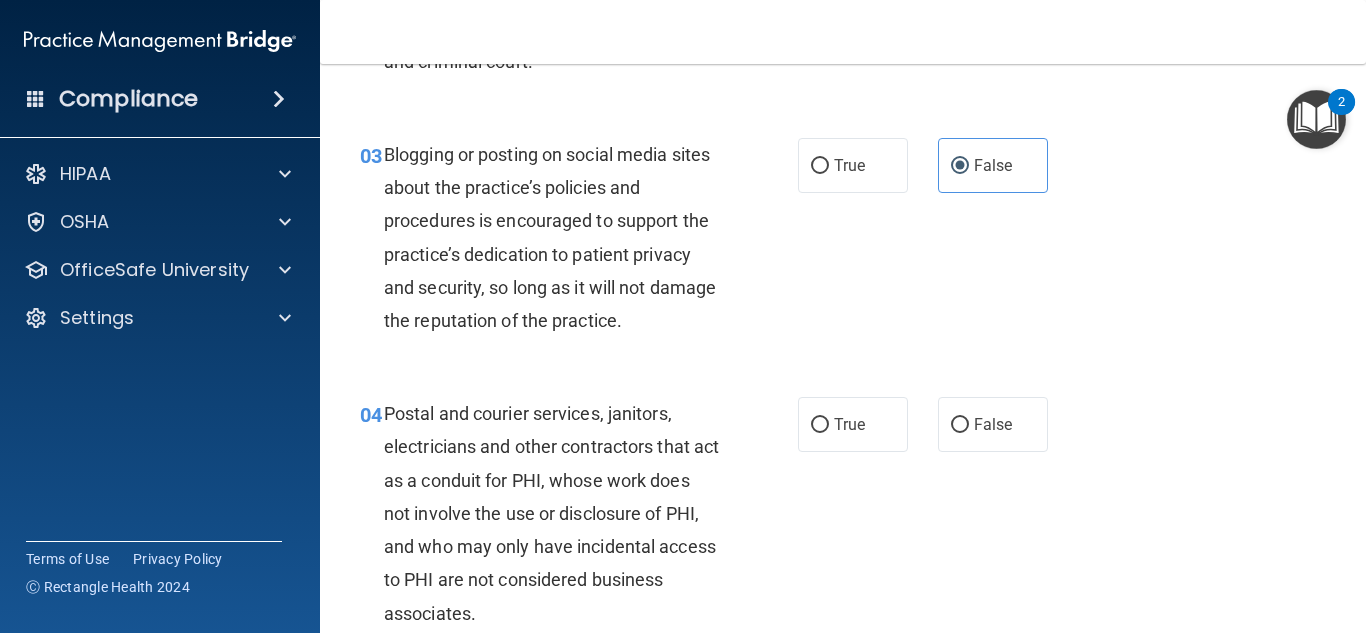 scroll, scrollTop: 410, scrollLeft: 0, axis: vertical 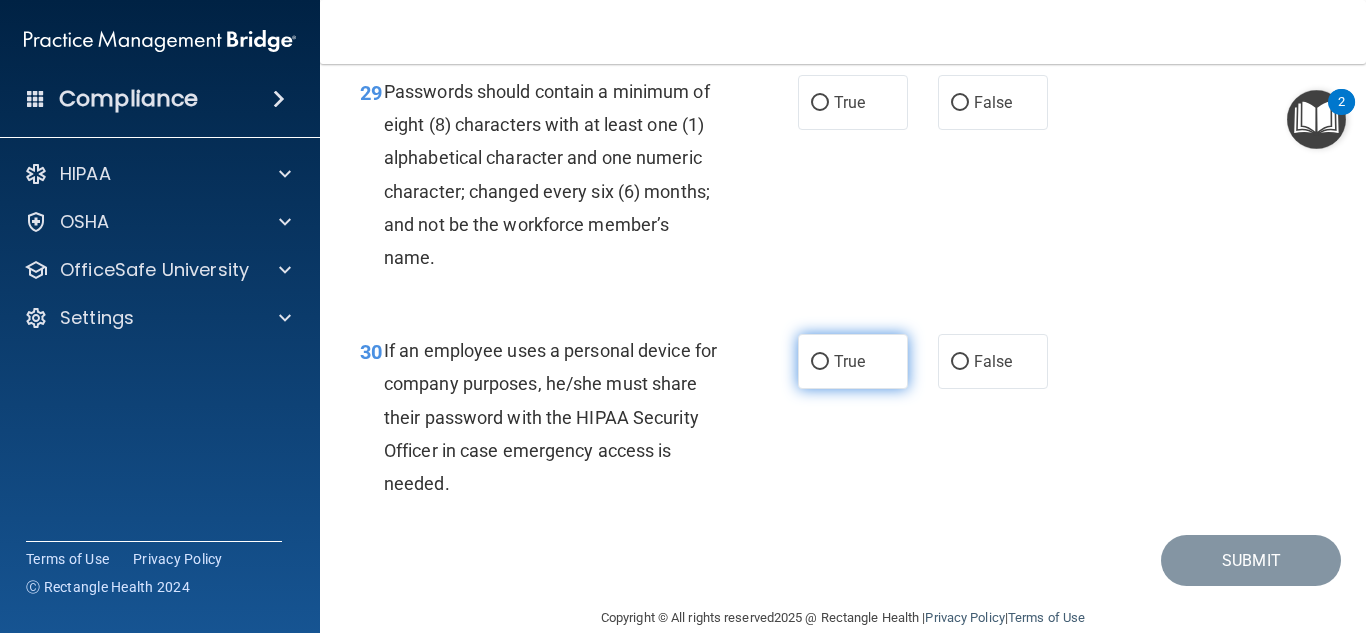click on "True" at bounding box center (853, 361) 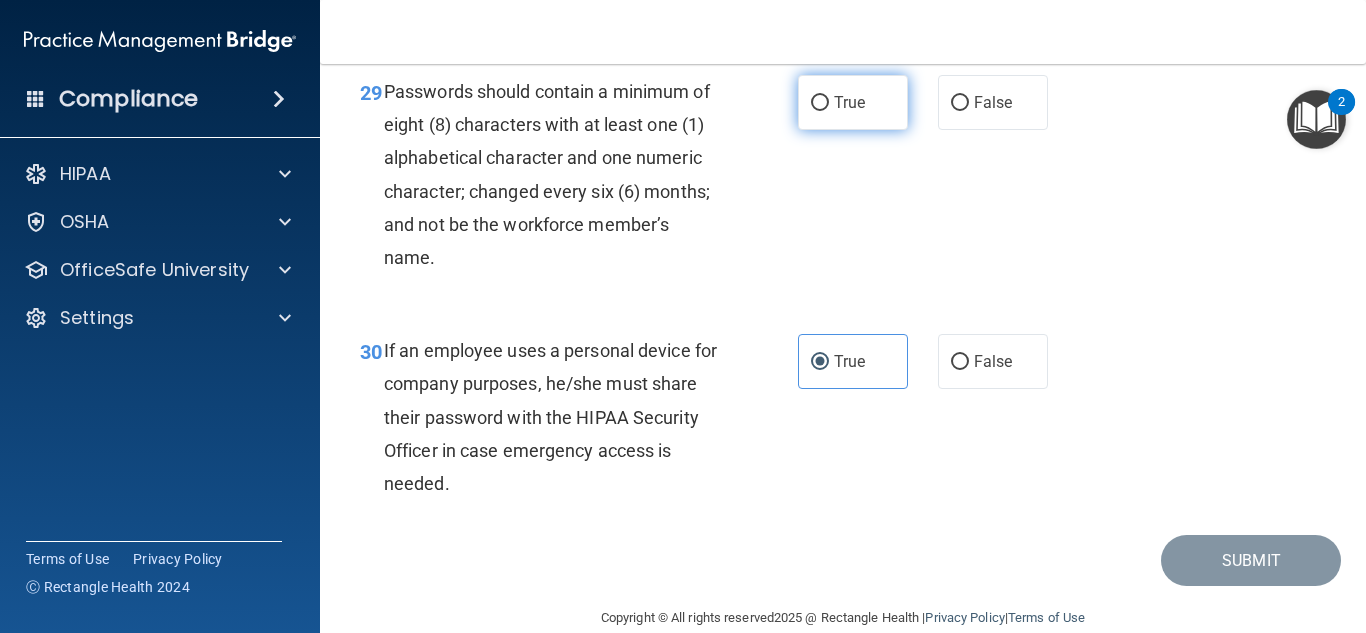 click on "True" at bounding box center [853, 102] 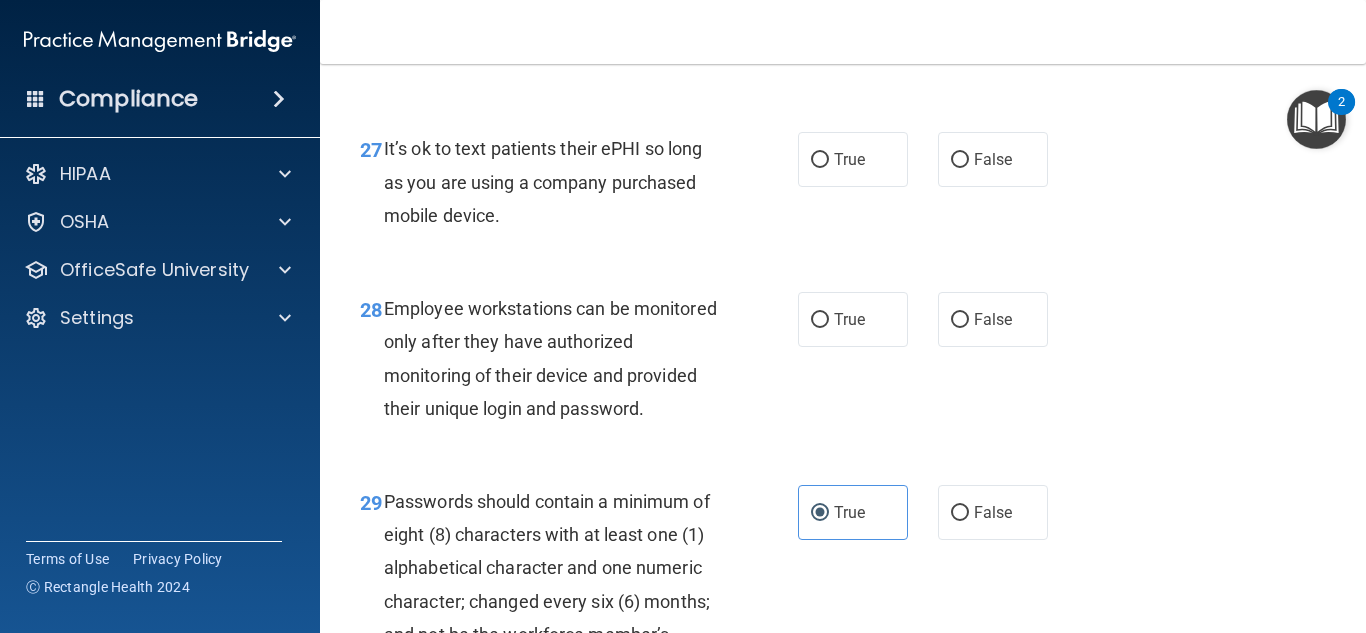 scroll, scrollTop: 5440, scrollLeft: 0, axis: vertical 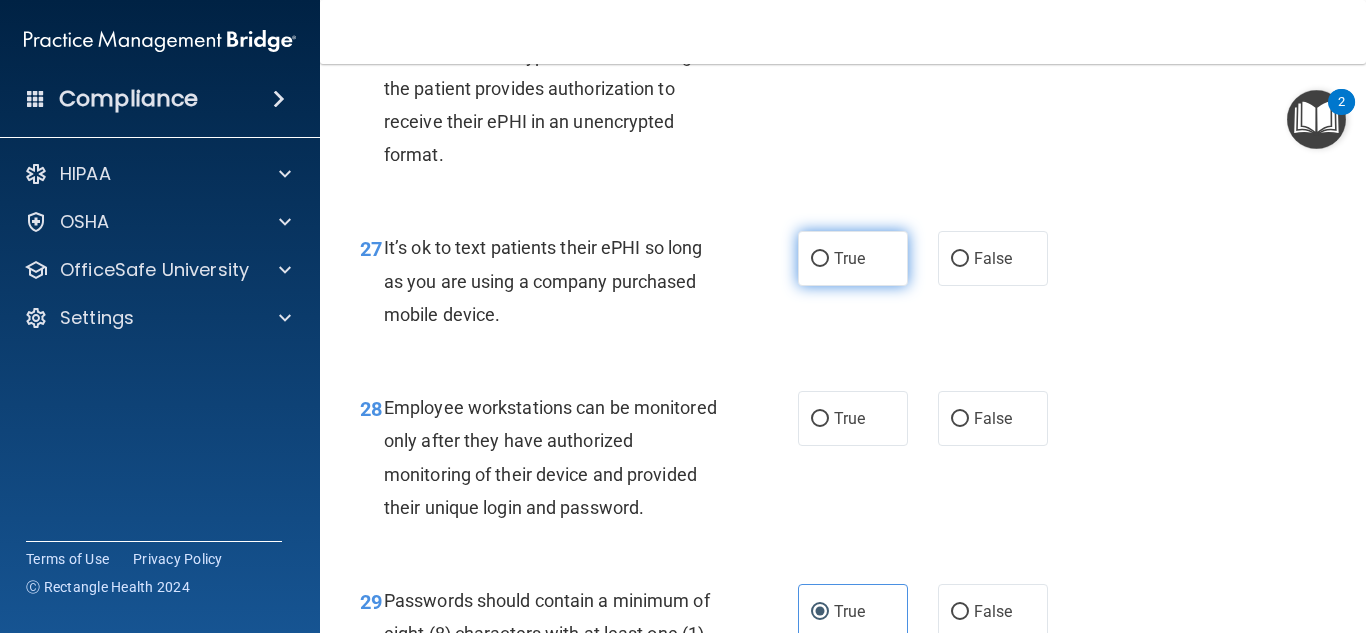 click on "True" at bounding box center [849, 258] 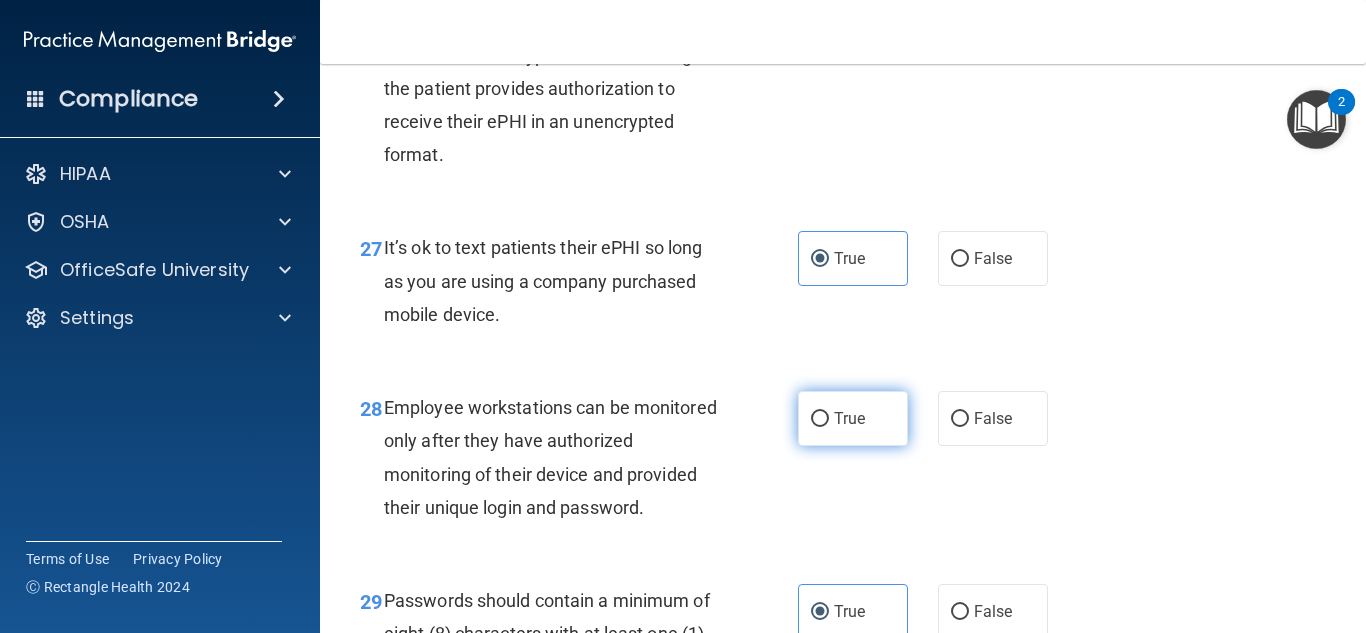 click on "True" at bounding box center [849, 418] 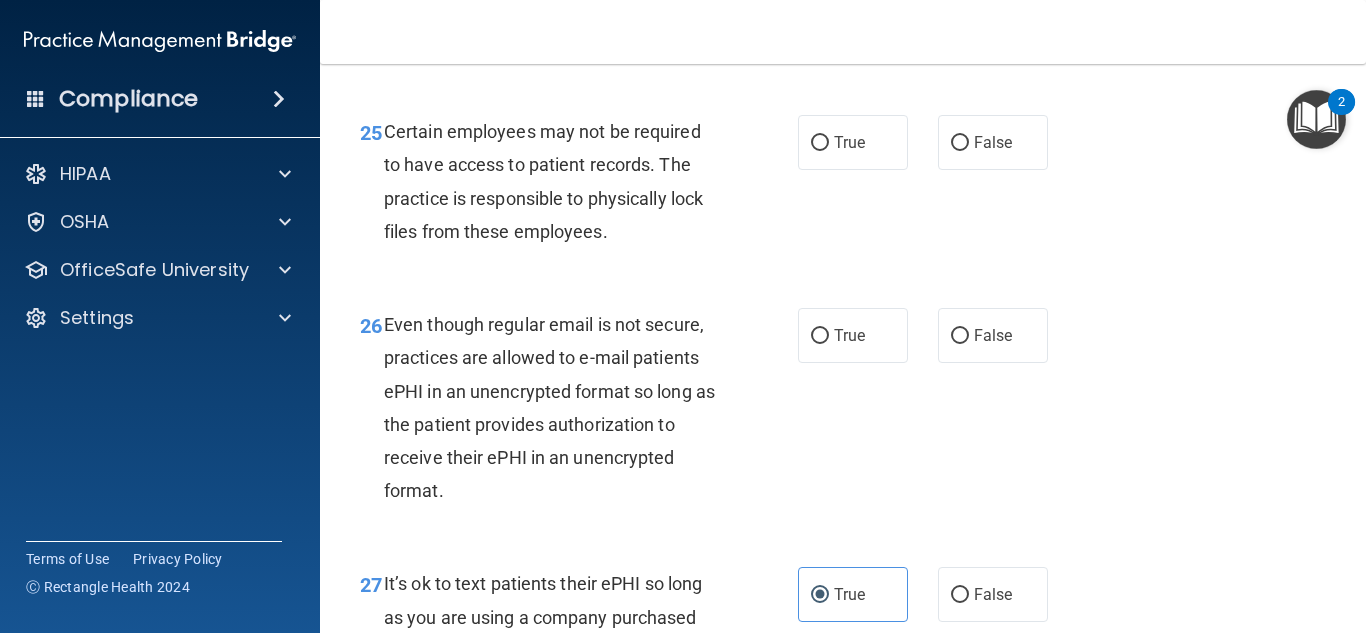 scroll, scrollTop: 5042, scrollLeft: 0, axis: vertical 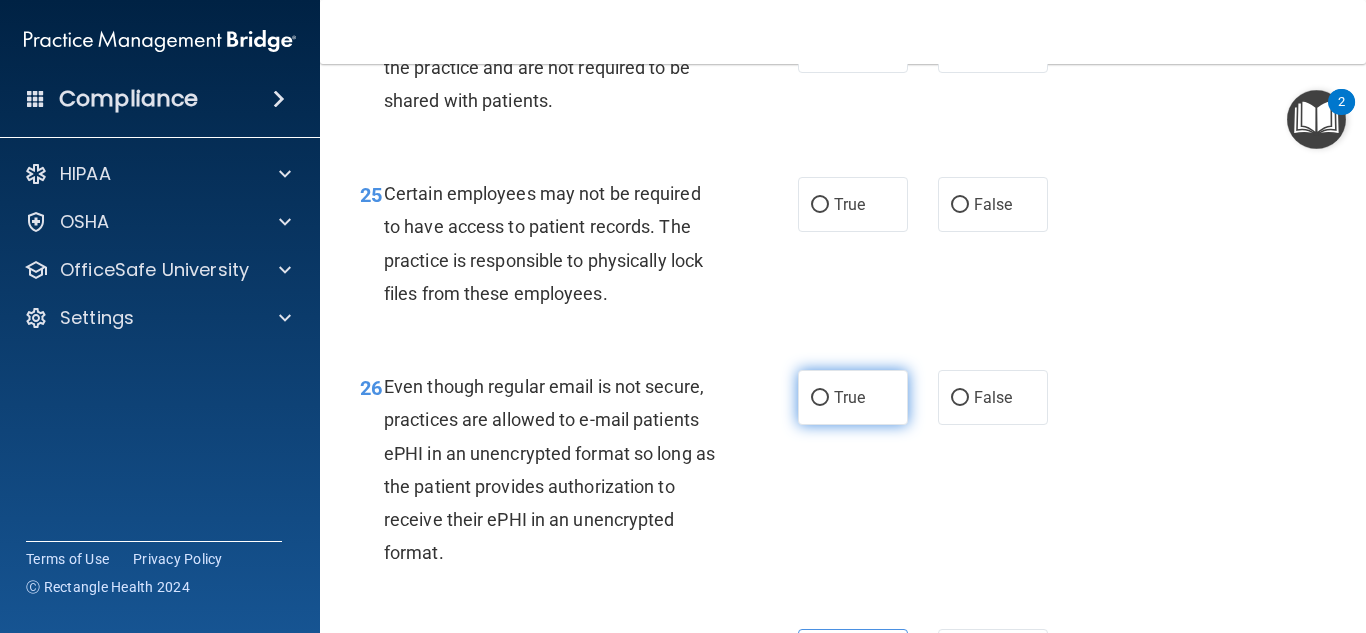 click on "True" at bounding box center (853, 397) 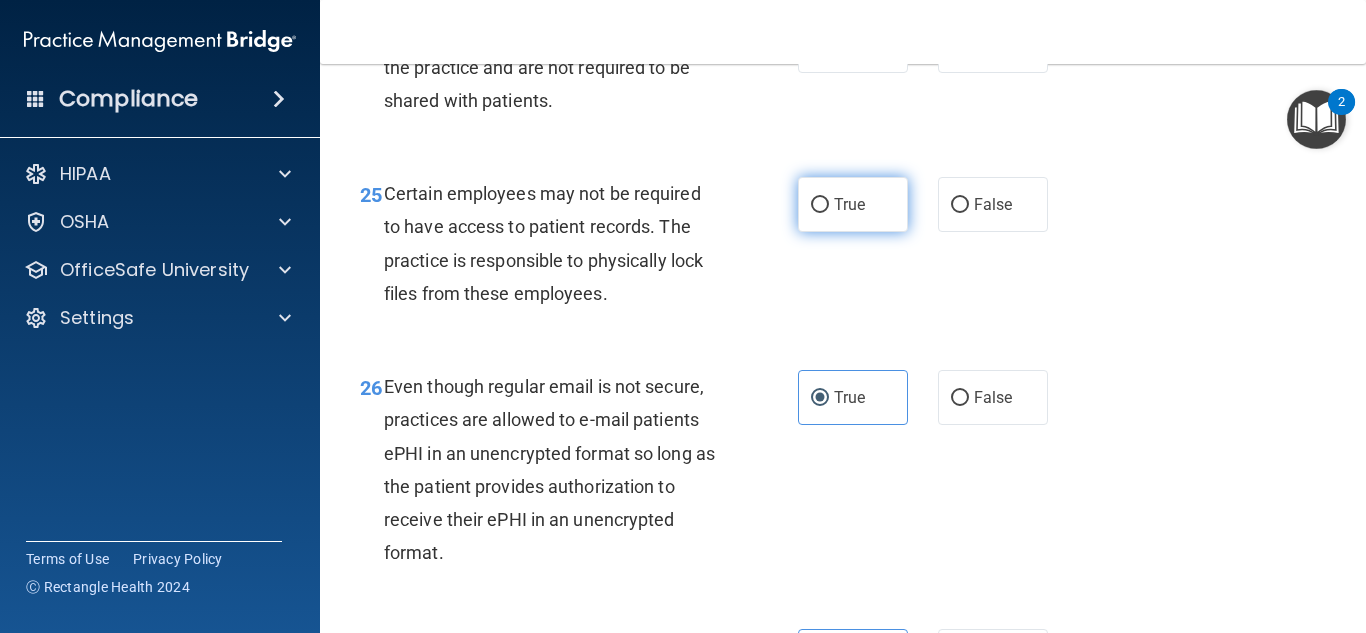 click on "True" at bounding box center (853, 204) 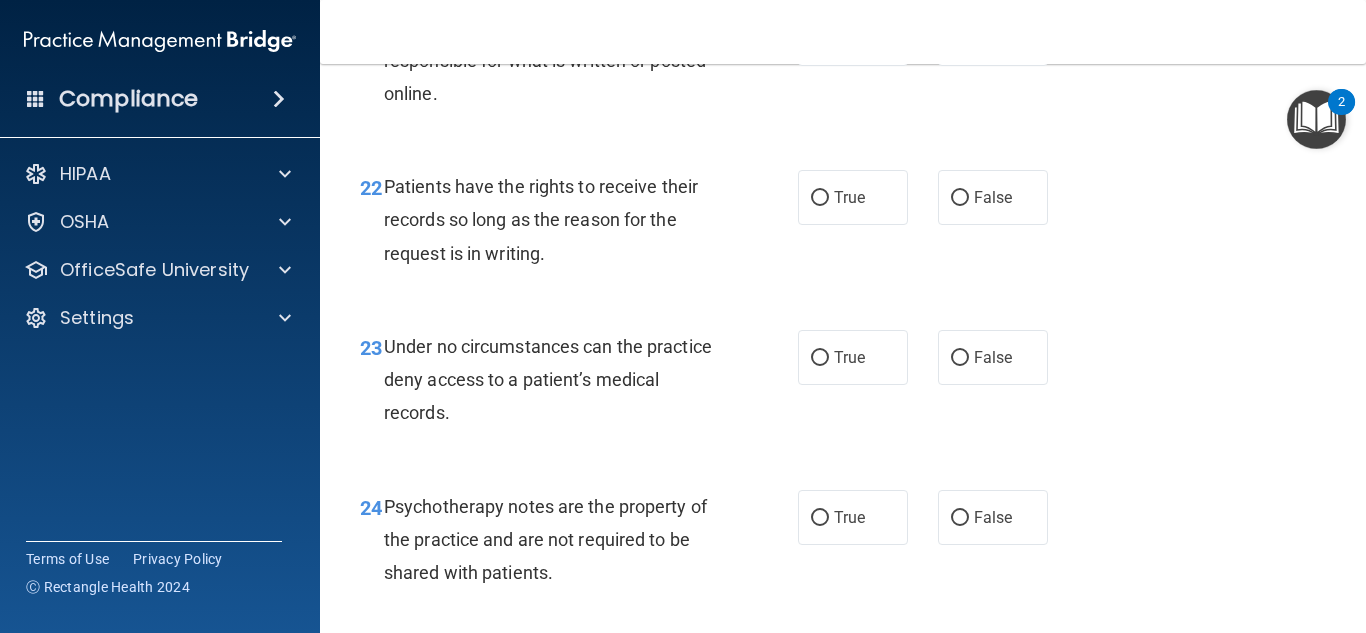 scroll, scrollTop: 4558, scrollLeft: 0, axis: vertical 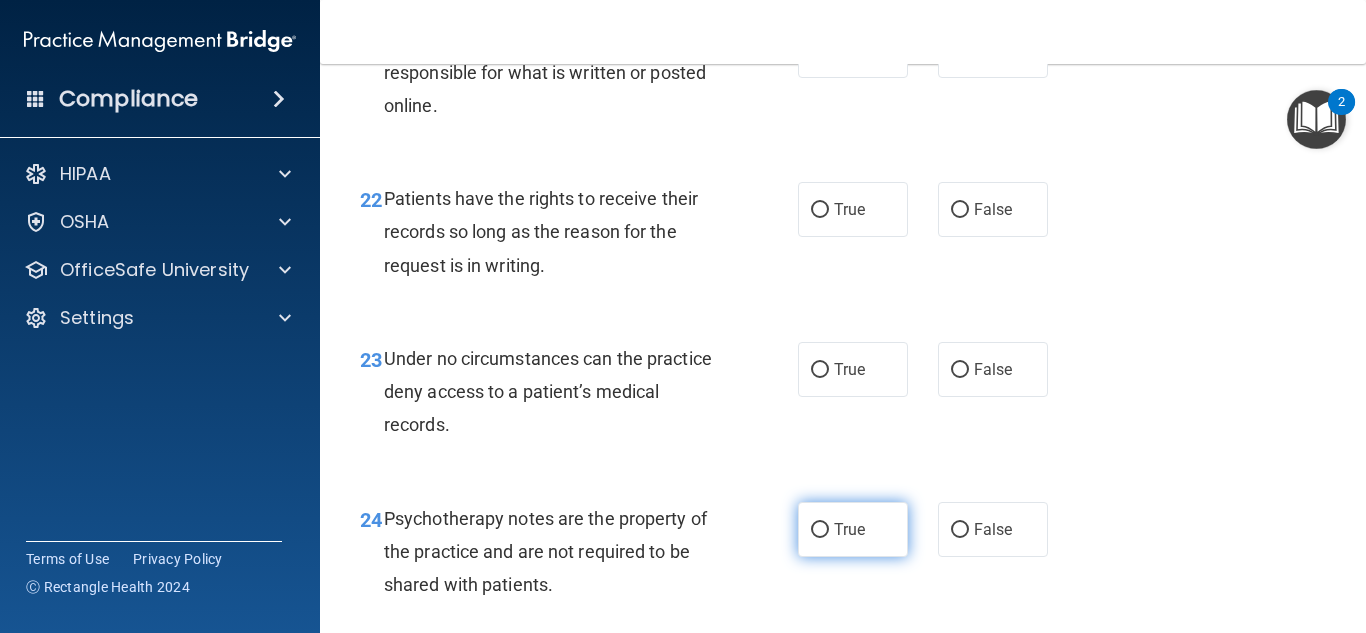 click on "True" at bounding box center [849, 529] 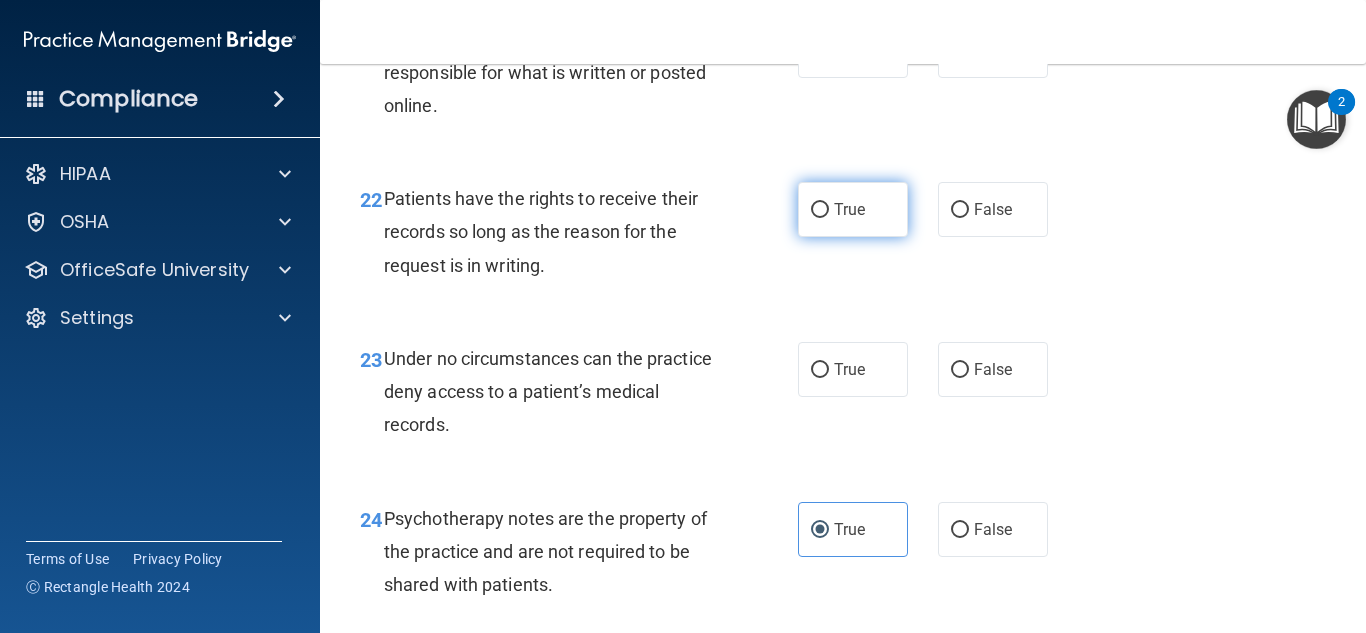 click on "True" at bounding box center [849, 209] 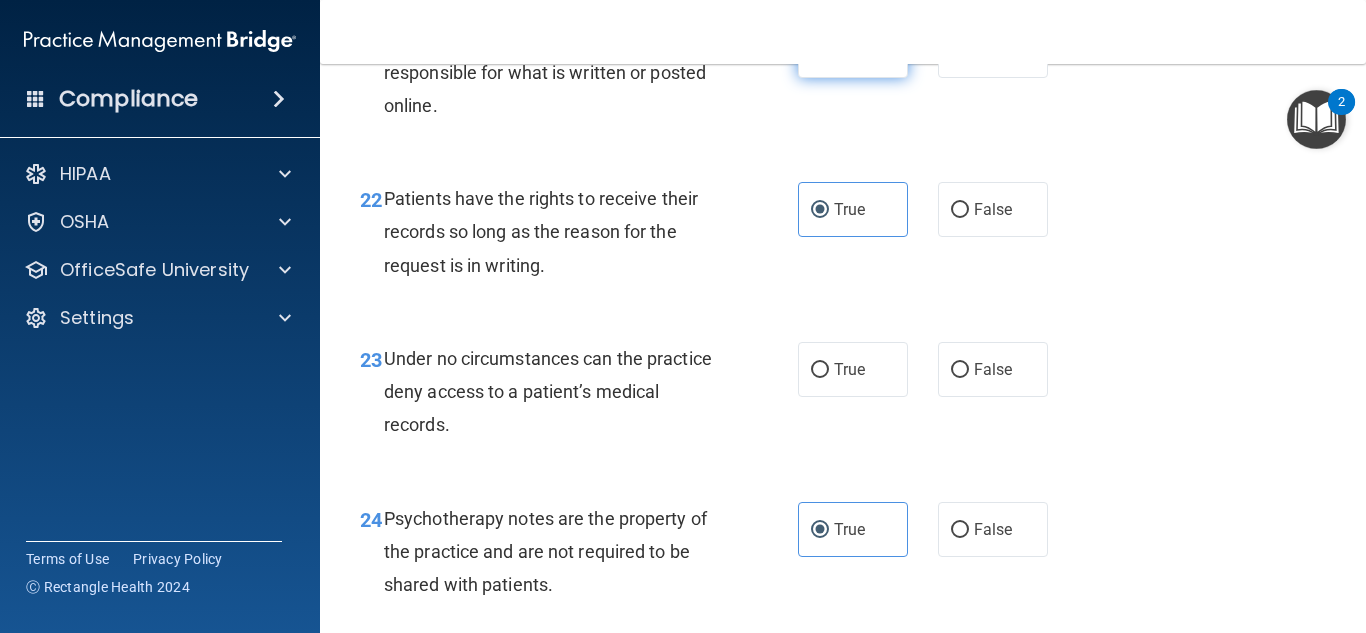 click on "True" at bounding box center [849, 50] 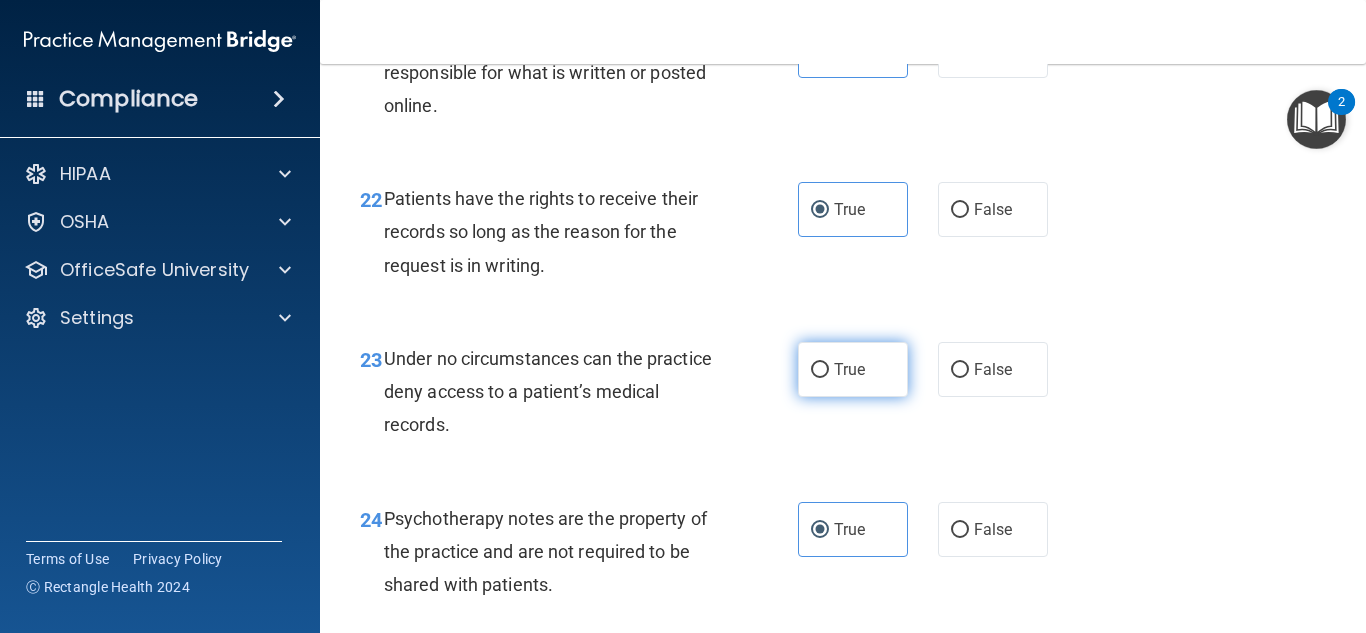 click on "True" at bounding box center [853, 369] 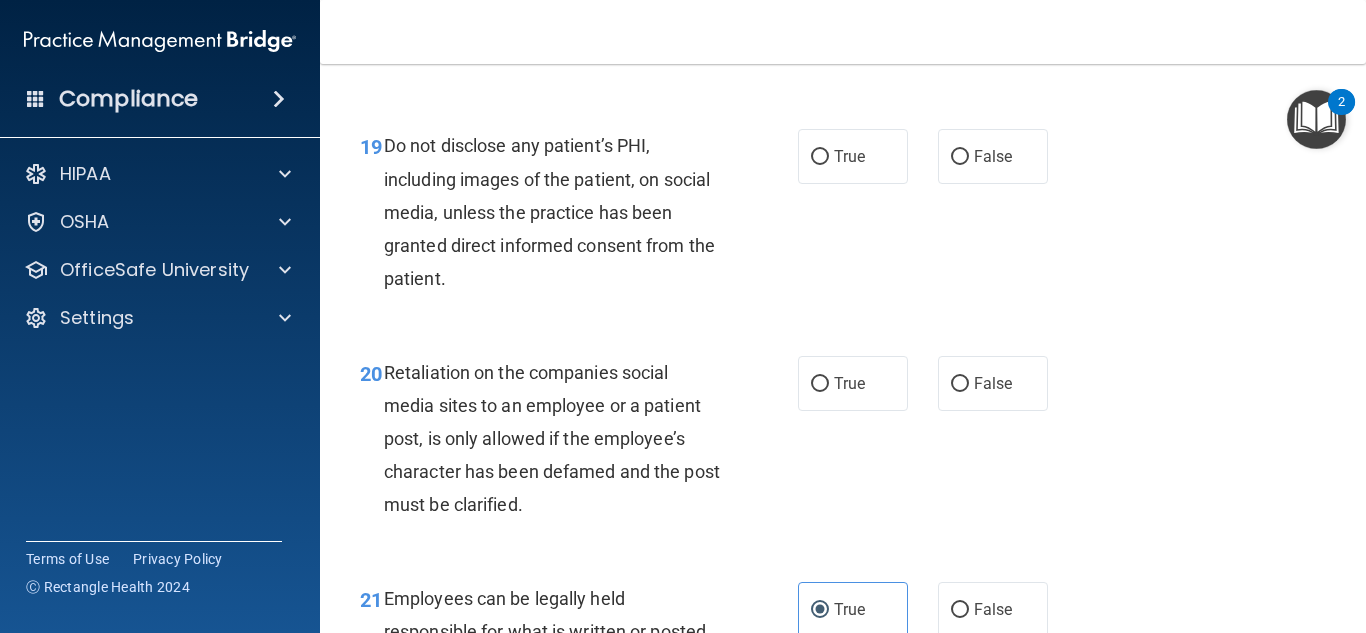 scroll, scrollTop: 3962, scrollLeft: 0, axis: vertical 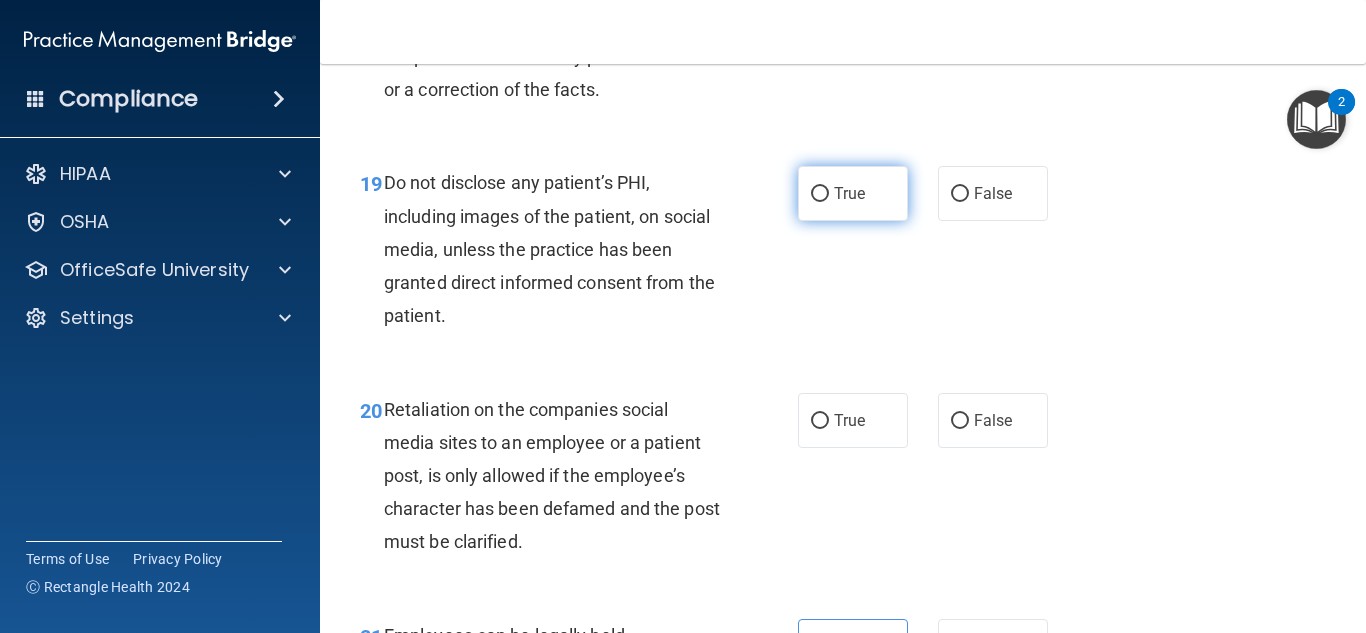 click on "True" at bounding box center (849, 193) 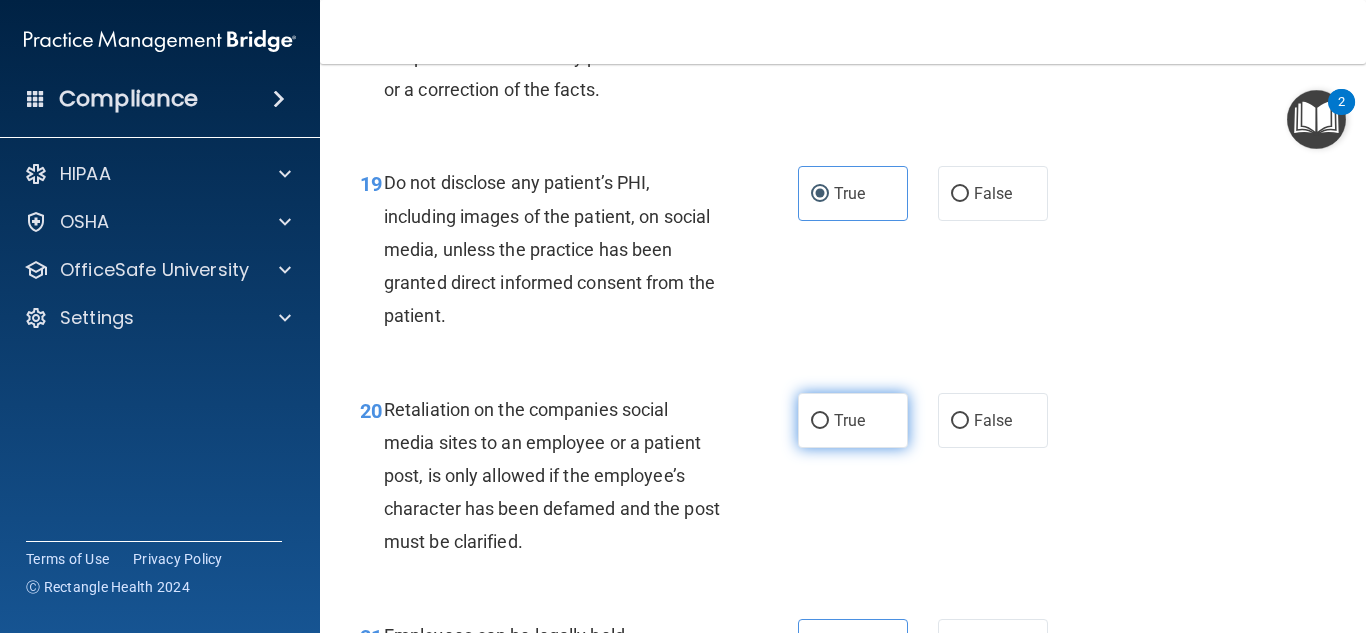 click on "True" at bounding box center [853, 420] 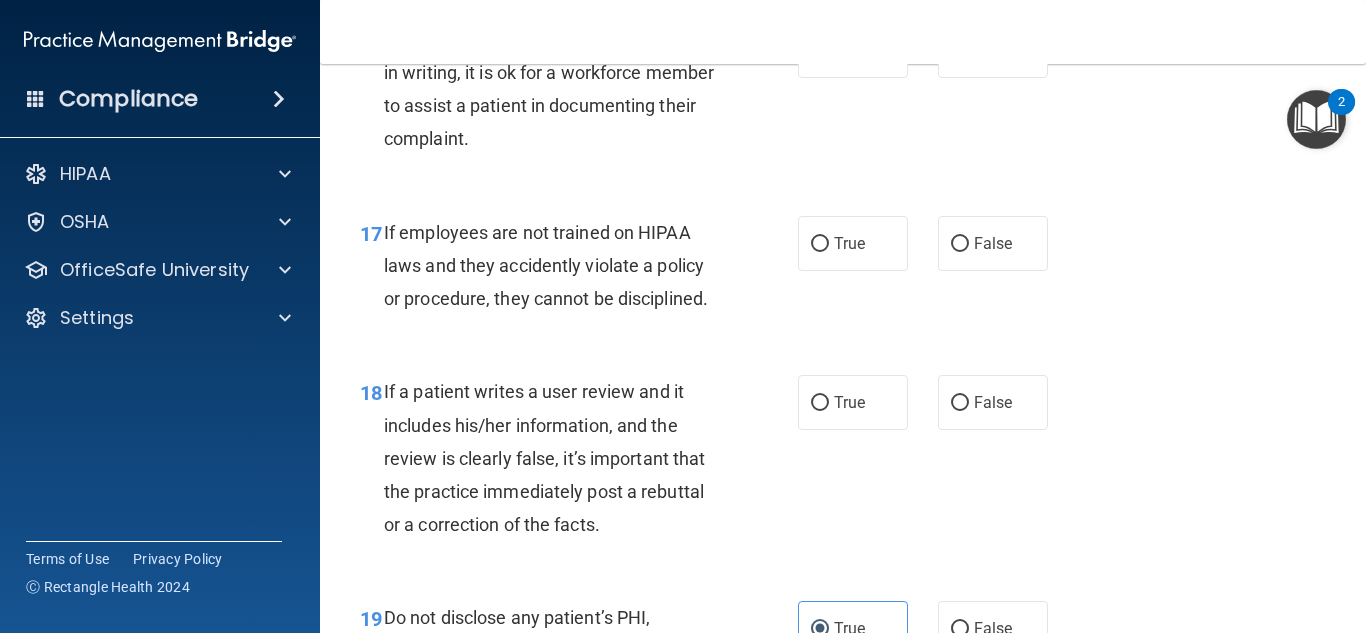scroll, scrollTop: 3490, scrollLeft: 0, axis: vertical 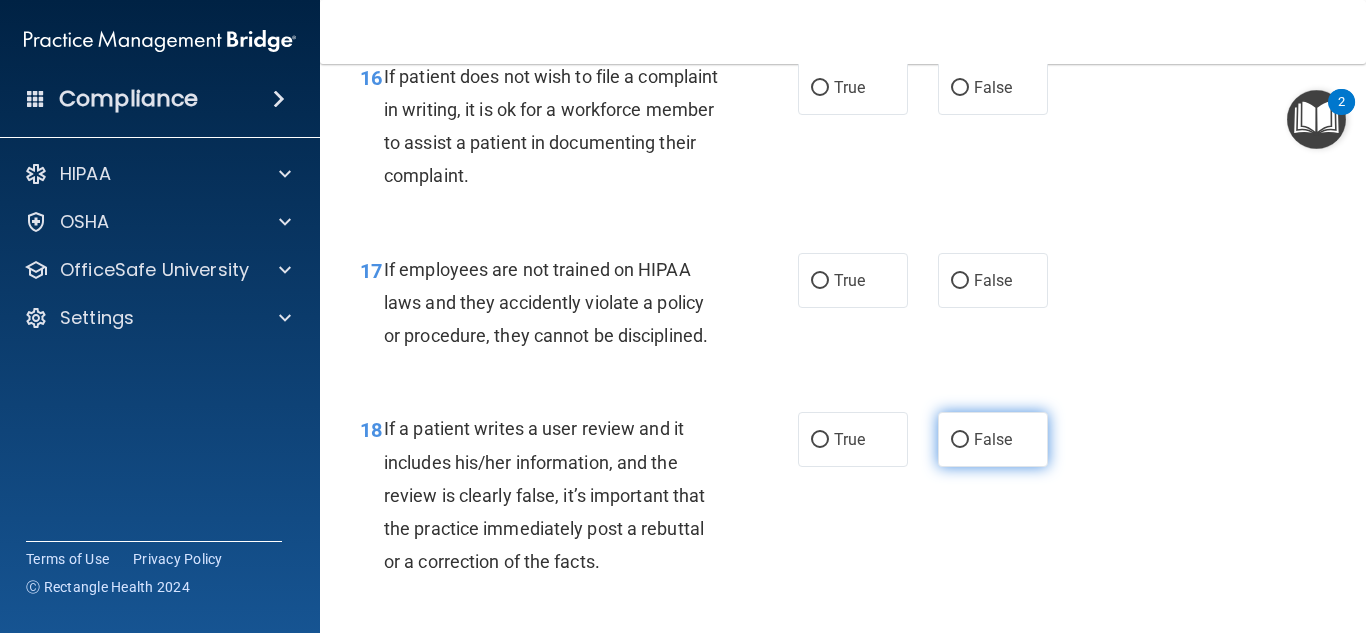click on "False" at bounding box center (993, 439) 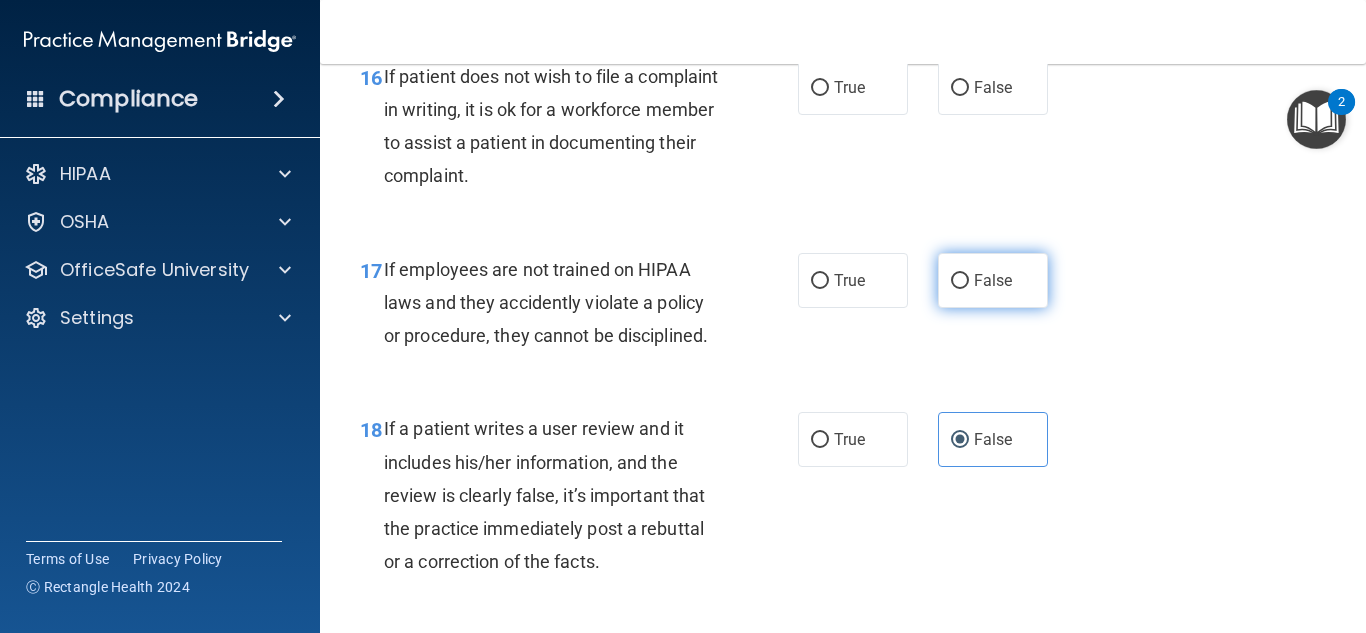 click on "False" at bounding box center (993, 280) 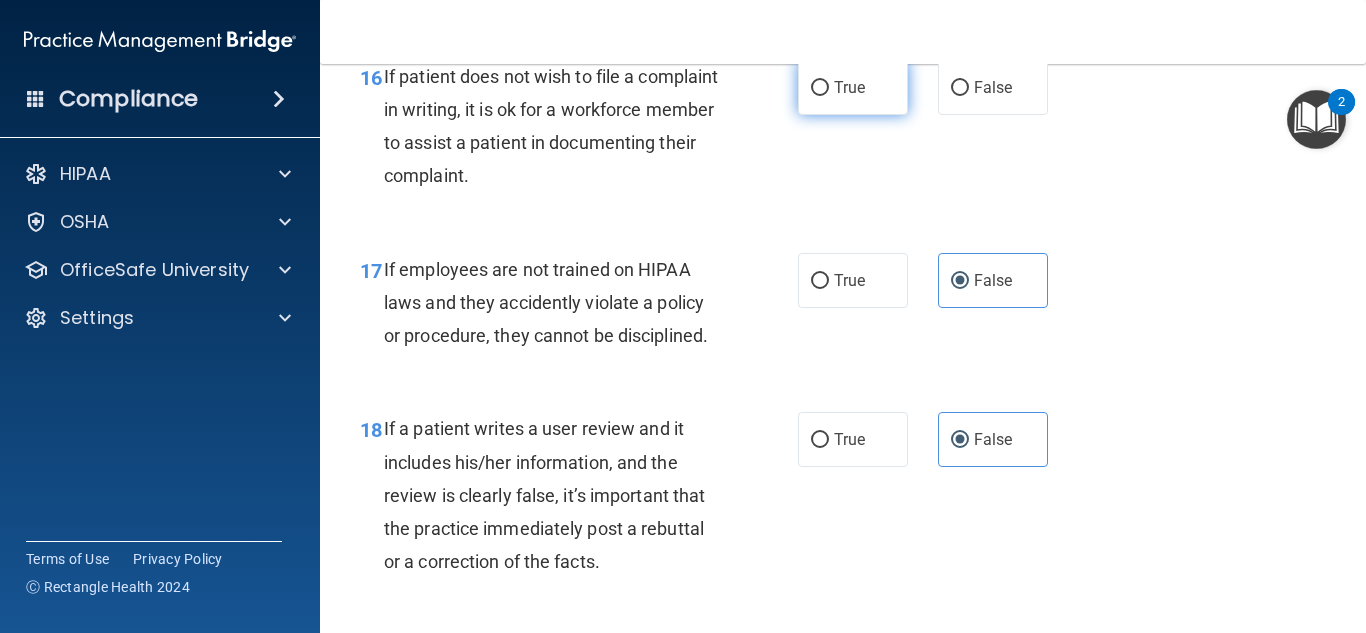 click on "True" at bounding box center [853, 87] 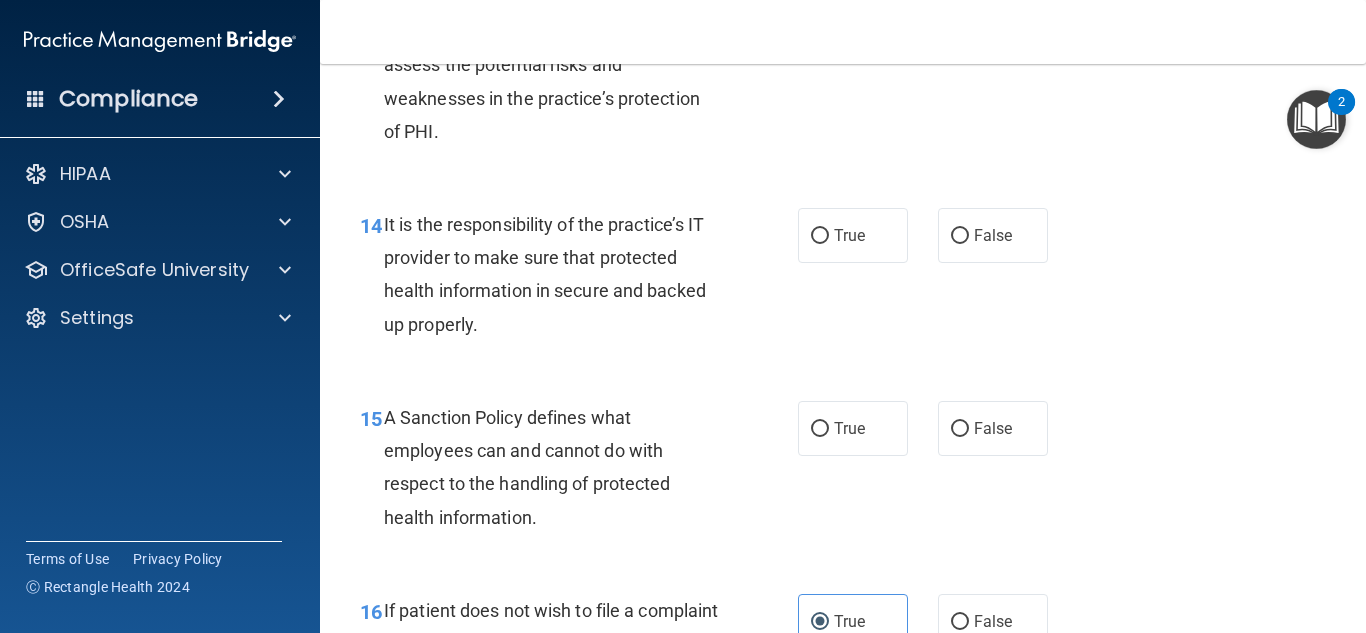 scroll, scrollTop: 2968, scrollLeft: 0, axis: vertical 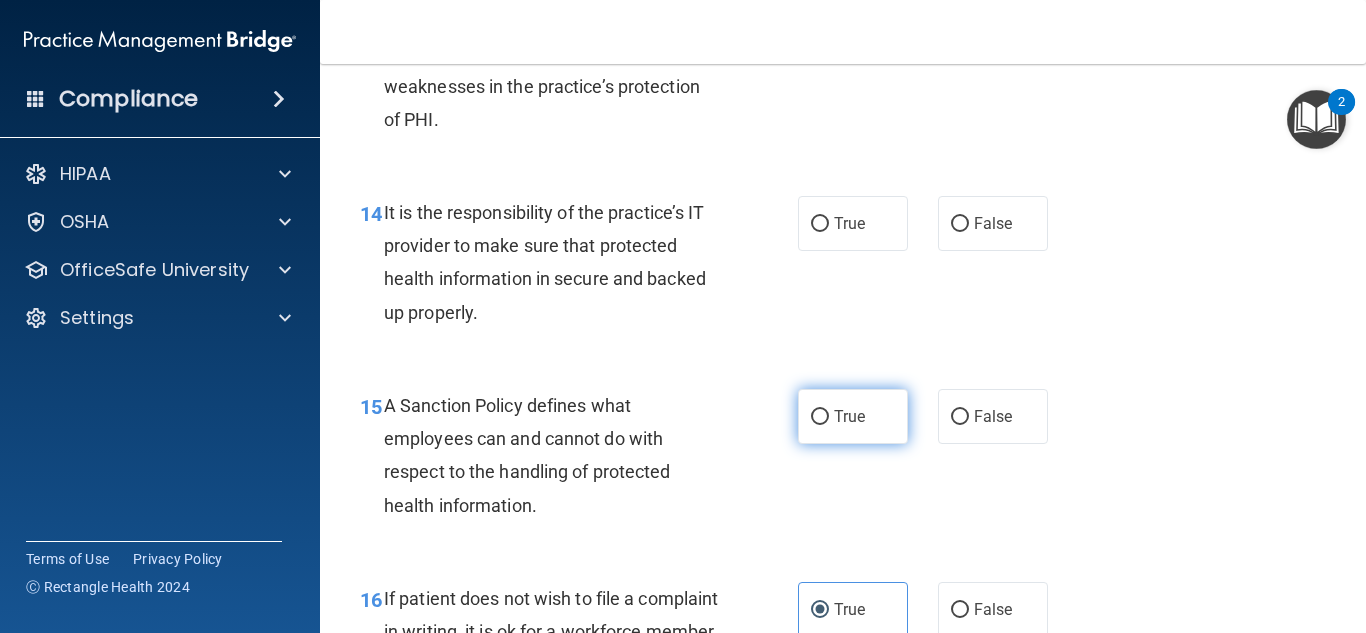 click on "True" at bounding box center (849, 416) 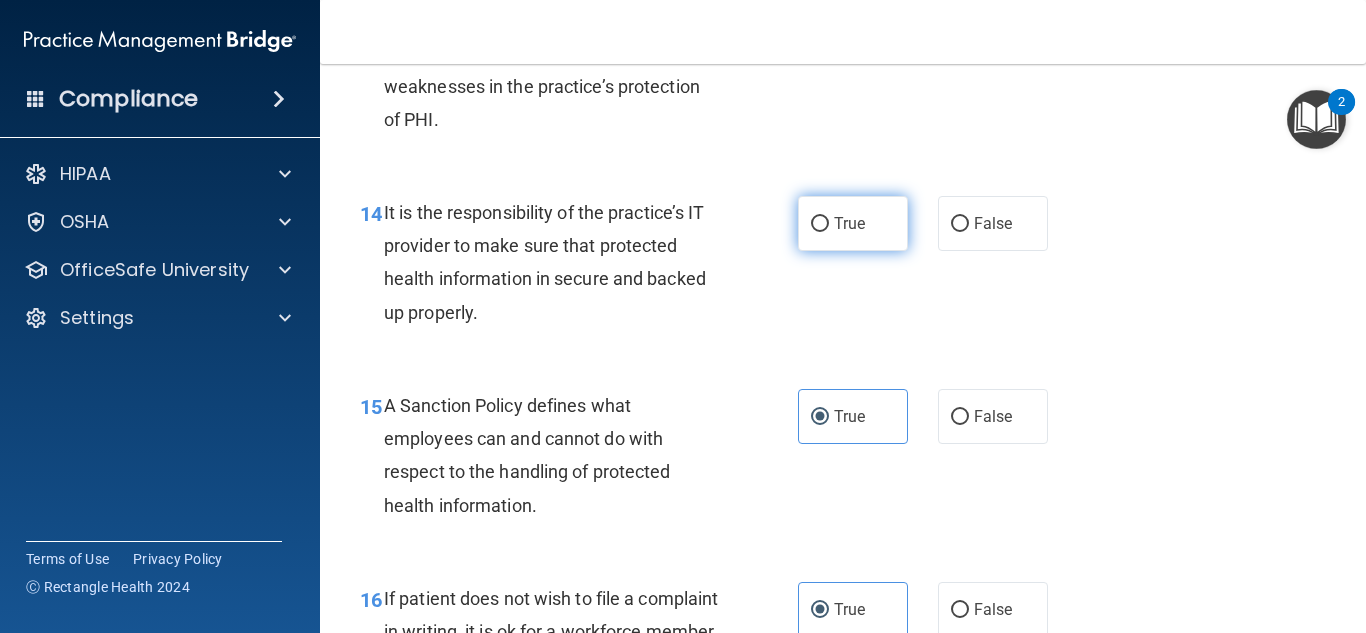 click on "True" at bounding box center (820, 224) 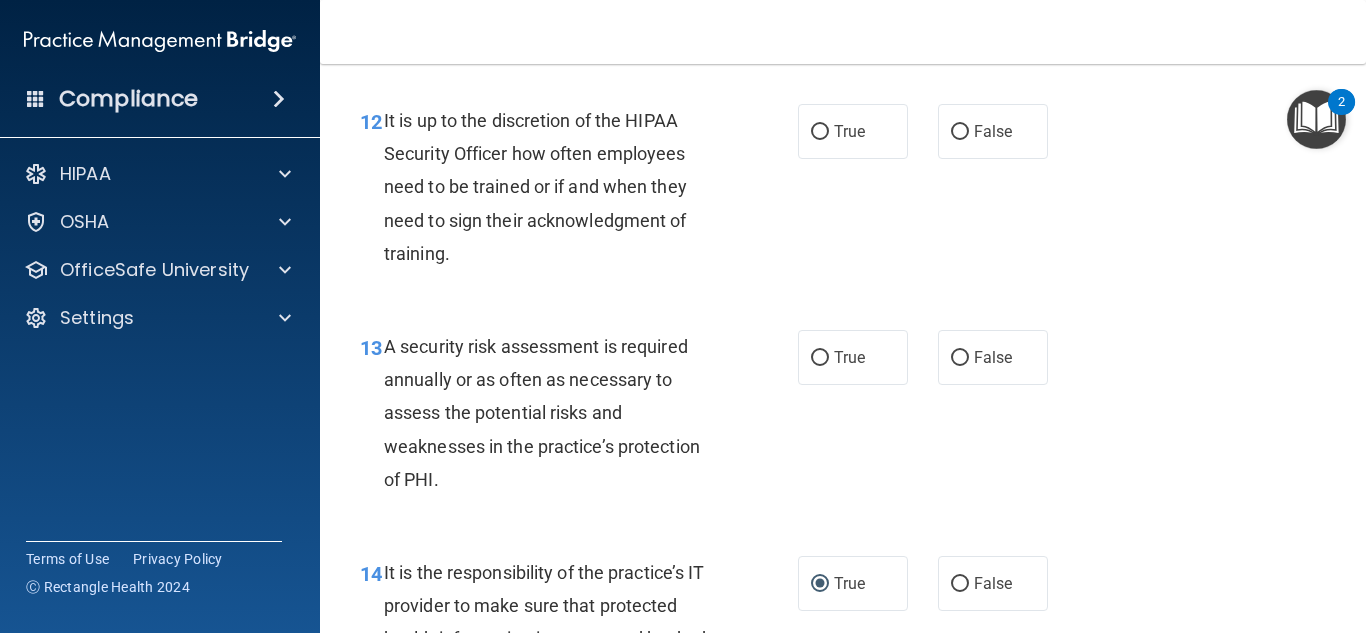 scroll, scrollTop: 2571, scrollLeft: 0, axis: vertical 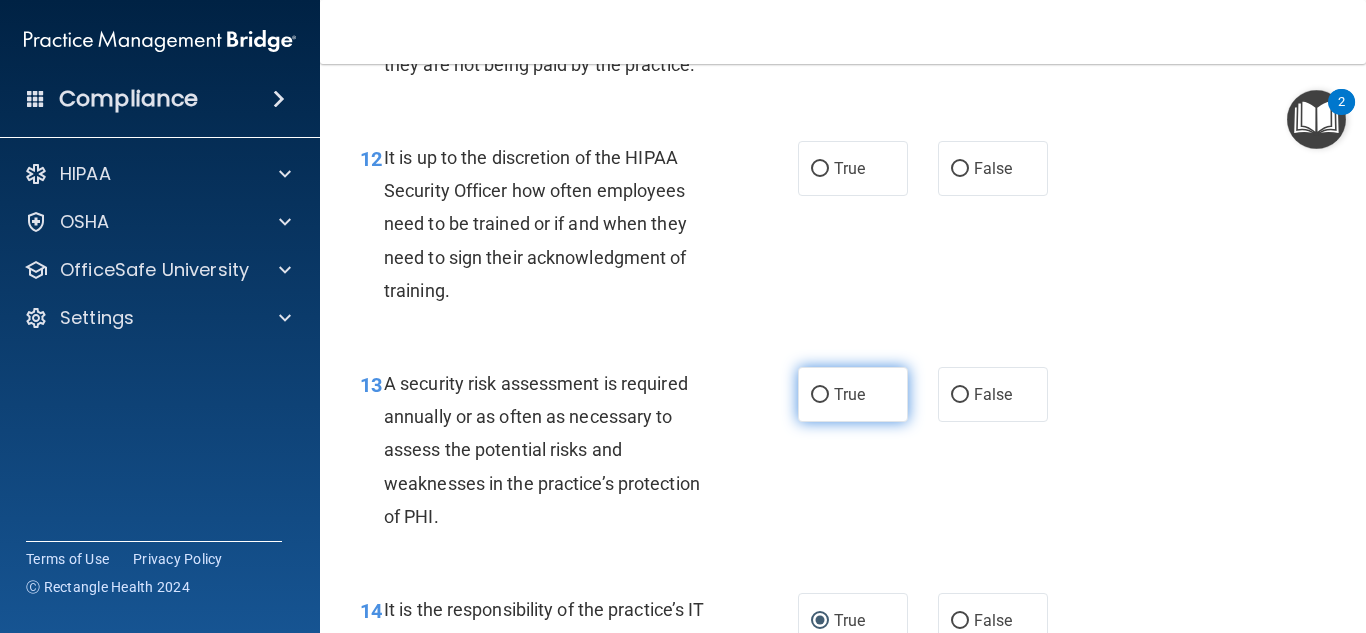 click on "True" at bounding box center (853, 394) 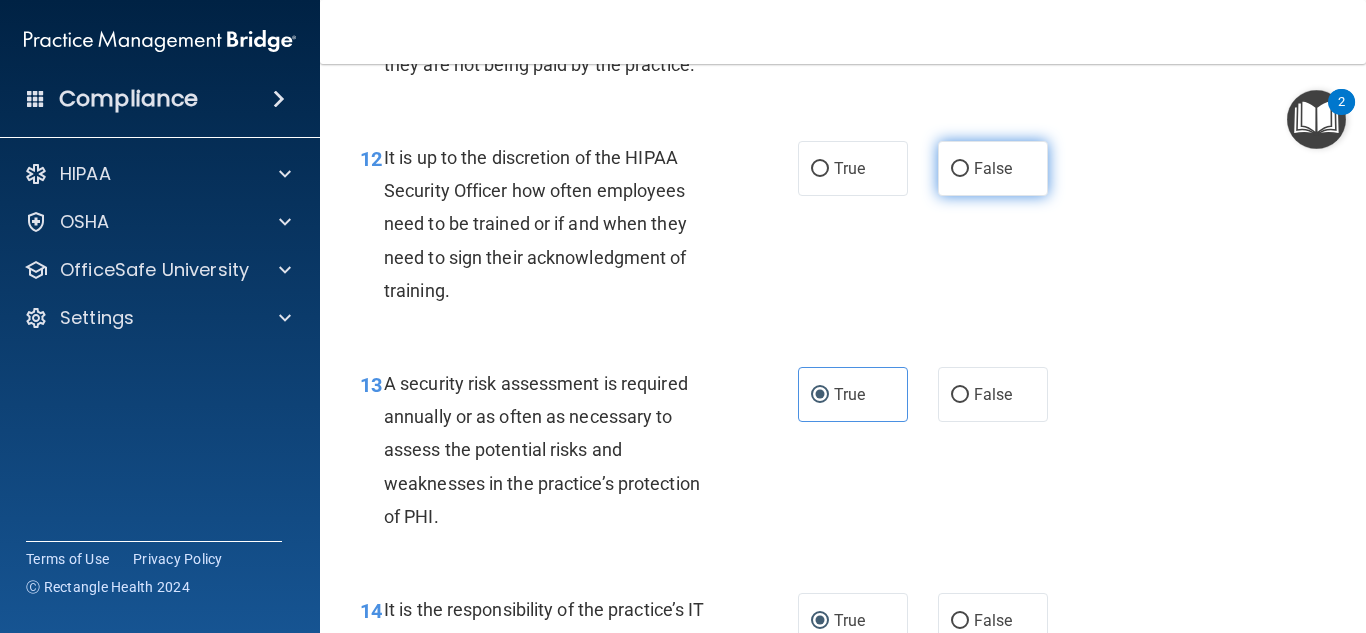 click on "False" at bounding box center [960, 169] 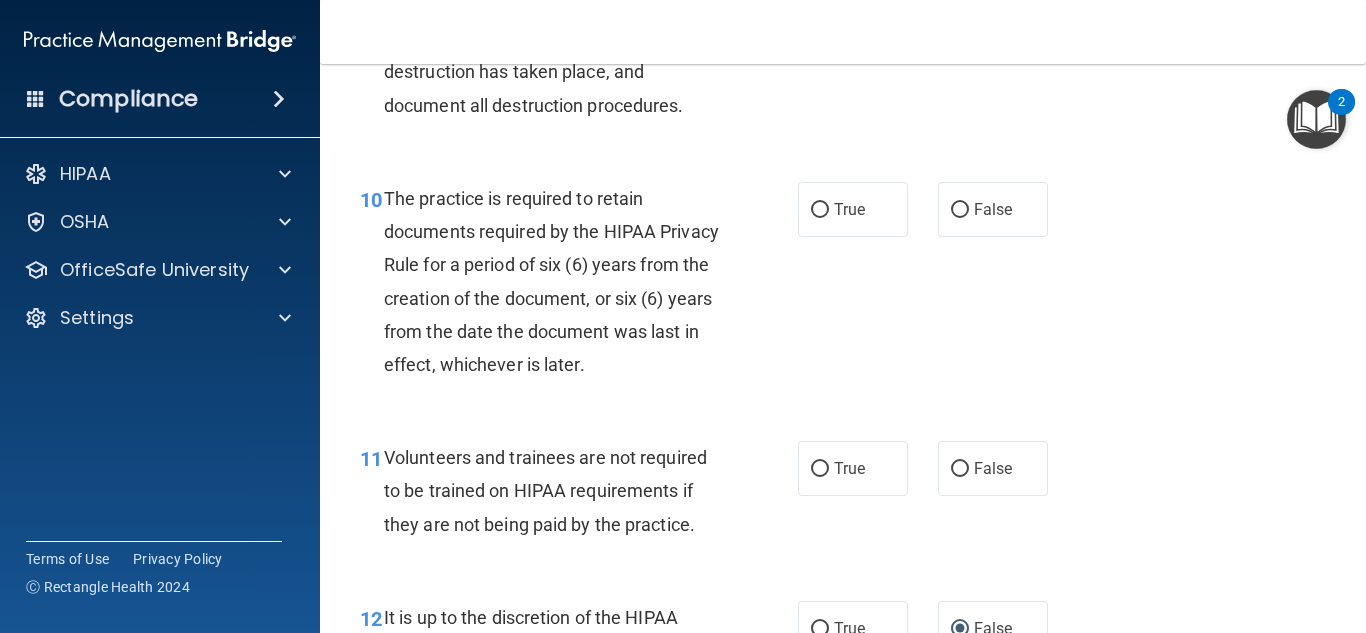 scroll, scrollTop: 2099, scrollLeft: 0, axis: vertical 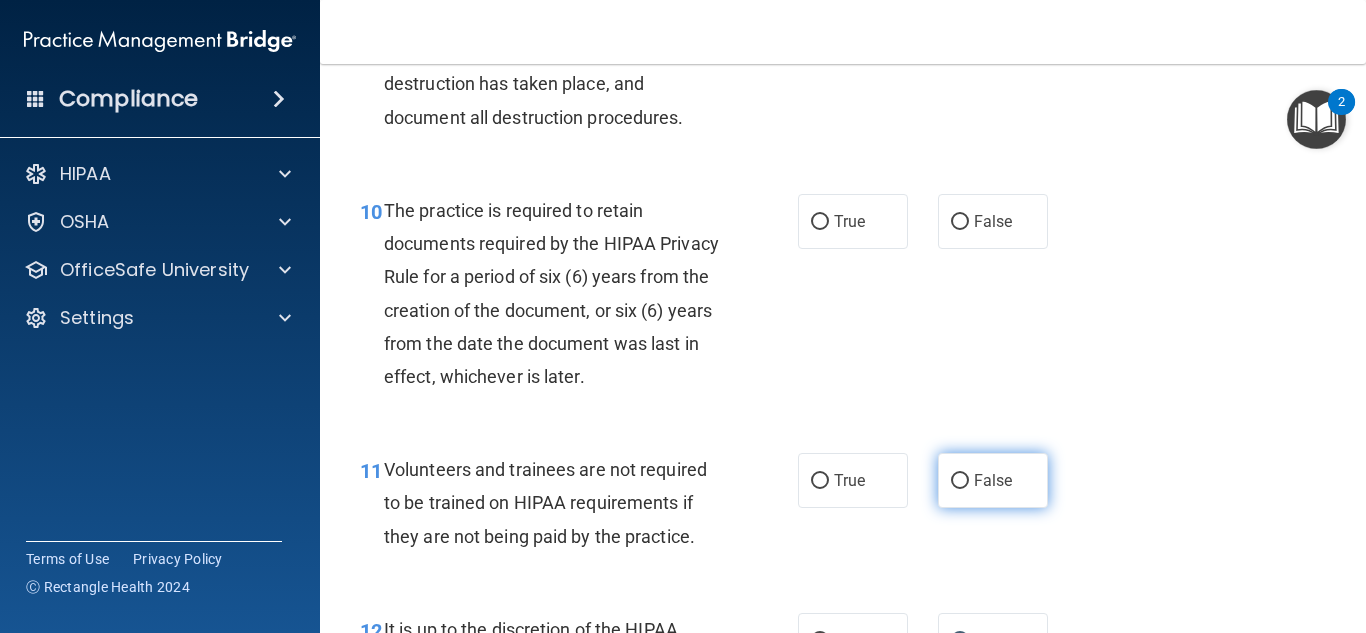 click on "False" at bounding box center (993, 480) 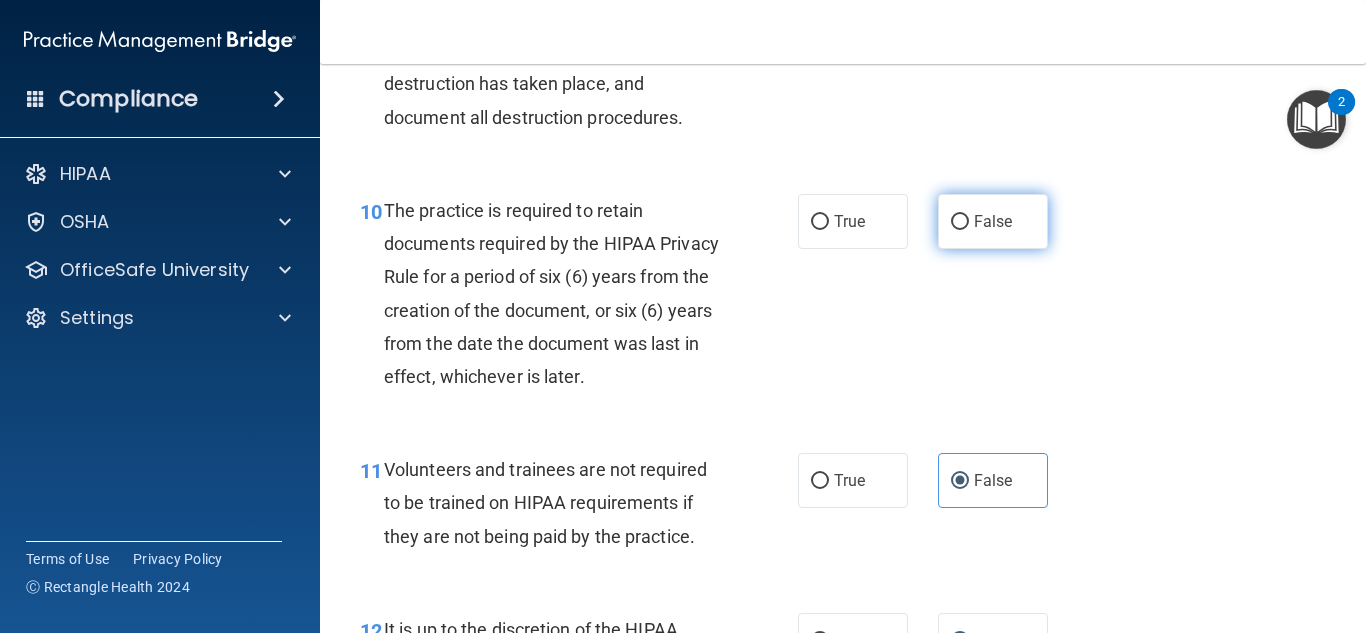 click on "False" at bounding box center (993, 221) 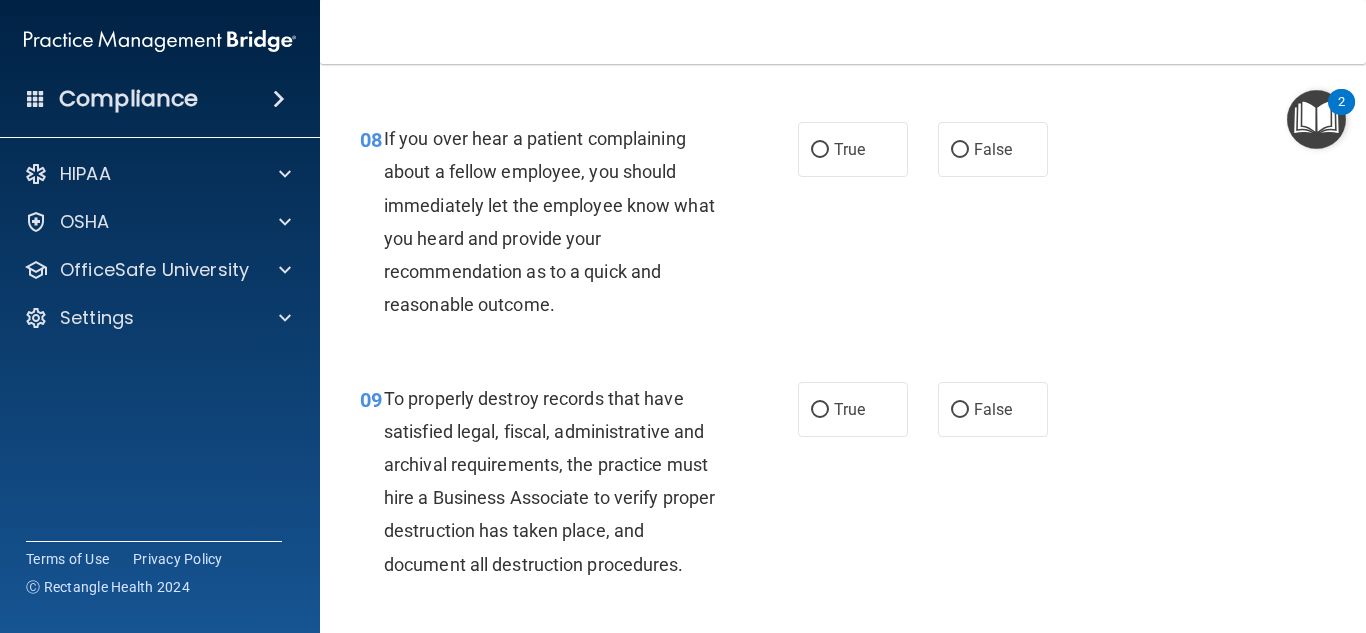 scroll, scrollTop: 1677, scrollLeft: 0, axis: vertical 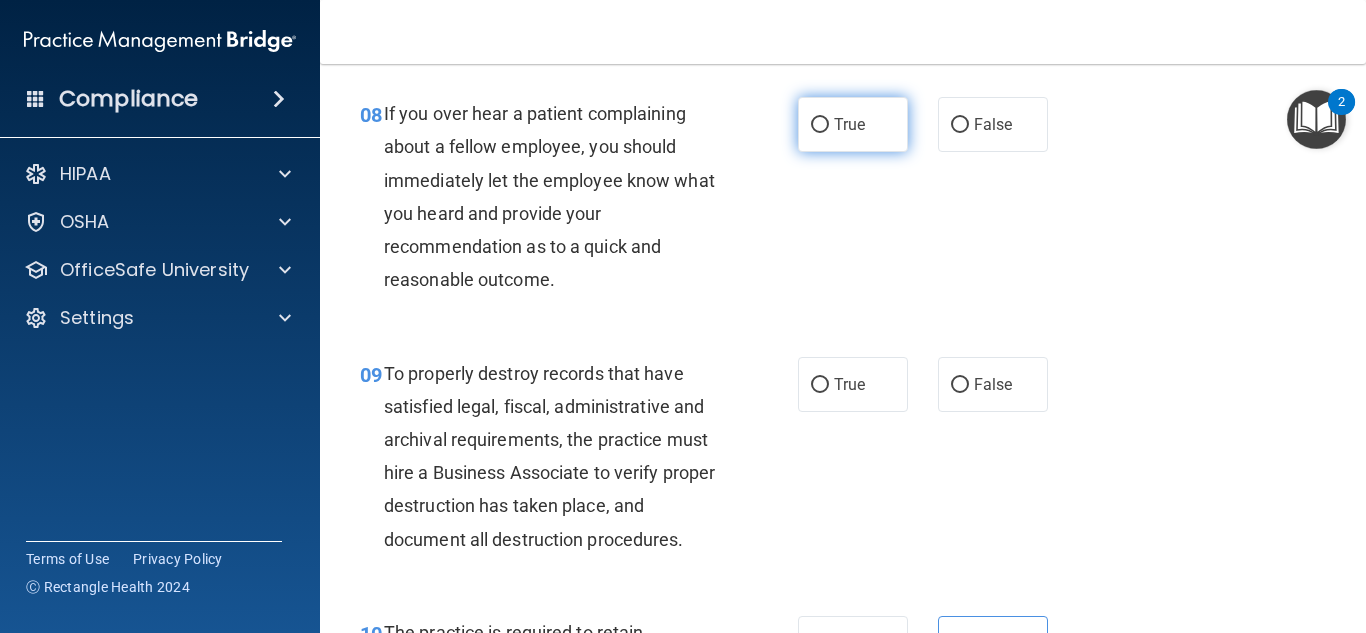 click on "True" at bounding box center [853, 124] 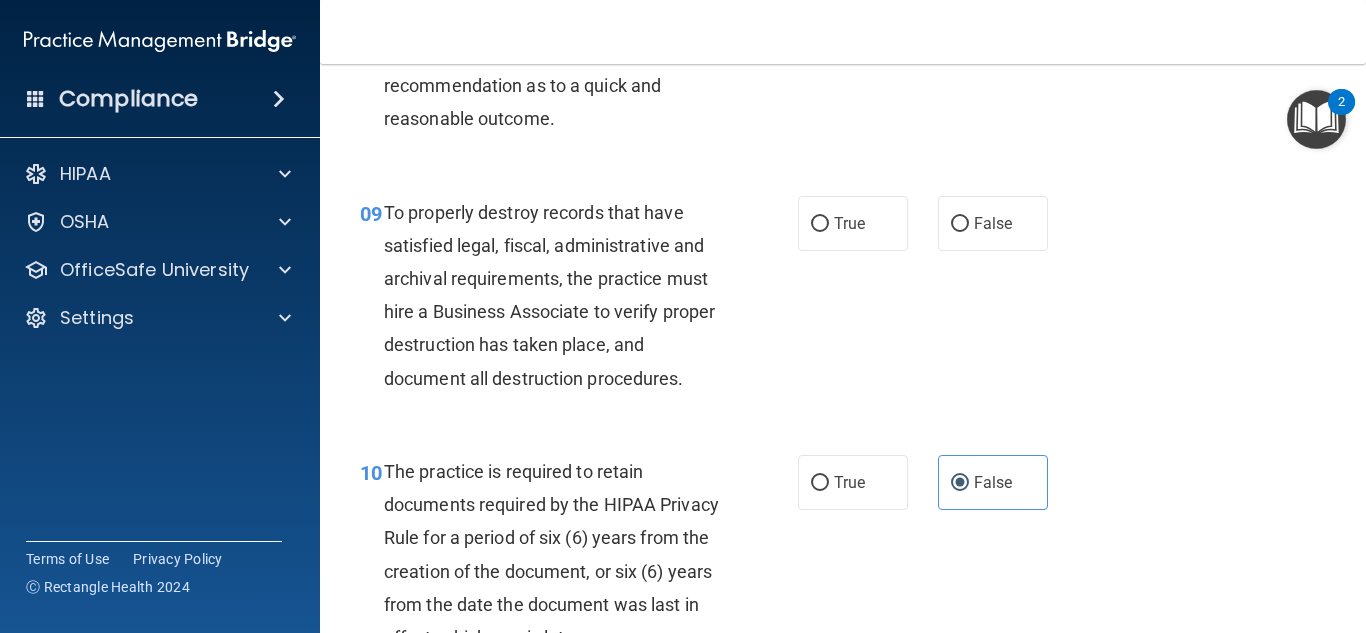 scroll, scrollTop: 1801, scrollLeft: 0, axis: vertical 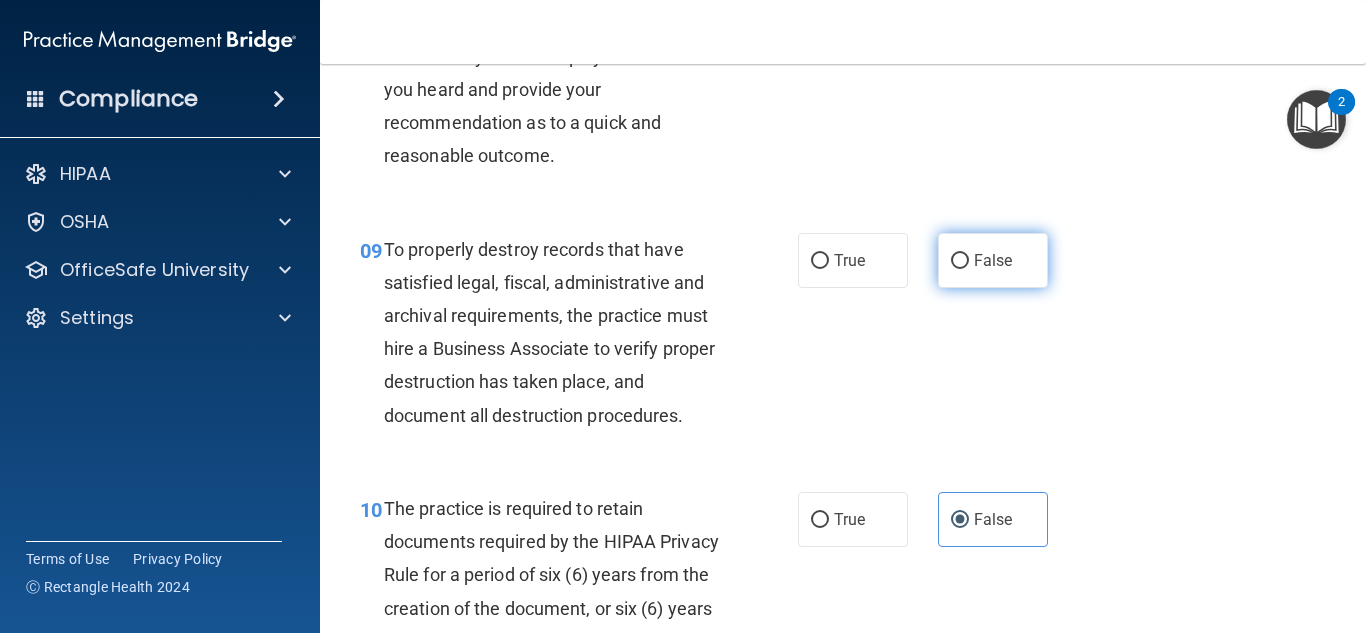 click on "False" at bounding box center [993, 260] 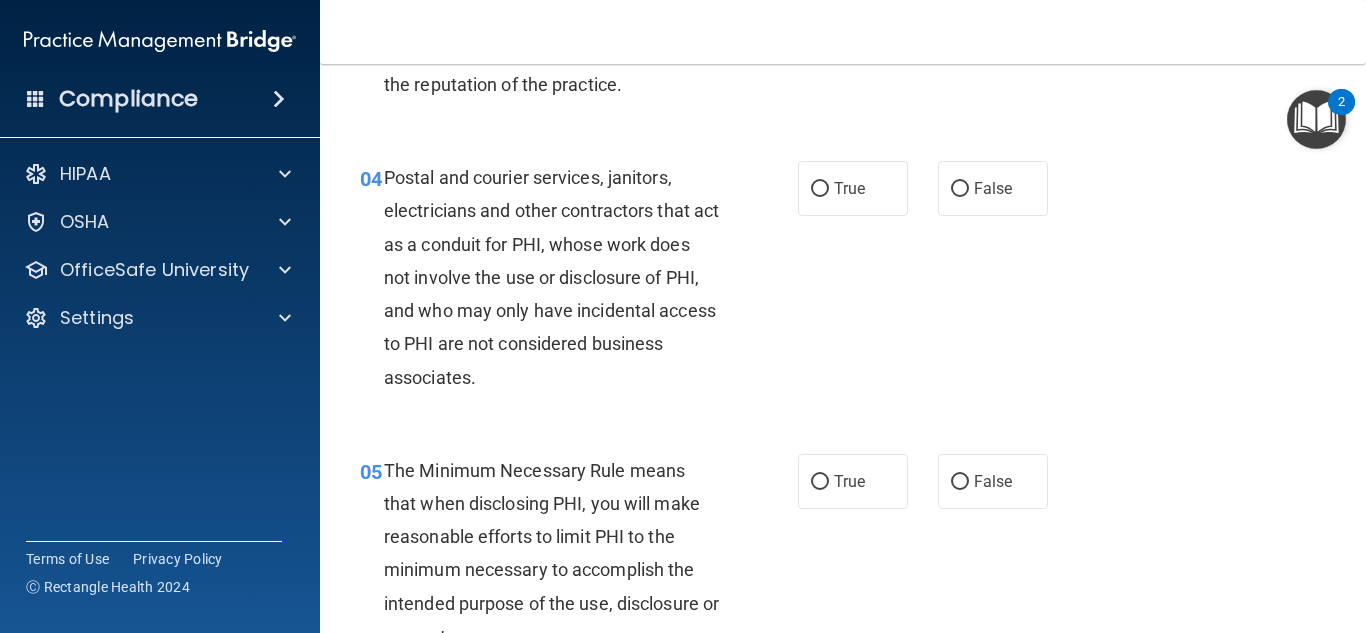 scroll, scrollTop: 646, scrollLeft: 0, axis: vertical 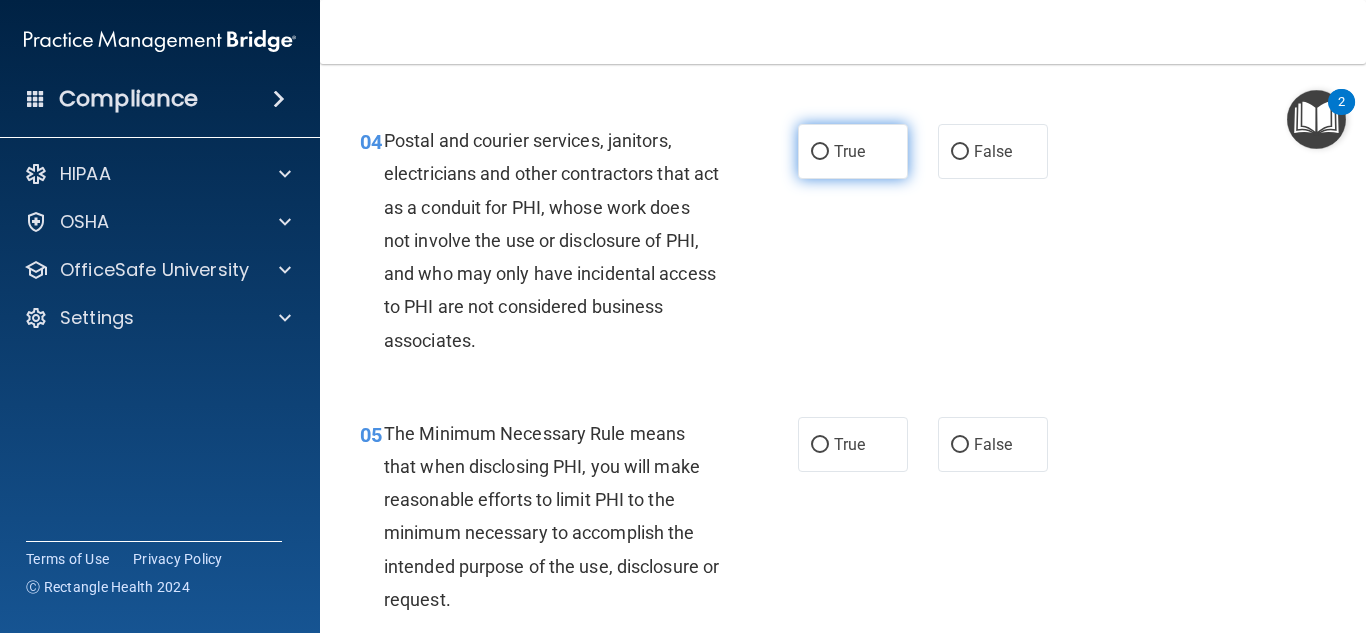 click on "True" at bounding box center [853, 151] 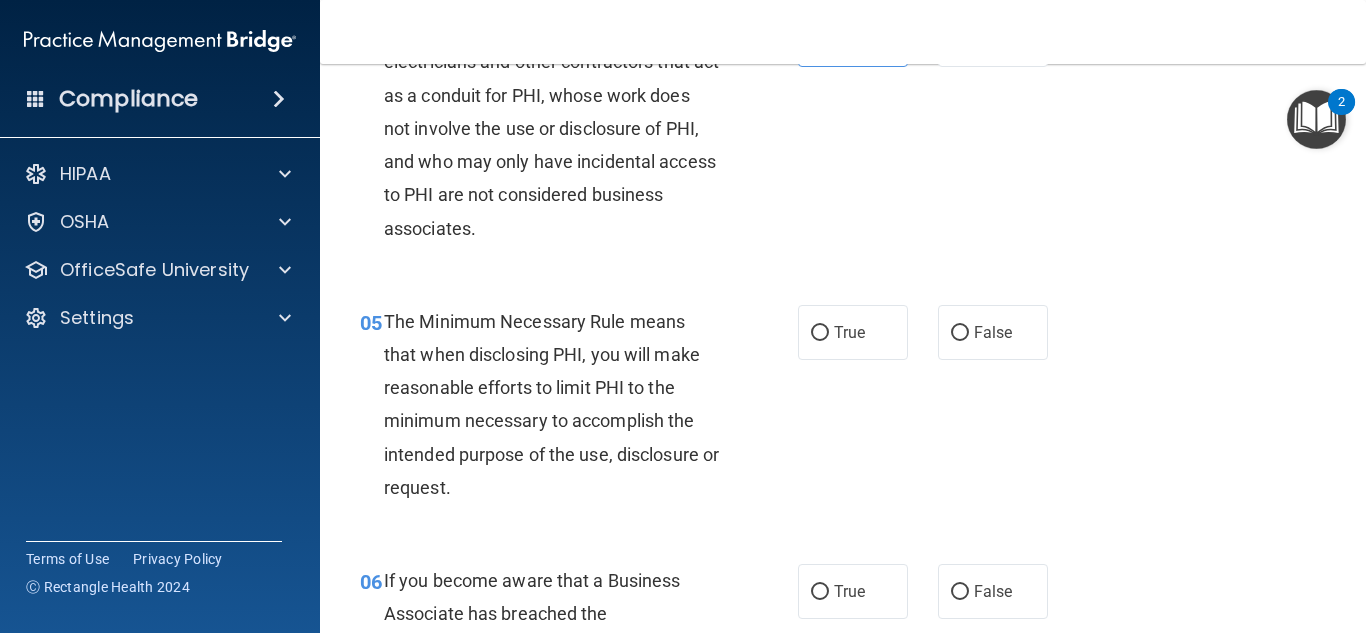 scroll, scrollTop: 783, scrollLeft: 0, axis: vertical 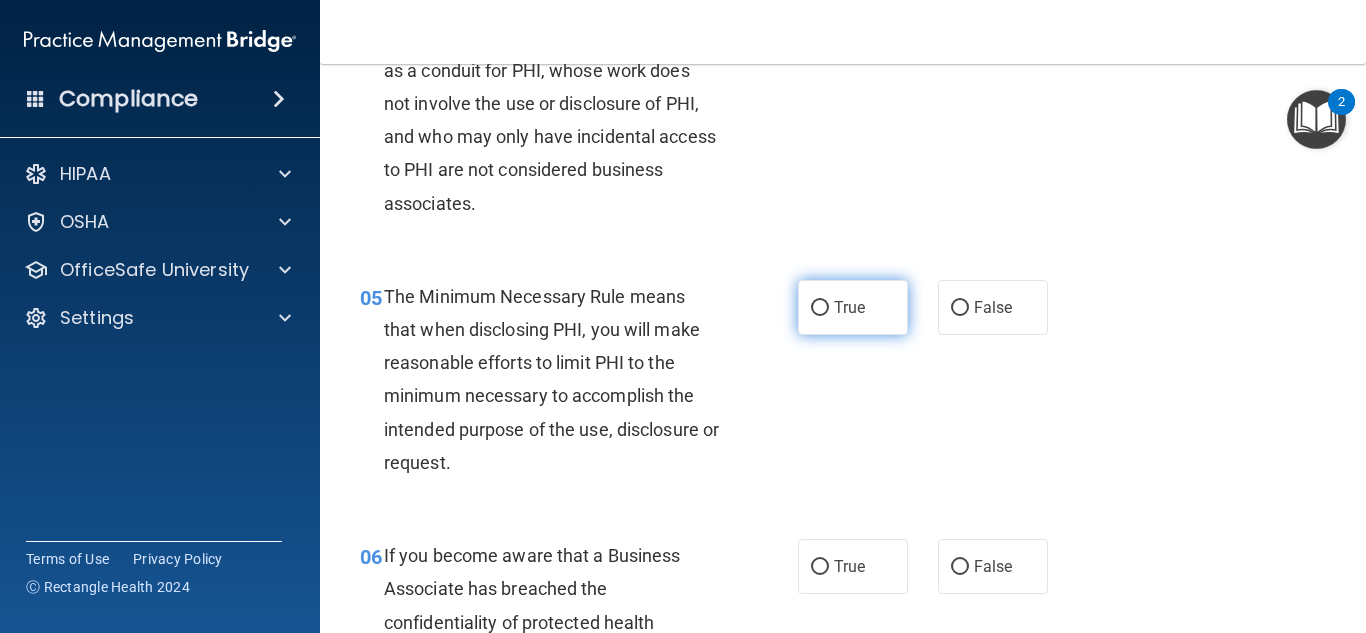 click on "True" at bounding box center (853, 307) 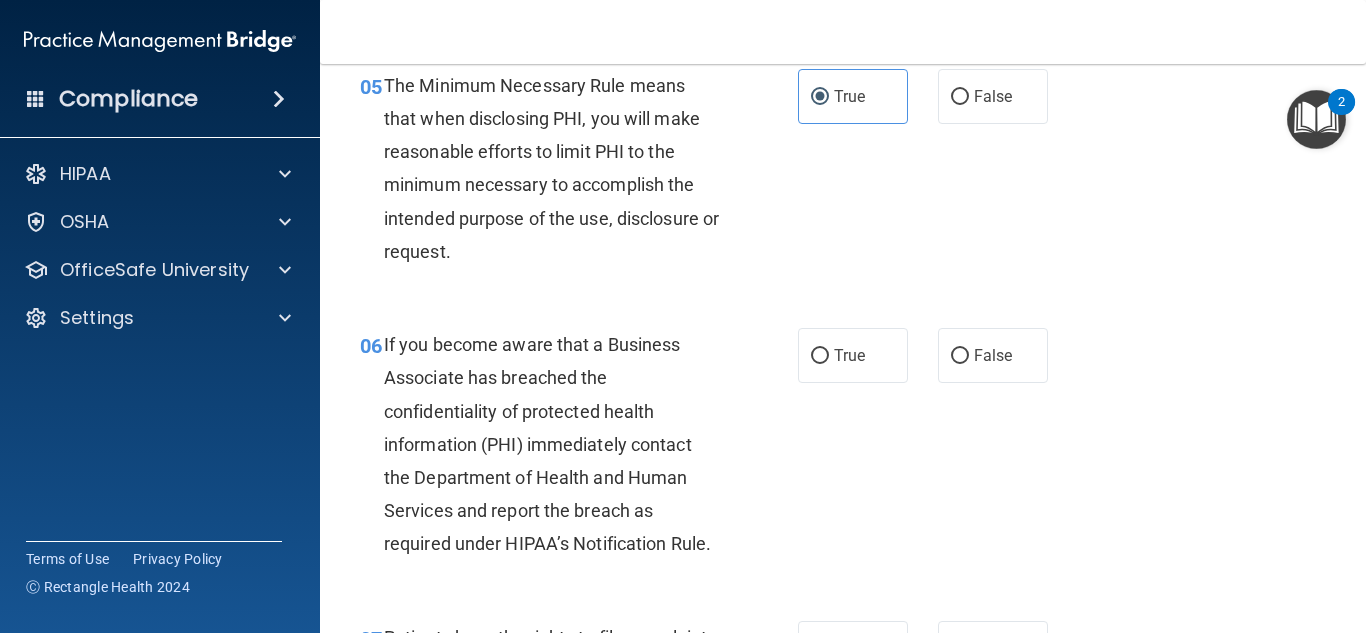 scroll, scrollTop: 1019, scrollLeft: 0, axis: vertical 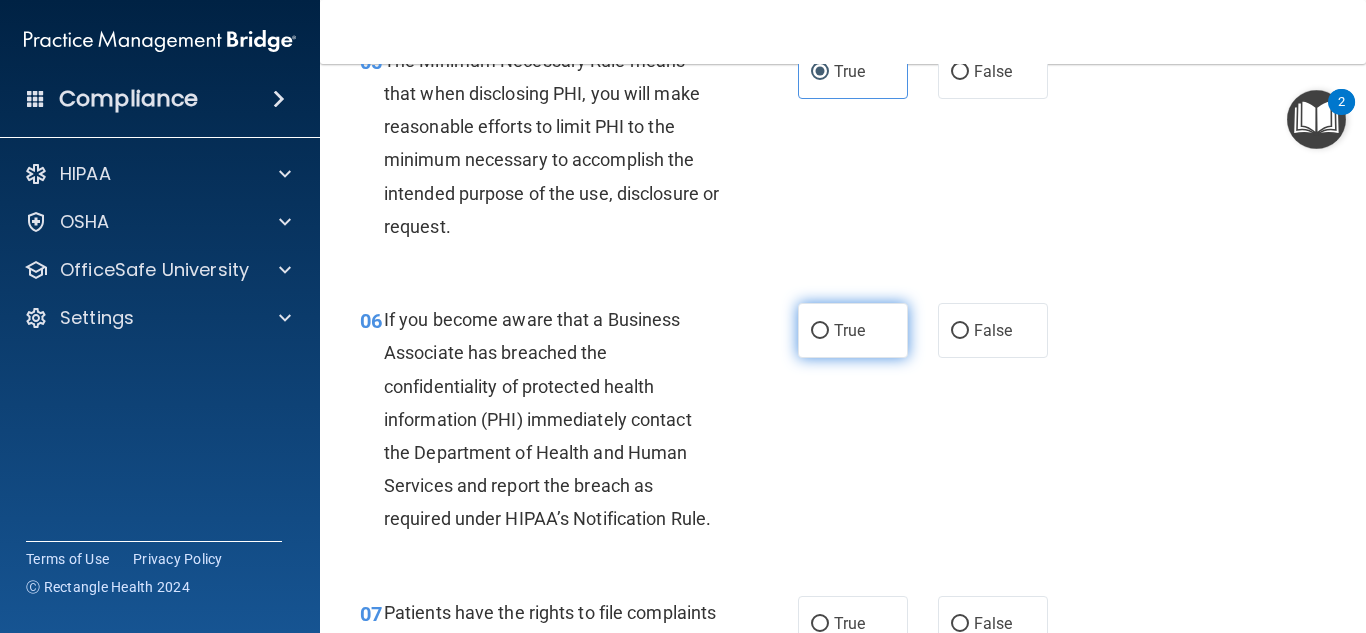 click on "True" at bounding box center [820, 331] 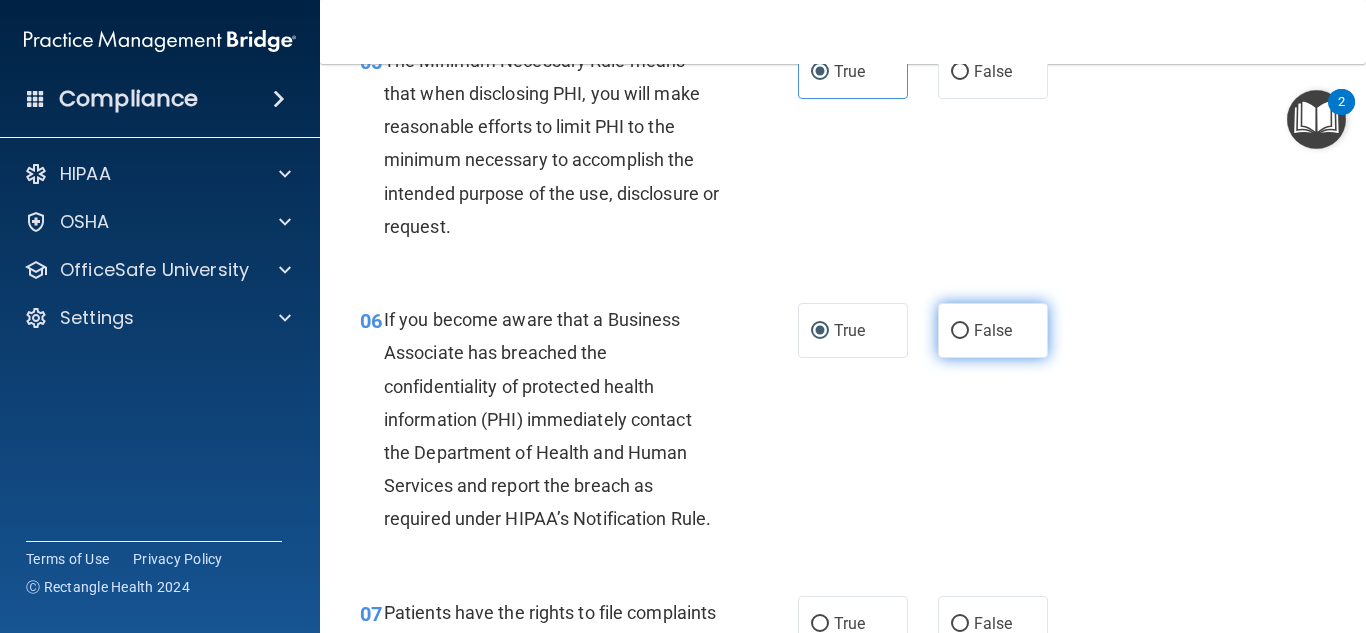 click on "False" at bounding box center [993, 330] 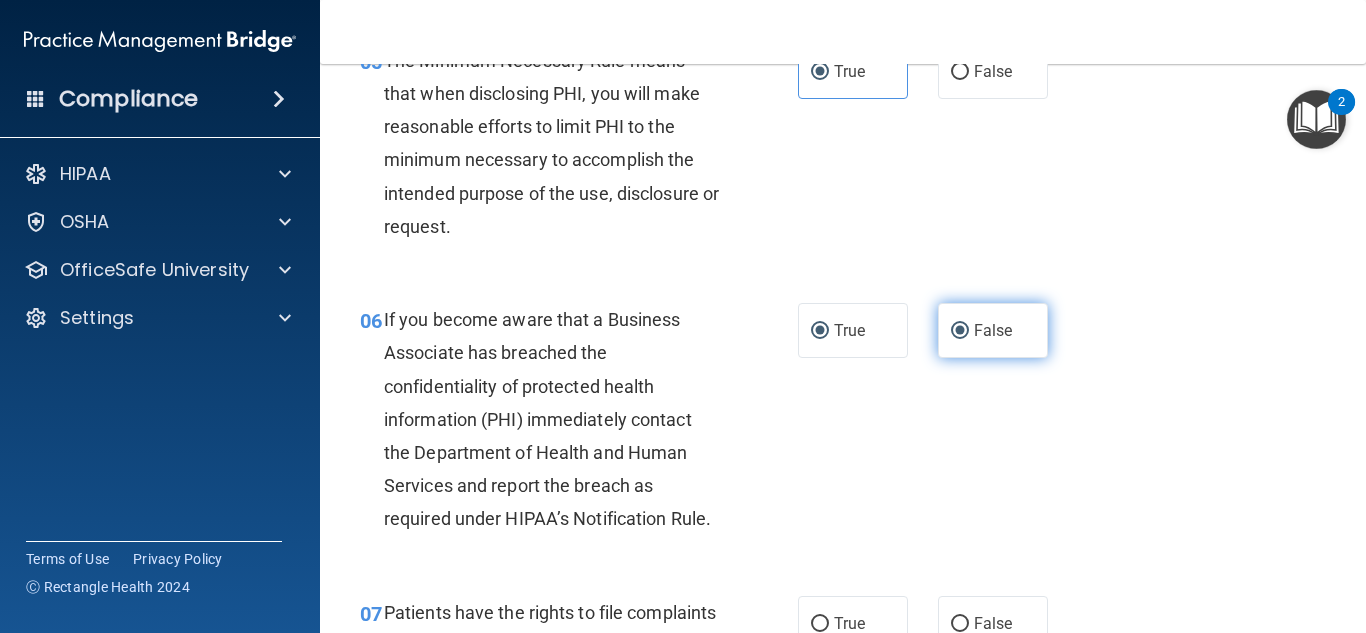 radio on "false" 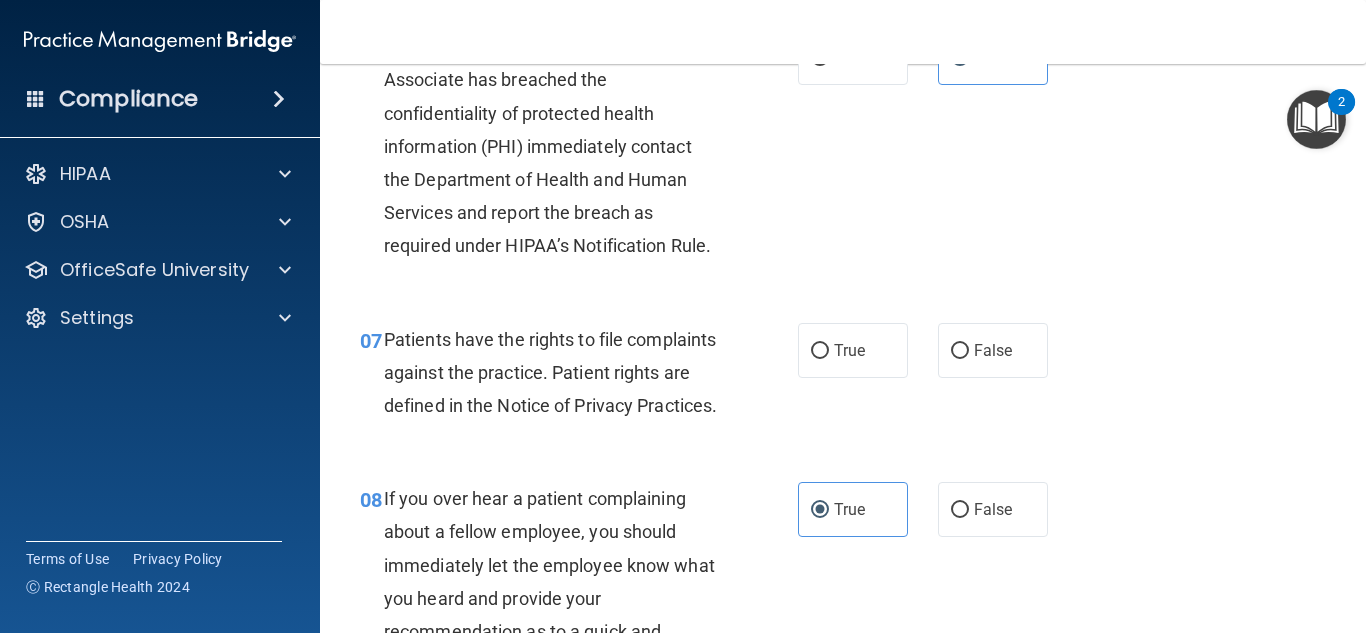 scroll, scrollTop: 1304, scrollLeft: 0, axis: vertical 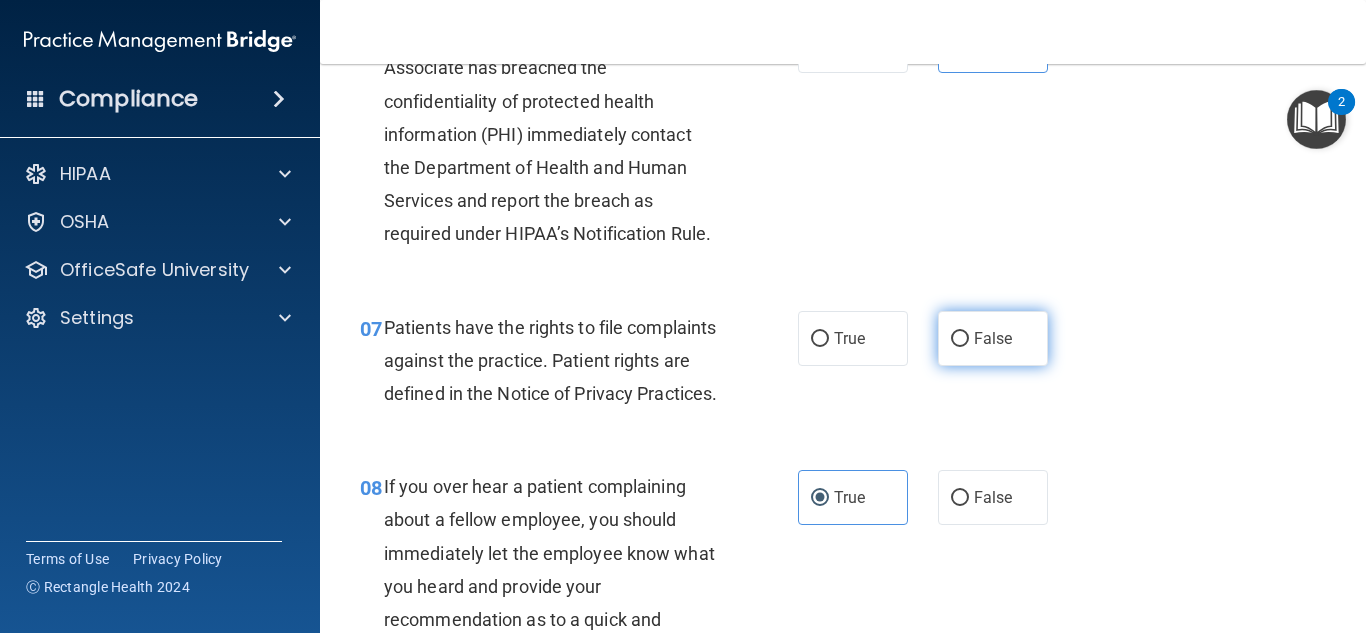 click on "False" at bounding box center (993, 338) 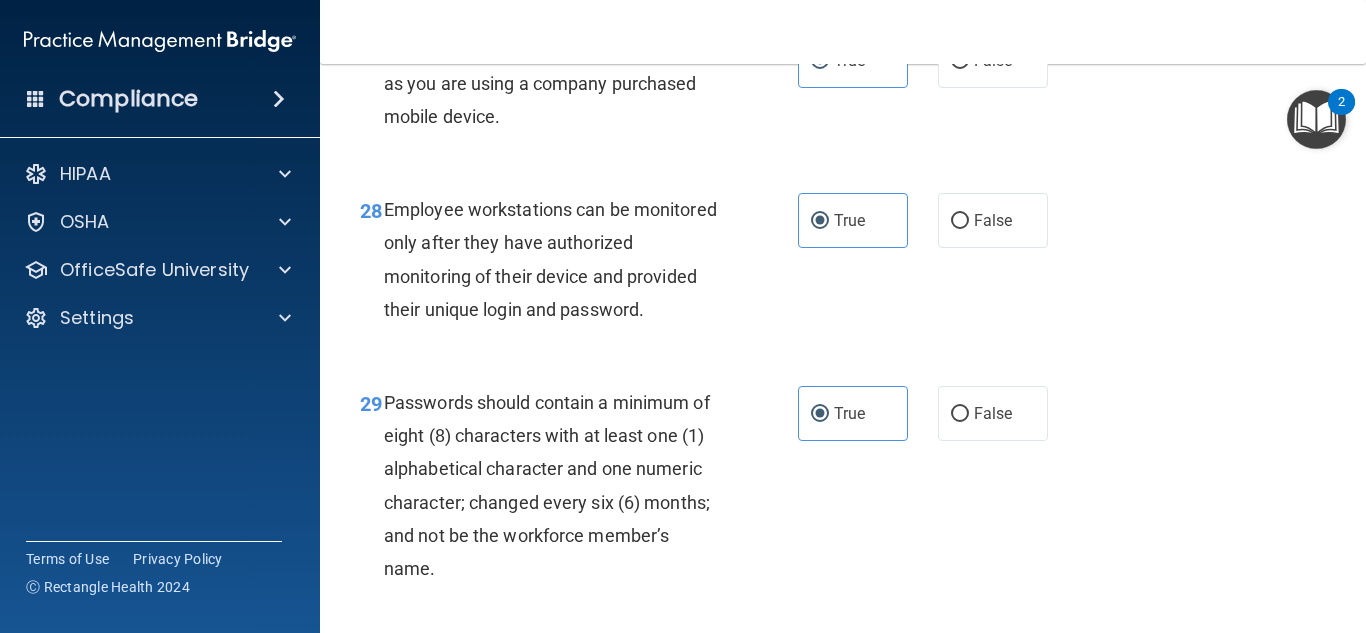 scroll, scrollTop: 6048, scrollLeft: 0, axis: vertical 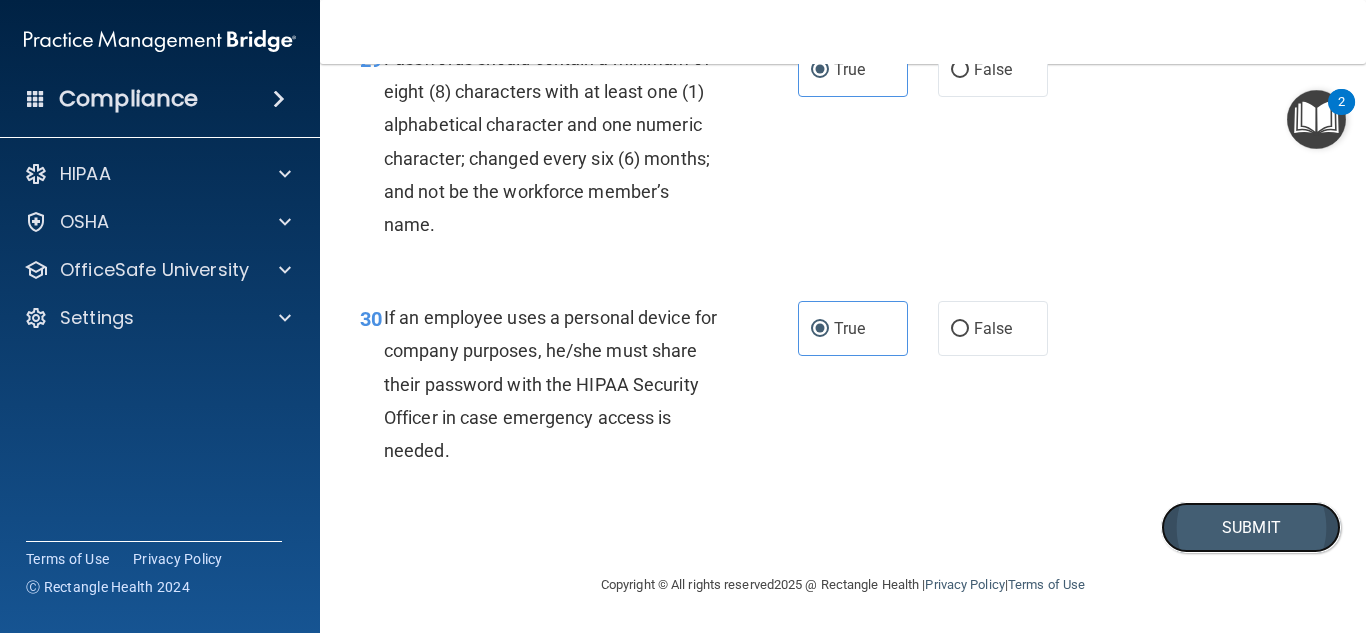 click on "Submit" at bounding box center [1251, 527] 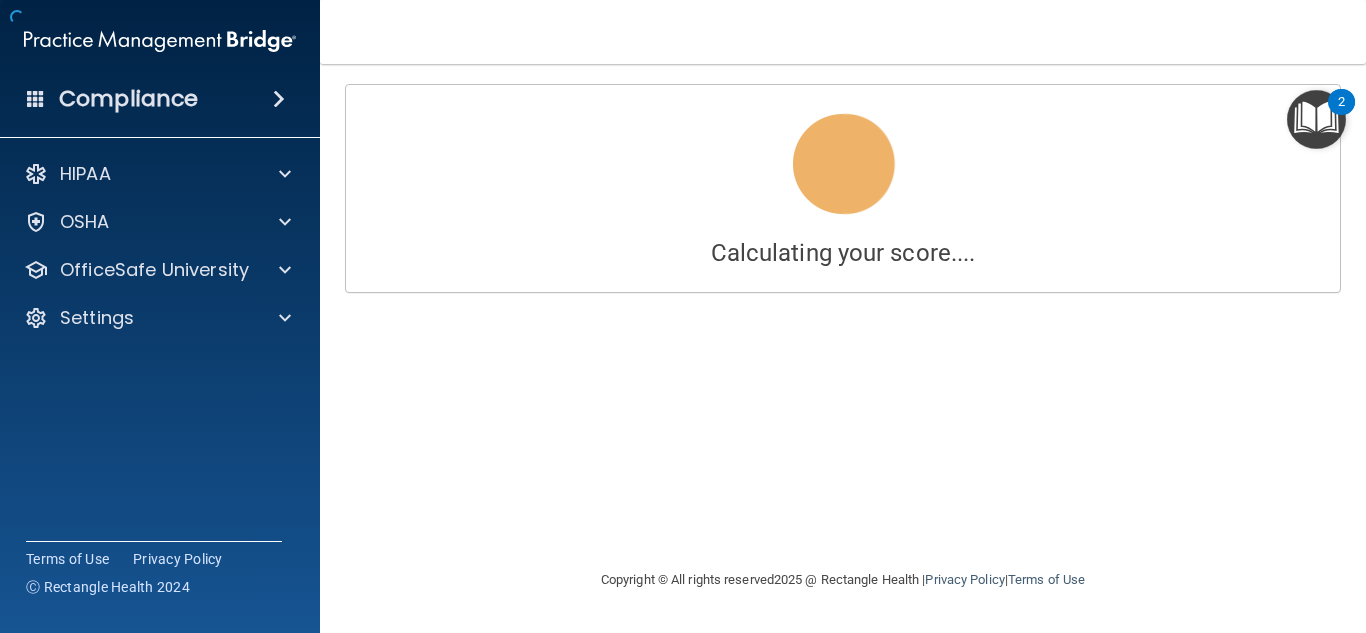 scroll, scrollTop: 0, scrollLeft: 0, axis: both 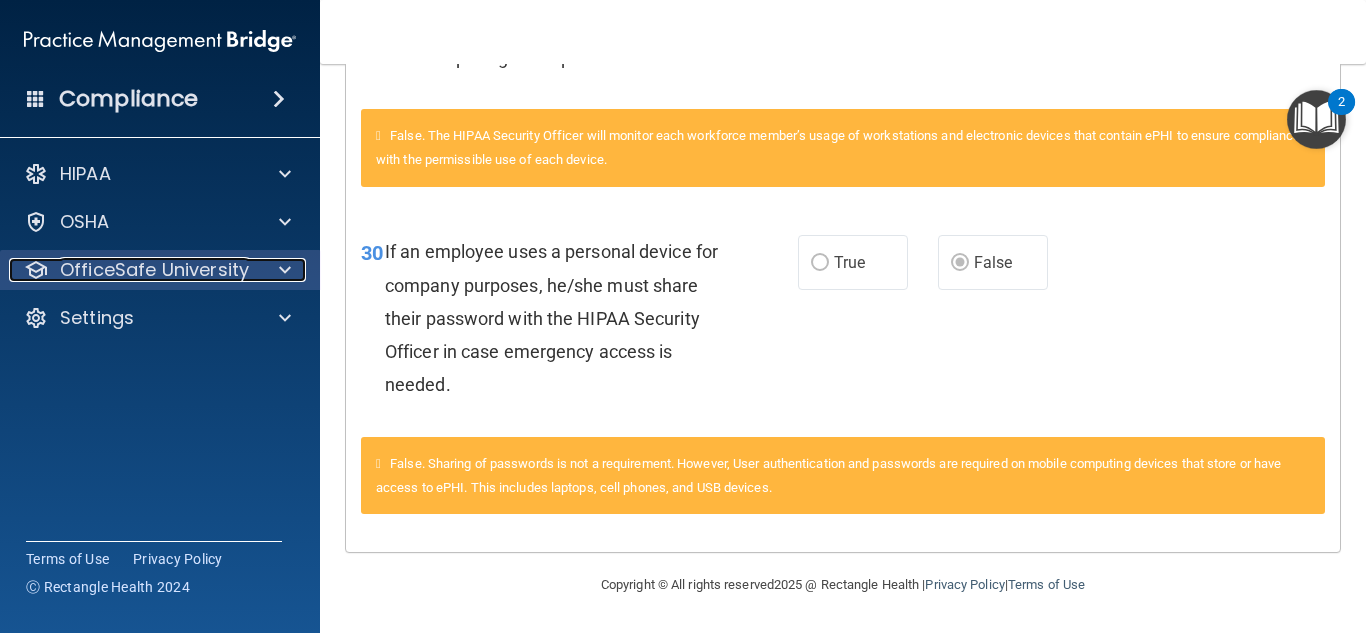 click at bounding box center (285, 270) 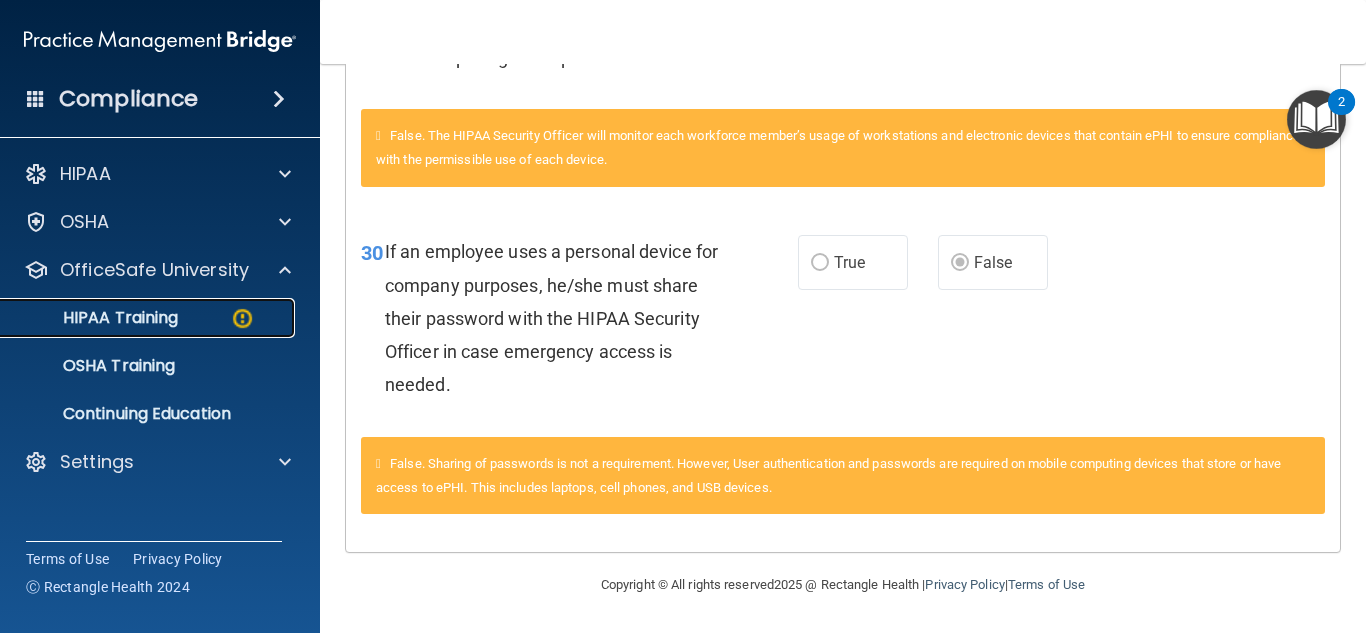 click at bounding box center (242, 318) 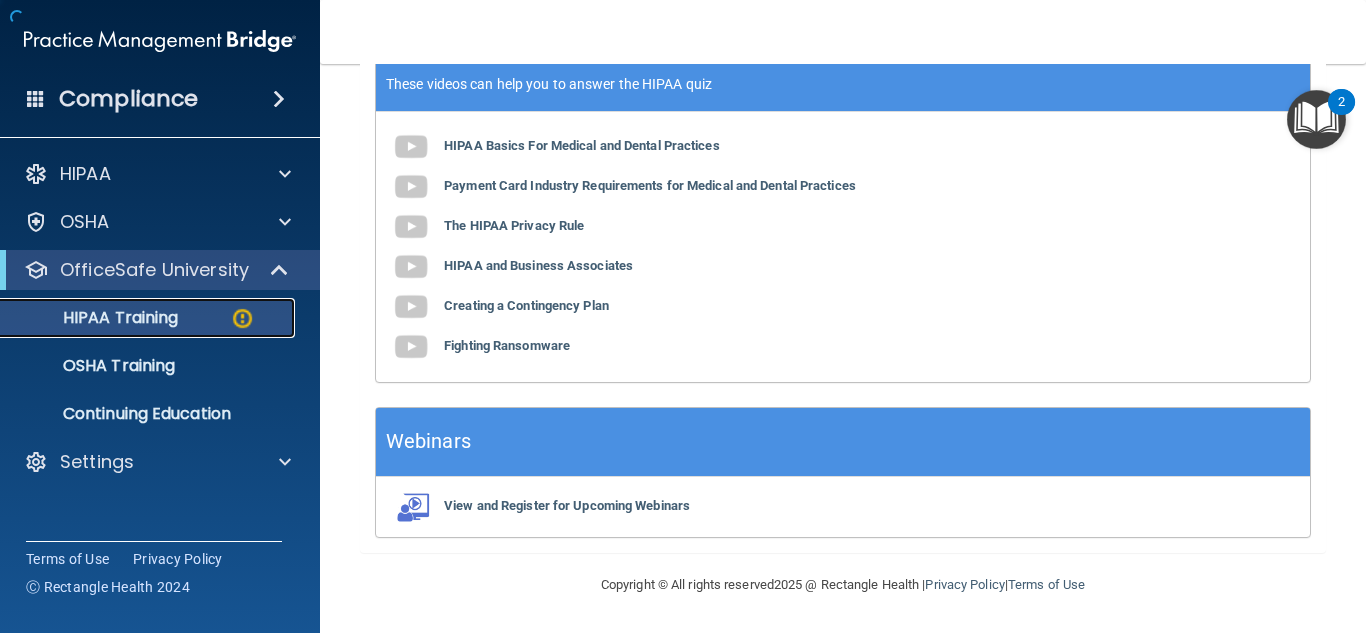scroll, scrollTop: 945, scrollLeft: 0, axis: vertical 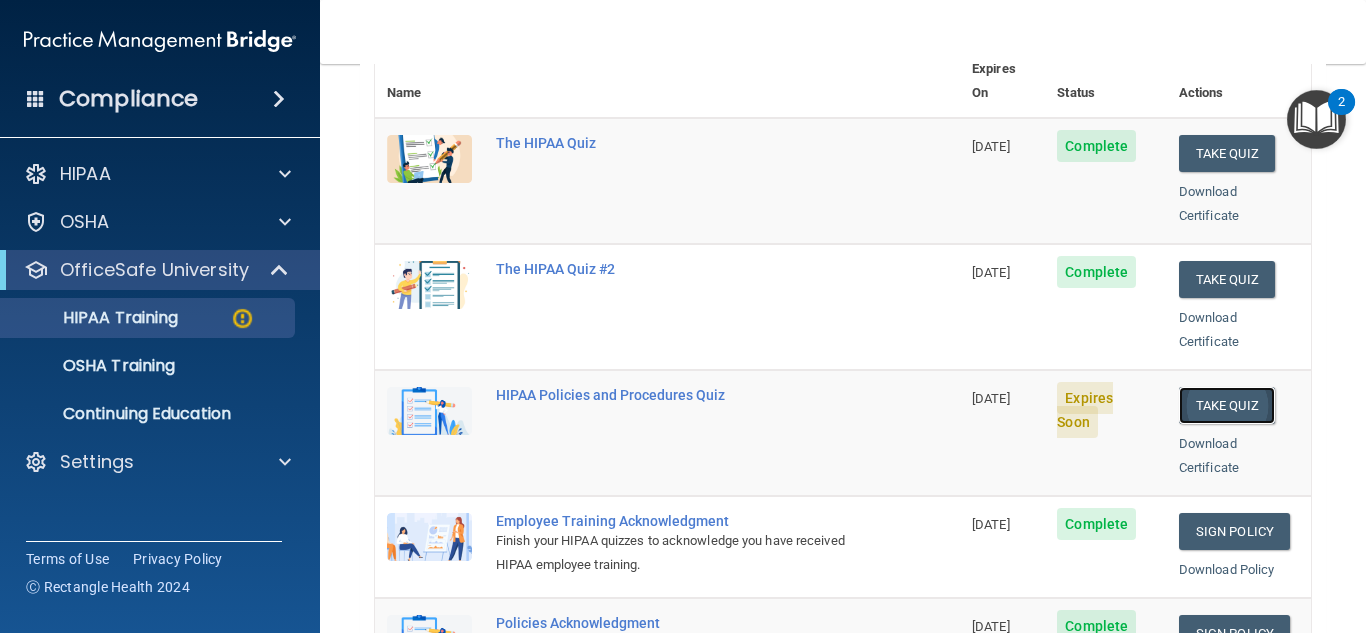 click on "Take Quiz" at bounding box center (1227, 405) 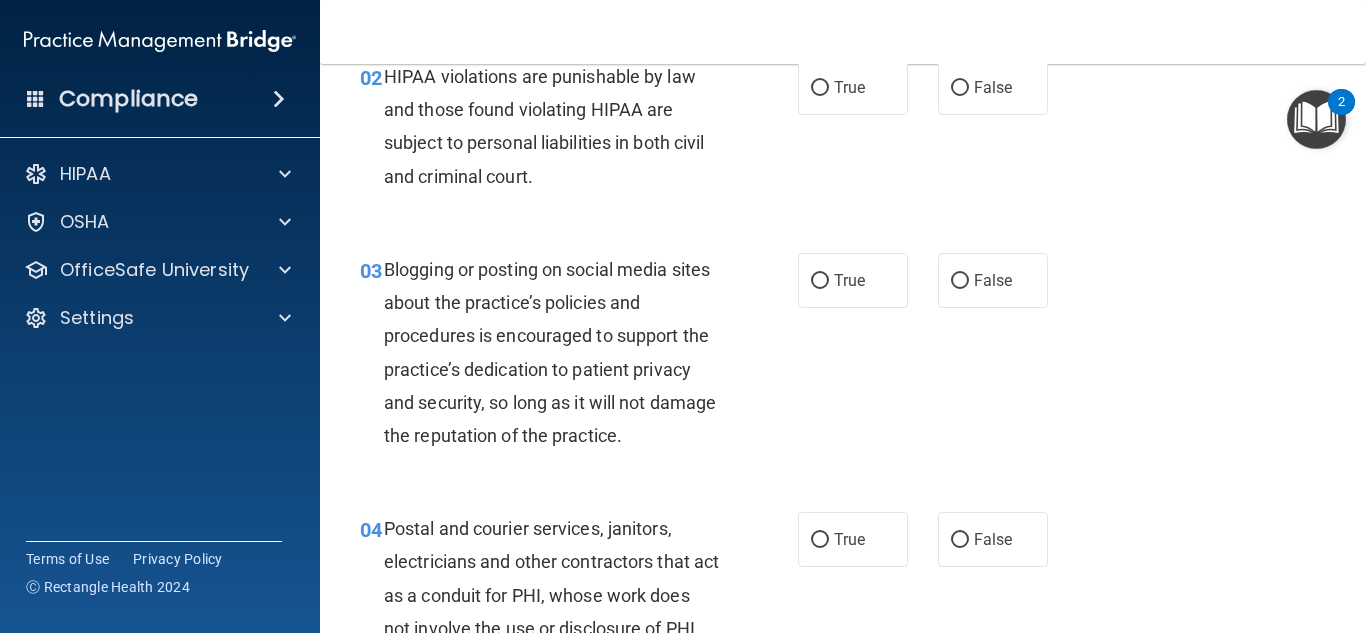 scroll, scrollTop: 0, scrollLeft: 0, axis: both 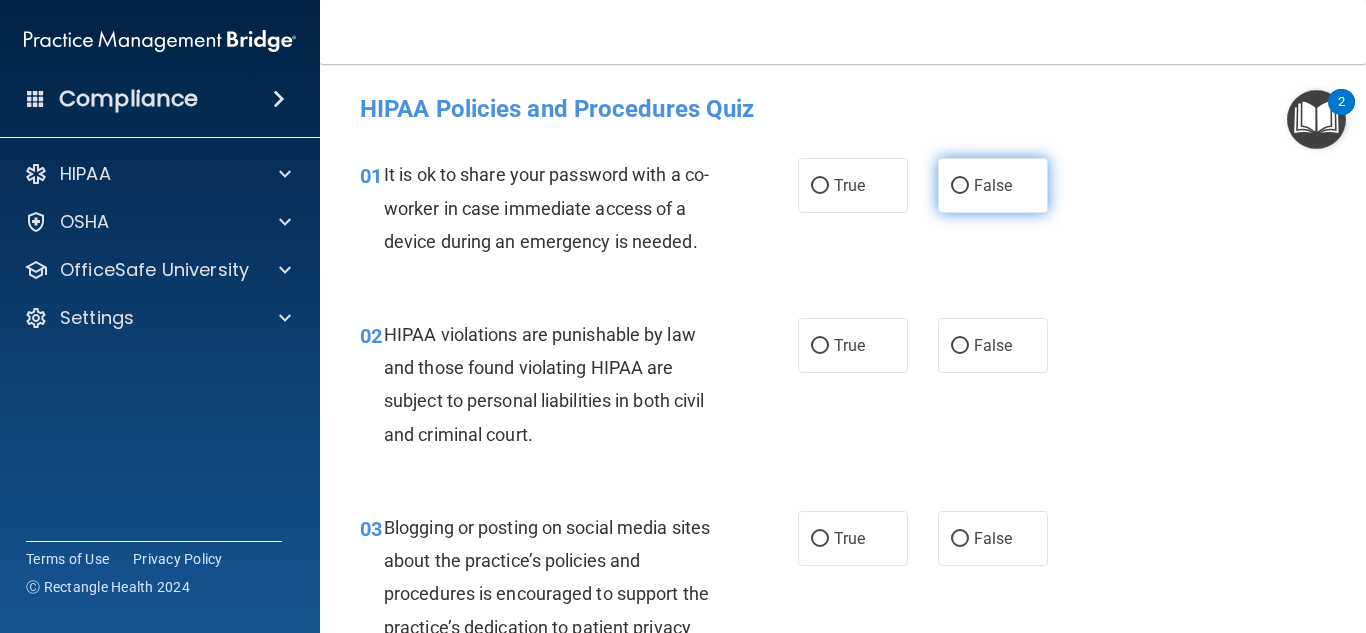 click on "False" at bounding box center [993, 185] 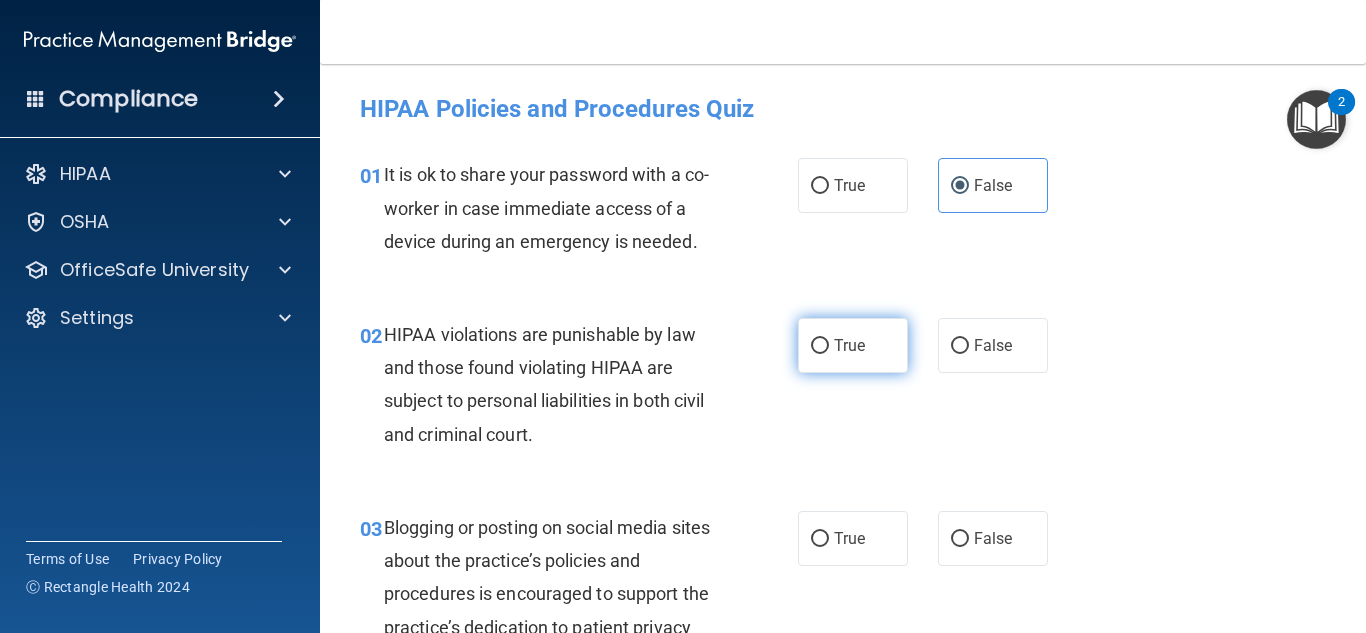 click on "True" at bounding box center (853, 345) 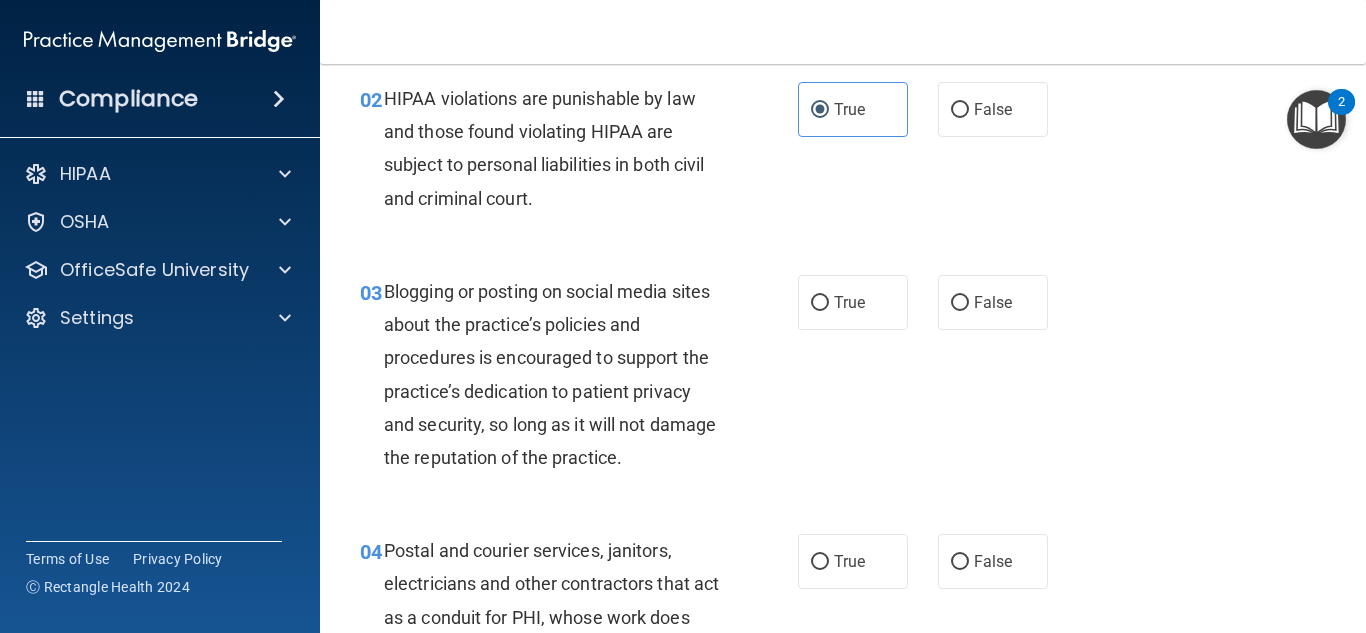 scroll, scrollTop: 248, scrollLeft: 0, axis: vertical 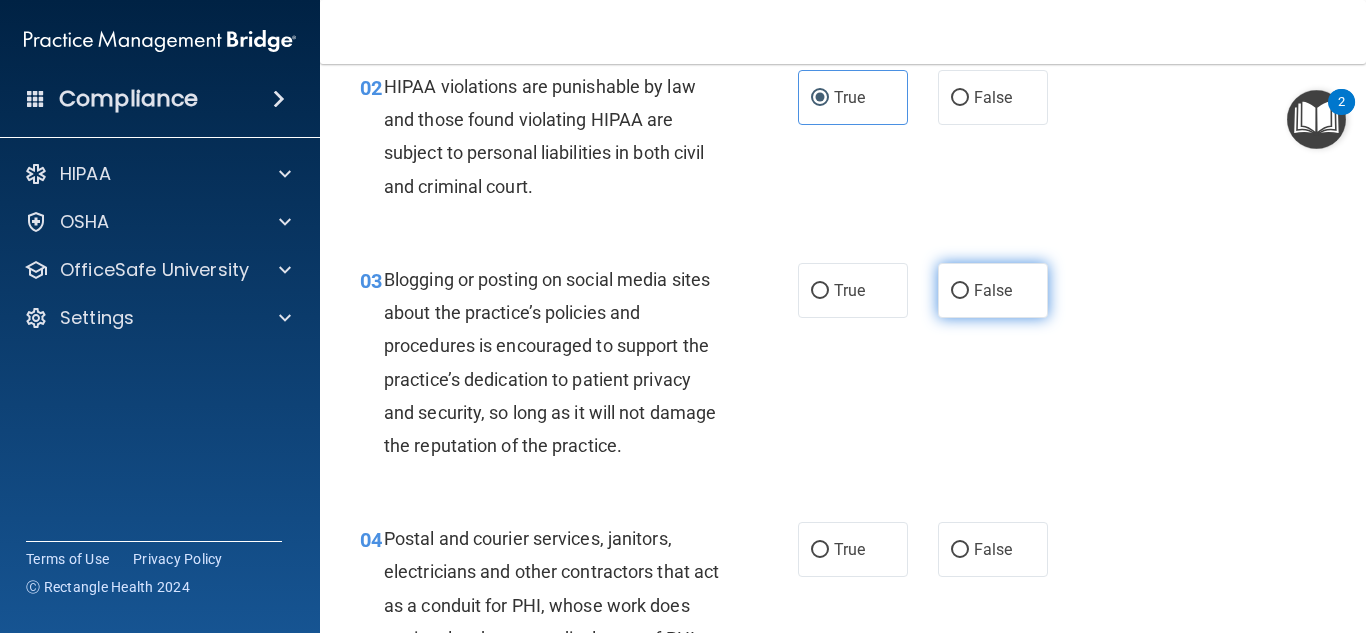 click on "False" at bounding box center [993, 290] 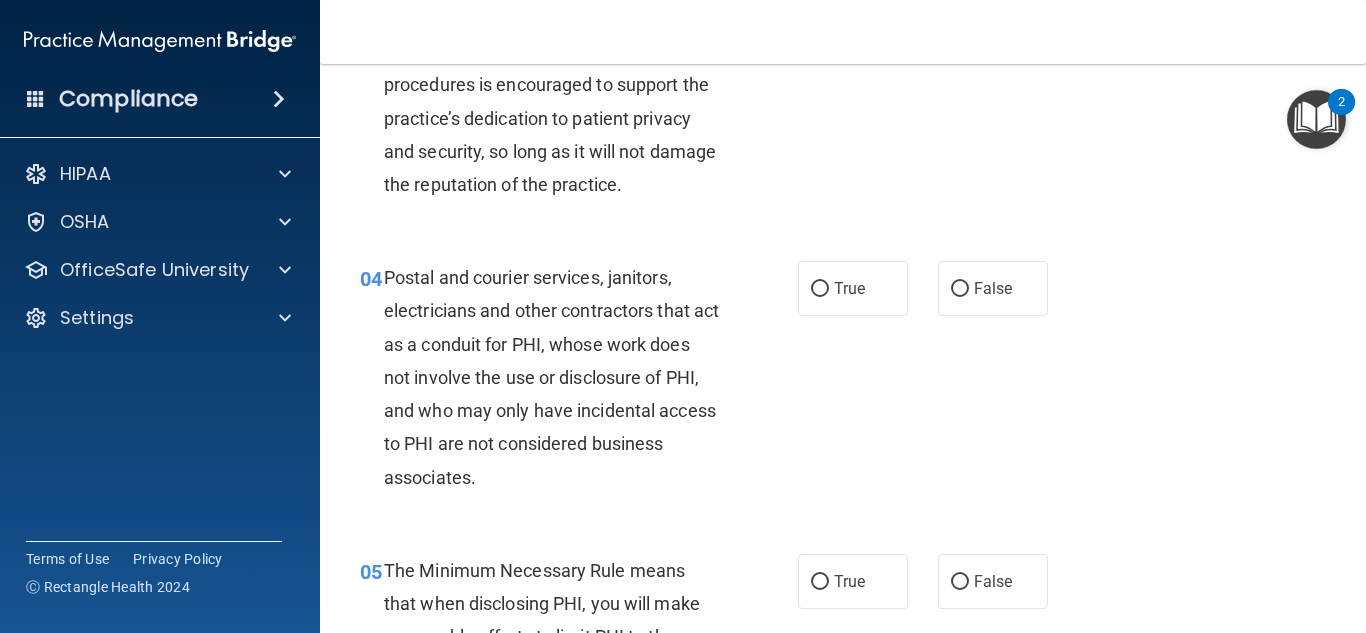 scroll, scrollTop: 522, scrollLeft: 0, axis: vertical 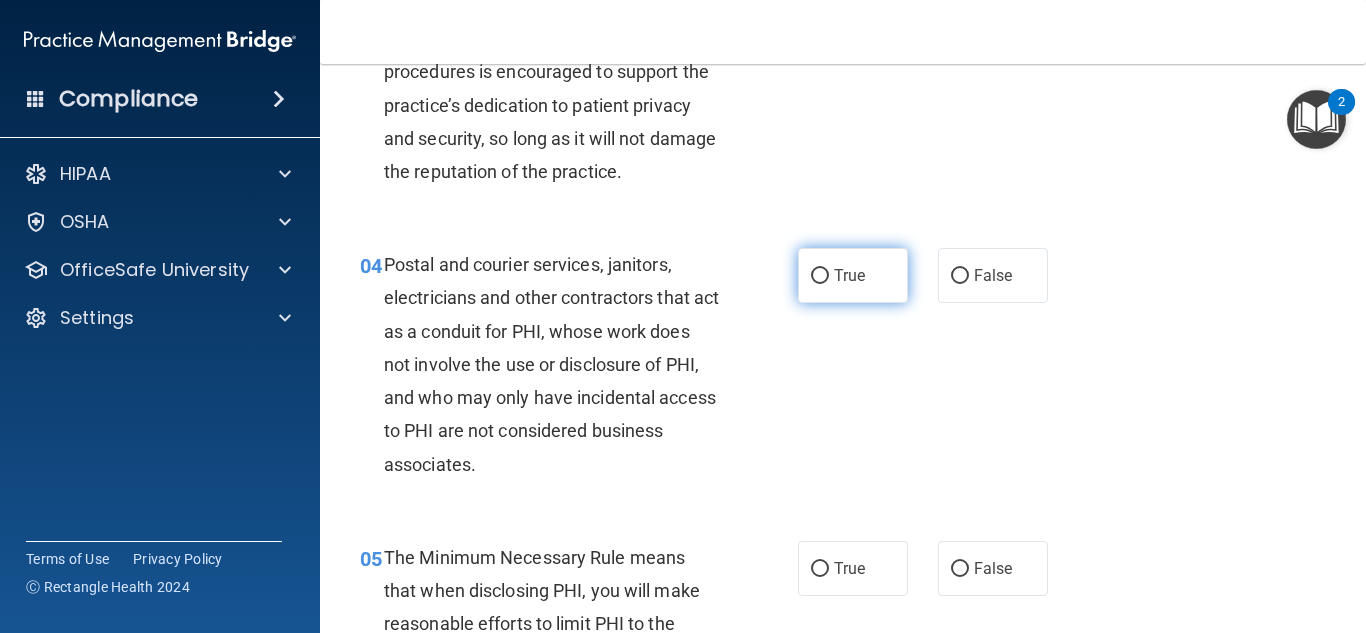 click on "True" at bounding box center (849, 275) 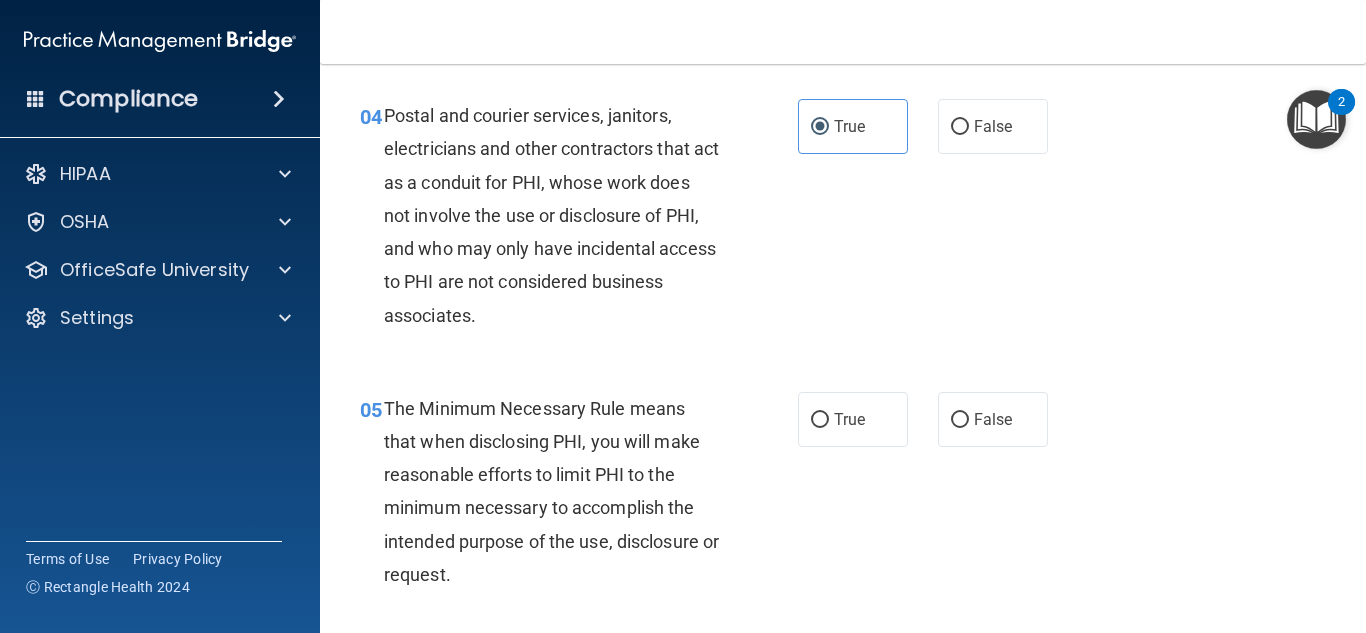 scroll, scrollTop: 683, scrollLeft: 0, axis: vertical 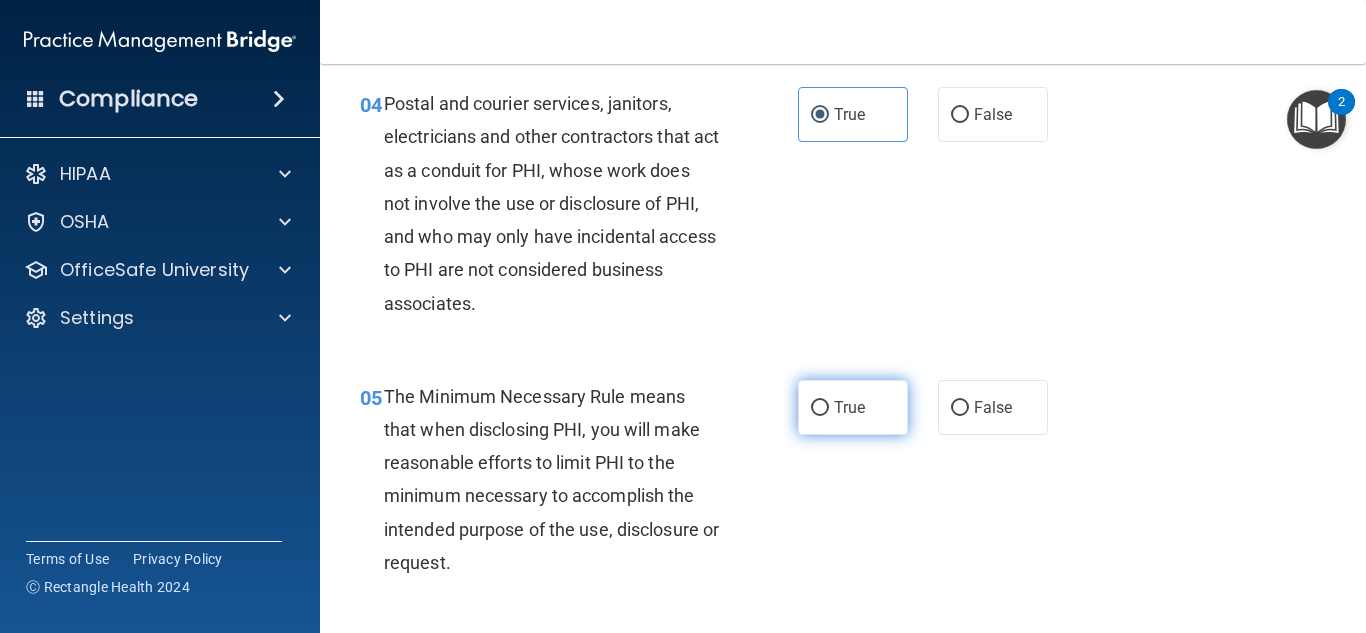 click on "True" at bounding box center [849, 407] 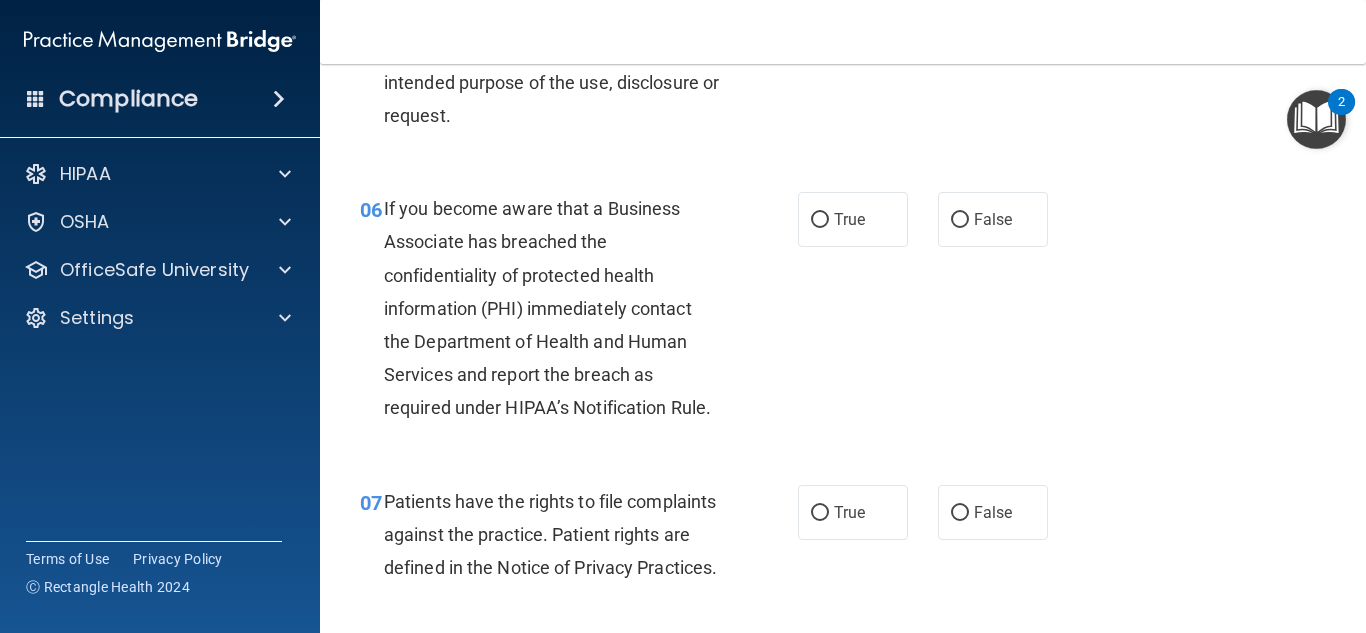 scroll, scrollTop: 1155, scrollLeft: 0, axis: vertical 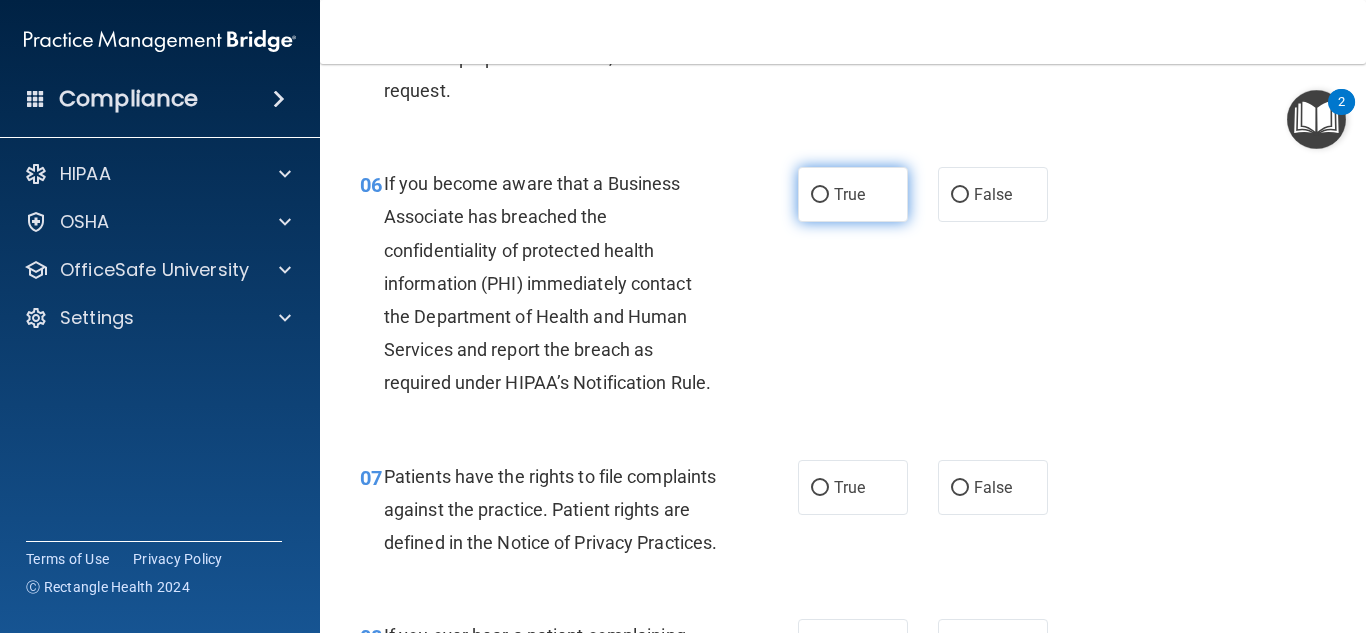 click on "True" at bounding box center (853, 194) 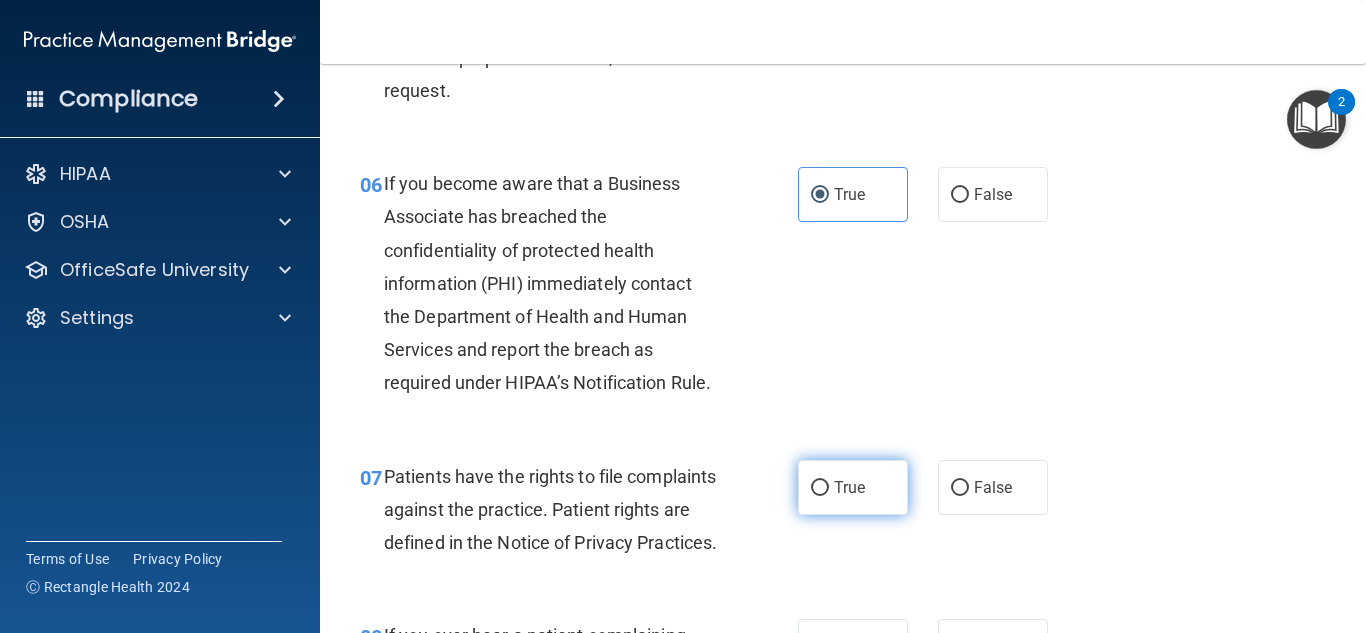 click on "True" at bounding box center (853, 487) 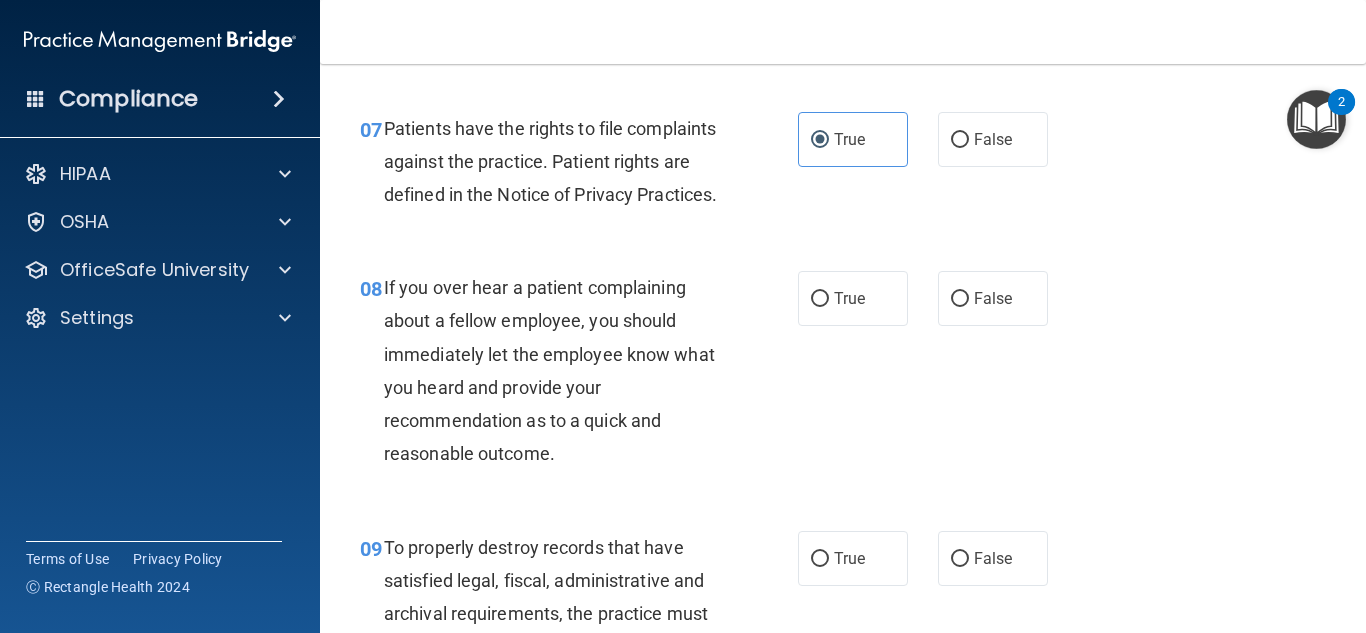 scroll, scrollTop: 1515, scrollLeft: 0, axis: vertical 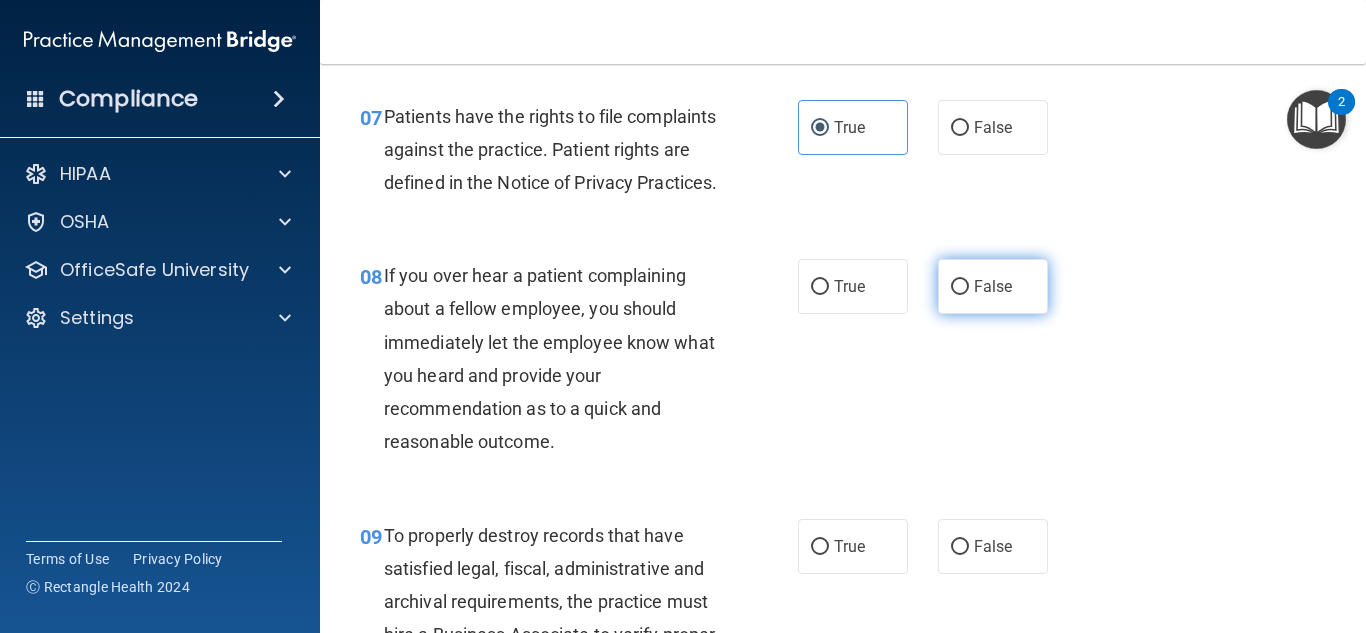 click on "False" at bounding box center (993, 286) 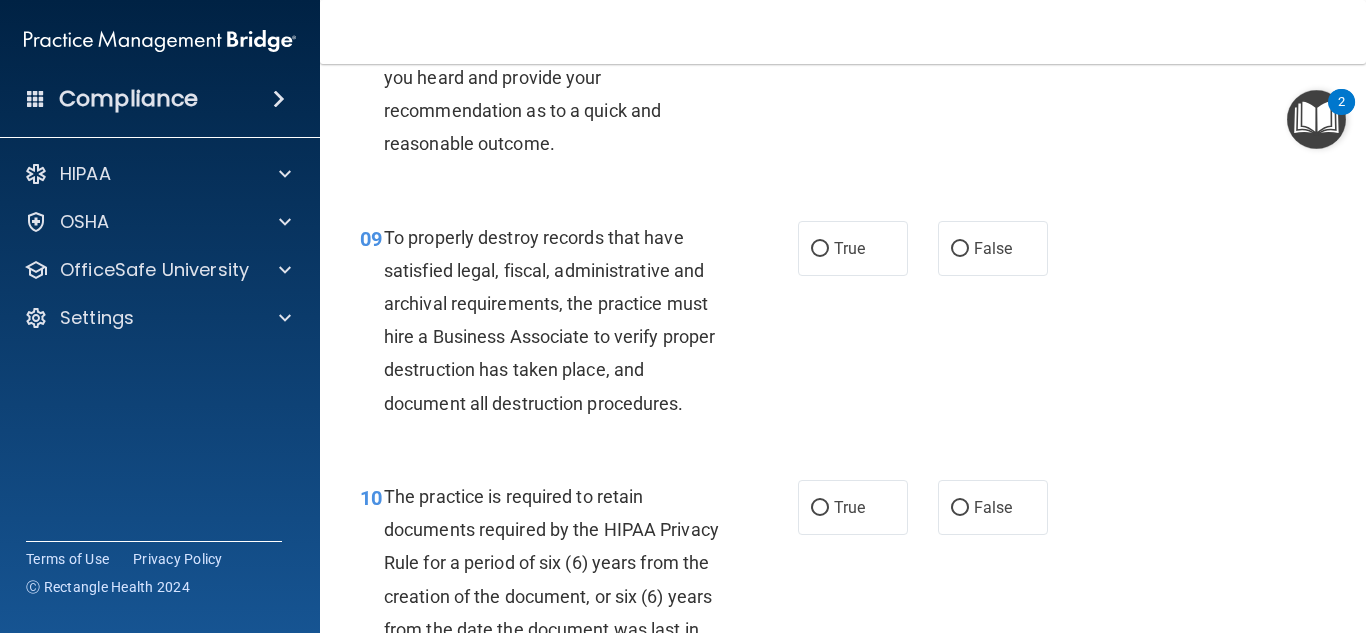 scroll, scrollTop: 1913, scrollLeft: 0, axis: vertical 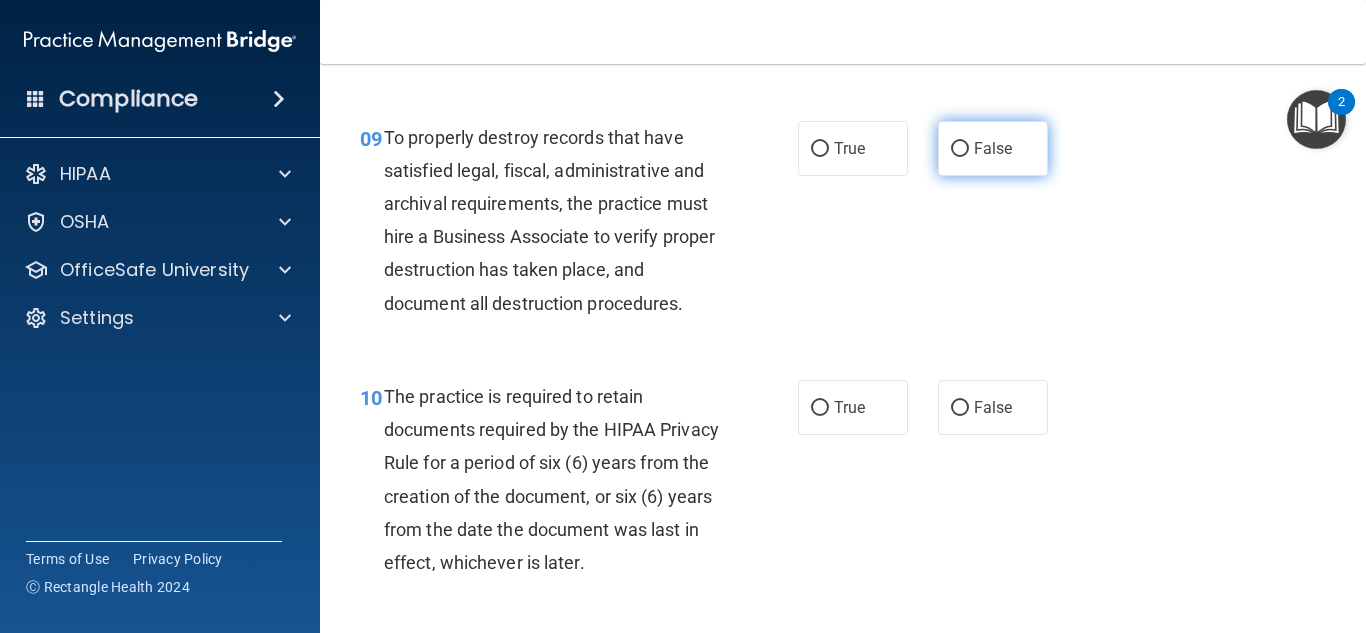 click on "False" at bounding box center [993, 148] 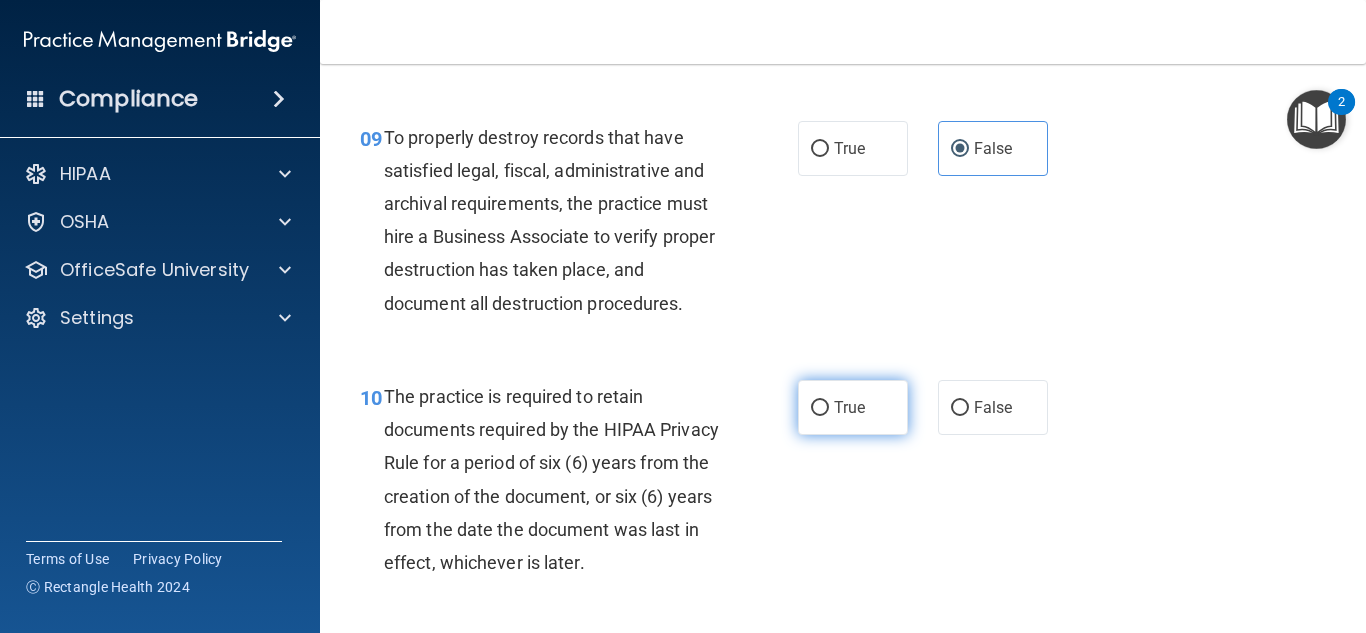 click on "True" at bounding box center (853, 407) 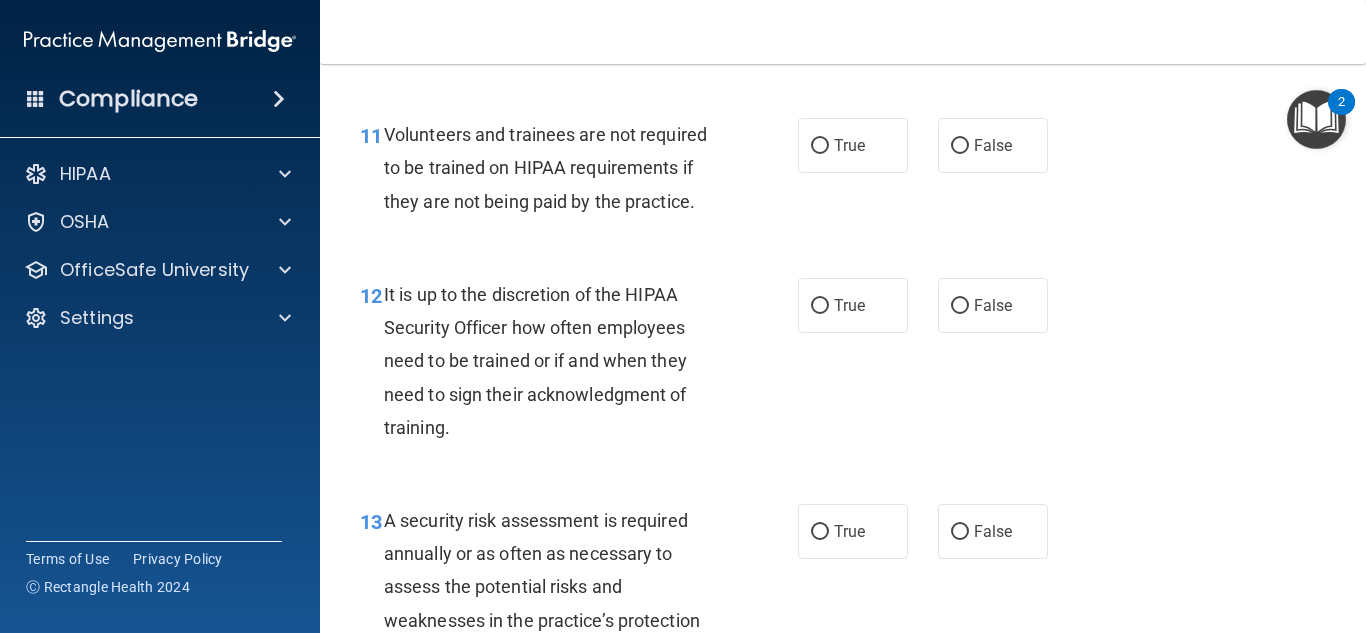 scroll, scrollTop: 2447, scrollLeft: 0, axis: vertical 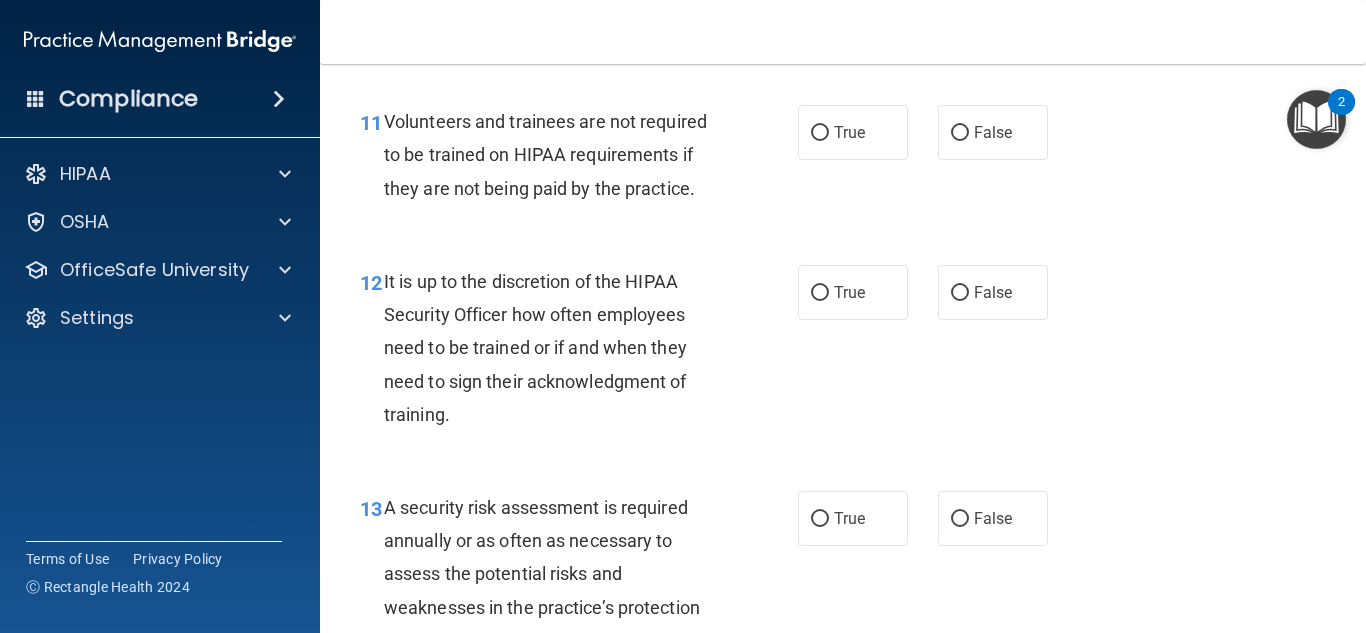 click on "11       Volunteers and trainees are not required to be trained on HIPAA requirements if they are not being paid by the practice.                 True           False" at bounding box center (843, 160) 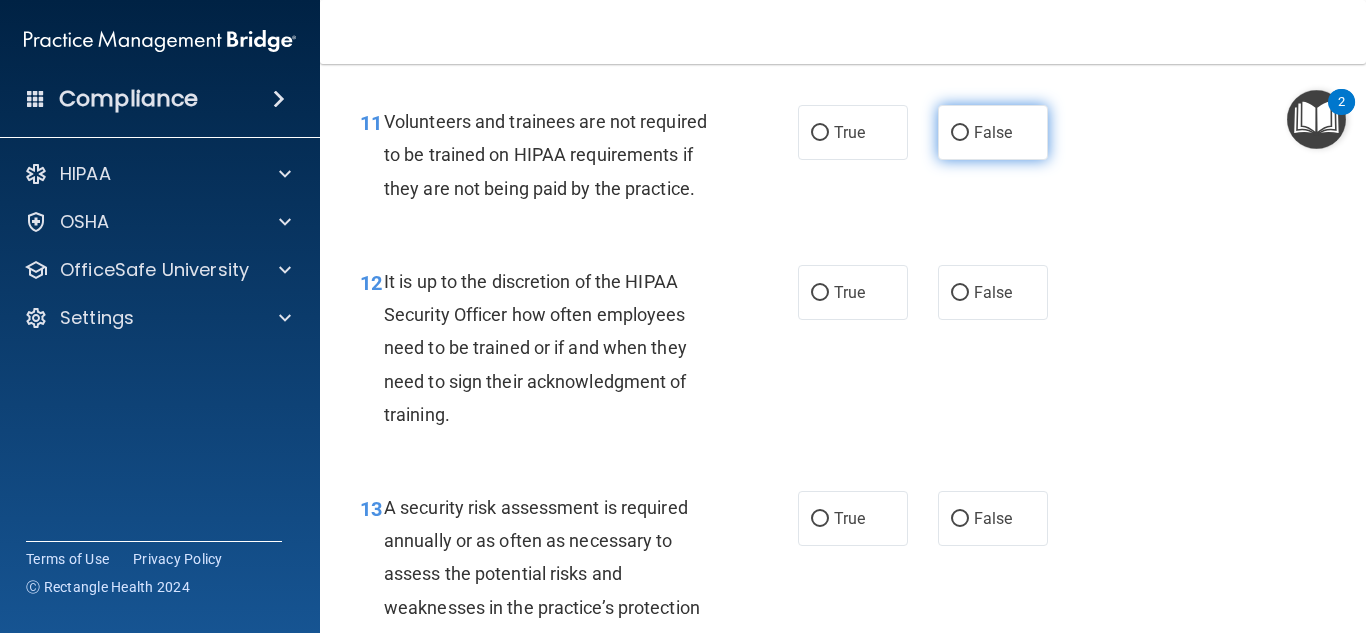 click on "False" at bounding box center (993, 132) 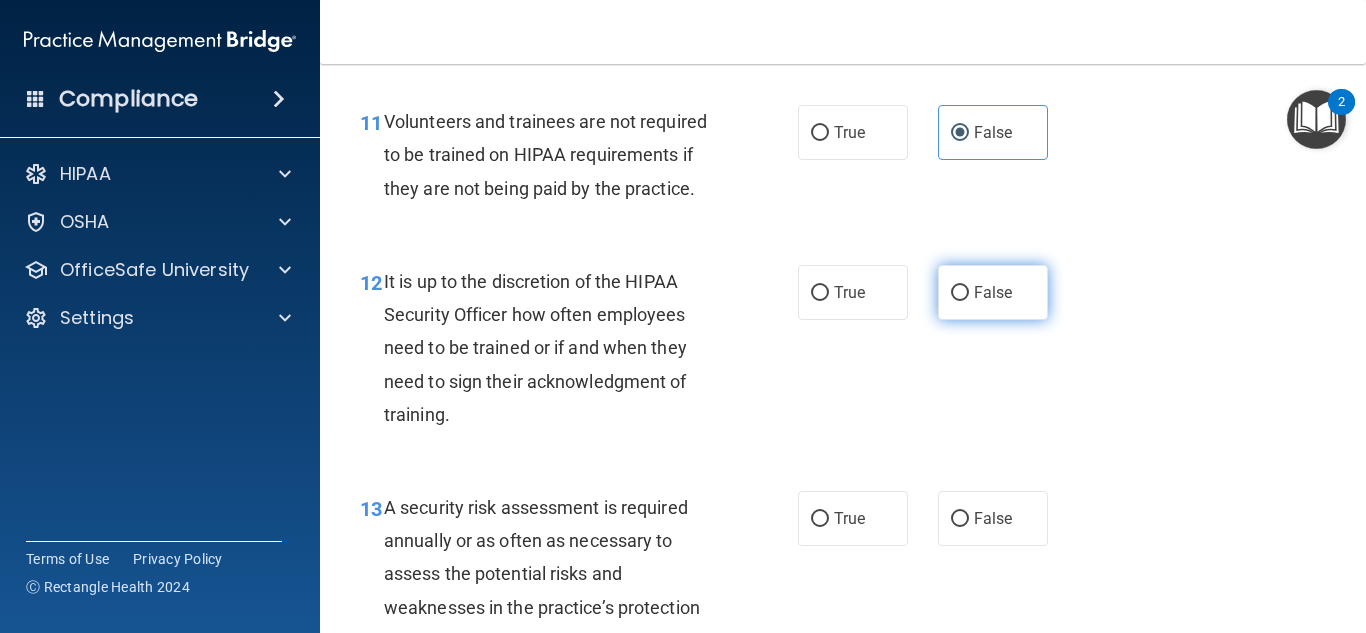 click on "False" at bounding box center [993, 292] 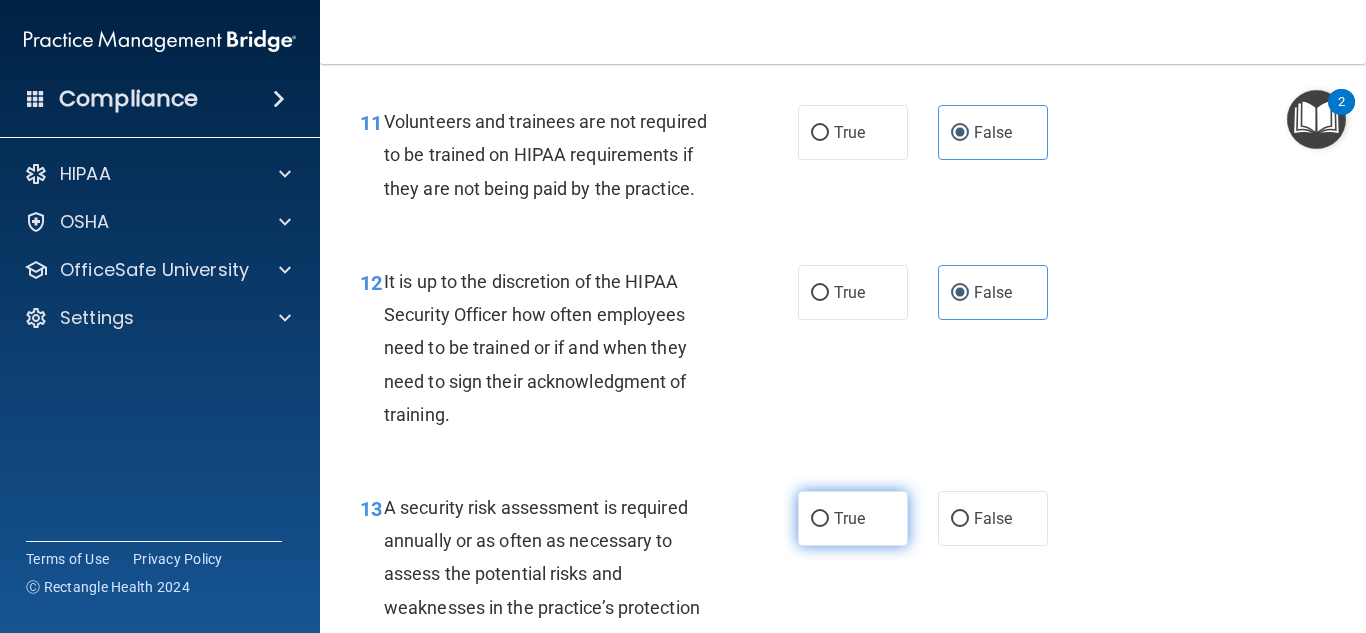 click on "True" at bounding box center [853, 518] 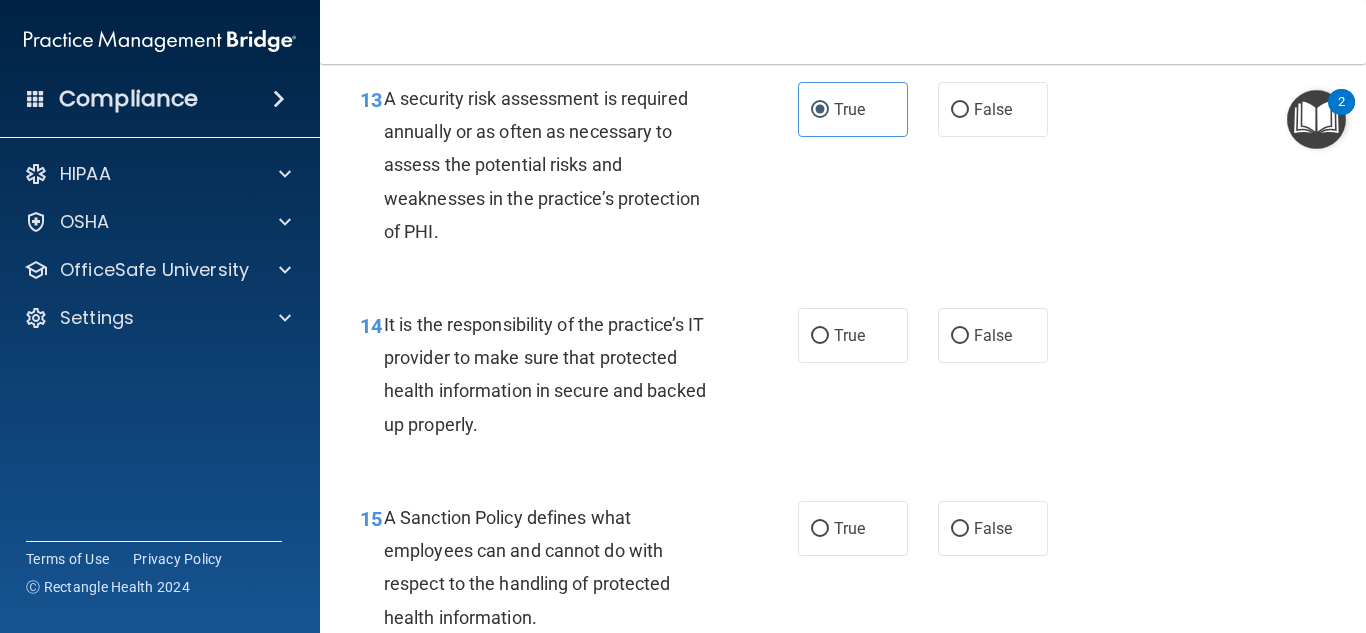 scroll, scrollTop: 2869, scrollLeft: 0, axis: vertical 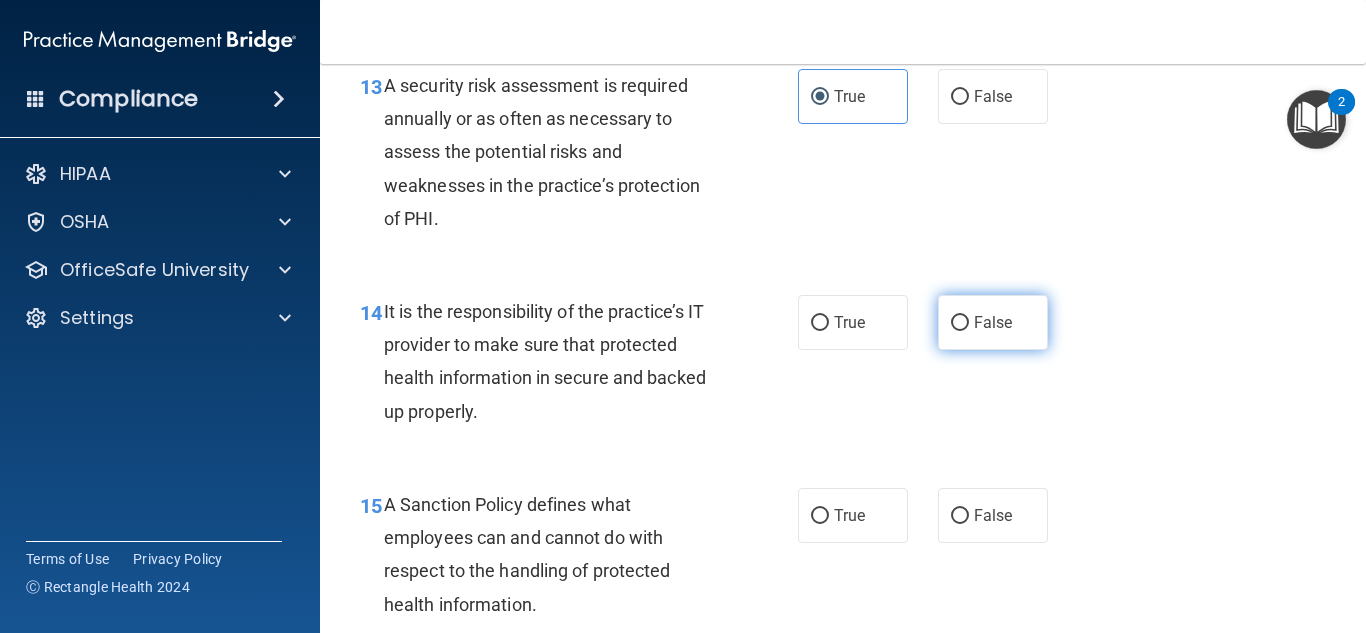 click on "False" at bounding box center (993, 322) 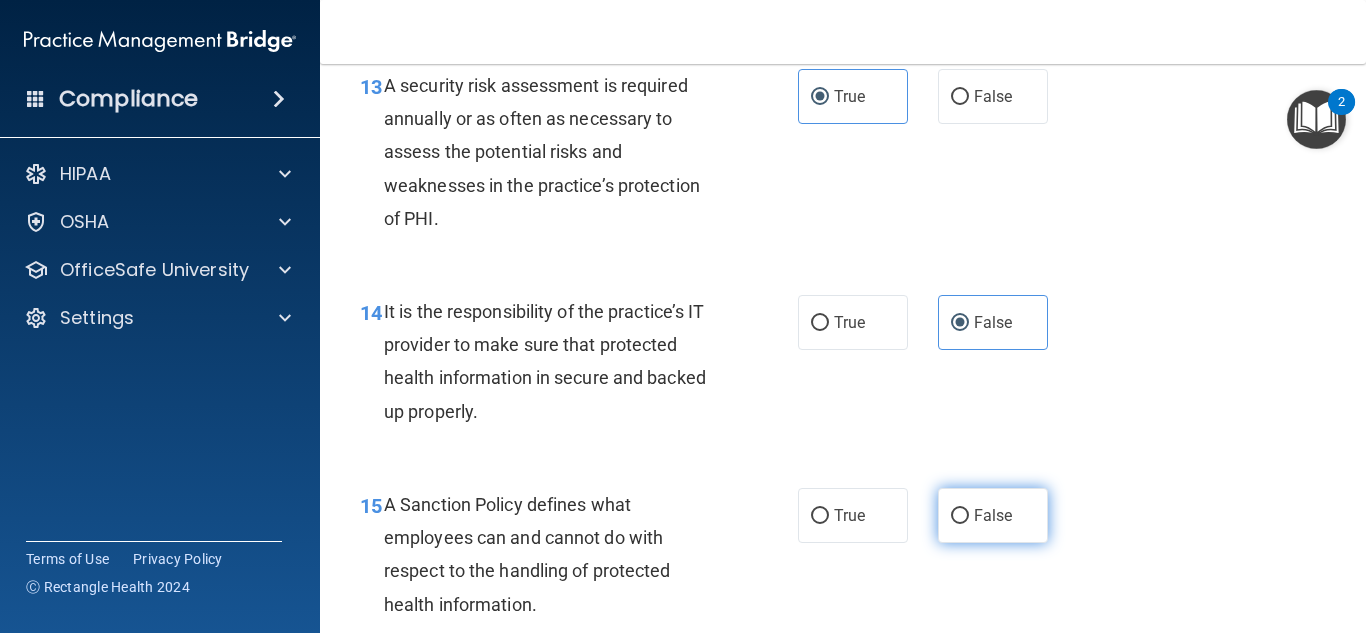 click on "False" at bounding box center [993, 515] 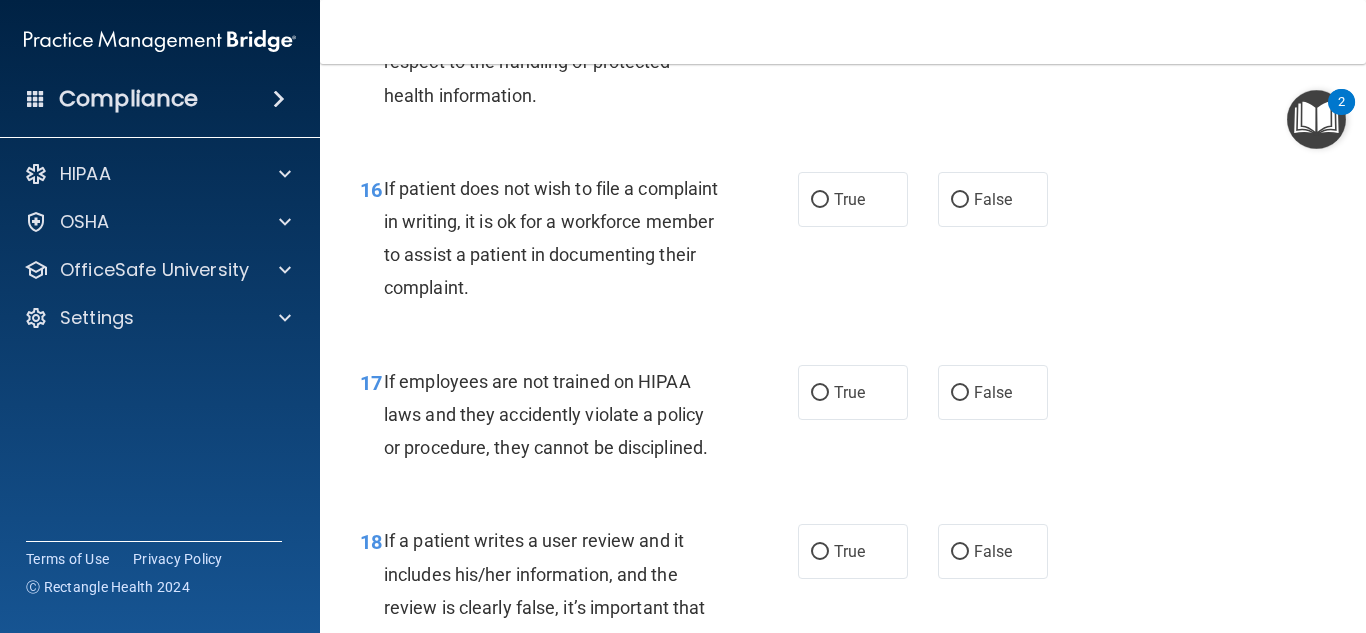 scroll, scrollTop: 3403, scrollLeft: 0, axis: vertical 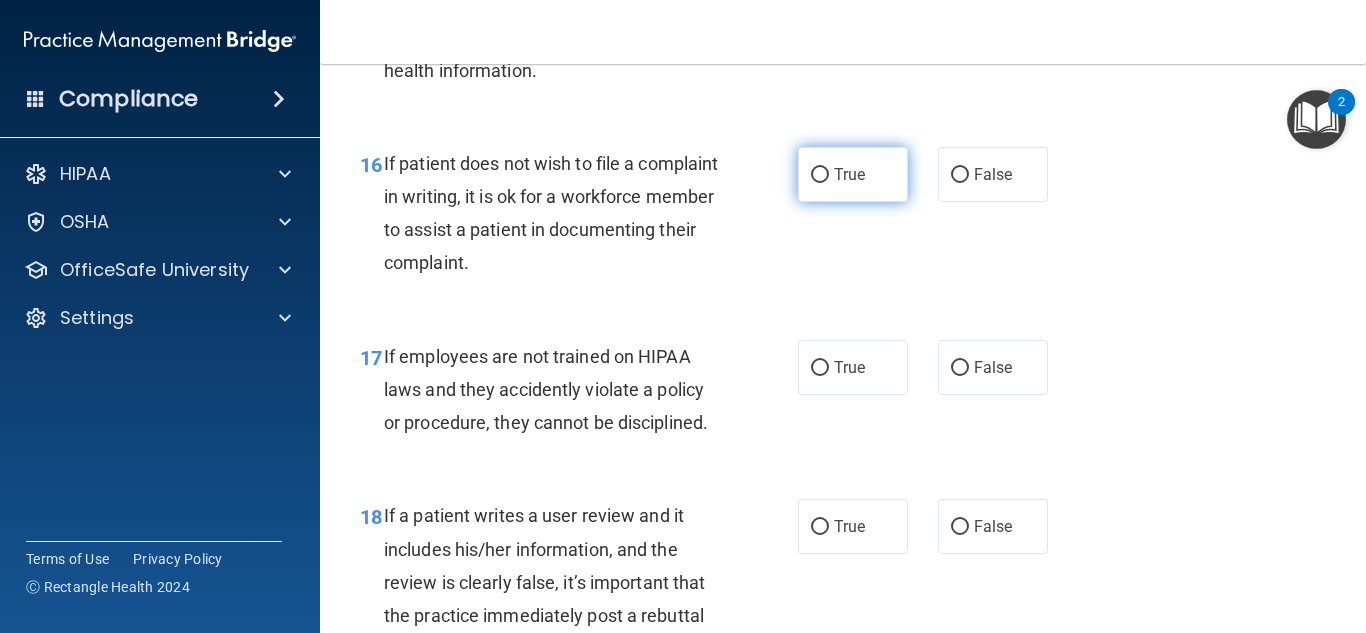 click on "True" at bounding box center [820, 175] 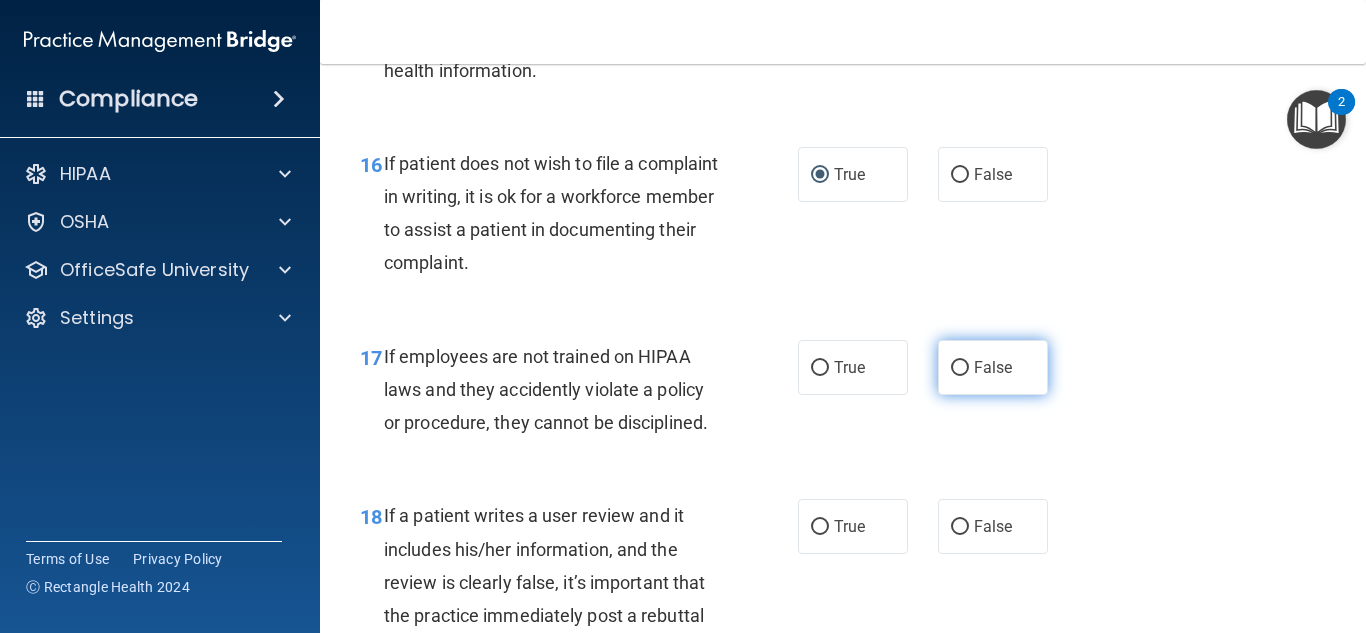 click on "False" at bounding box center [993, 367] 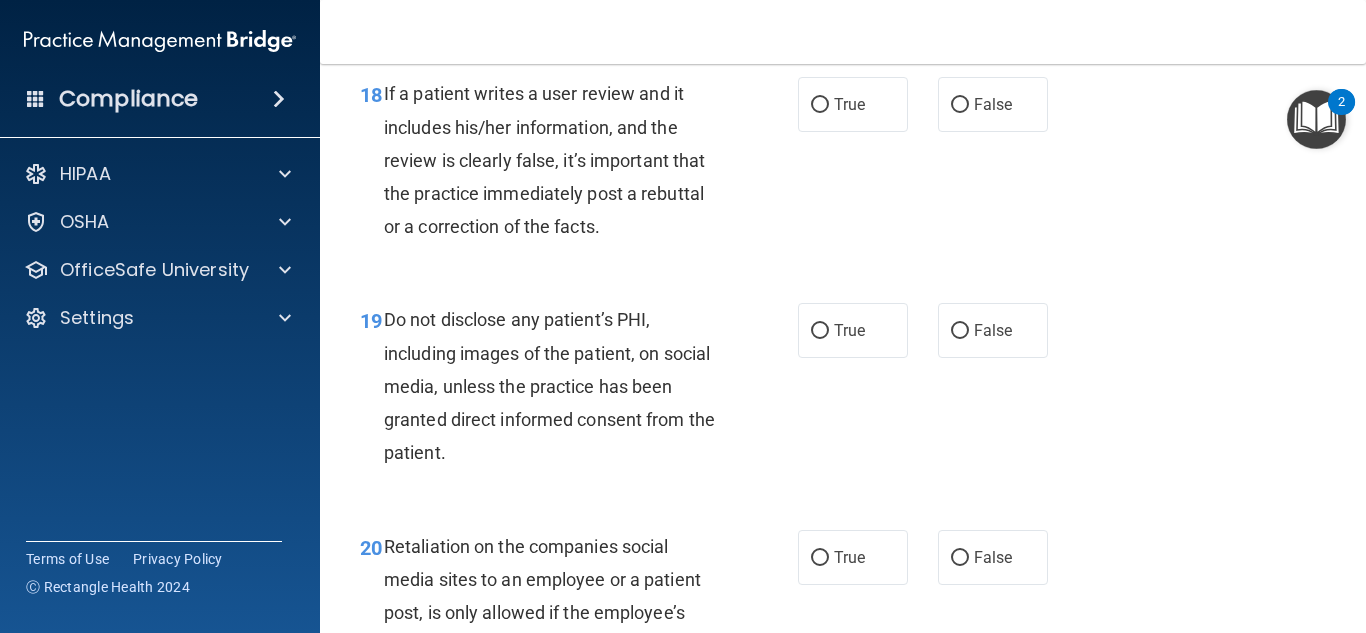scroll, scrollTop: 3813, scrollLeft: 0, axis: vertical 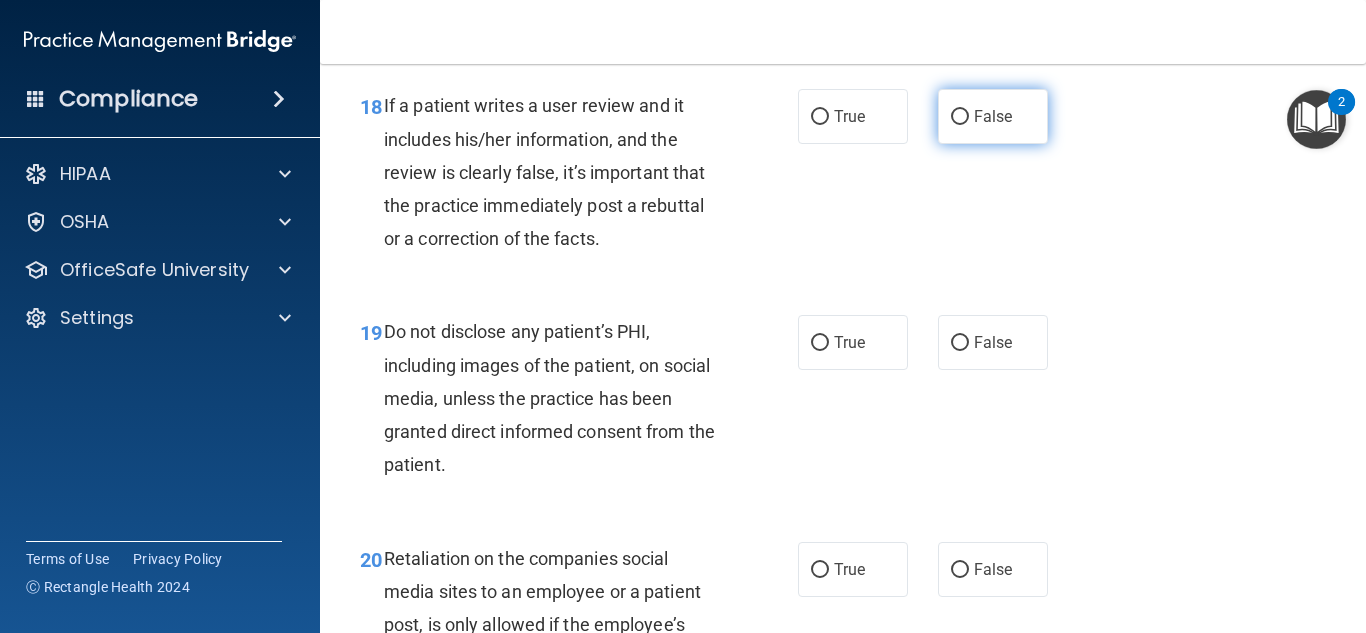 click on "False" at bounding box center [993, 116] 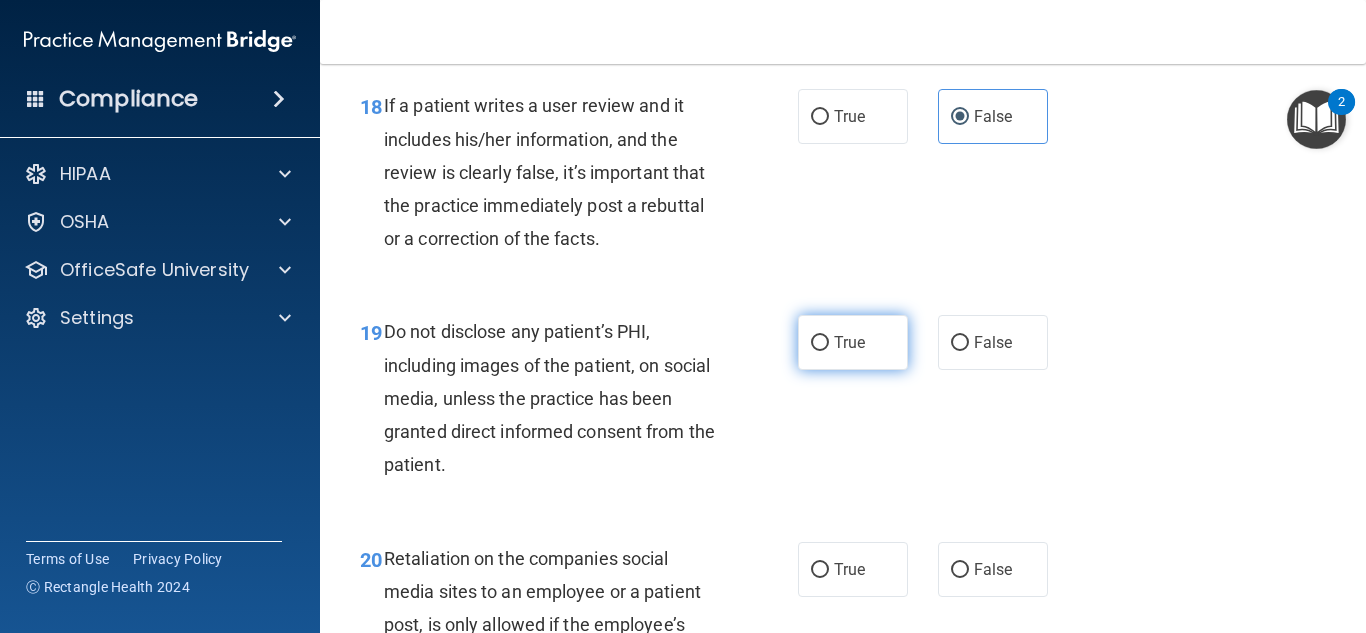 click on "True" at bounding box center [853, 342] 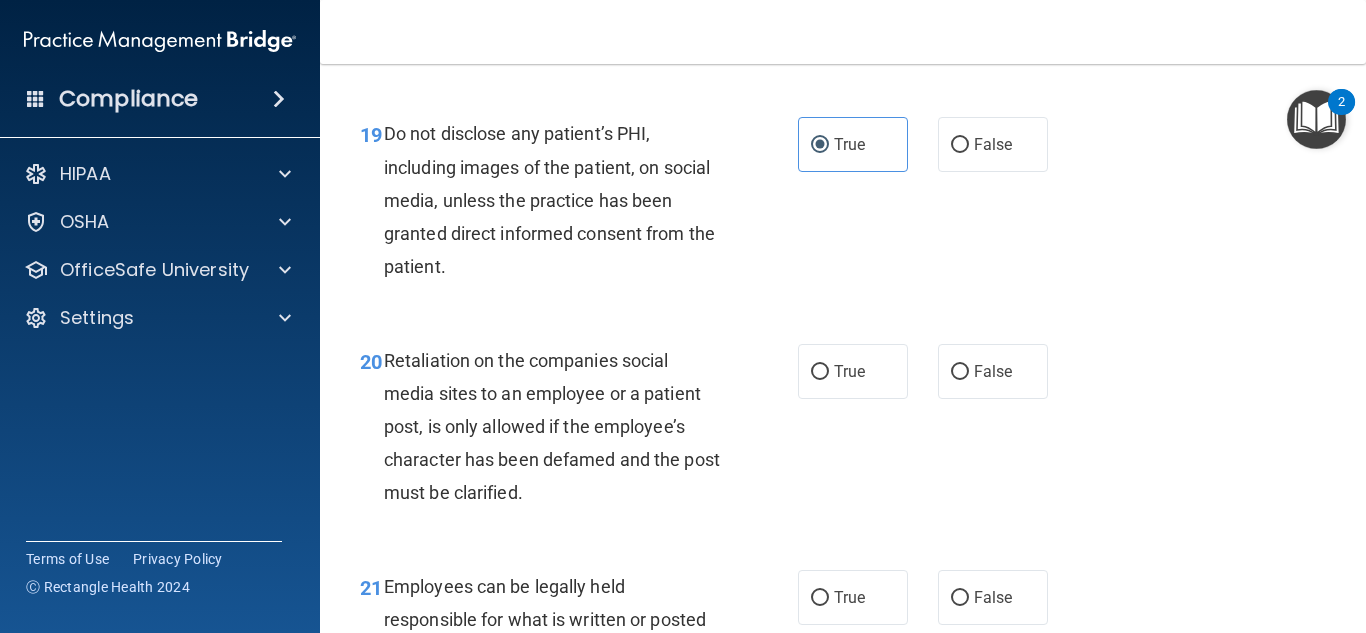 scroll, scrollTop: 4024, scrollLeft: 0, axis: vertical 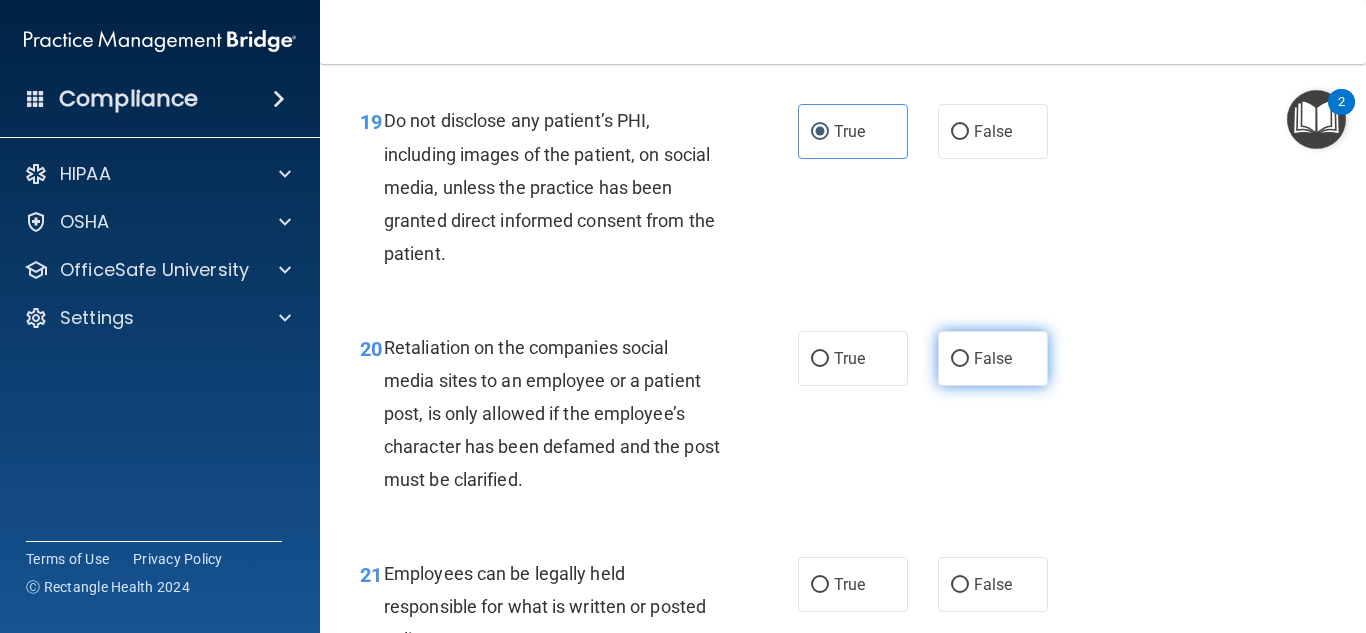 click on "False" at bounding box center (993, 358) 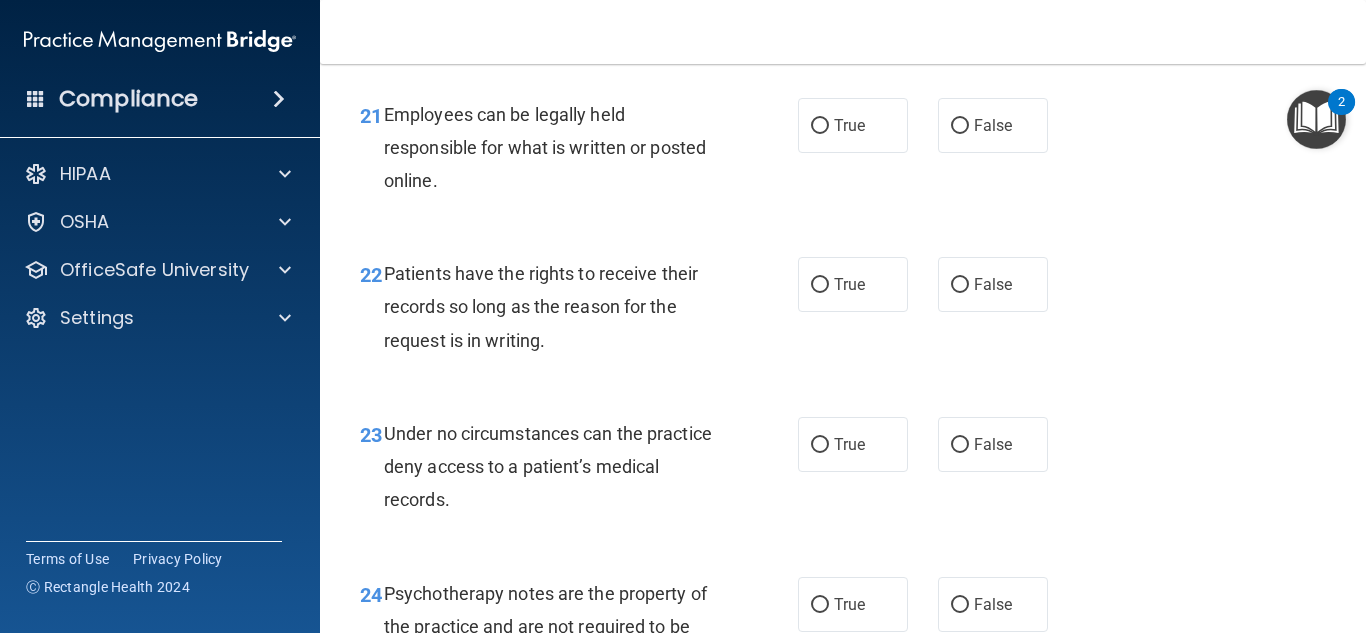 scroll, scrollTop: 4496, scrollLeft: 0, axis: vertical 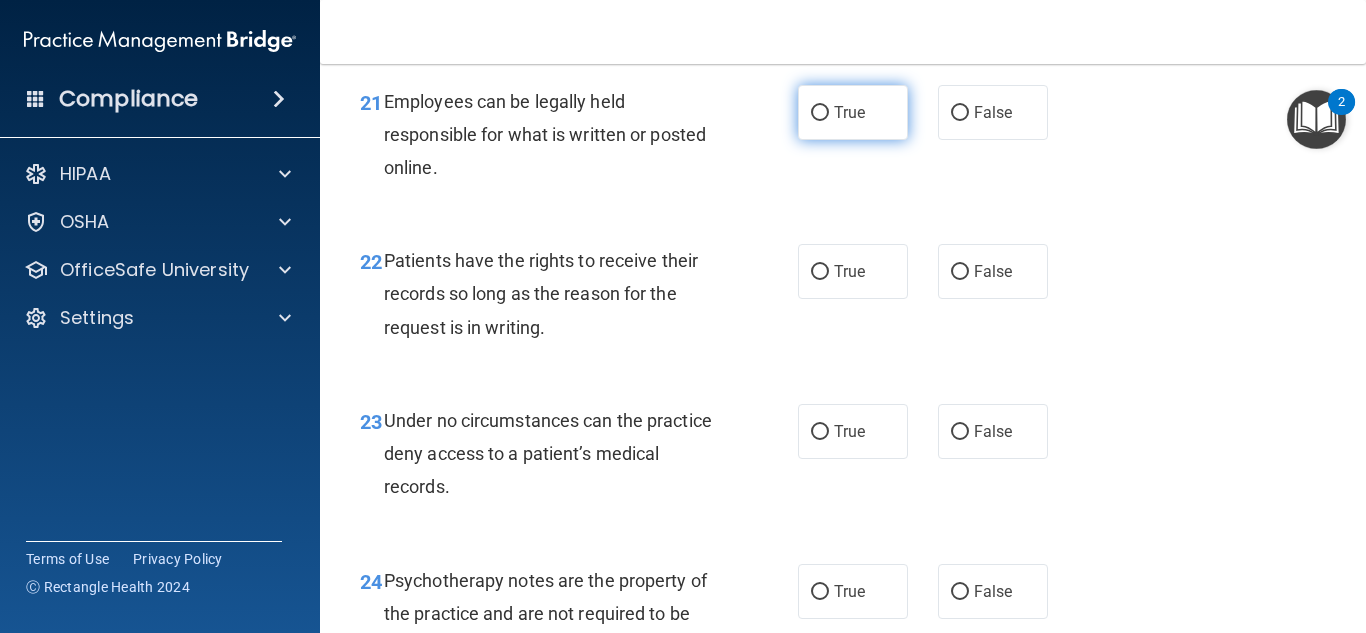 click on "True" at bounding box center (849, 112) 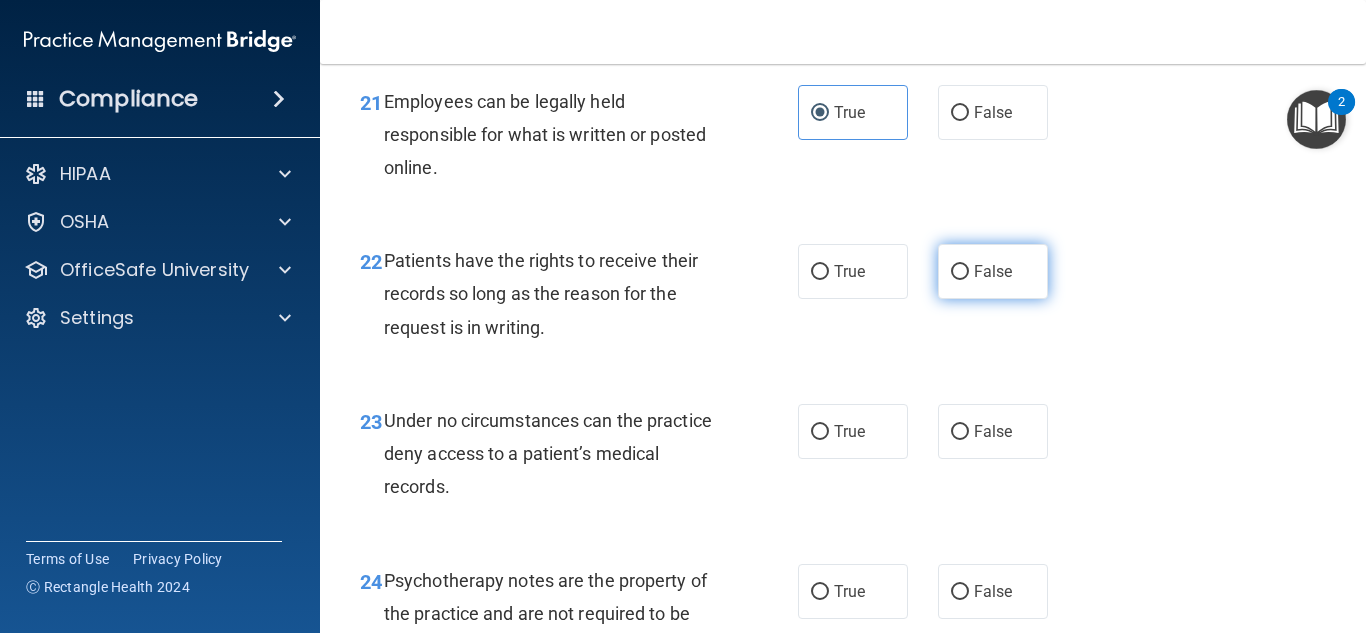 click on "False" at bounding box center [993, 271] 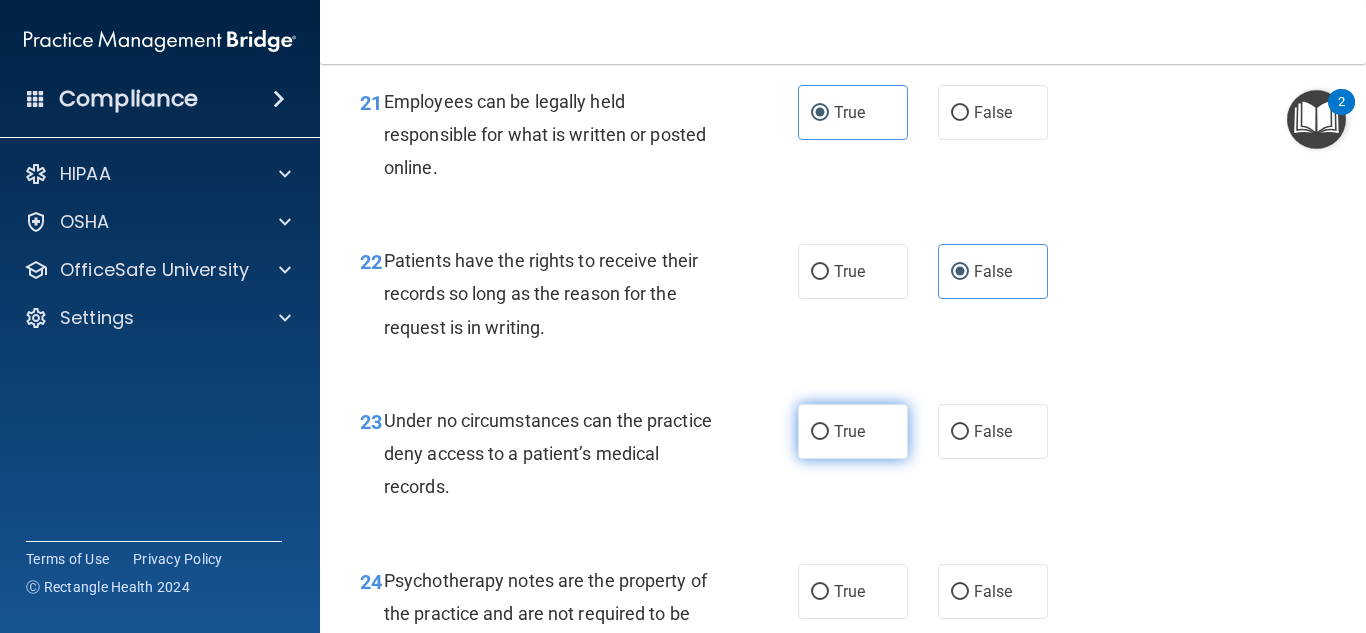 click on "True" at bounding box center (853, 431) 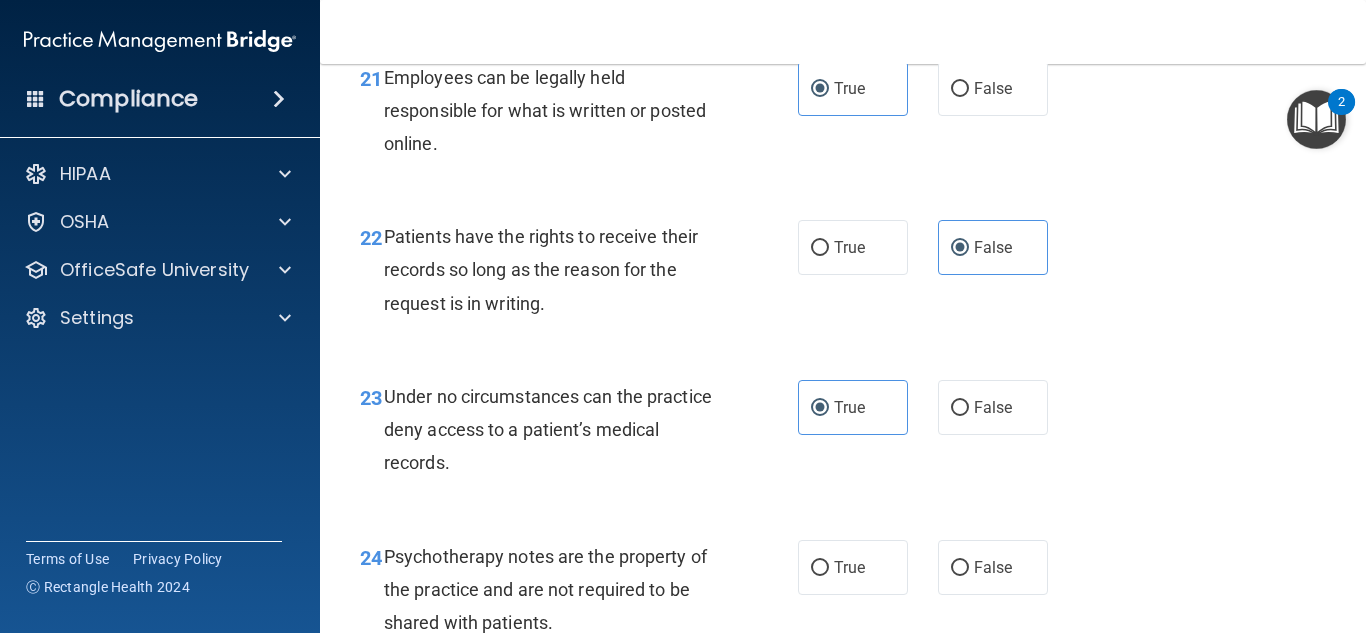 scroll, scrollTop: 4496, scrollLeft: 0, axis: vertical 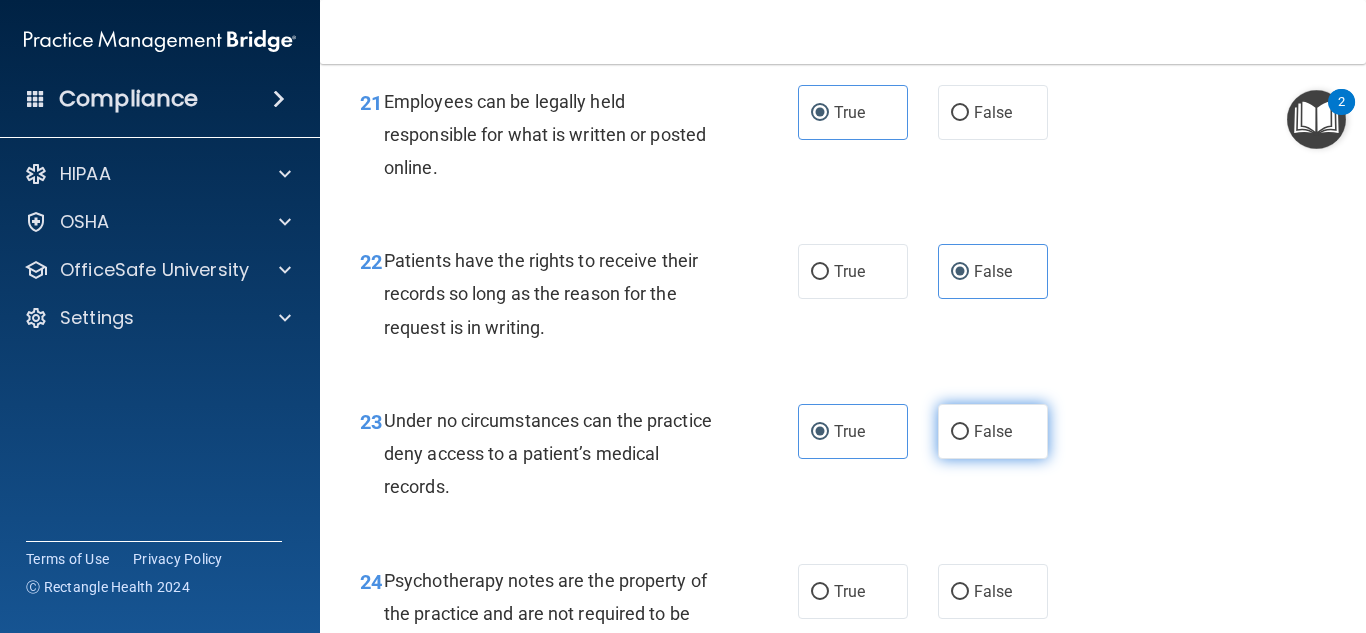click on "False" at bounding box center [993, 431] 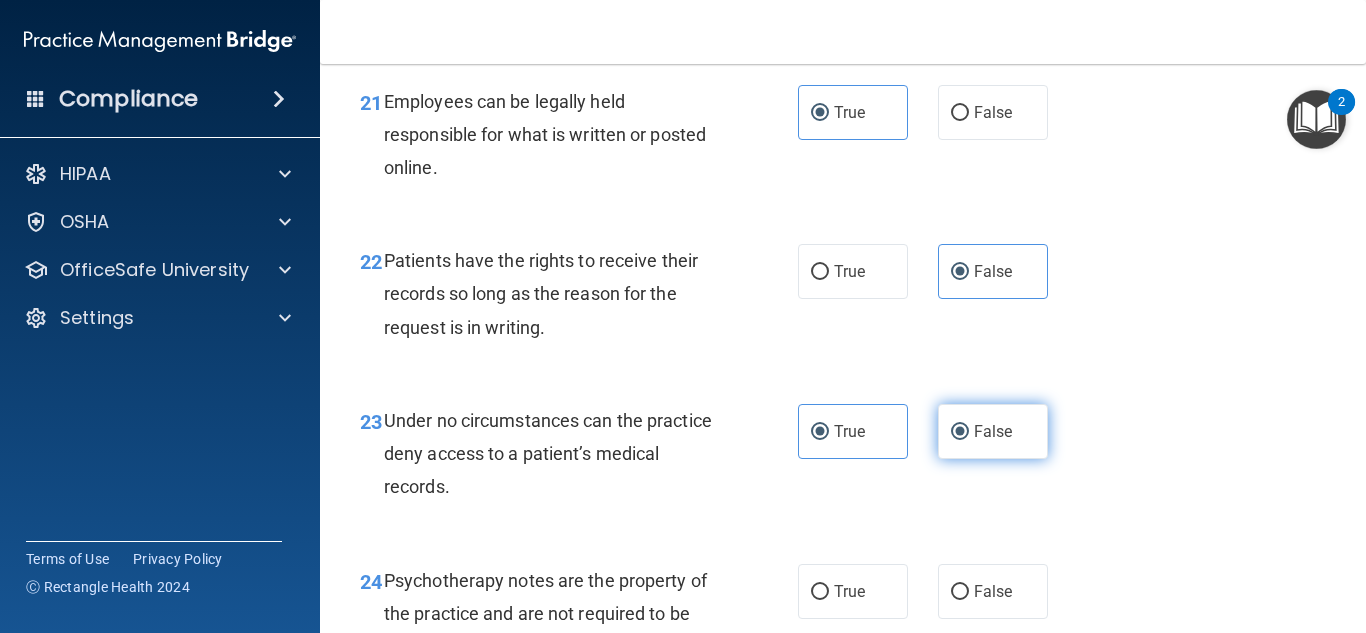 radio on "false" 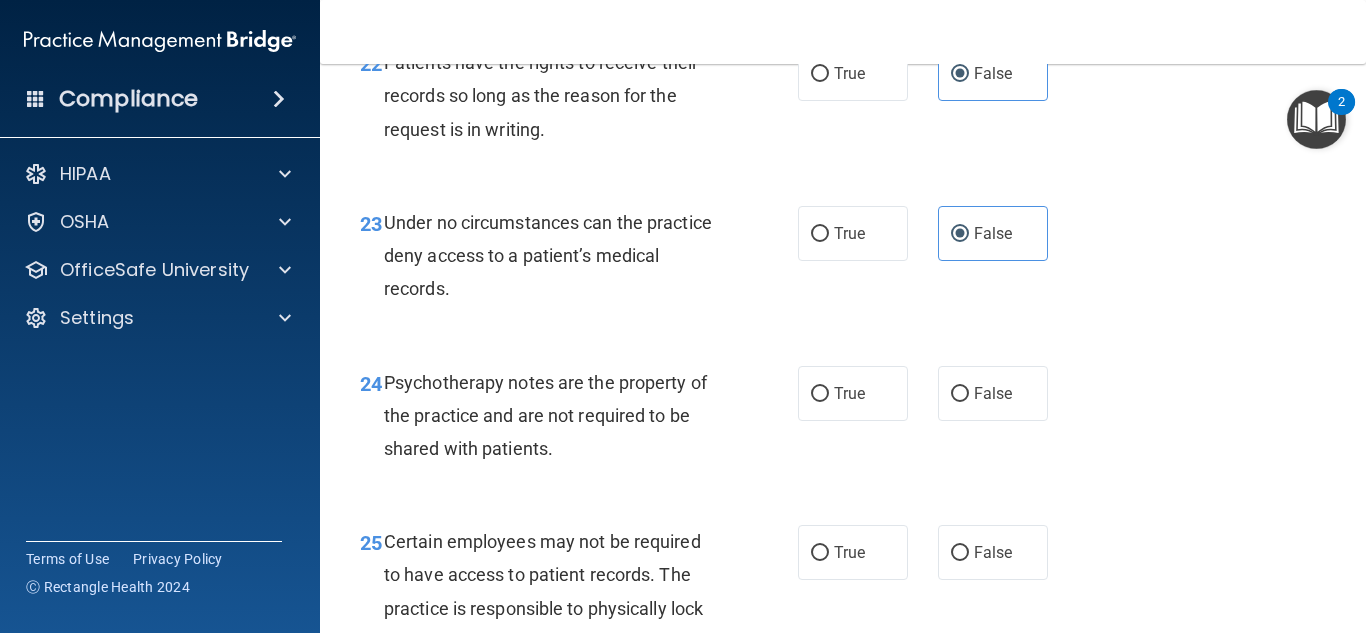 scroll, scrollTop: 4707, scrollLeft: 0, axis: vertical 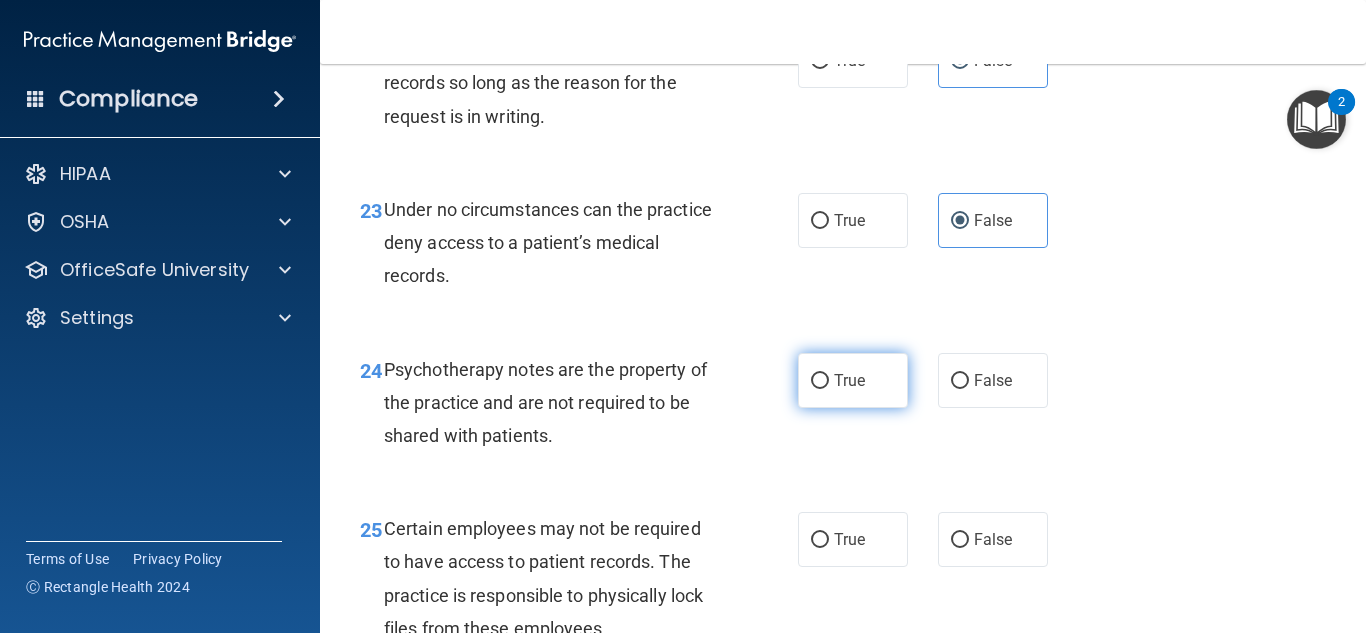 click on "True" at bounding box center [820, 381] 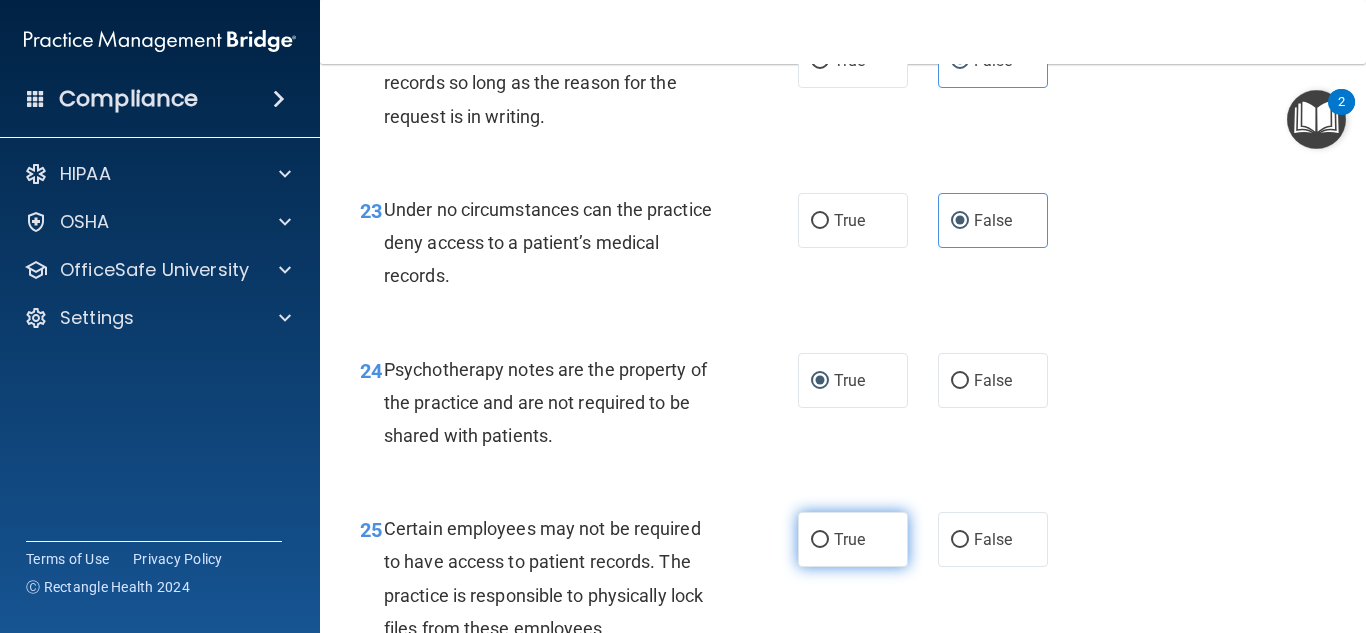 click on "True" at bounding box center (853, 539) 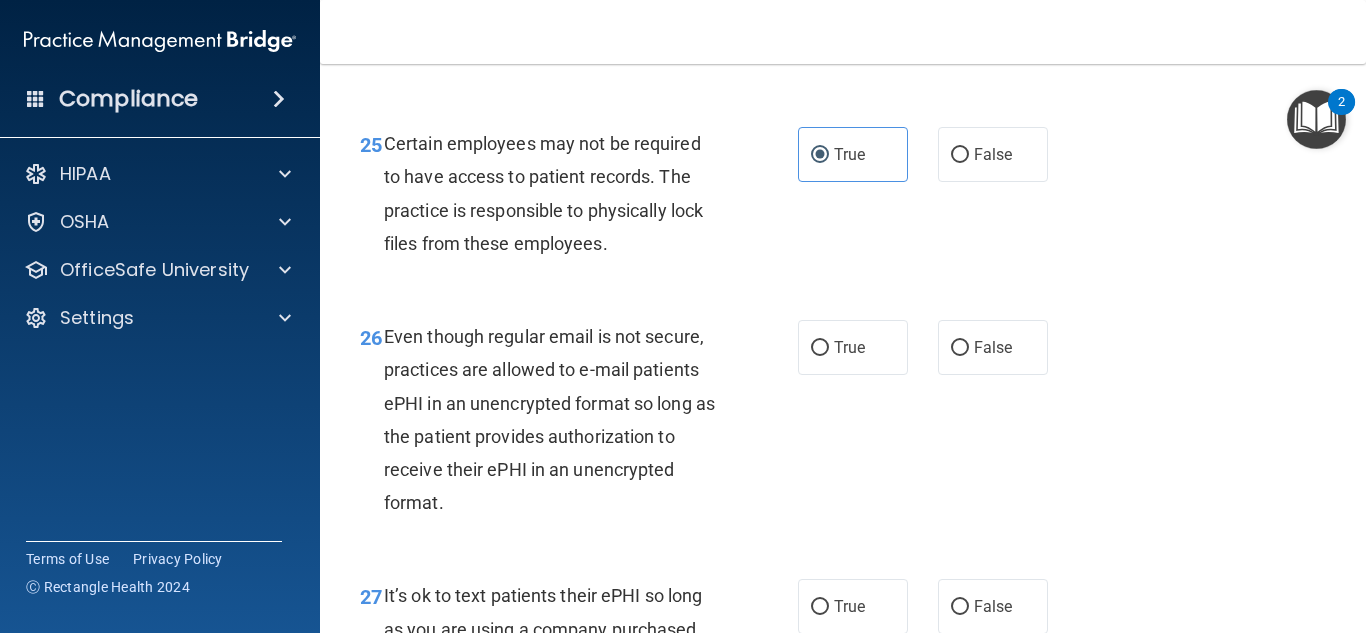 scroll, scrollTop: 5104, scrollLeft: 0, axis: vertical 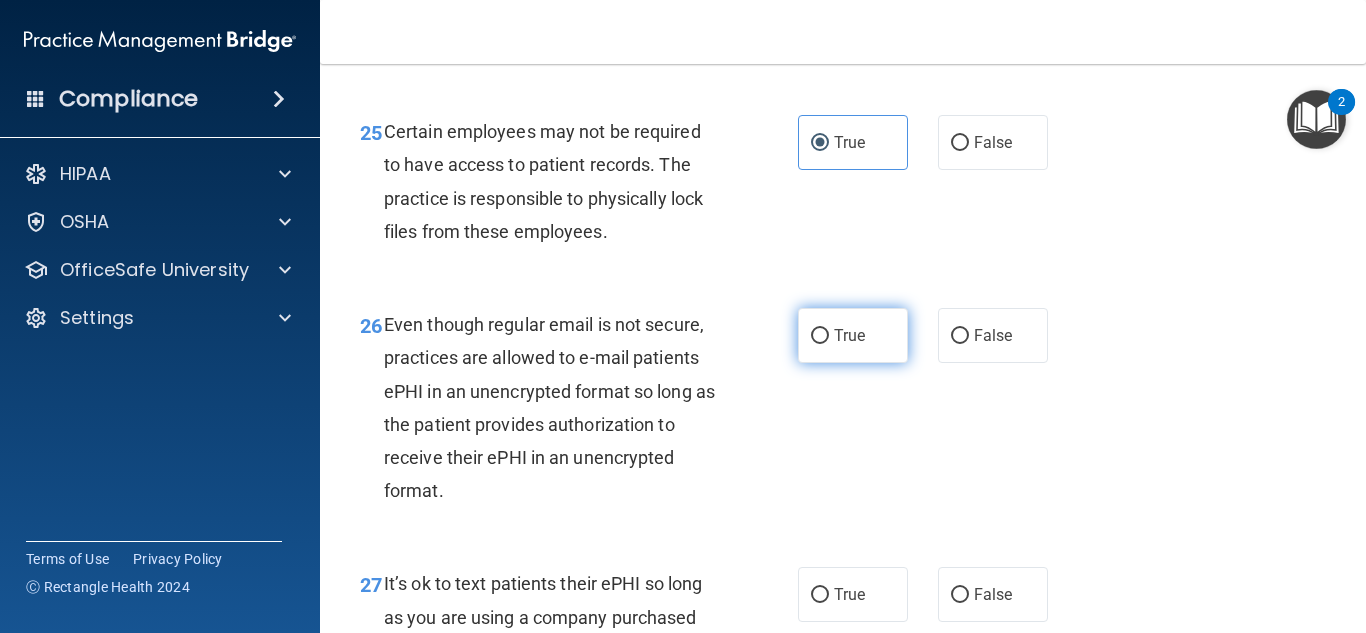 click on "True" at bounding box center [853, 335] 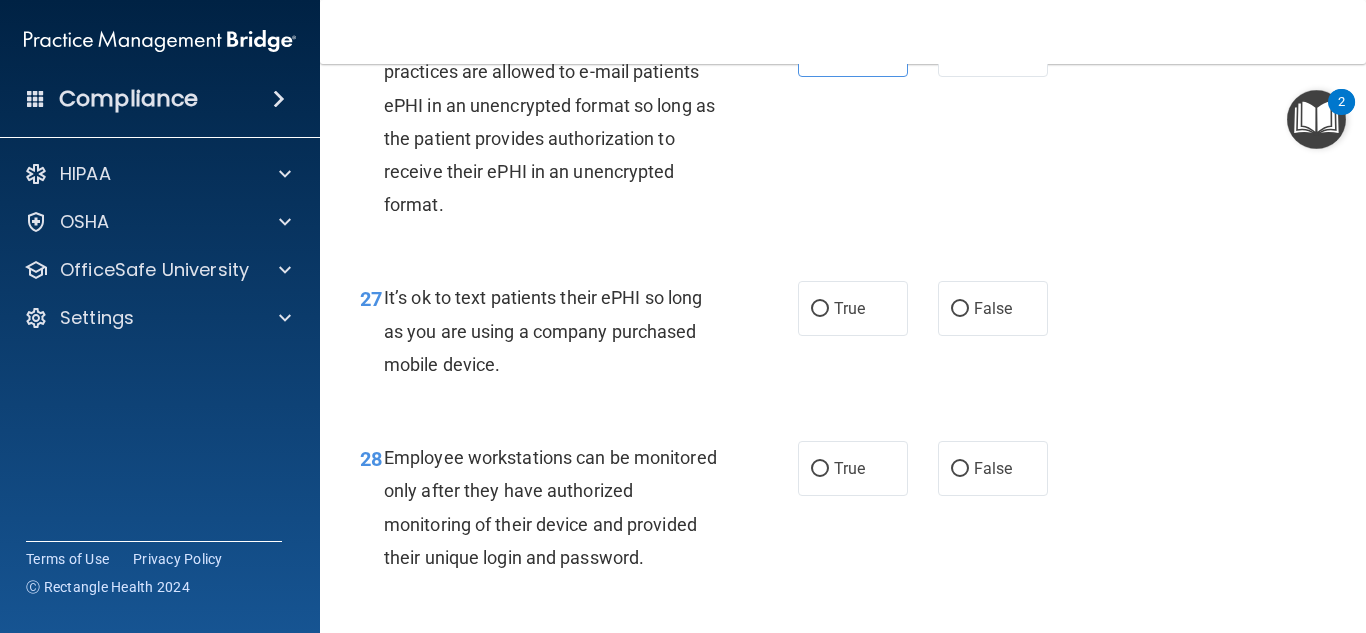 scroll, scrollTop: 5402, scrollLeft: 0, axis: vertical 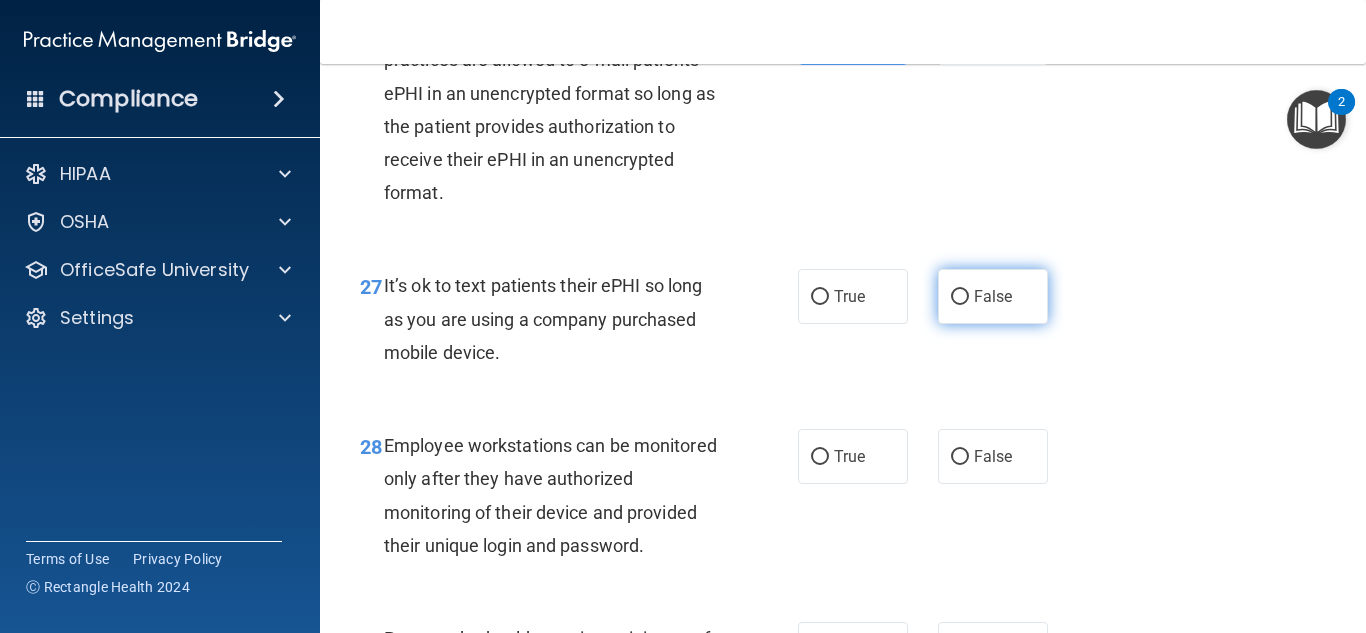 click on "False" at bounding box center (993, 296) 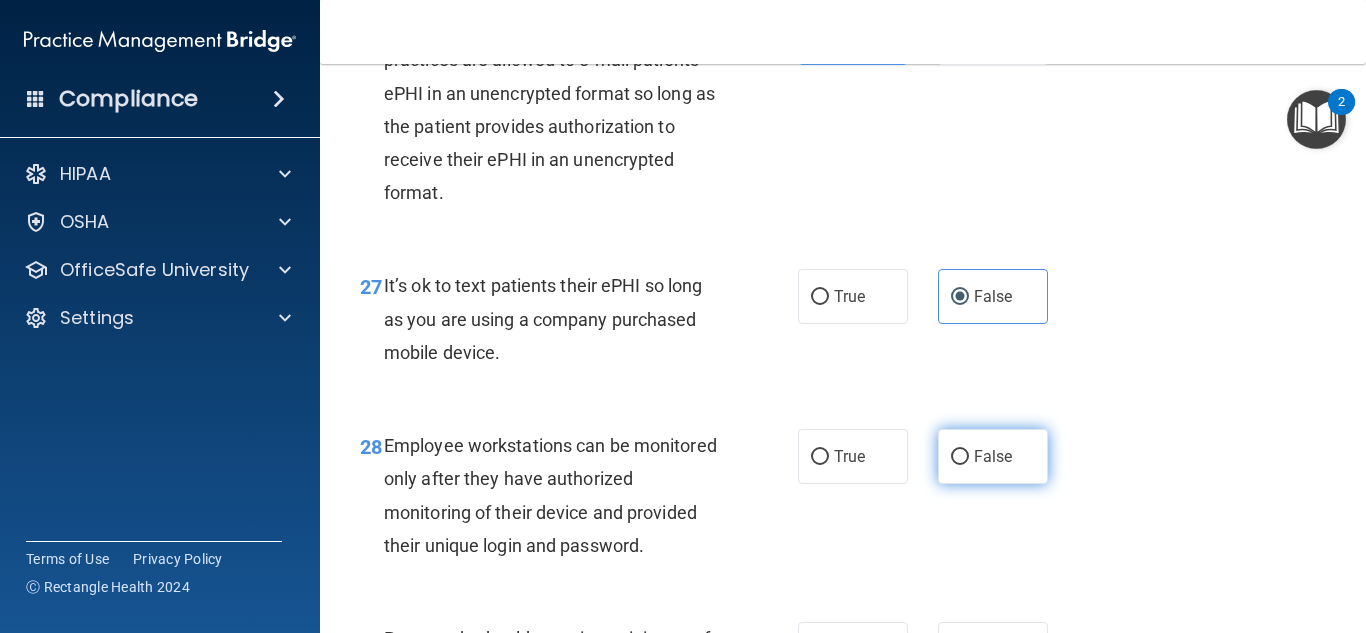 click on "False" at bounding box center [993, 456] 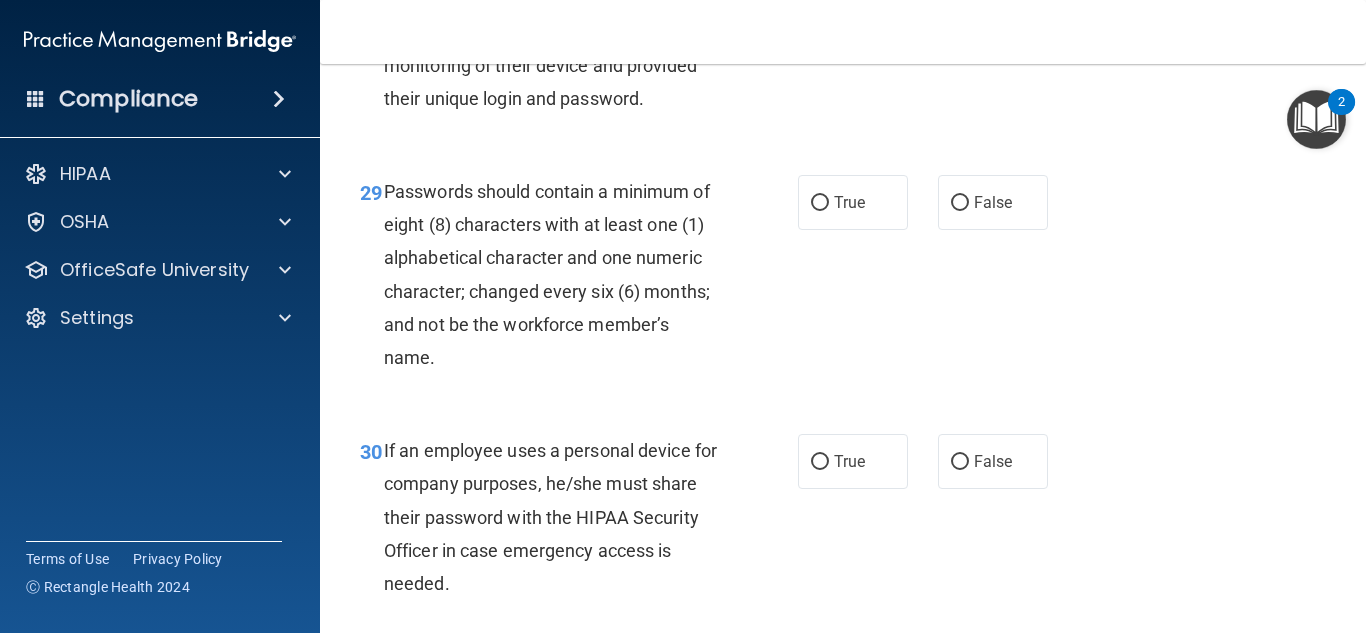 scroll, scrollTop: 5800, scrollLeft: 0, axis: vertical 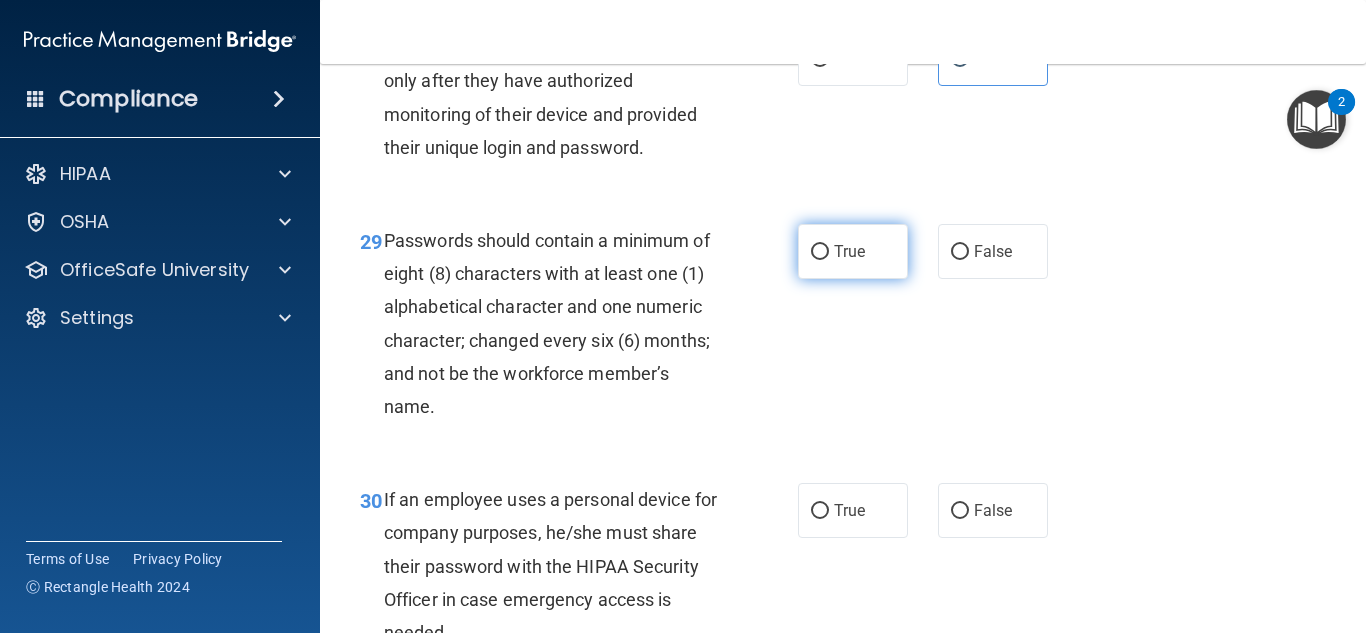 click on "True" at bounding box center (853, 251) 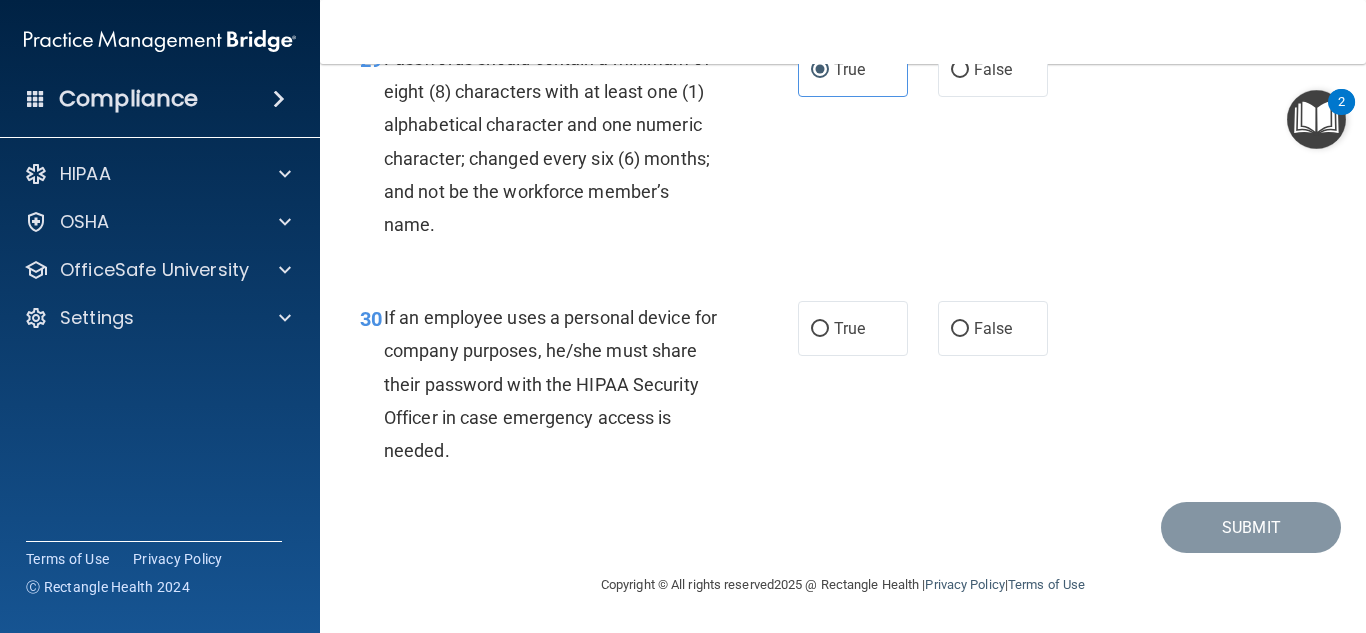 scroll, scrollTop: 6011, scrollLeft: 0, axis: vertical 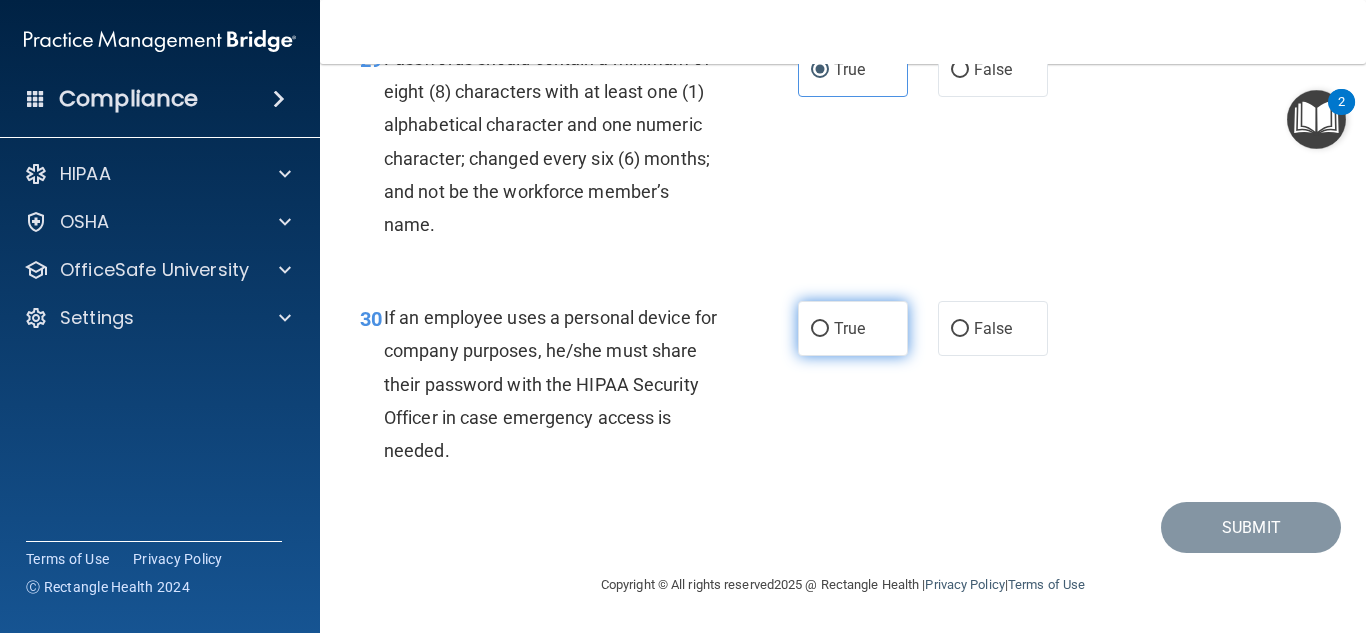 click on "True" at bounding box center [853, 328] 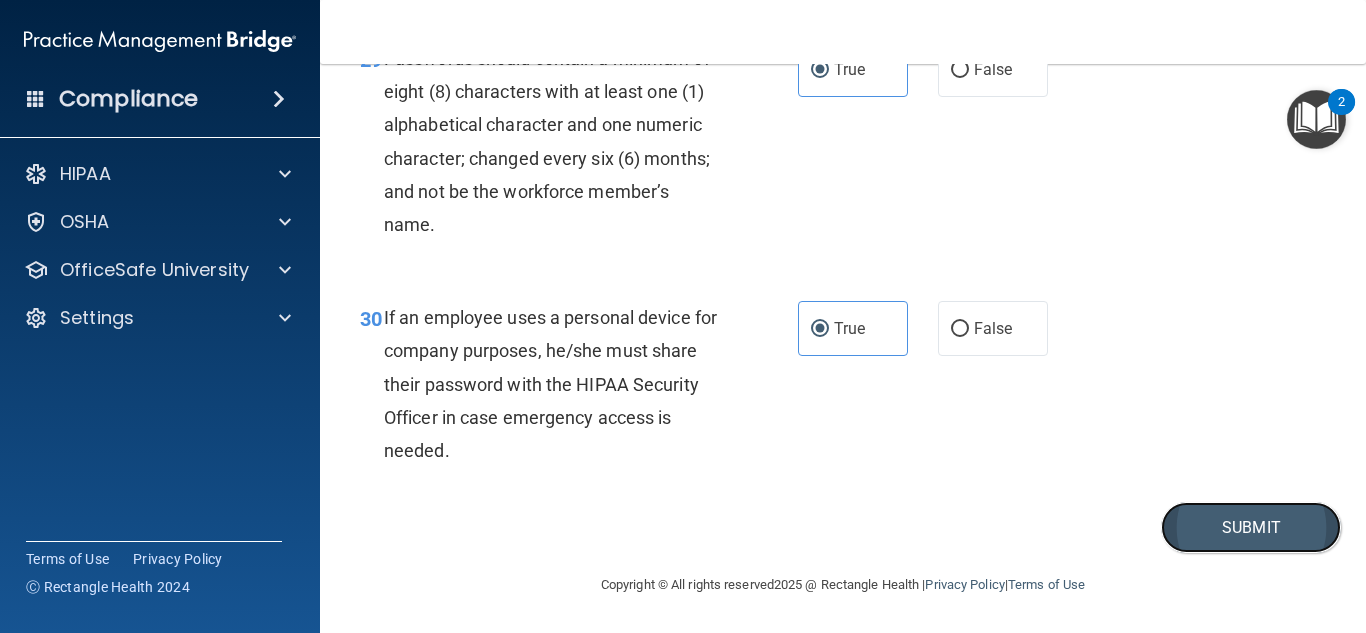 click on "Submit" at bounding box center (1251, 527) 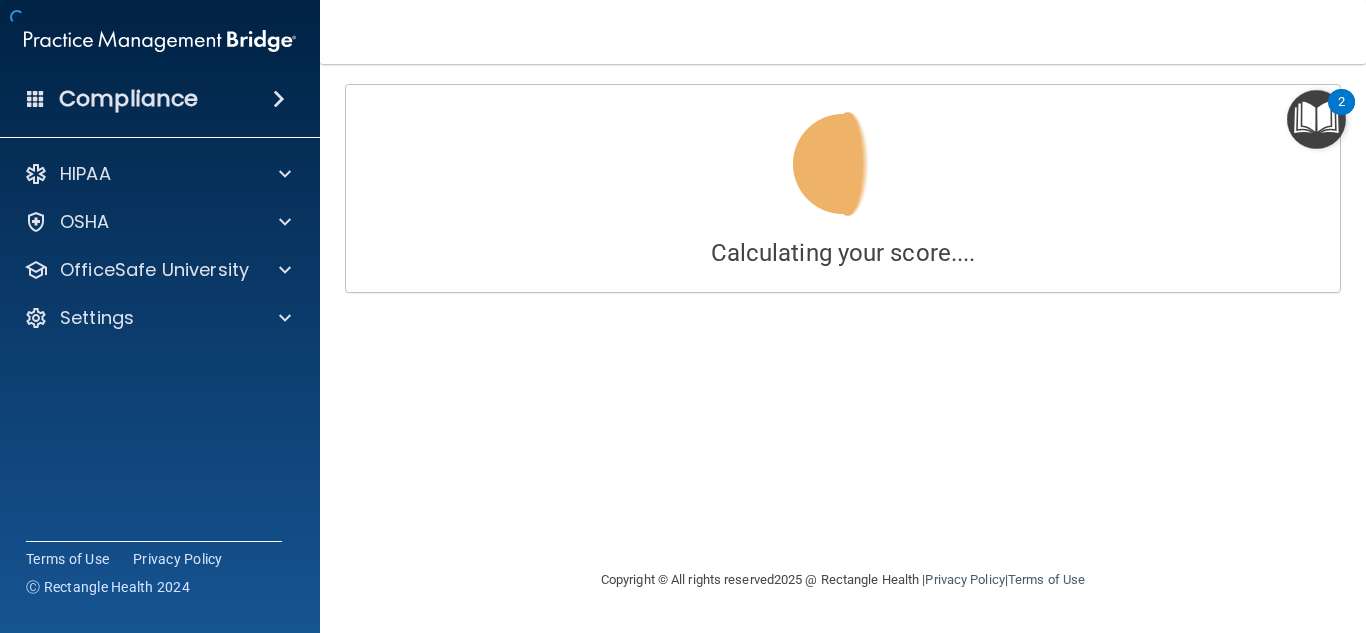 scroll, scrollTop: 0, scrollLeft: 0, axis: both 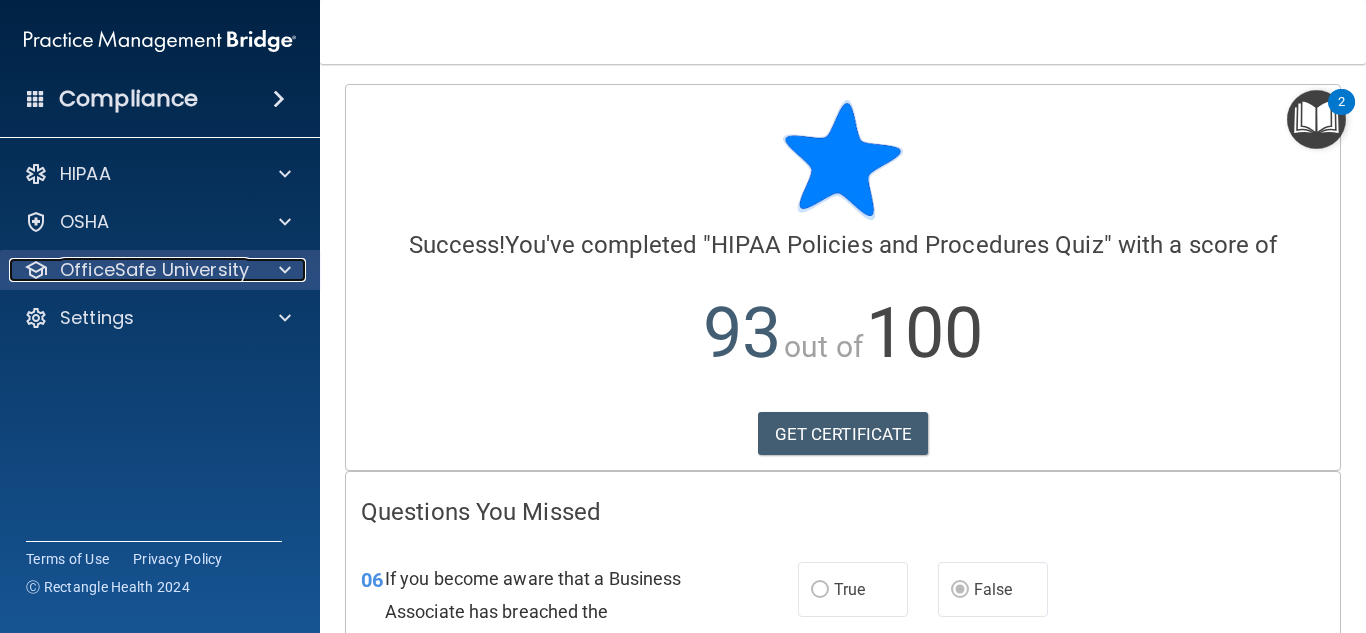 click on "OfficeSafe University" at bounding box center (154, 270) 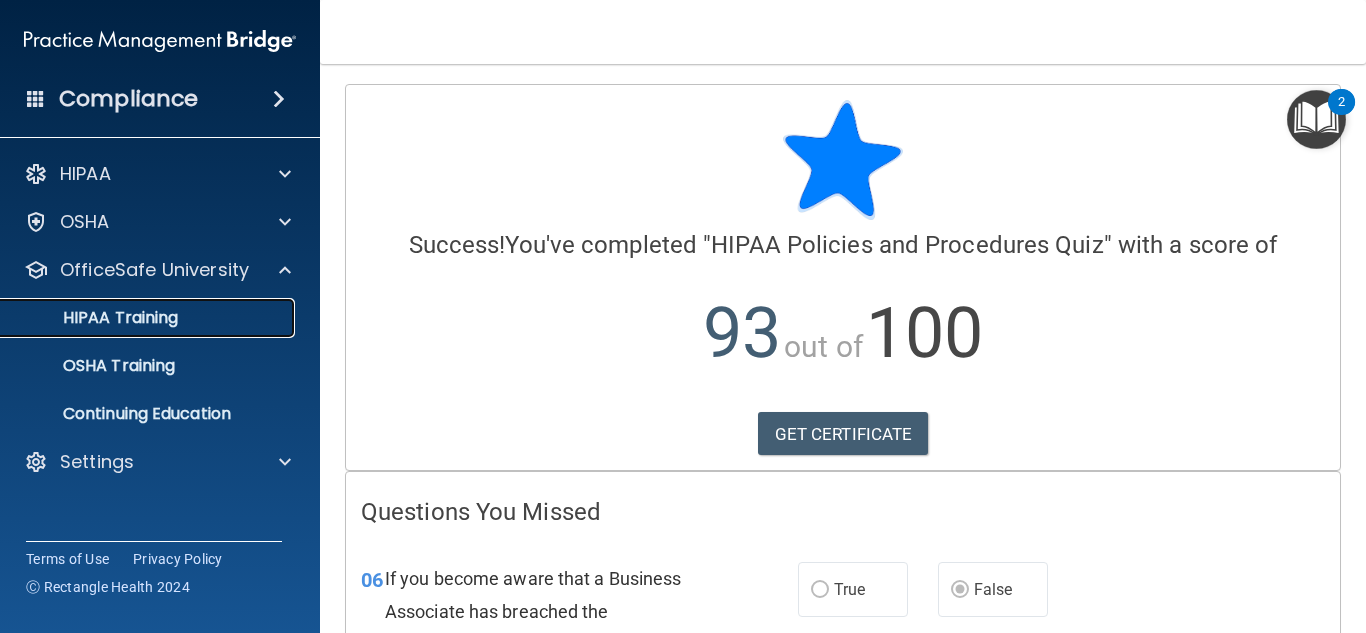 click on "HIPAA Training" at bounding box center (149, 318) 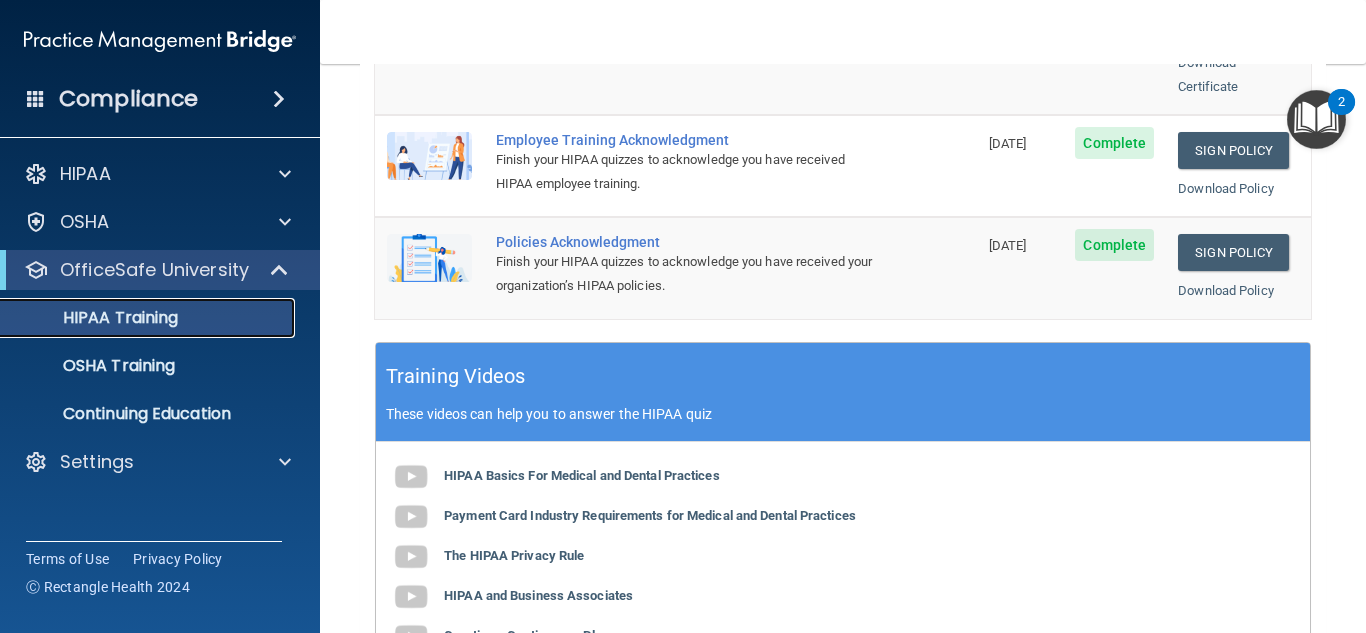 scroll, scrollTop: 718, scrollLeft: 0, axis: vertical 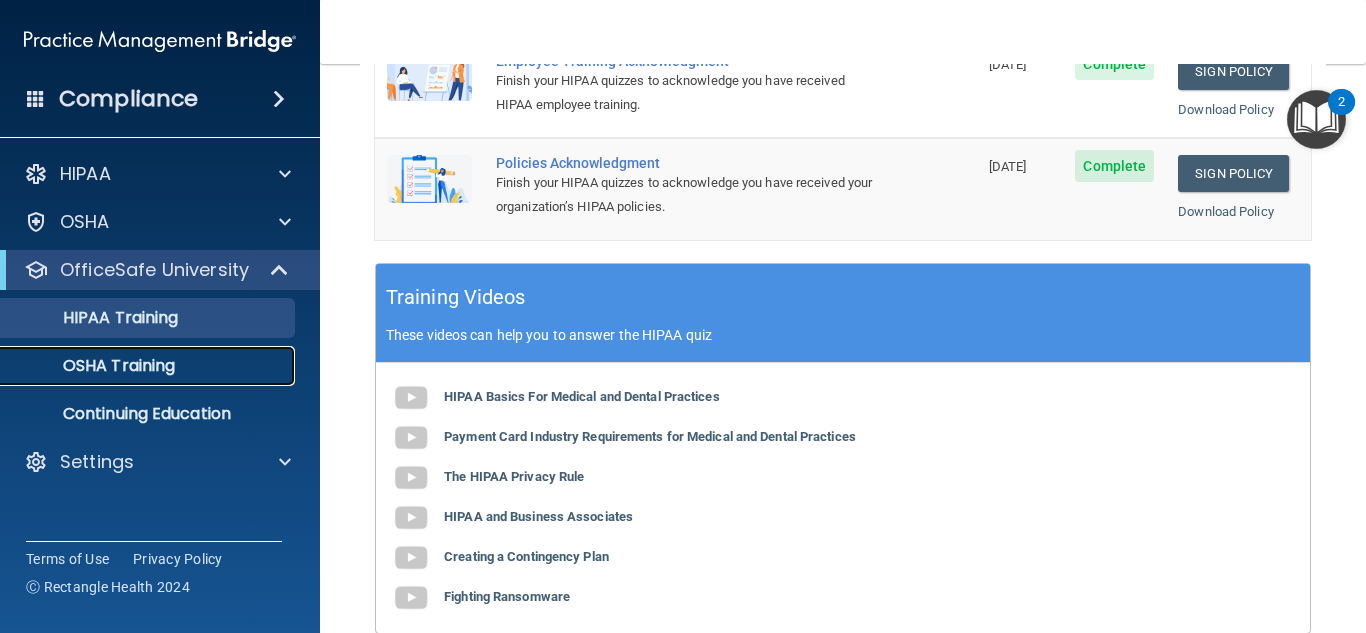 click on "OSHA Training" at bounding box center [149, 366] 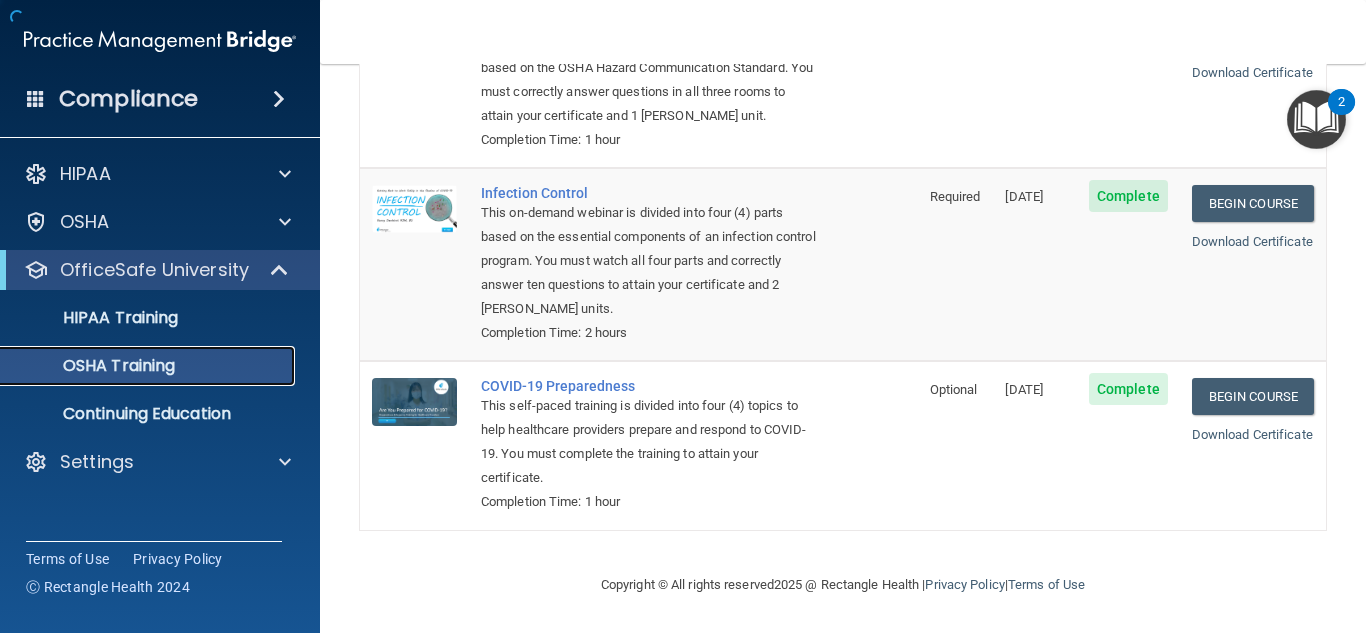 scroll, scrollTop: 447, scrollLeft: 0, axis: vertical 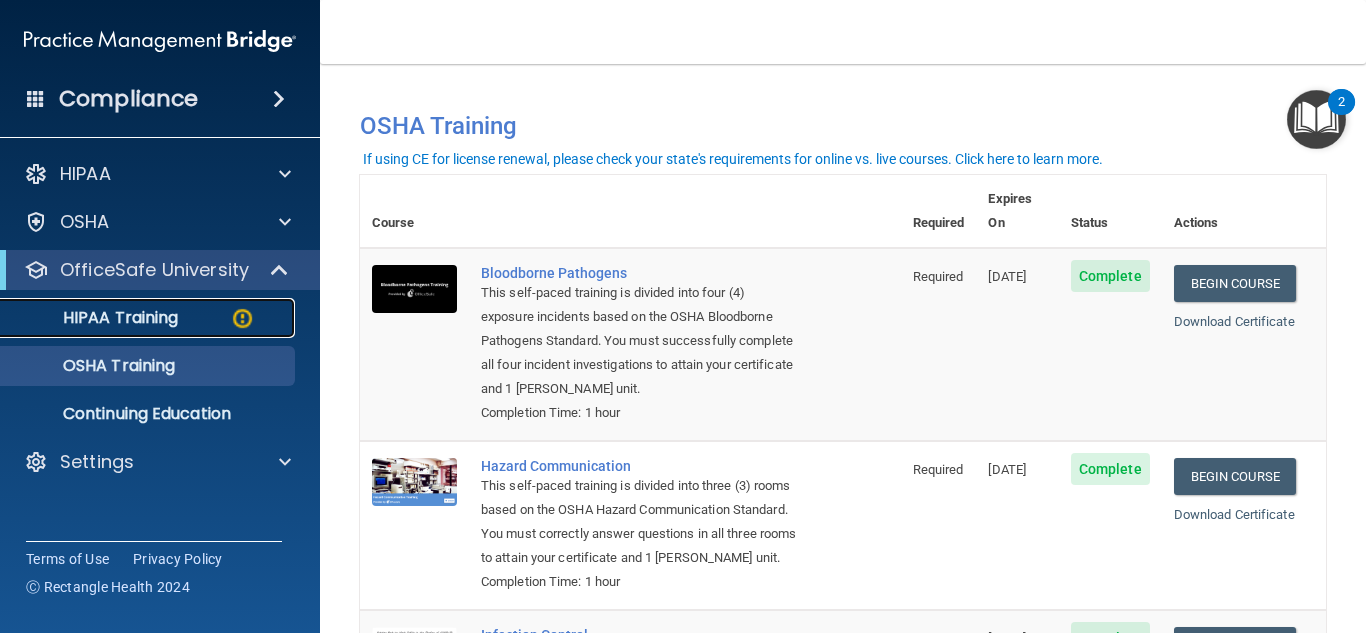 click on "HIPAA Training" at bounding box center (95, 318) 